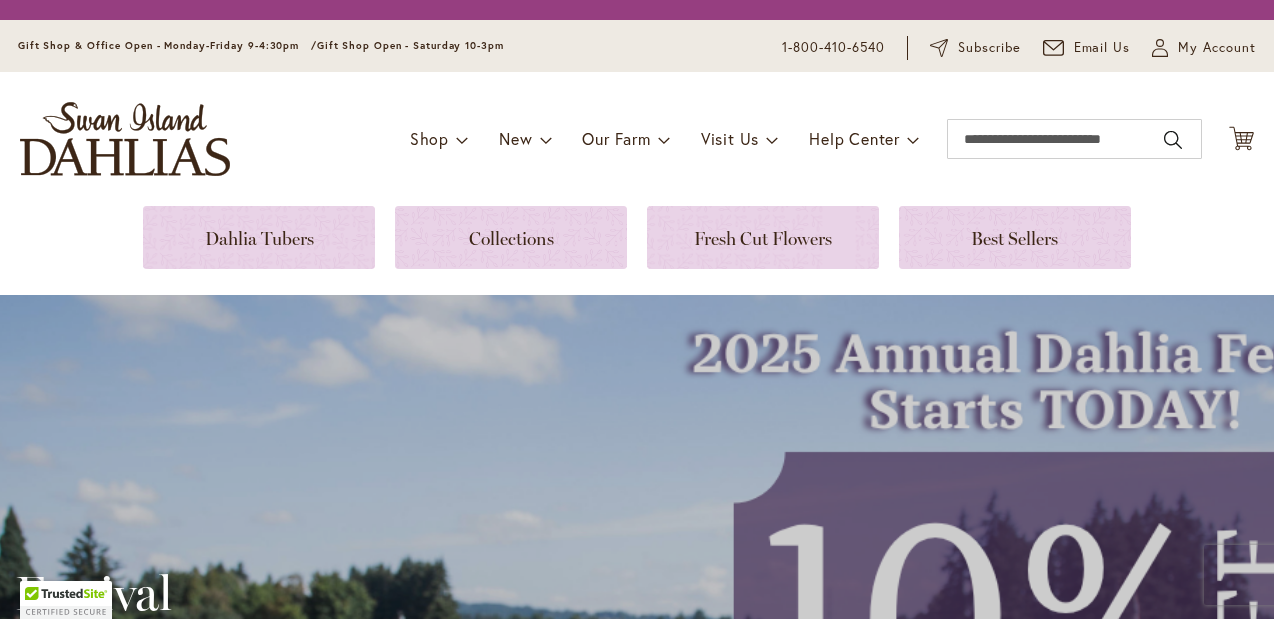 scroll, scrollTop: 0, scrollLeft: 0, axis: both 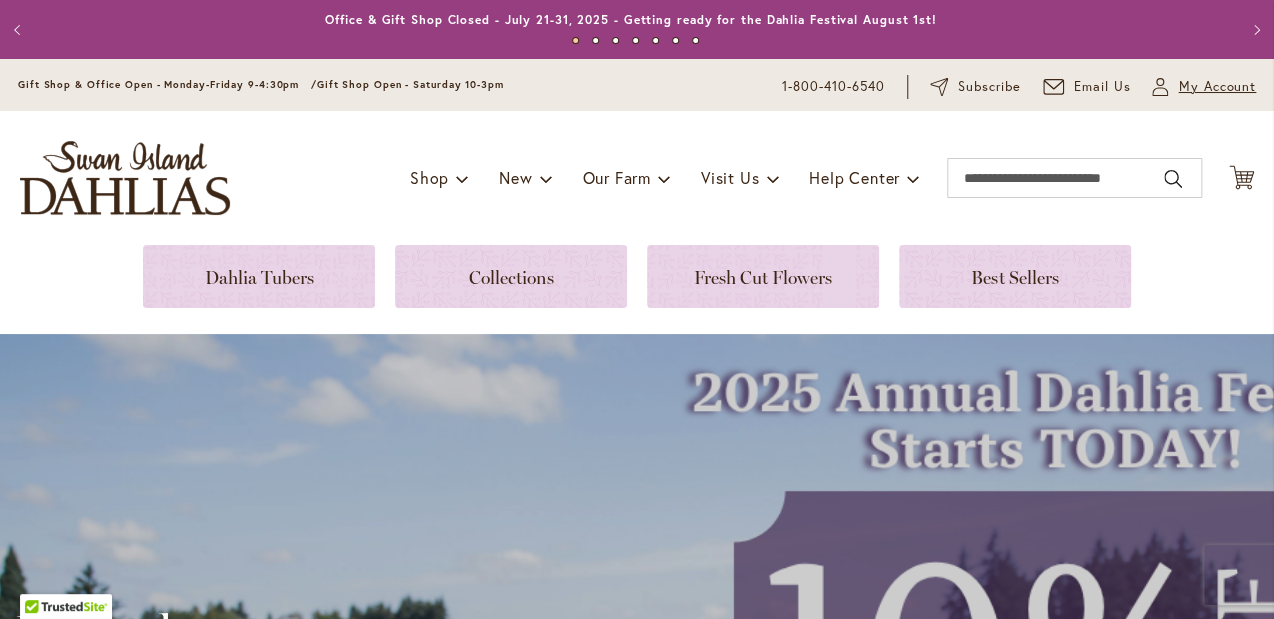 click on "My Account" at bounding box center (1217, 87) 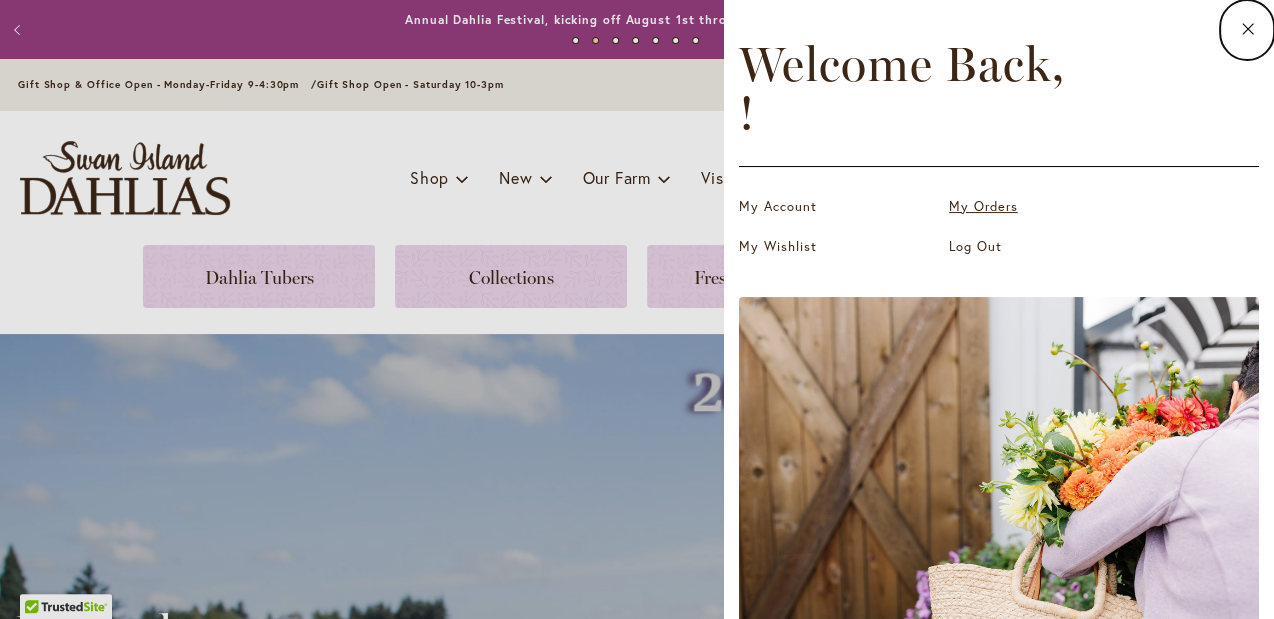 click on "My Orders" at bounding box center (1049, 207) 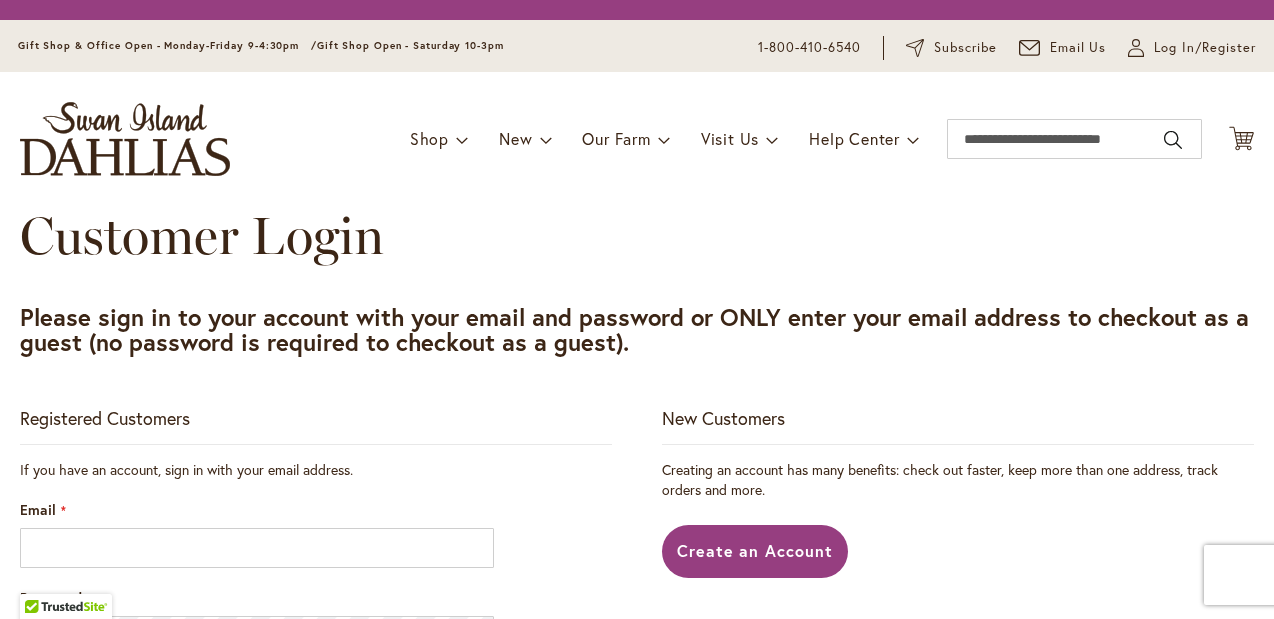 scroll, scrollTop: 0, scrollLeft: 0, axis: both 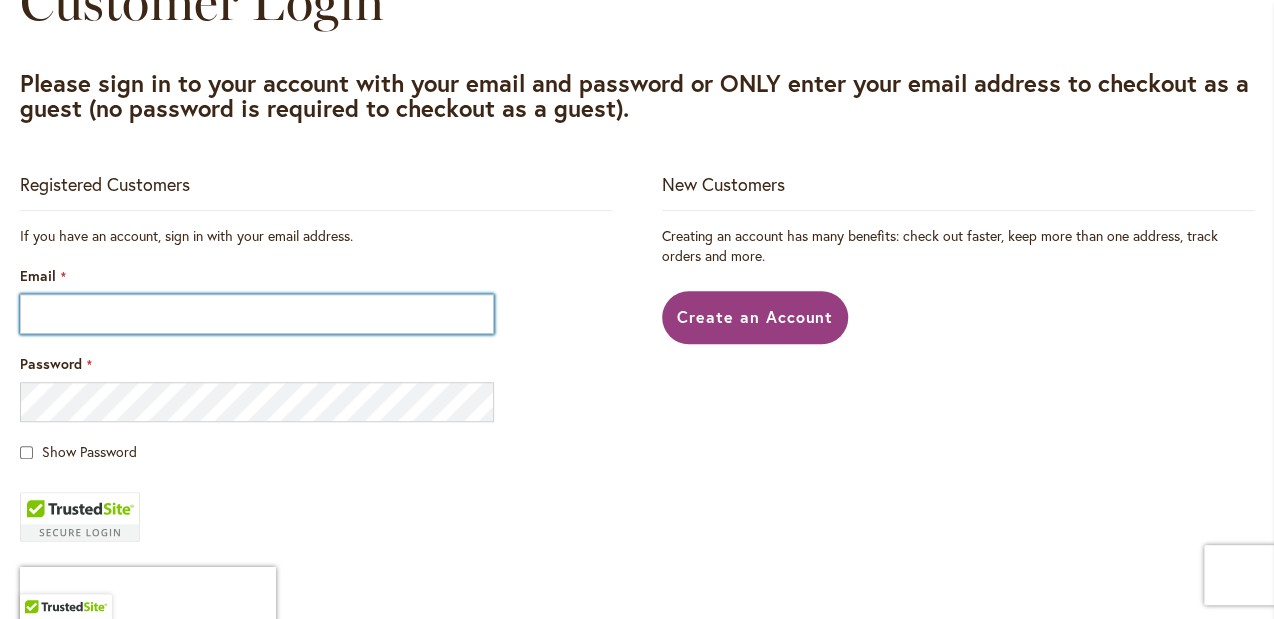 click on "Email" at bounding box center (257, 314) 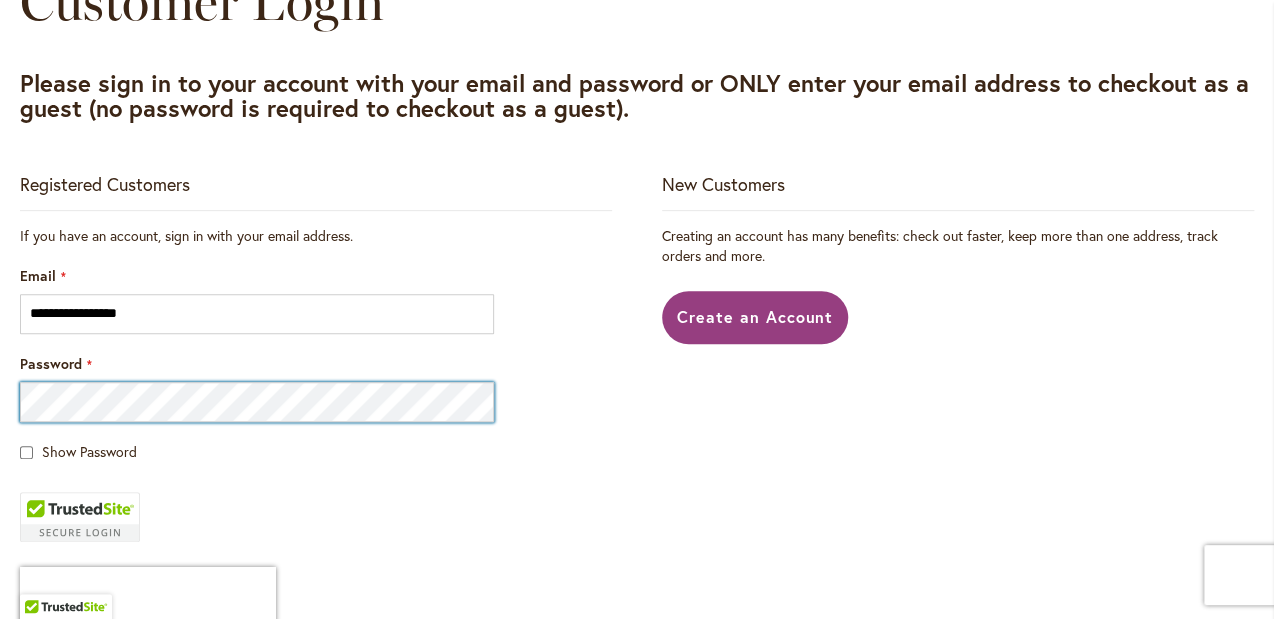 click on "Sign In" at bounding box center (64, 660) 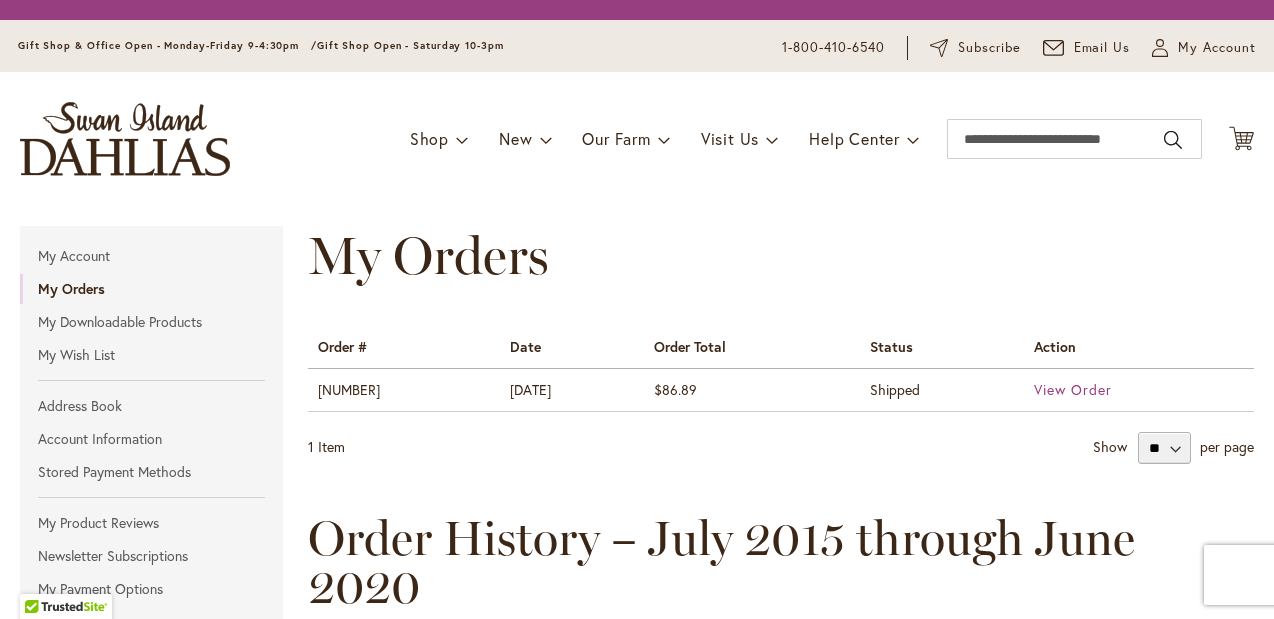 scroll, scrollTop: 0, scrollLeft: 0, axis: both 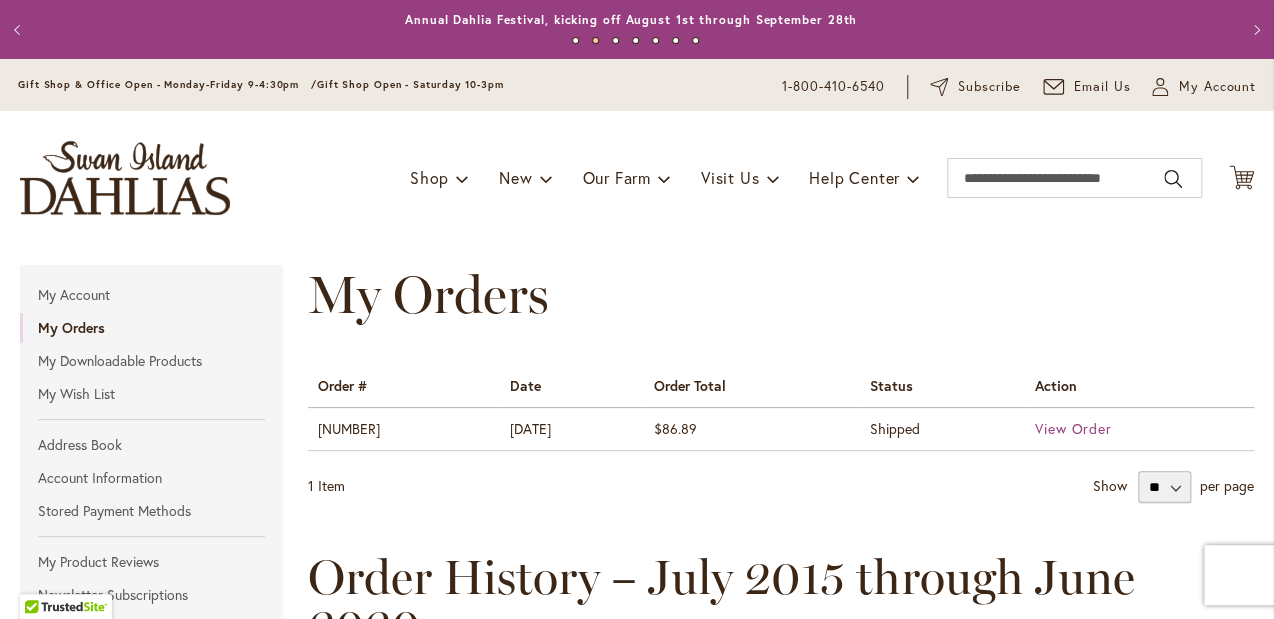 type on "**********" 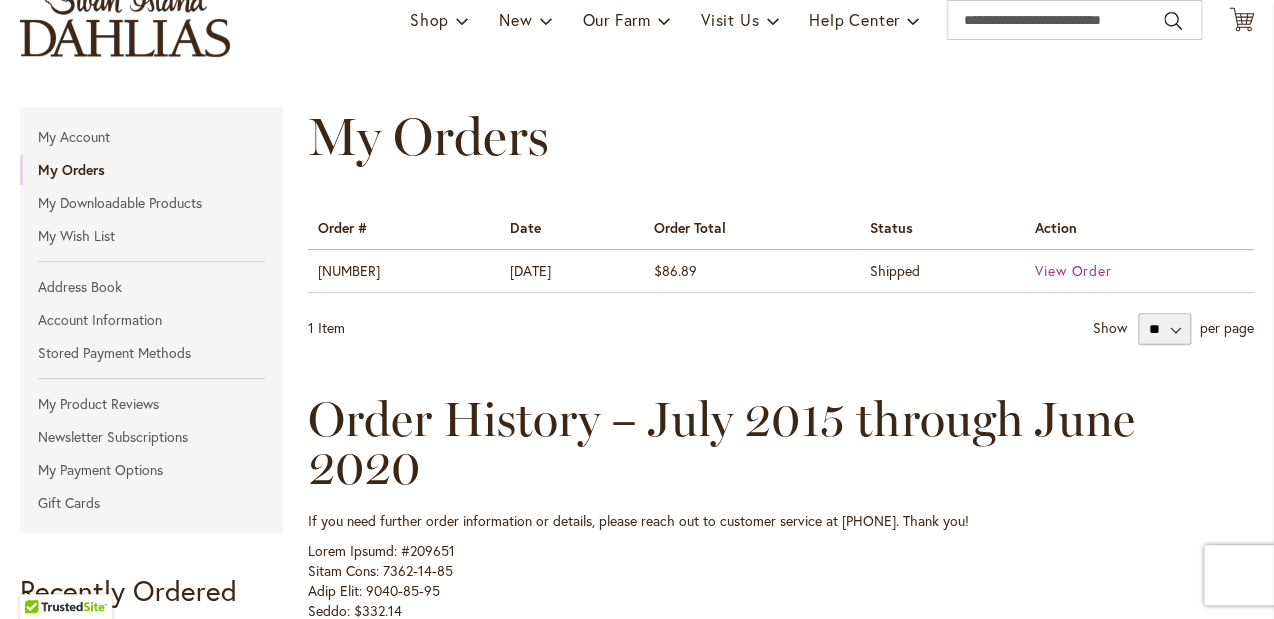 scroll, scrollTop: 108, scrollLeft: 0, axis: vertical 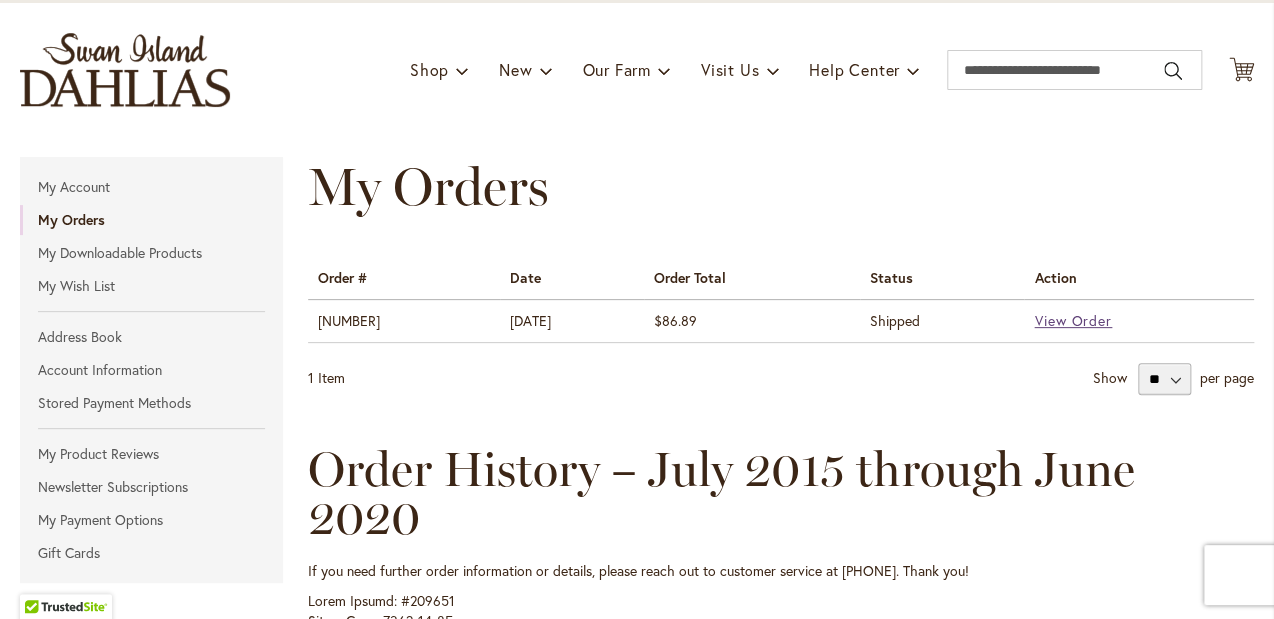 click on "View Order" at bounding box center (1073, 320) 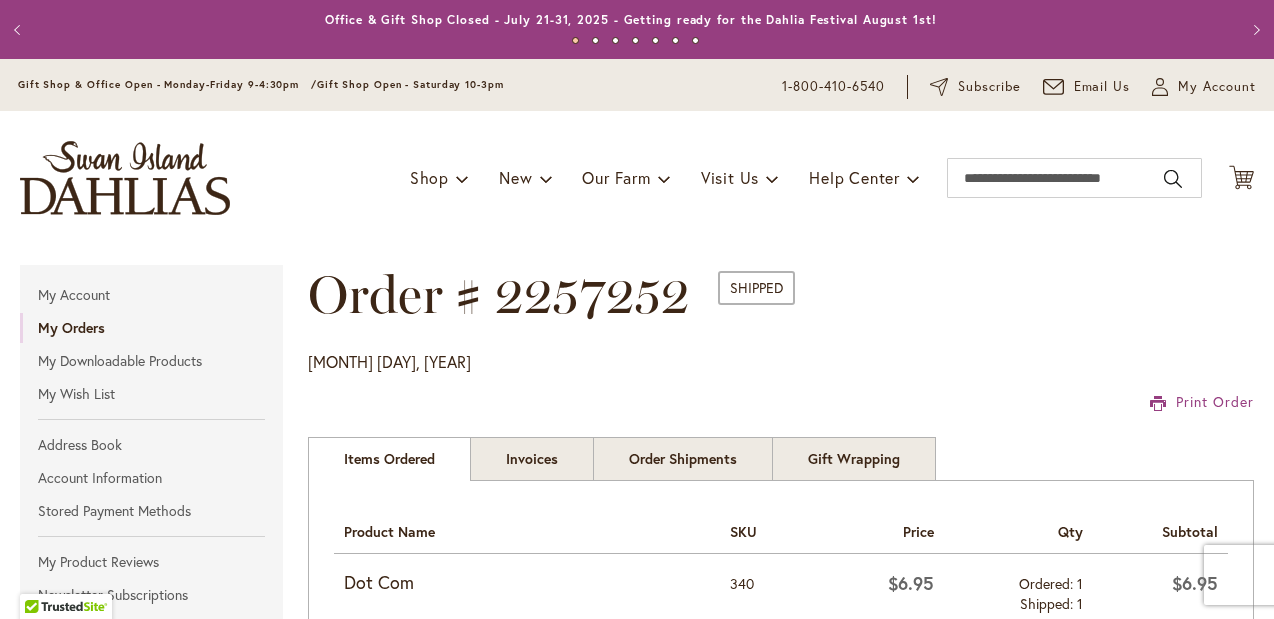scroll, scrollTop: 0, scrollLeft: 0, axis: both 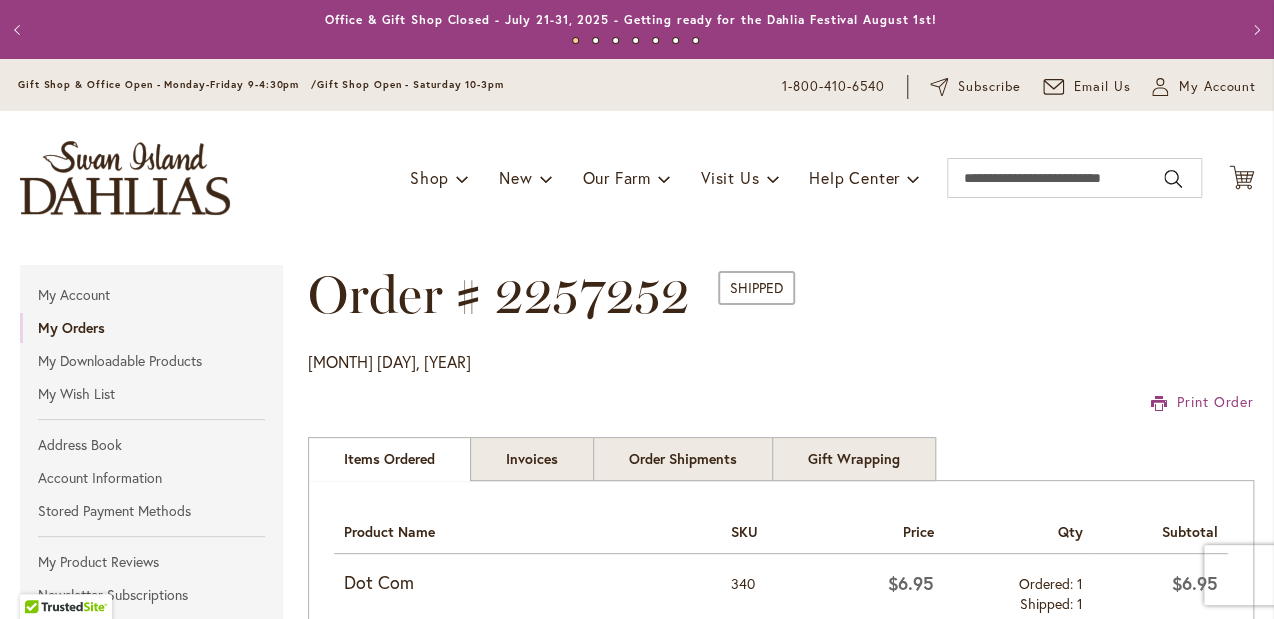 type on "**********" 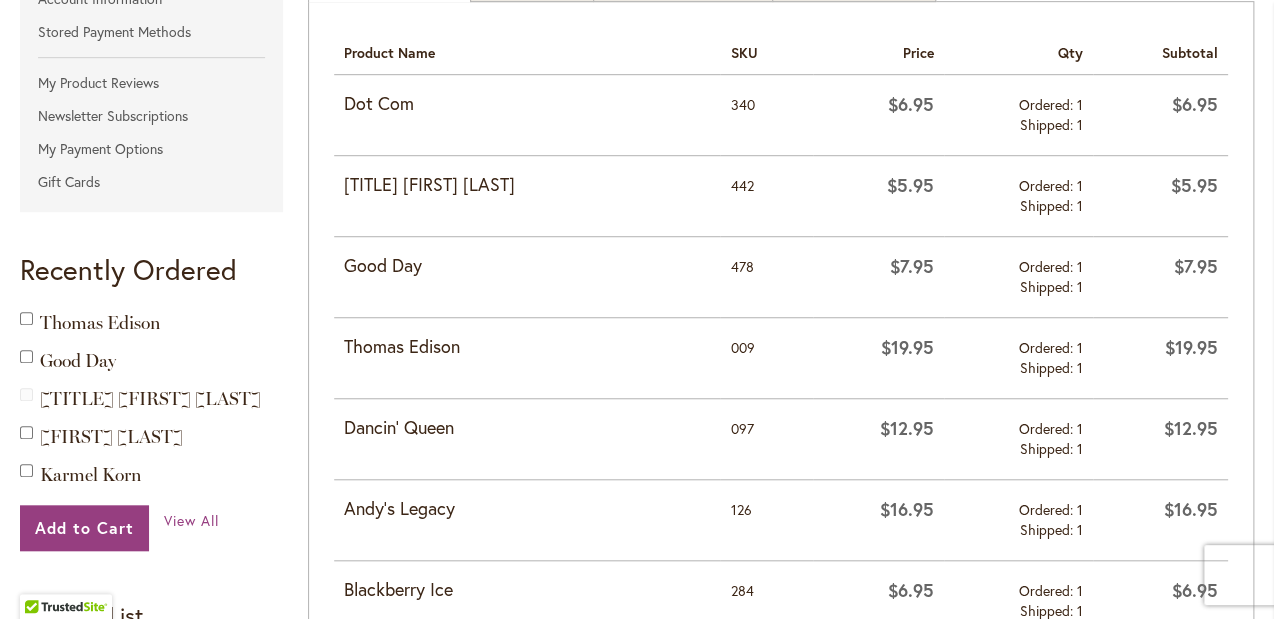 scroll, scrollTop: 0, scrollLeft: 0, axis: both 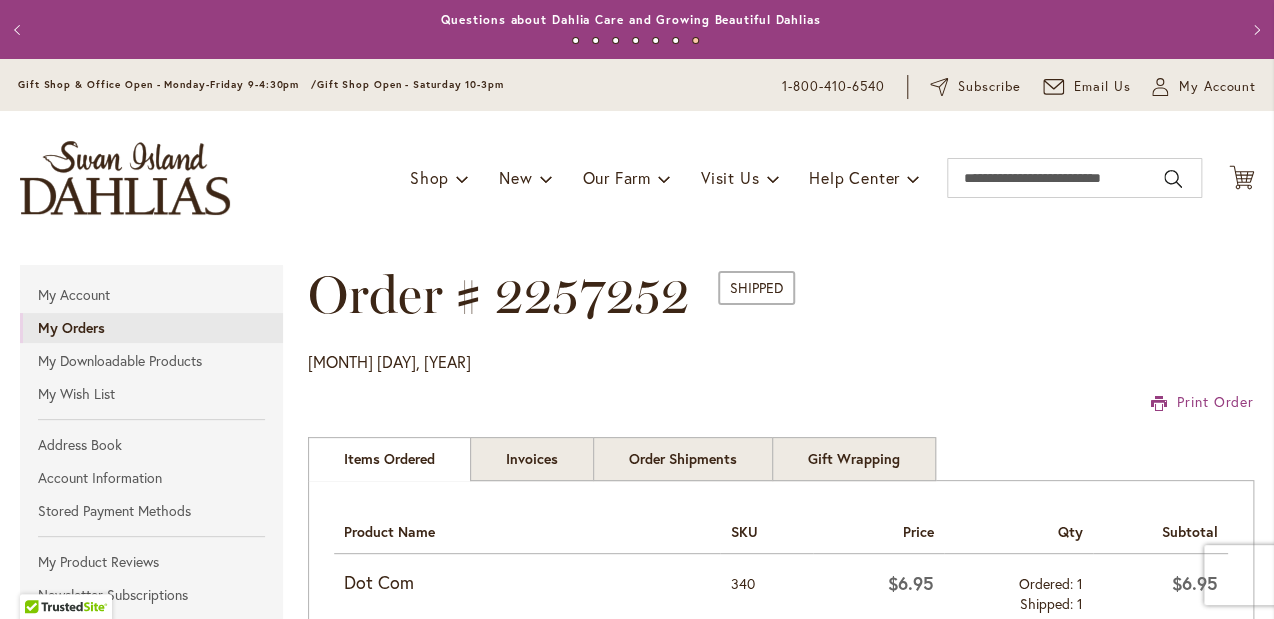 click on "My Orders" at bounding box center (71, 327) 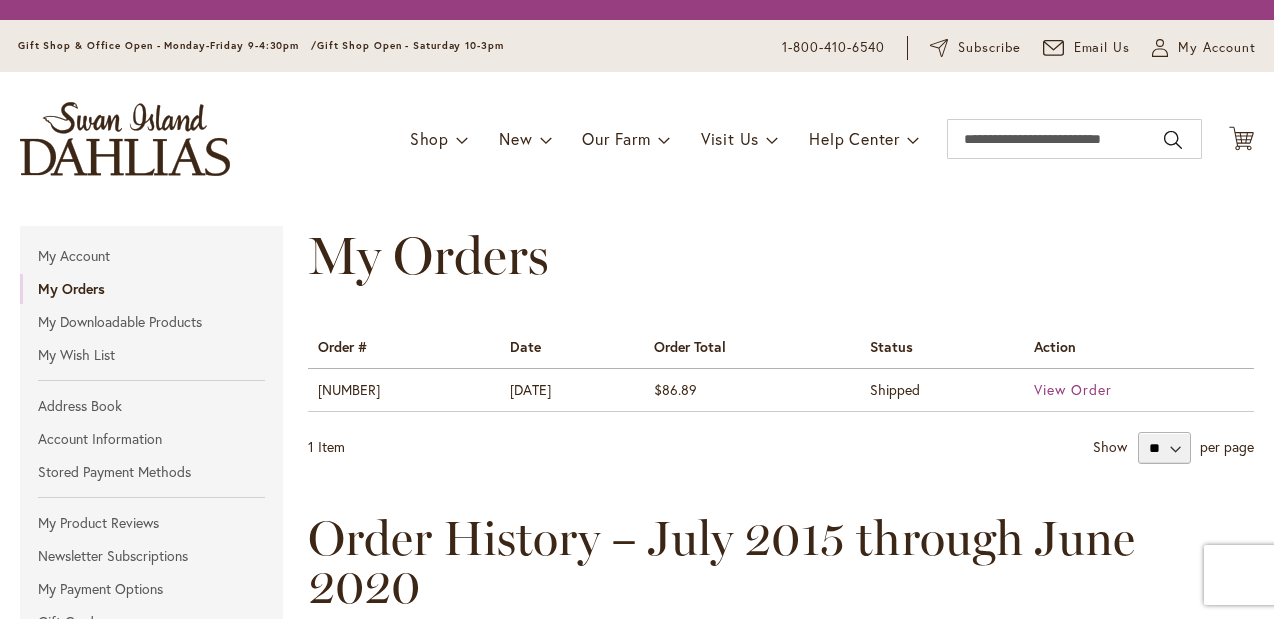 scroll, scrollTop: 0, scrollLeft: 0, axis: both 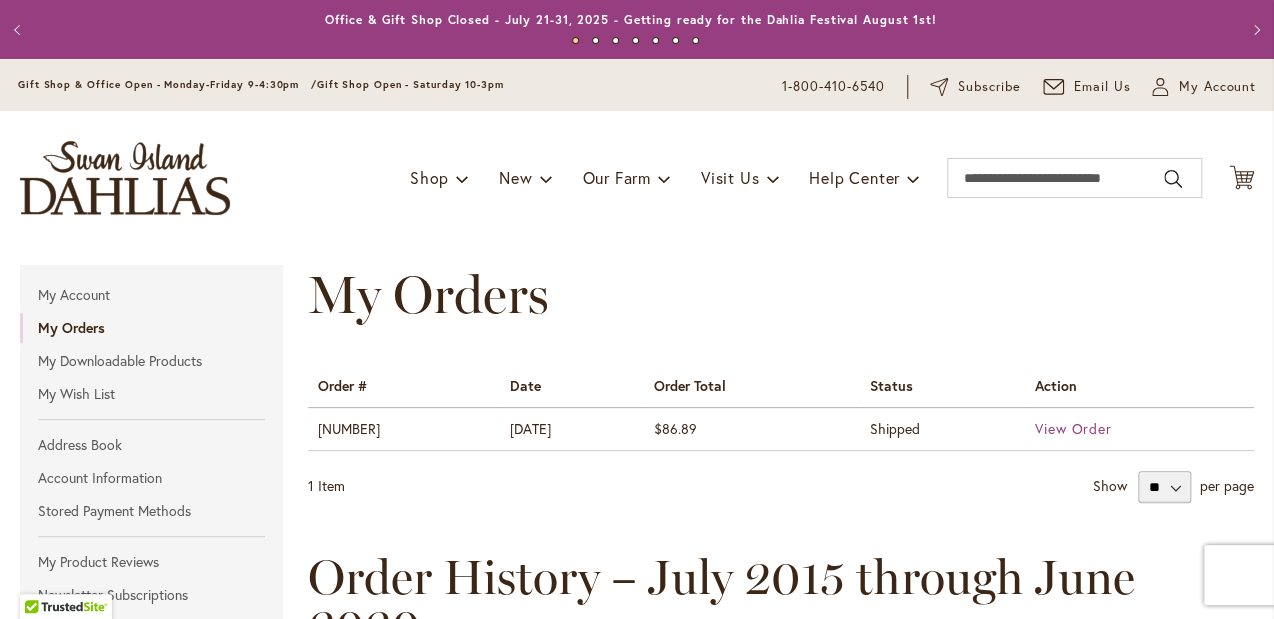 type on "**********" 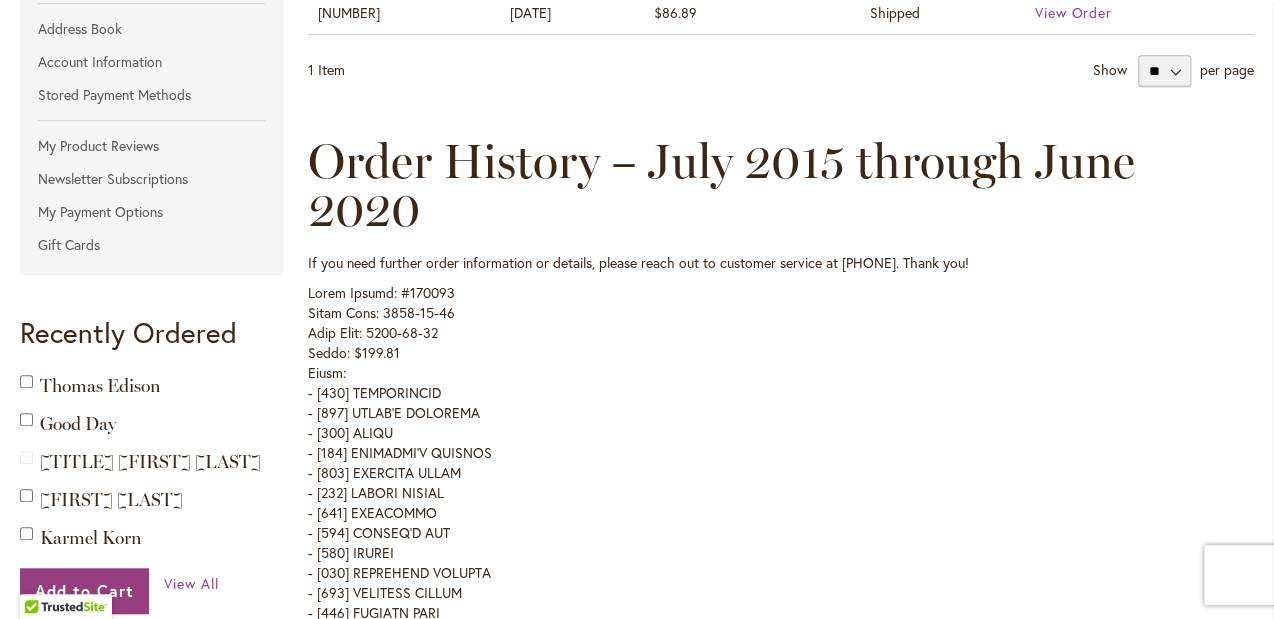 scroll, scrollTop: 0, scrollLeft: 0, axis: both 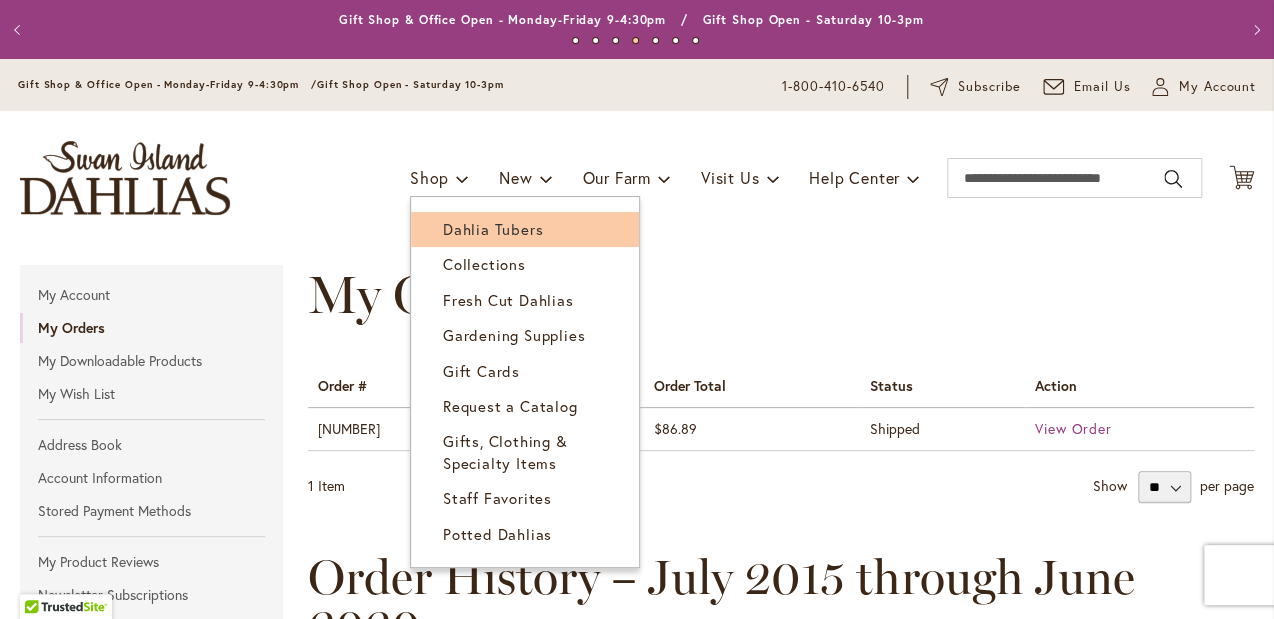 click on "Dahlia Tubers" at bounding box center [493, 229] 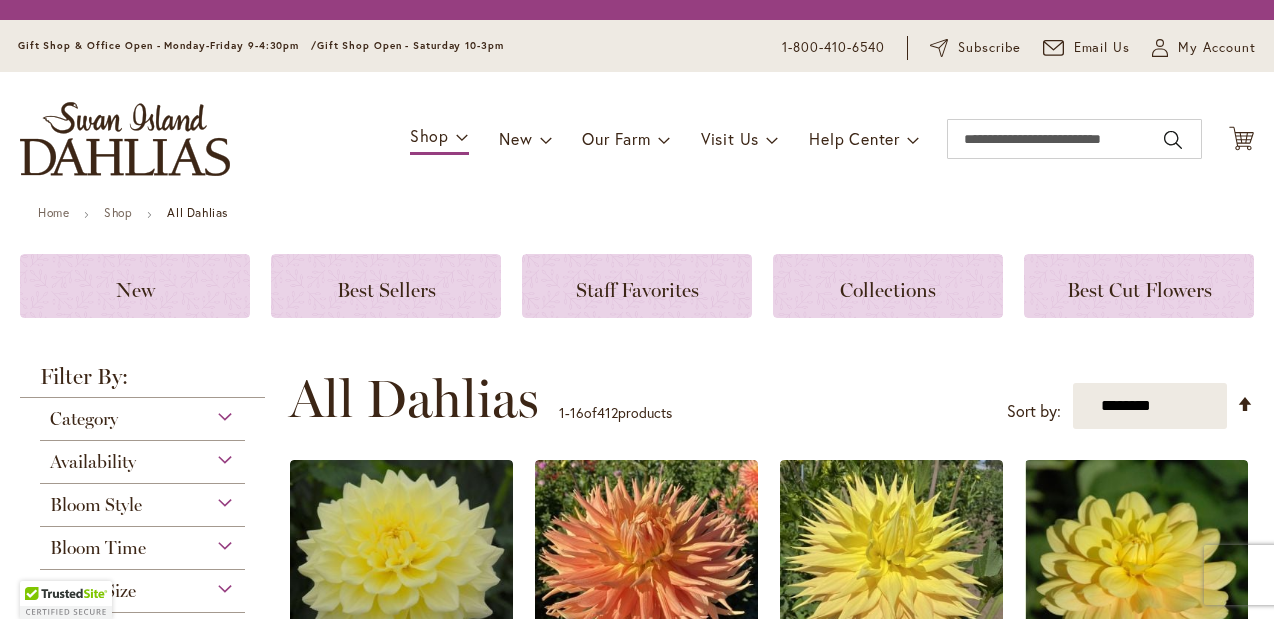 scroll, scrollTop: 0, scrollLeft: 0, axis: both 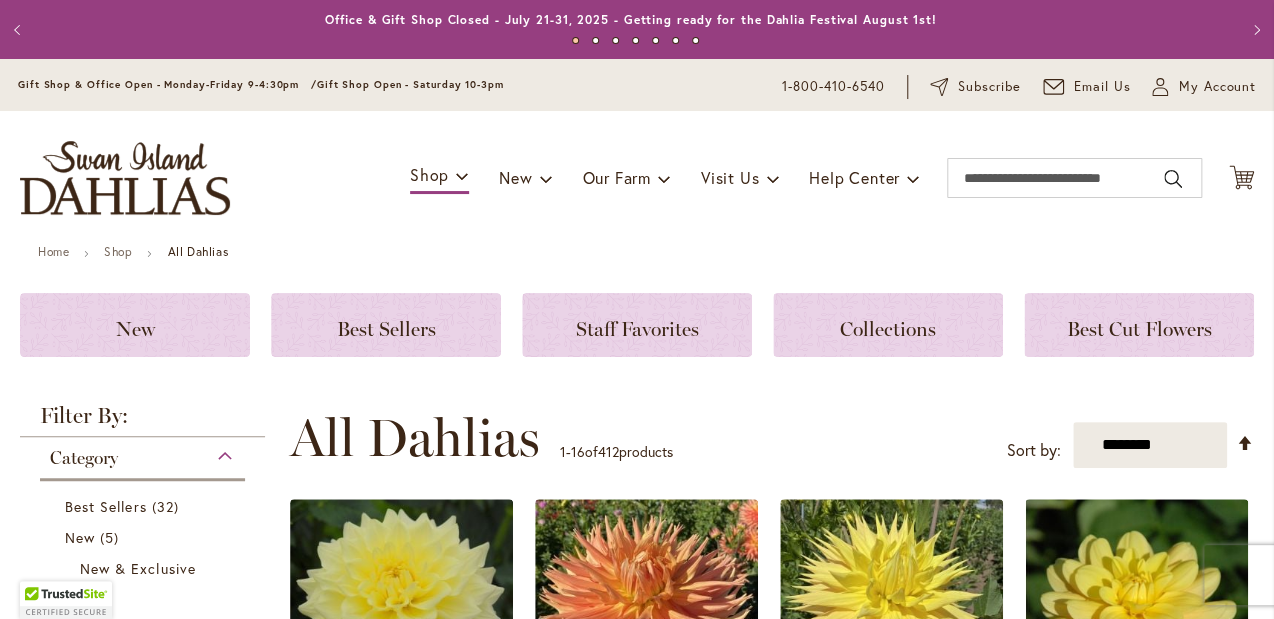type on "**********" 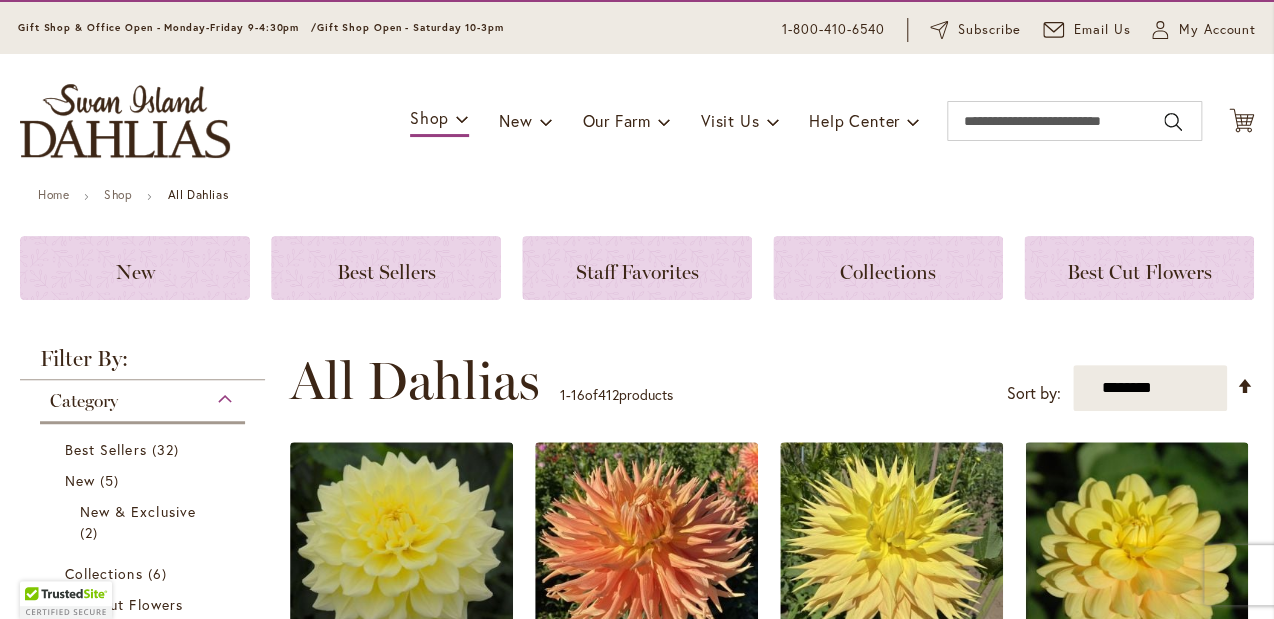 scroll, scrollTop: 114, scrollLeft: 0, axis: vertical 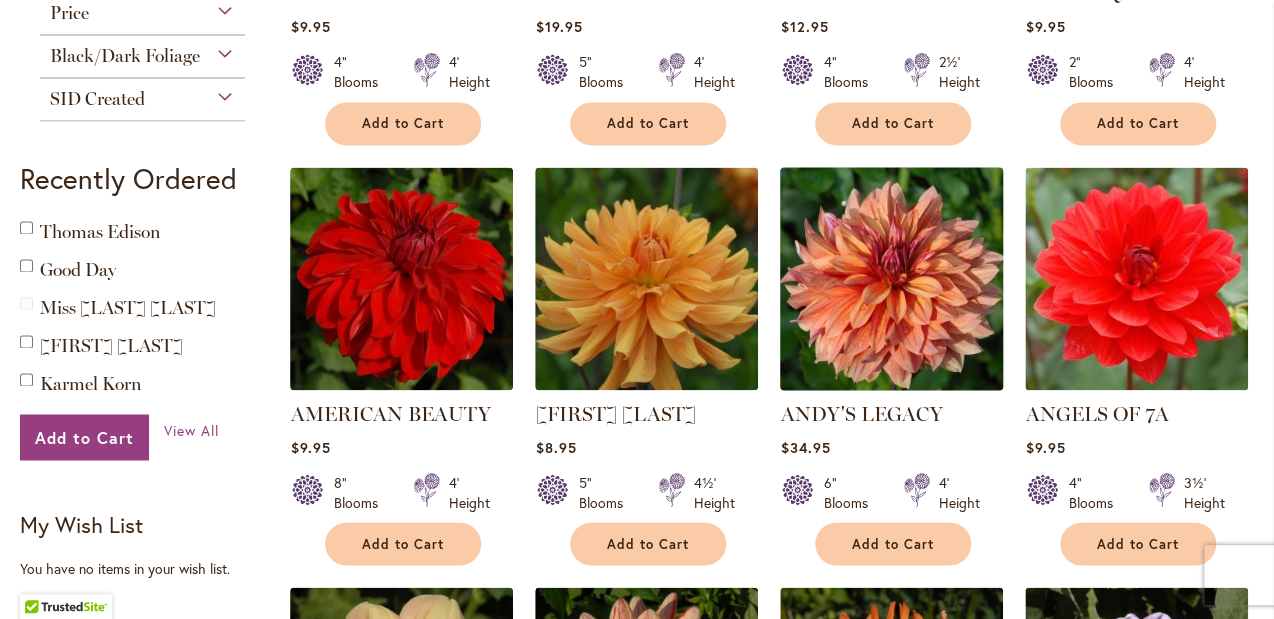 click at bounding box center (892, 279) 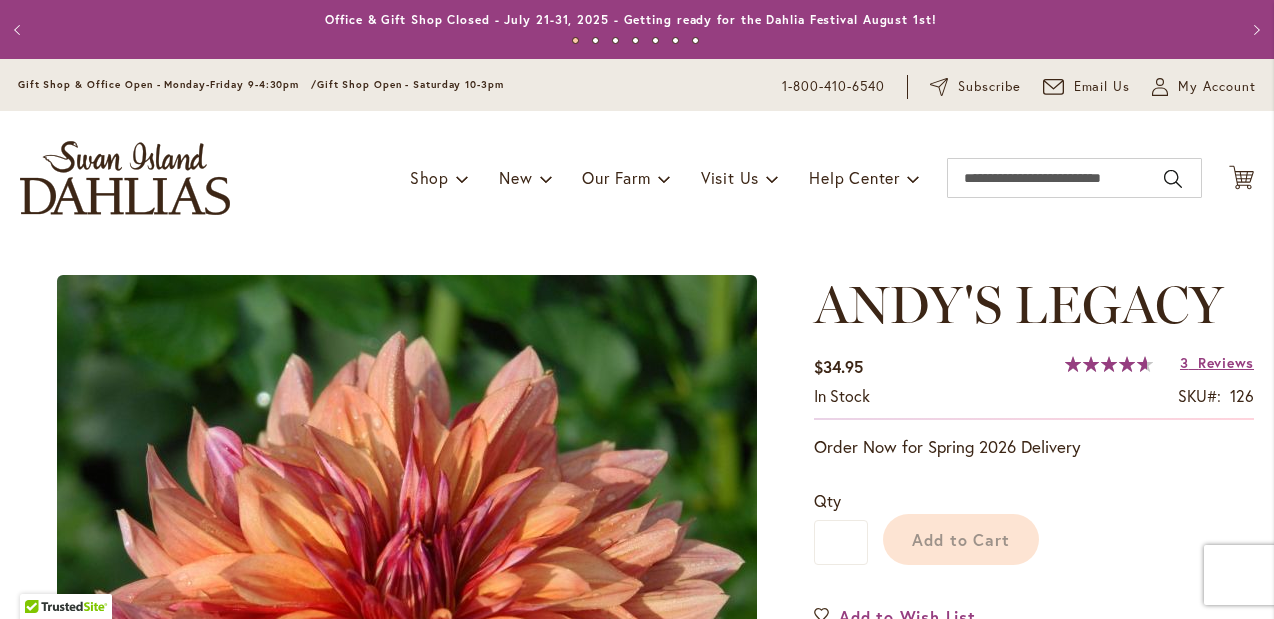 scroll, scrollTop: 0, scrollLeft: 0, axis: both 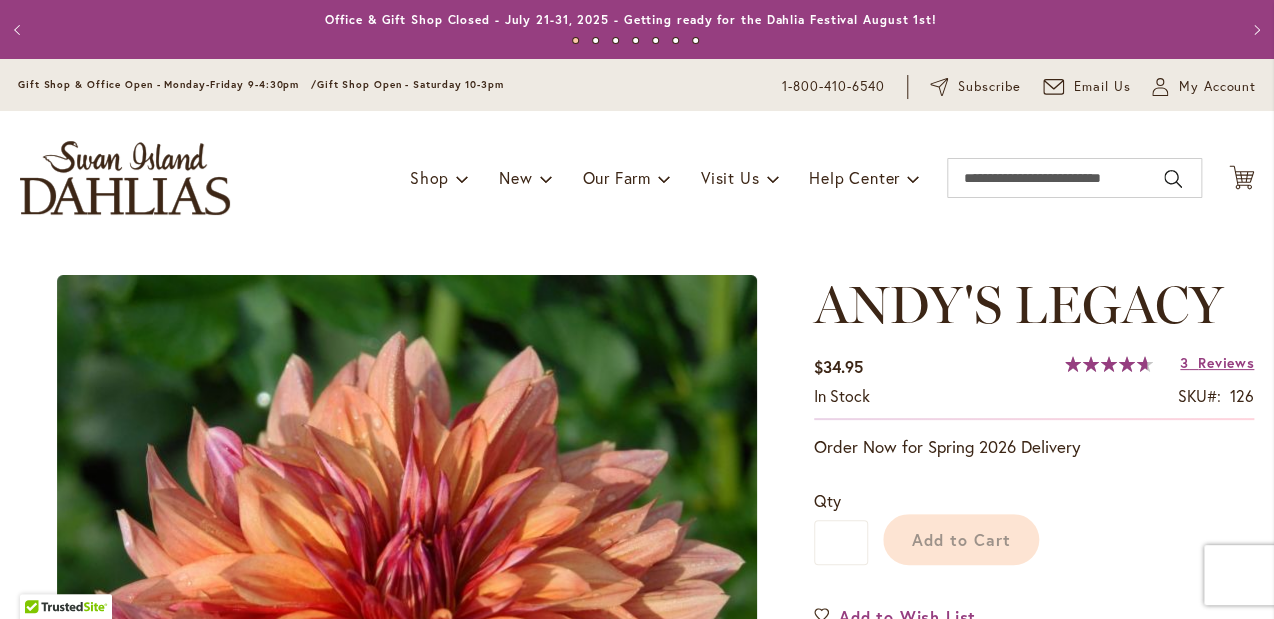 type on "****" 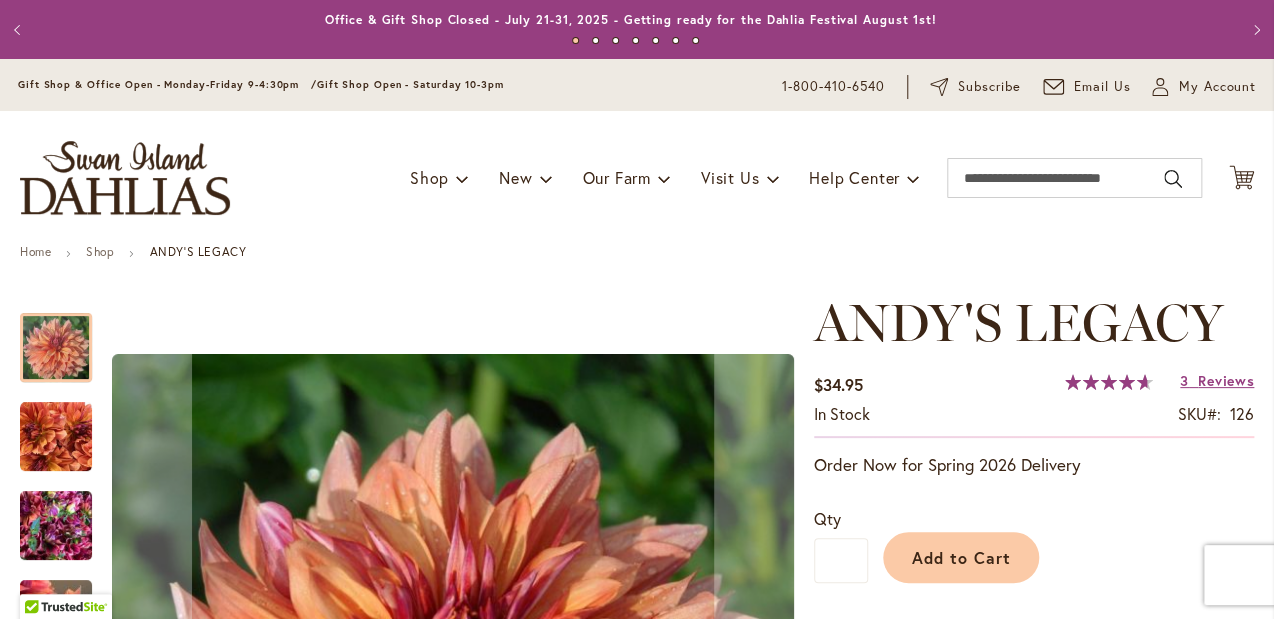 type on "**********" 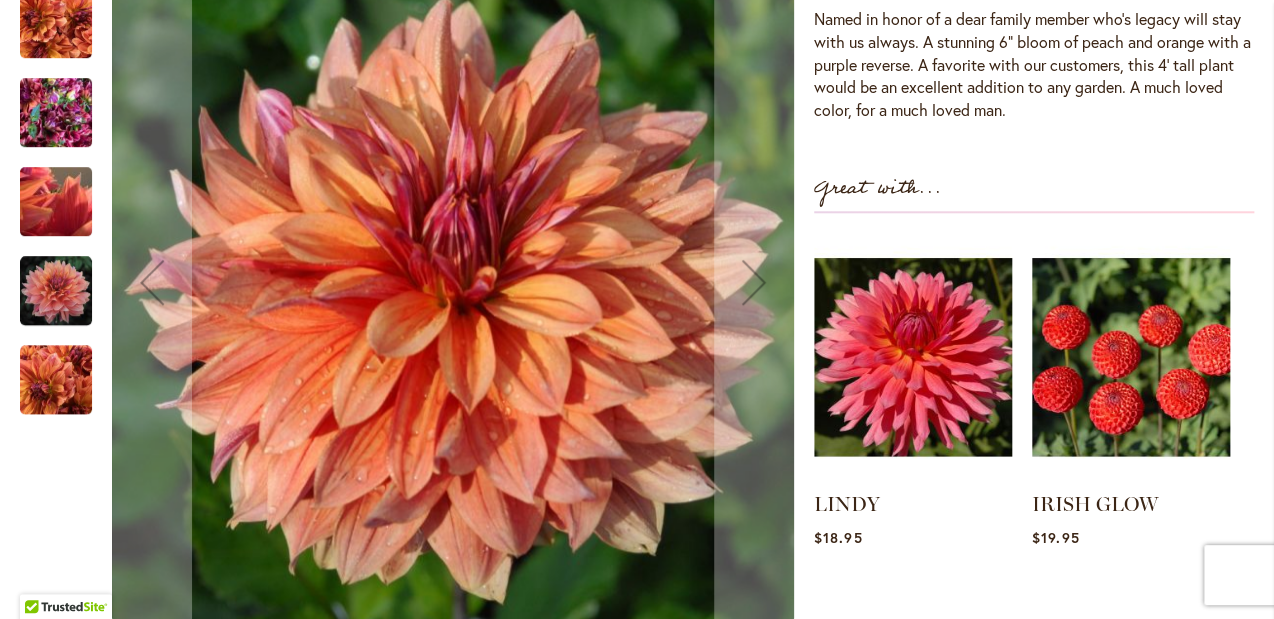 scroll, scrollTop: 0, scrollLeft: 0, axis: both 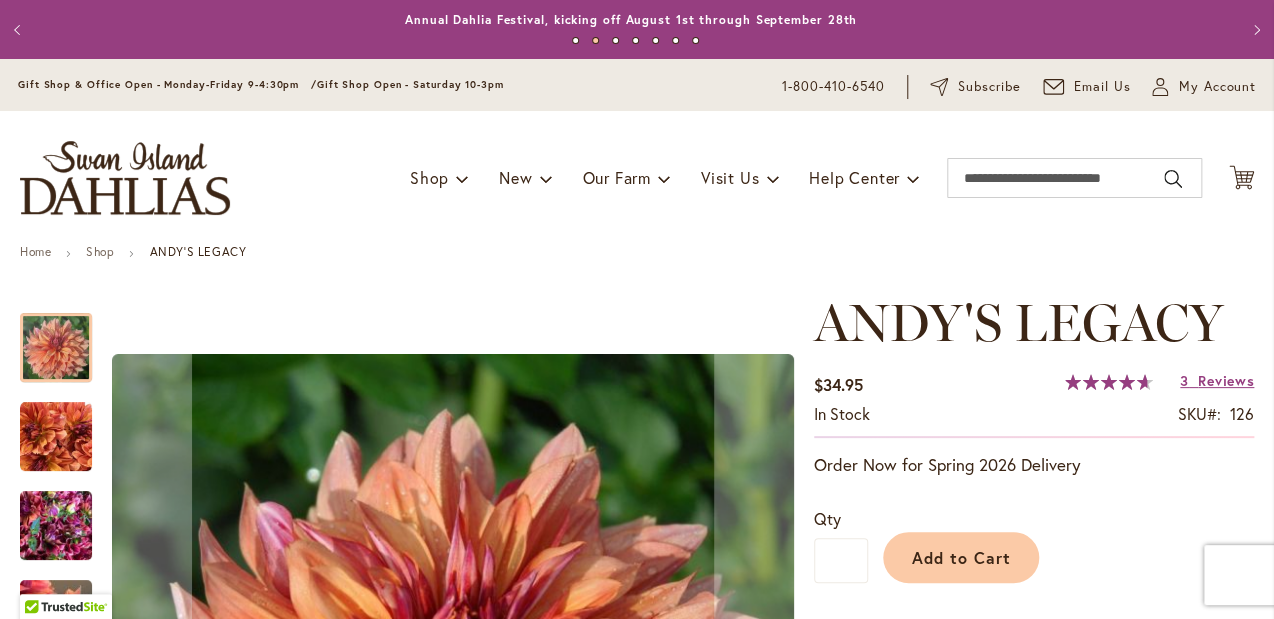 click on "Previous" at bounding box center (20, 30) 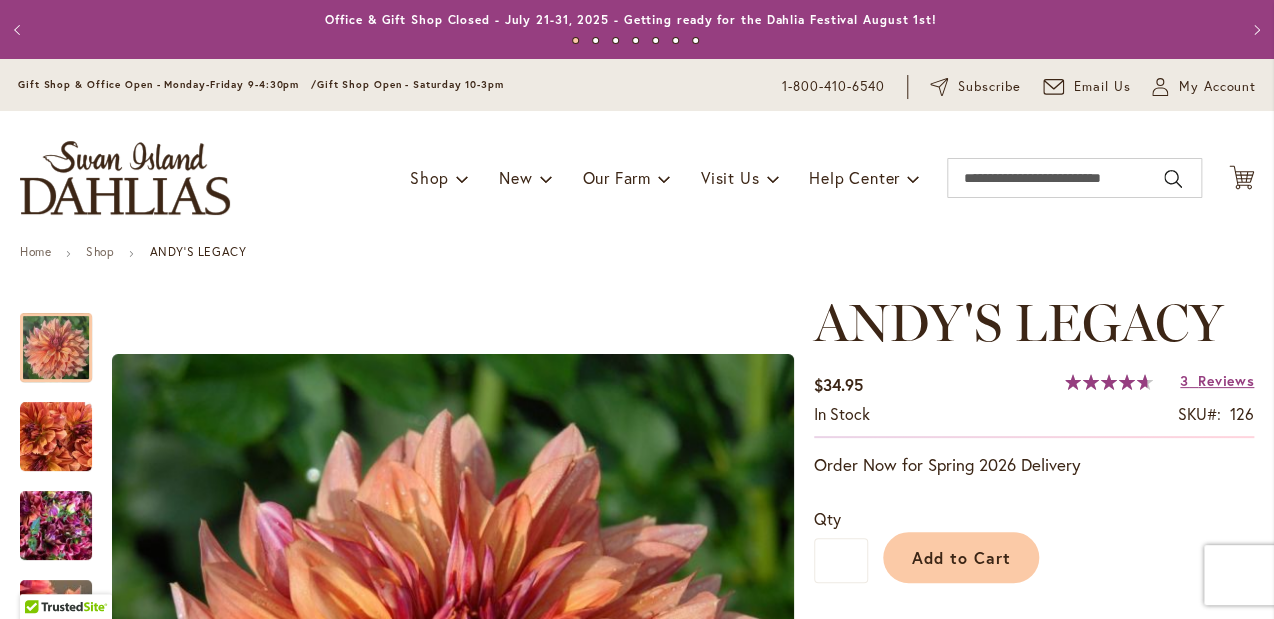 click on "Previous" at bounding box center (20, 30) 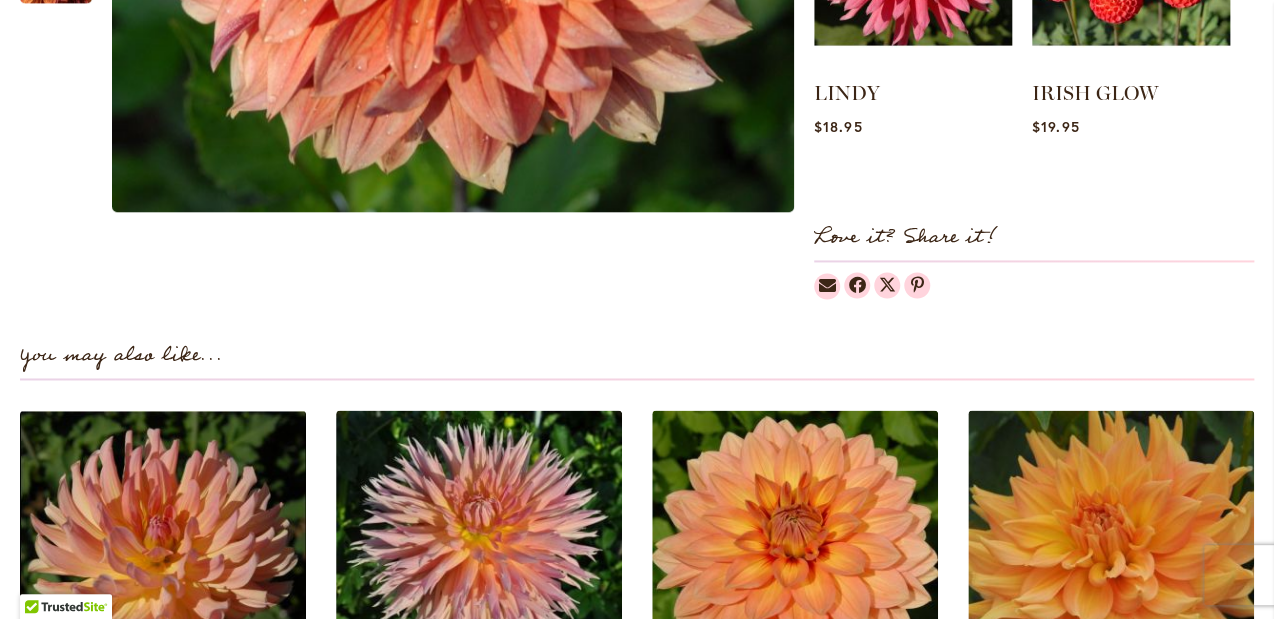 scroll, scrollTop: 0, scrollLeft: 0, axis: both 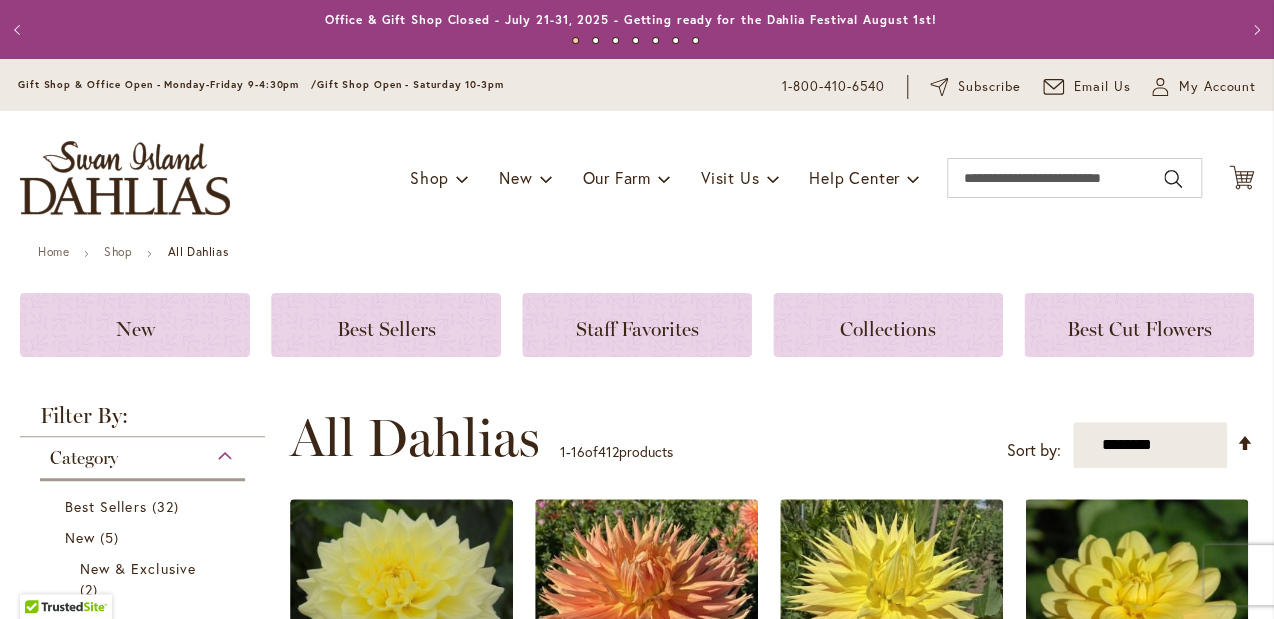 type on "**********" 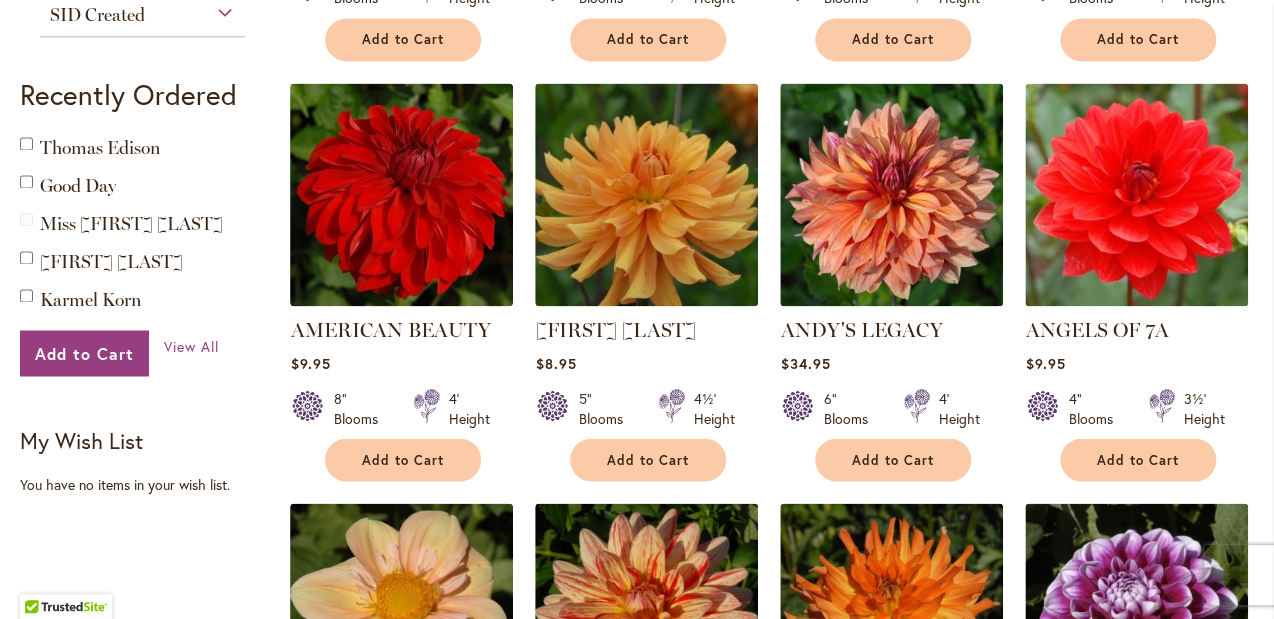 scroll, scrollTop: 1264, scrollLeft: 0, axis: vertical 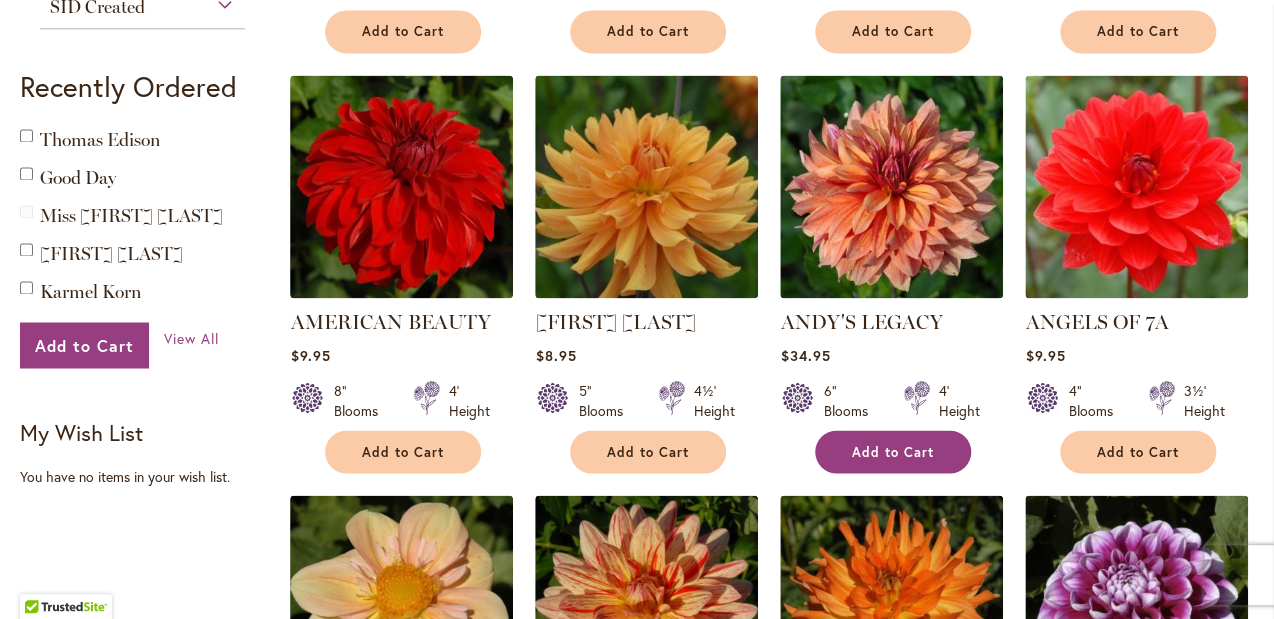 click on "Add to Cart" at bounding box center [893, 451] 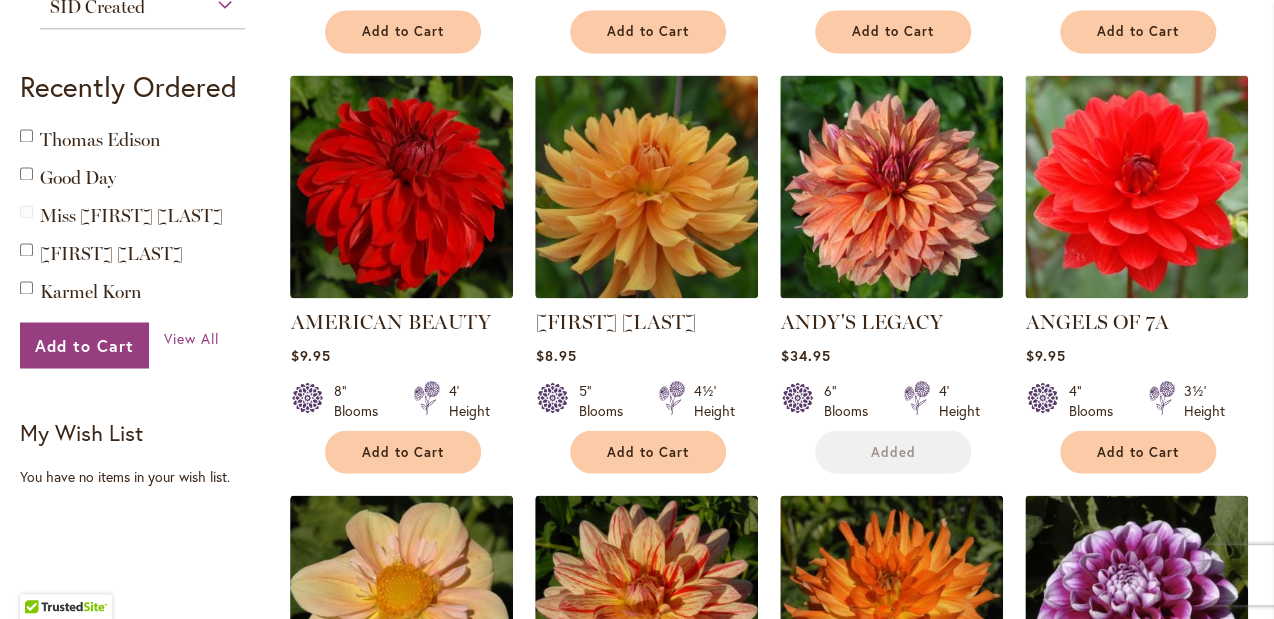 scroll, scrollTop: 1316, scrollLeft: 0, axis: vertical 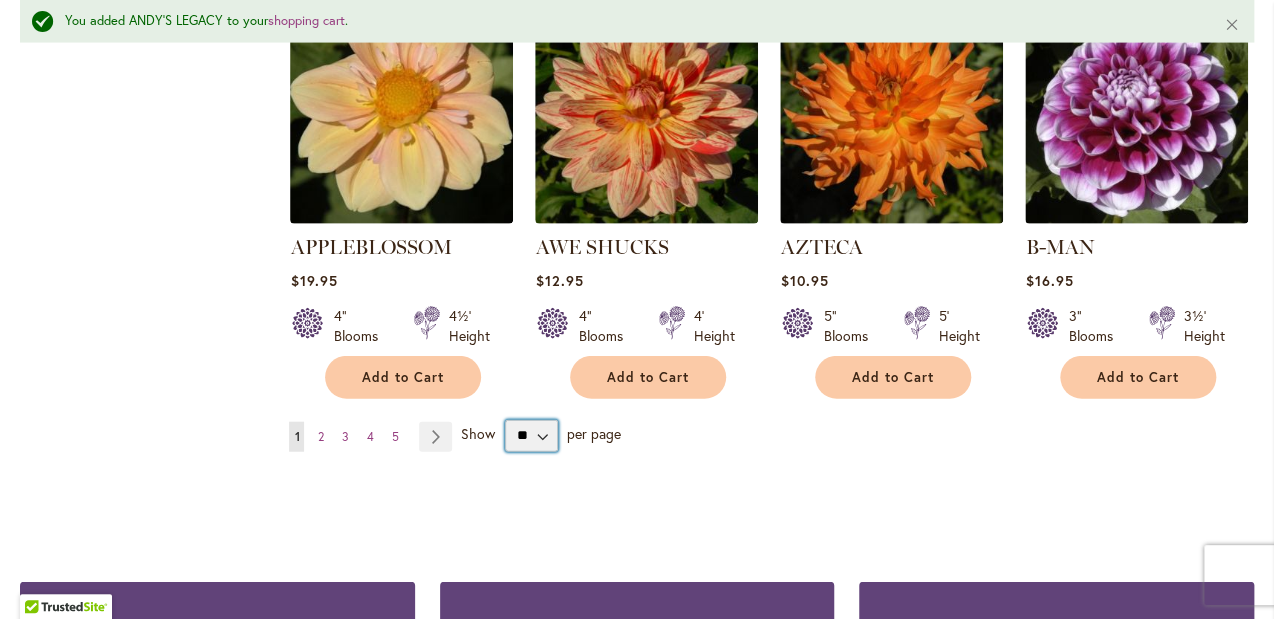 click on "**
**
**
**" at bounding box center [531, 436] 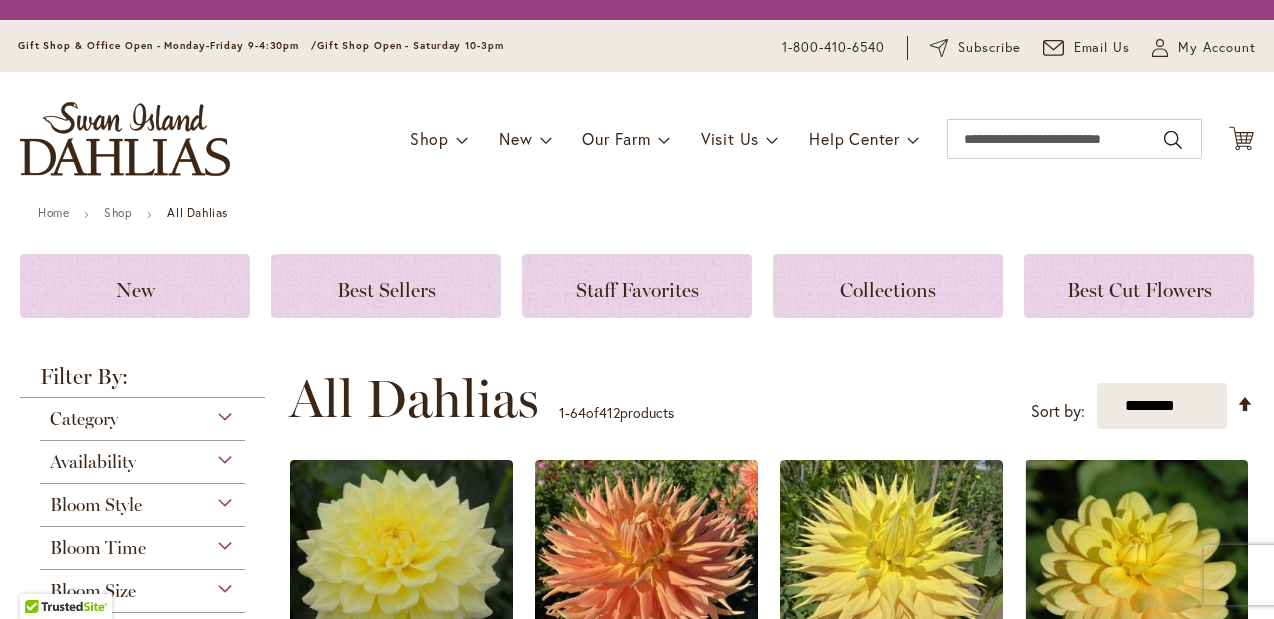 scroll, scrollTop: 0, scrollLeft: 0, axis: both 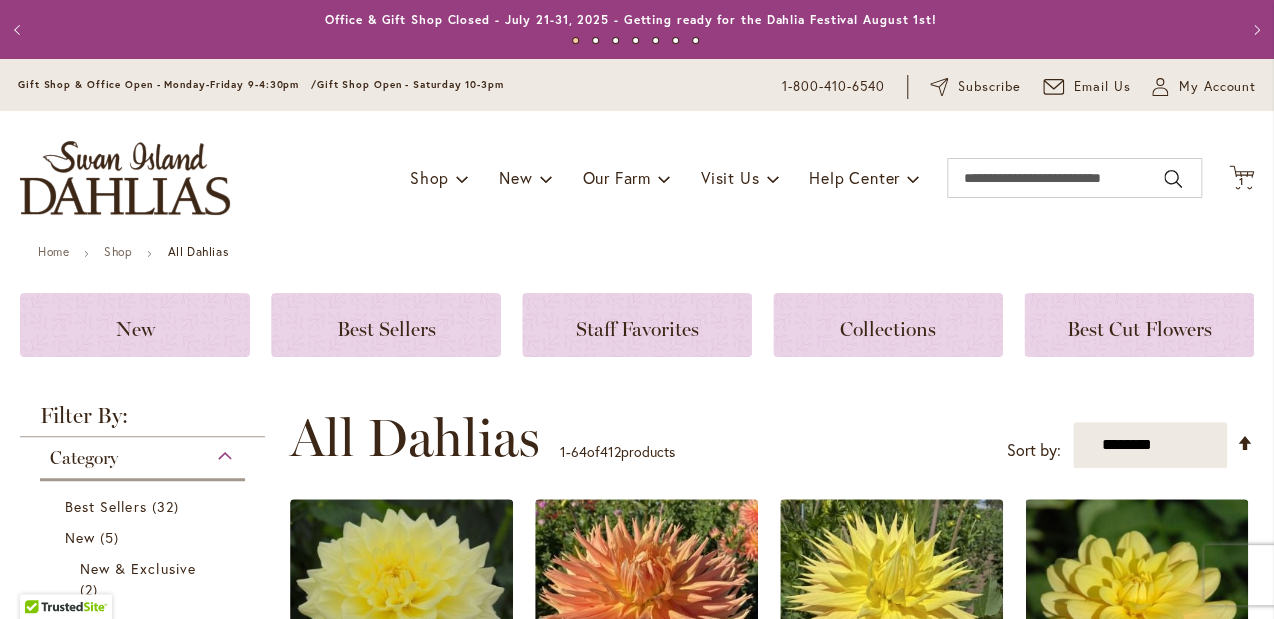 type on "**********" 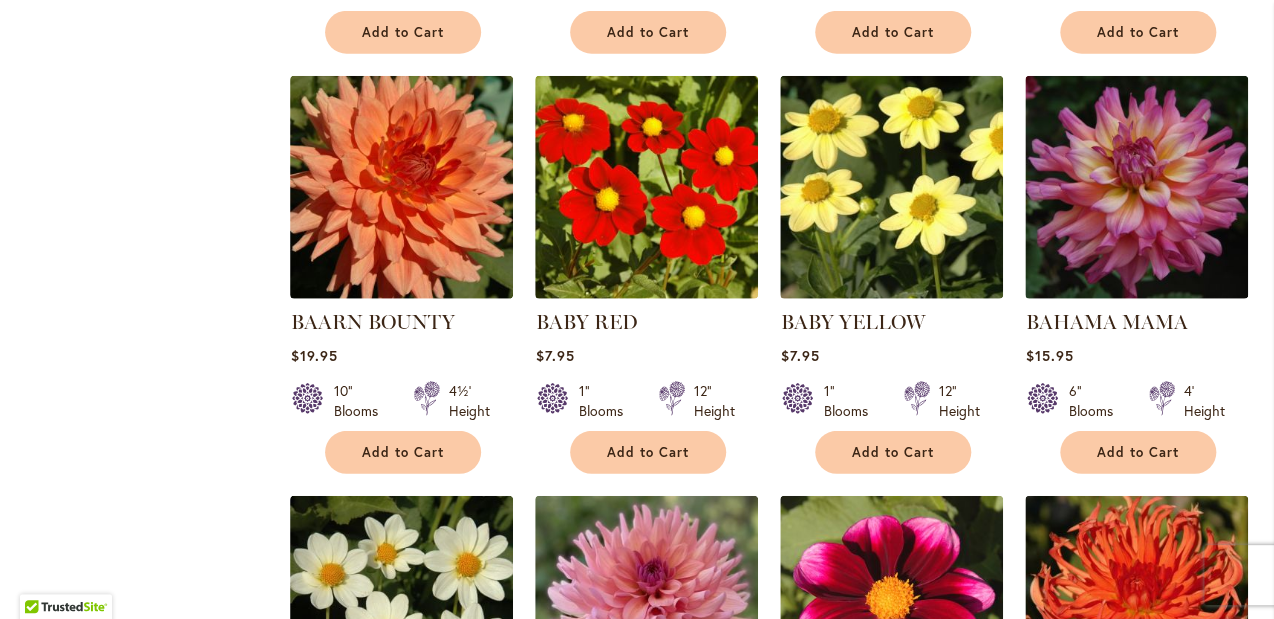 scroll, scrollTop: 2114, scrollLeft: 0, axis: vertical 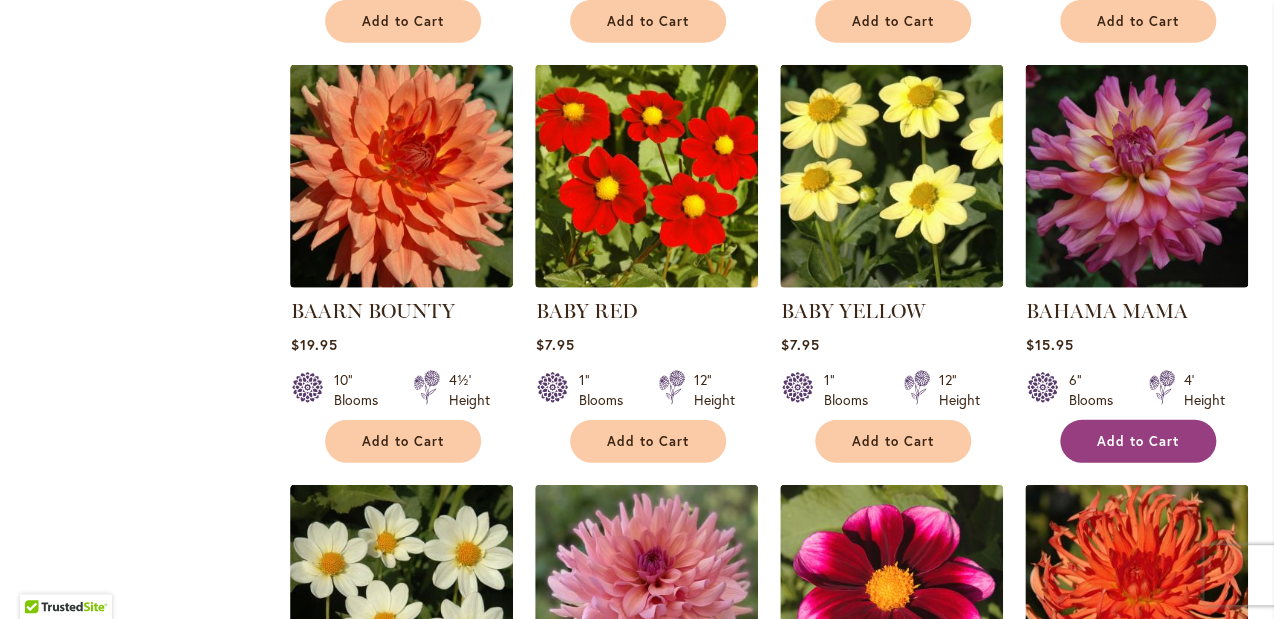 click on "Add to Cart" at bounding box center [1138, 441] 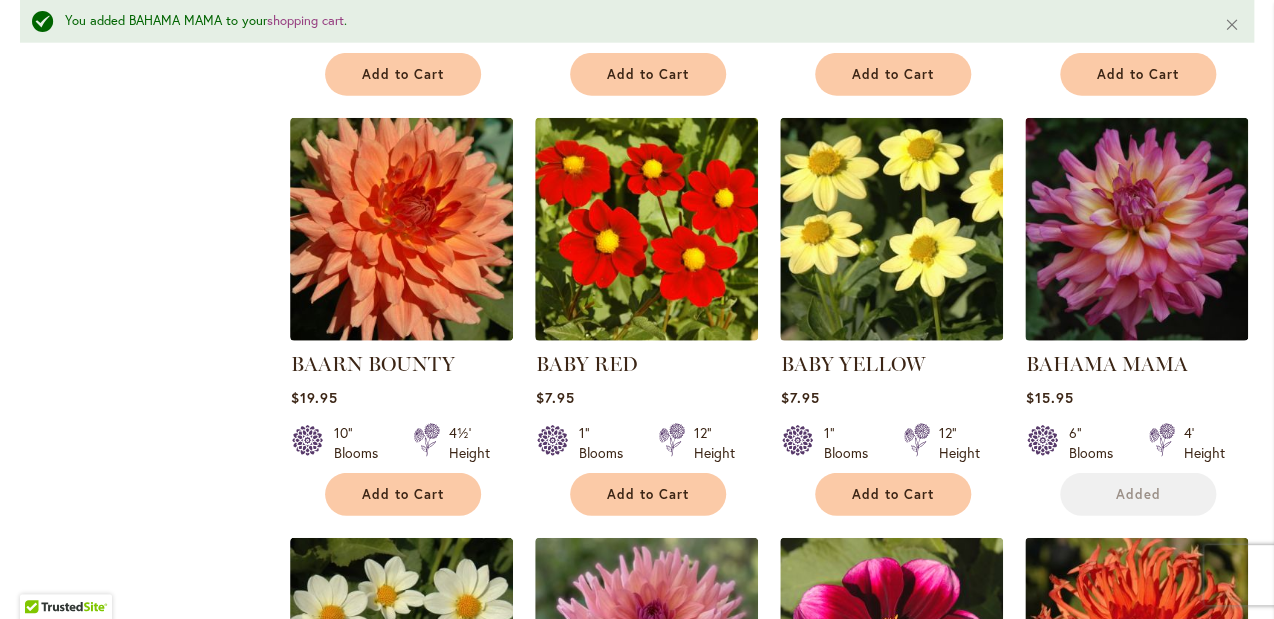 scroll, scrollTop: 2166, scrollLeft: 0, axis: vertical 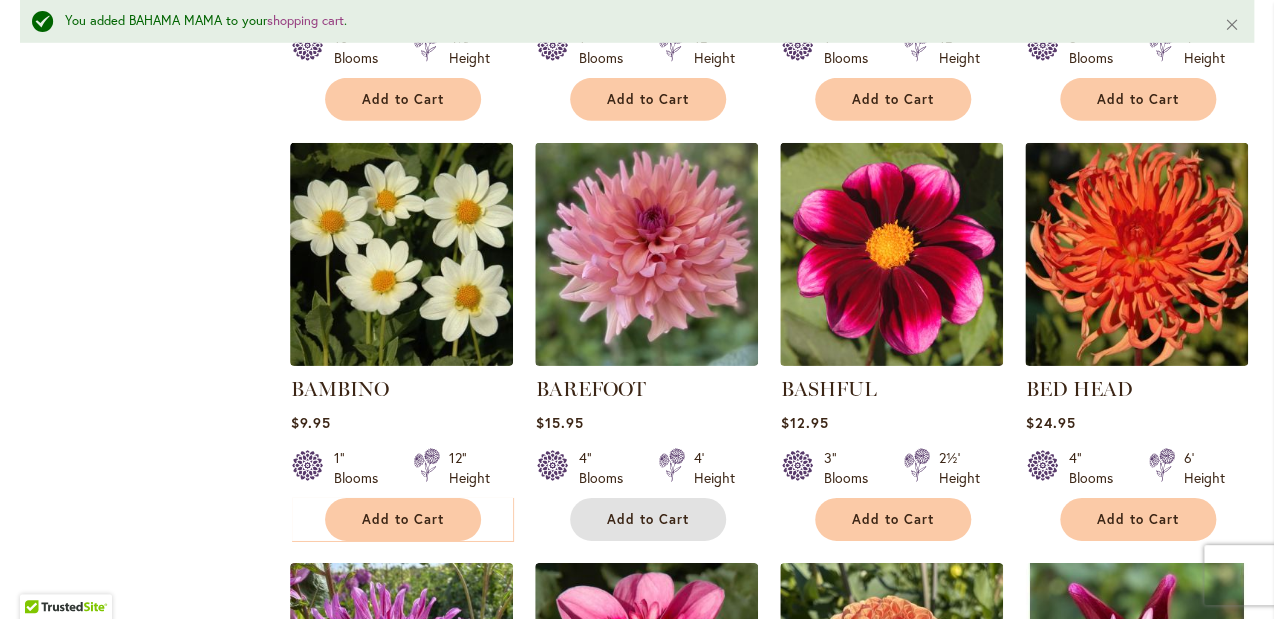 click on "Add to Cart" at bounding box center [648, 519] 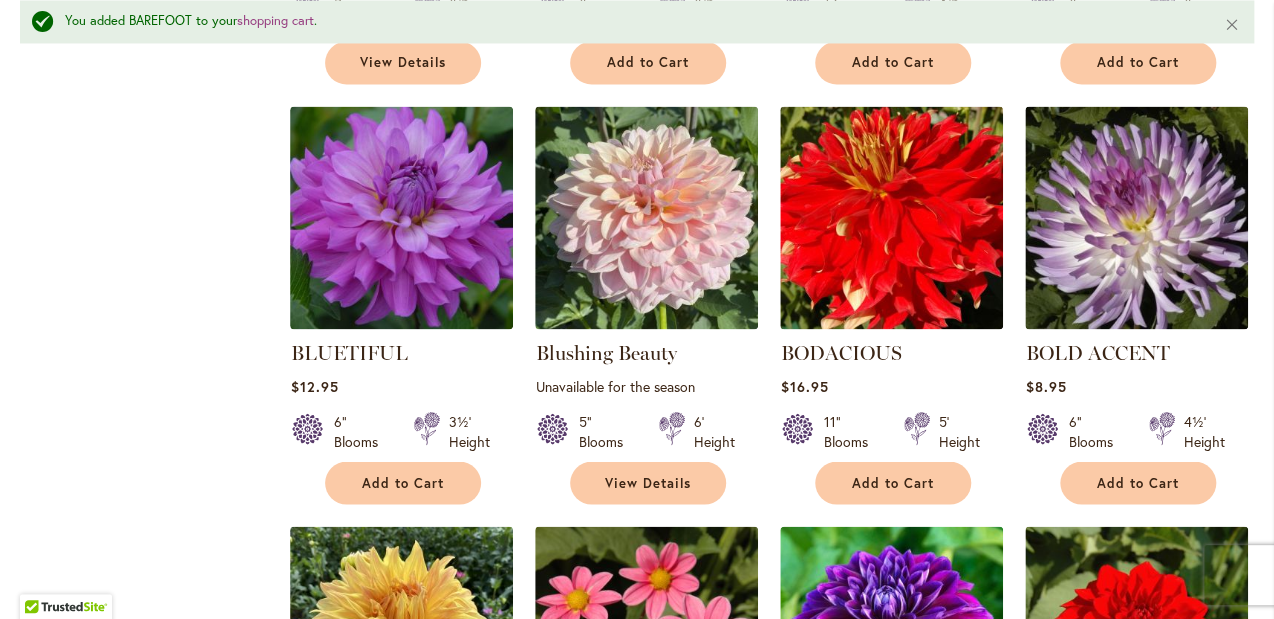 scroll, scrollTop: 4658, scrollLeft: 0, axis: vertical 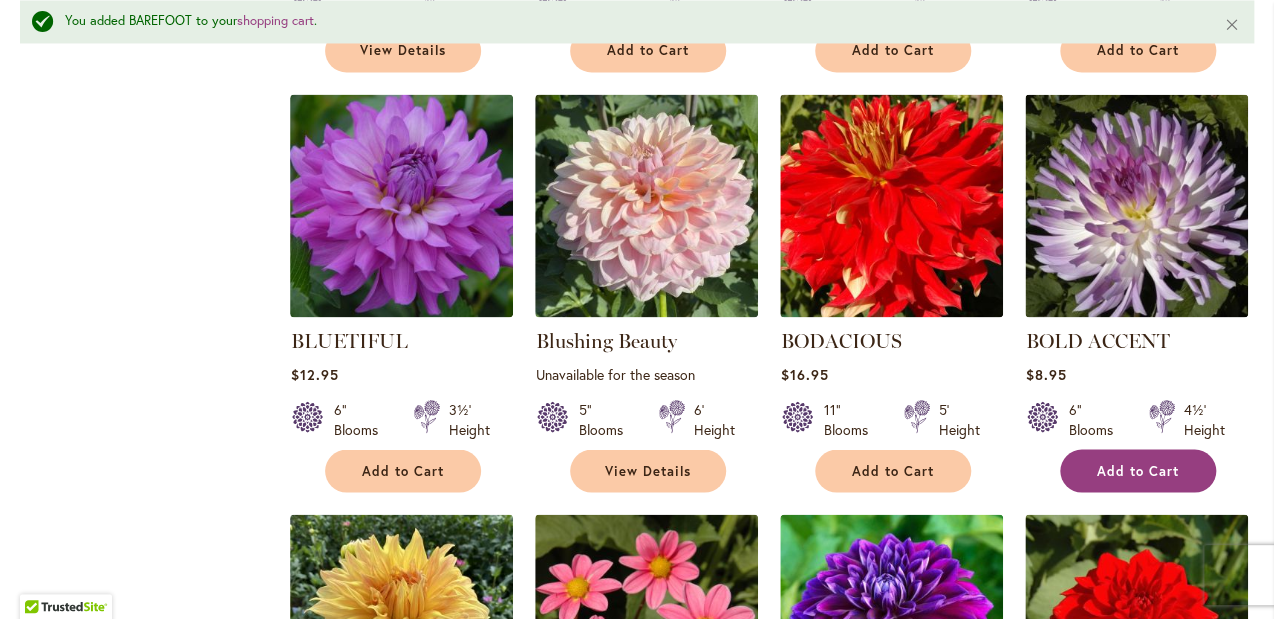 click on "Add to Cart" at bounding box center (1138, 470) 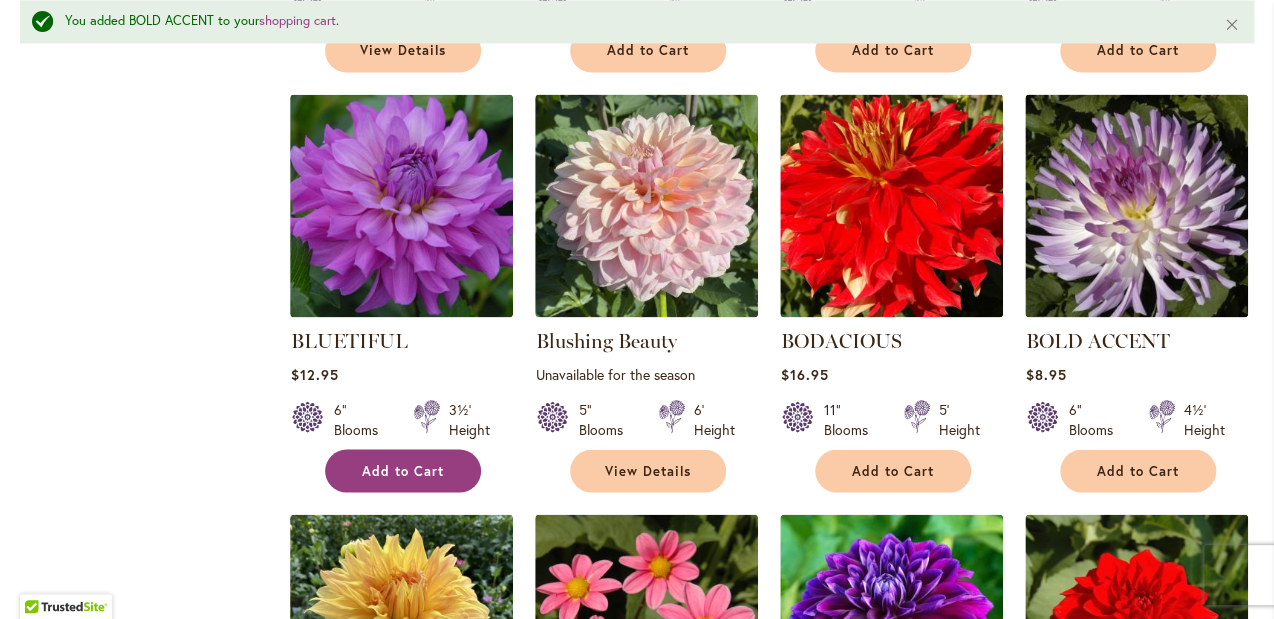 click on "Add to Cart" at bounding box center (403, 470) 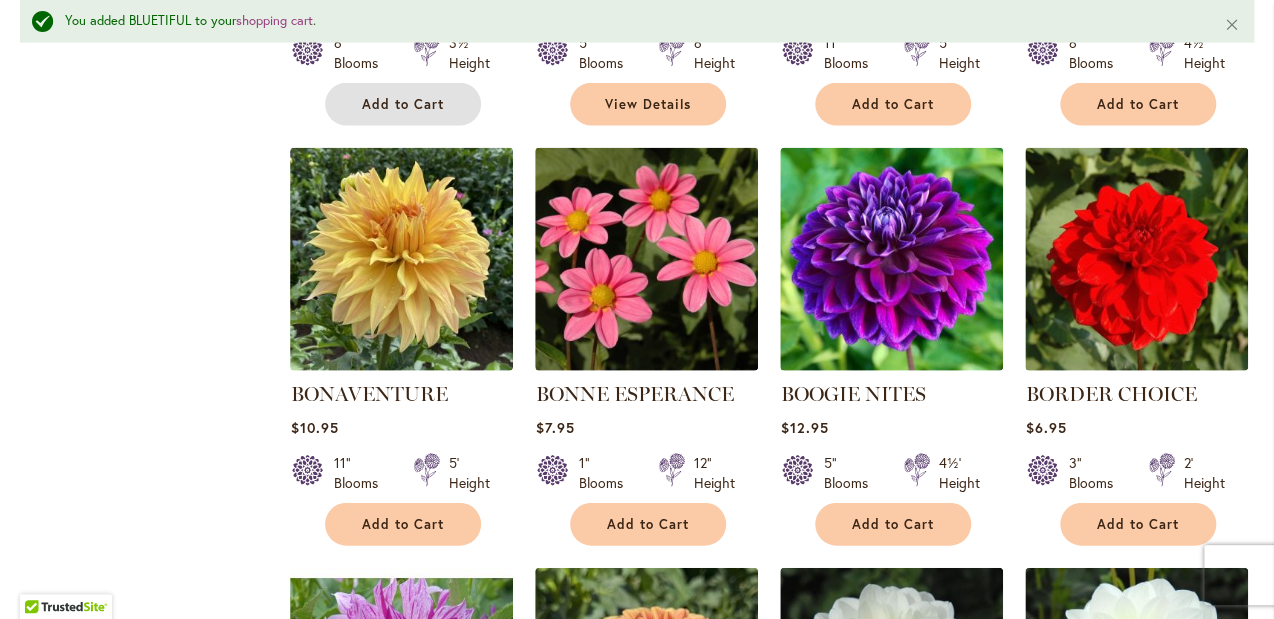 scroll, scrollTop: 5035, scrollLeft: 0, axis: vertical 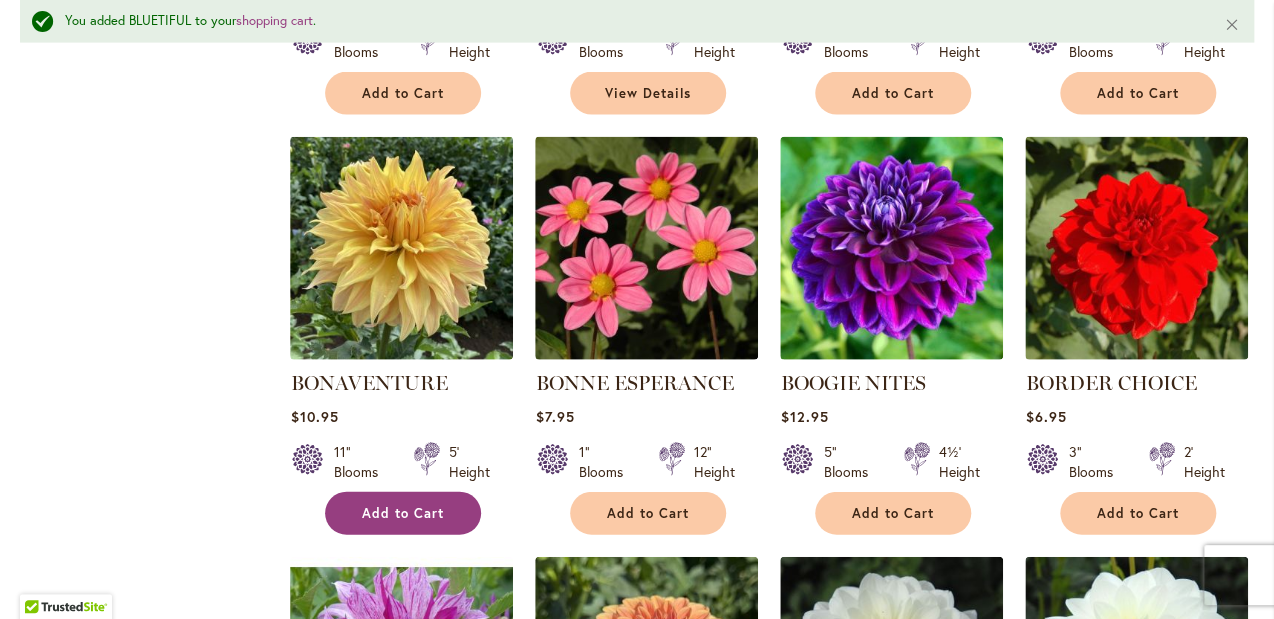 click on "Add to Cart" at bounding box center (403, 513) 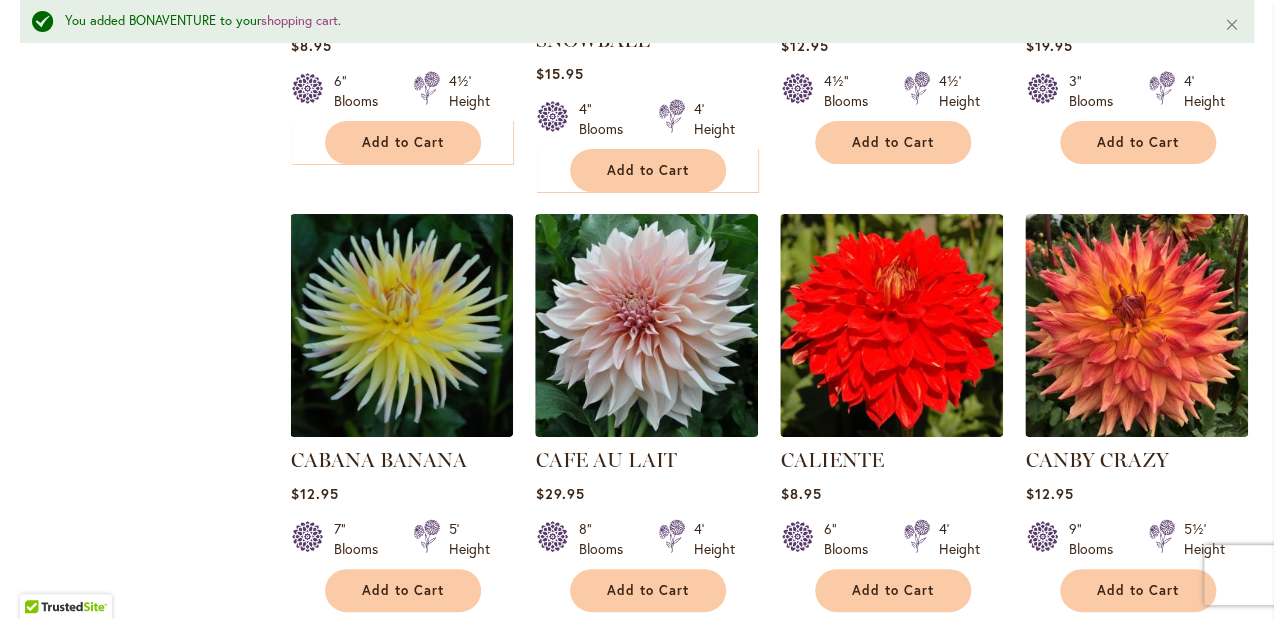 scroll, scrollTop: 6258, scrollLeft: 0, axis: vertical 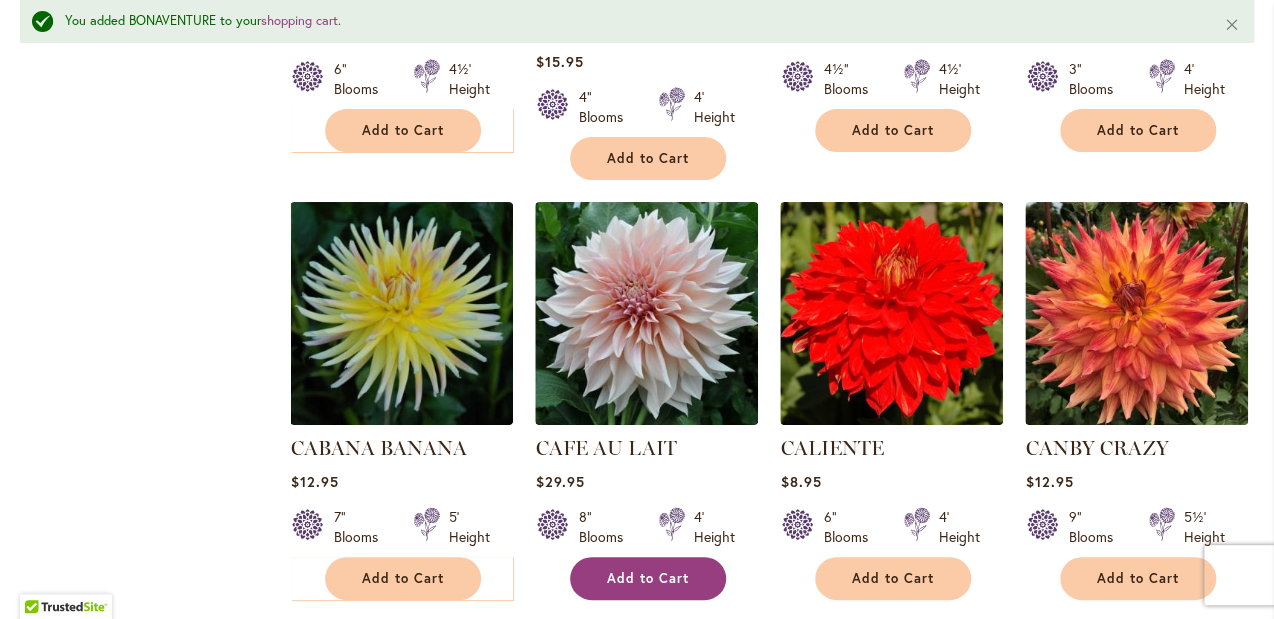 click on "Add to Cart" at bounding box center (648, 578) 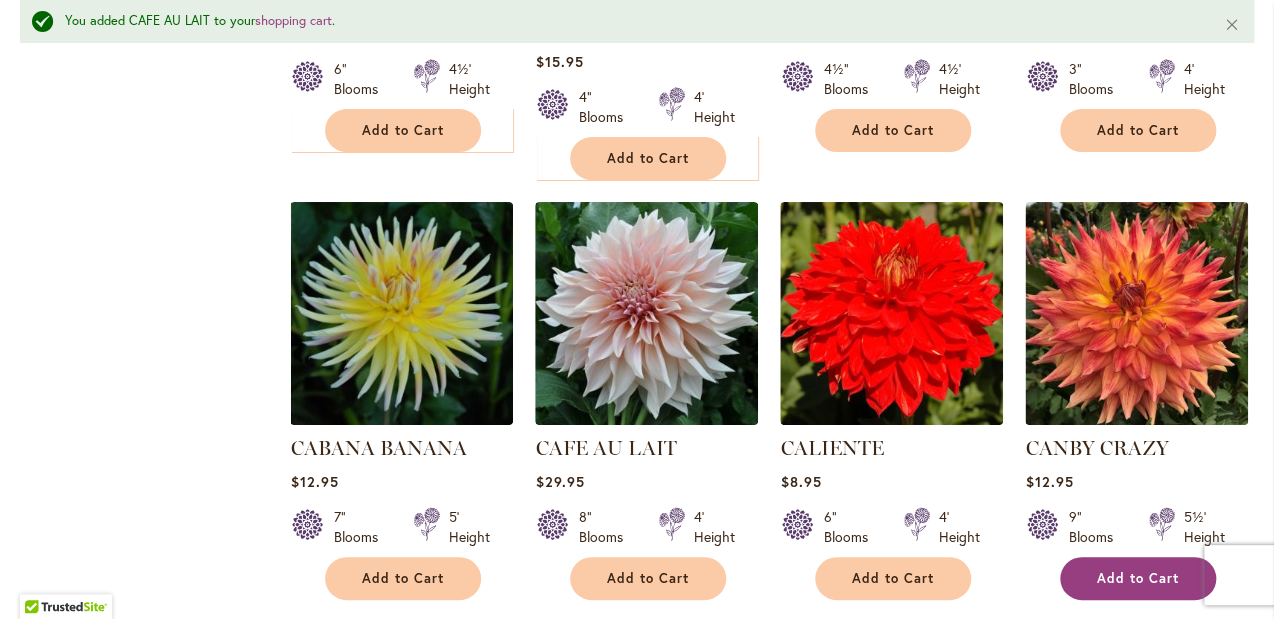 click on "Add to Cart" at bounding box center [1138, 578] 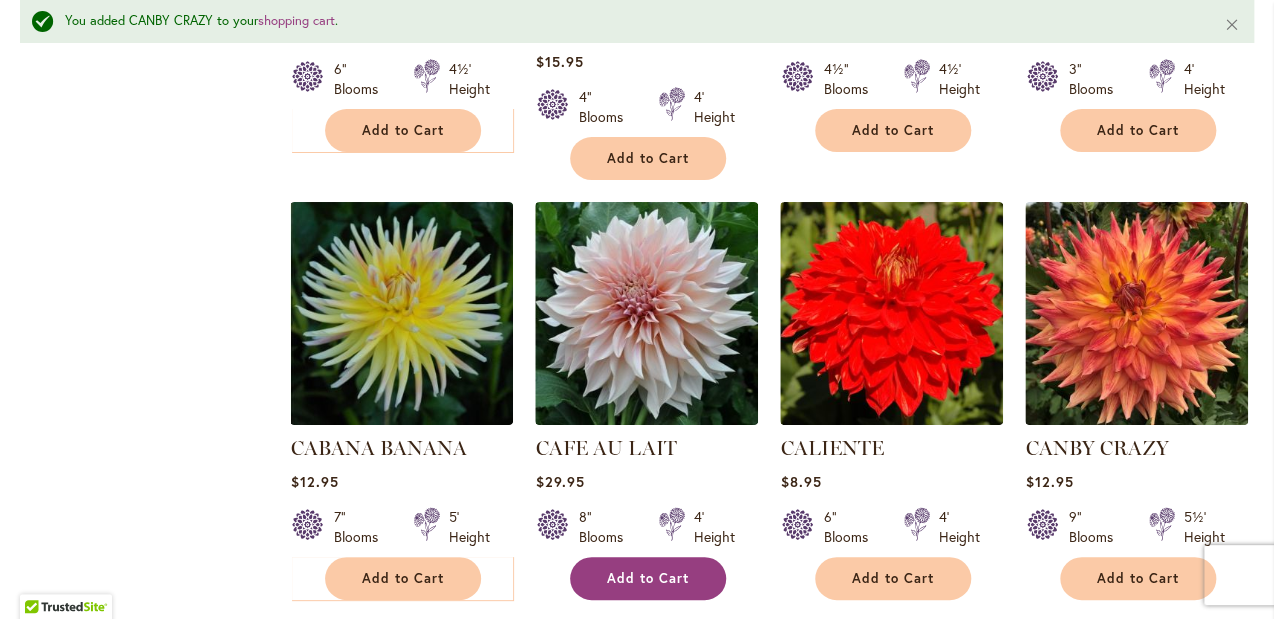 click on "Add to Cart" at bounding box center (648, 578) 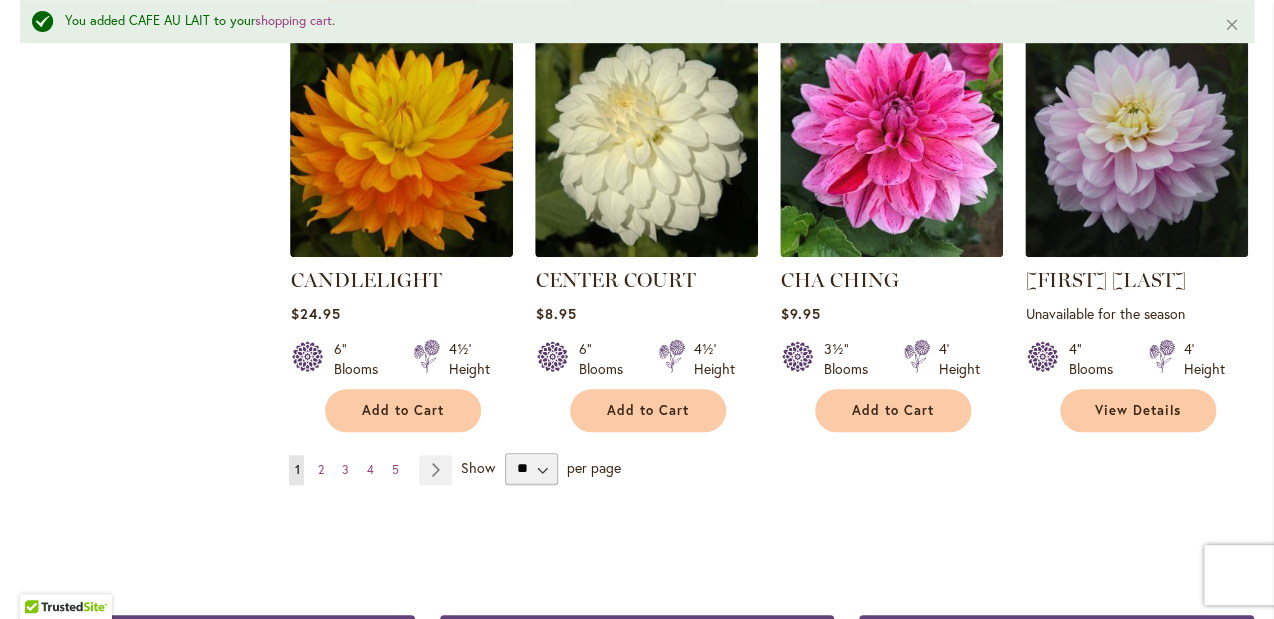 scroll, scrollTop: 6857, scrollLeft: 0, axis: vertical 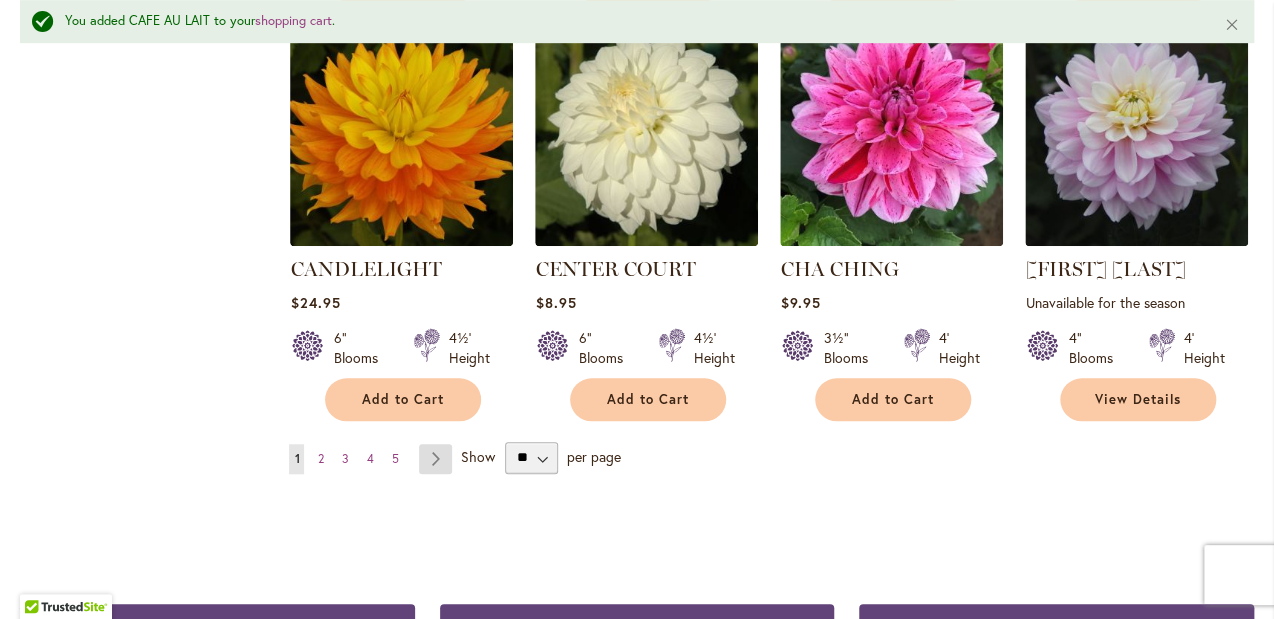 click on "Page
Next" at bounding box center (435, 459) 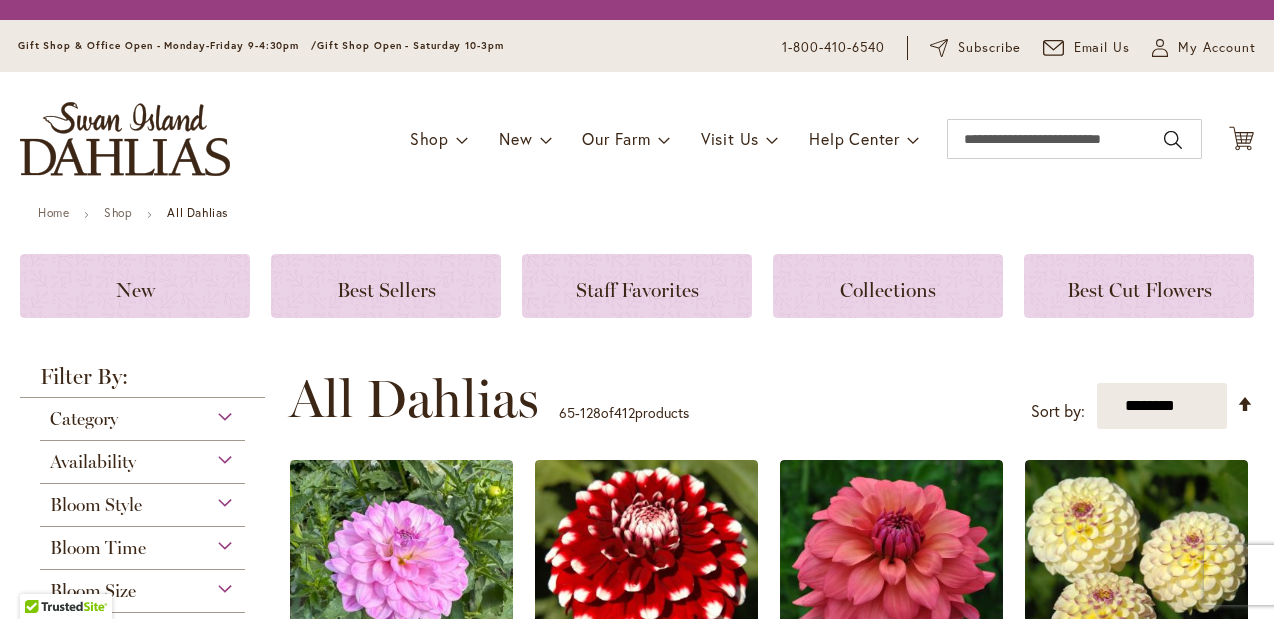 scroll, scrollTop: 0, scrollLeft: 0, axis: both 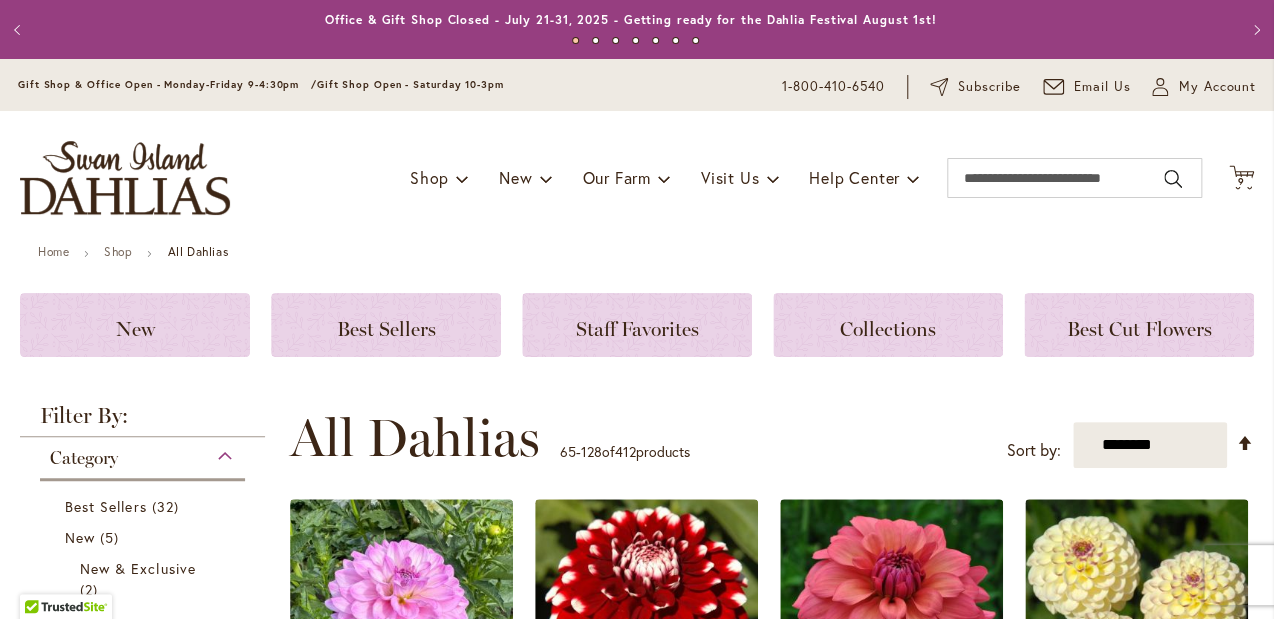 type on "**********" 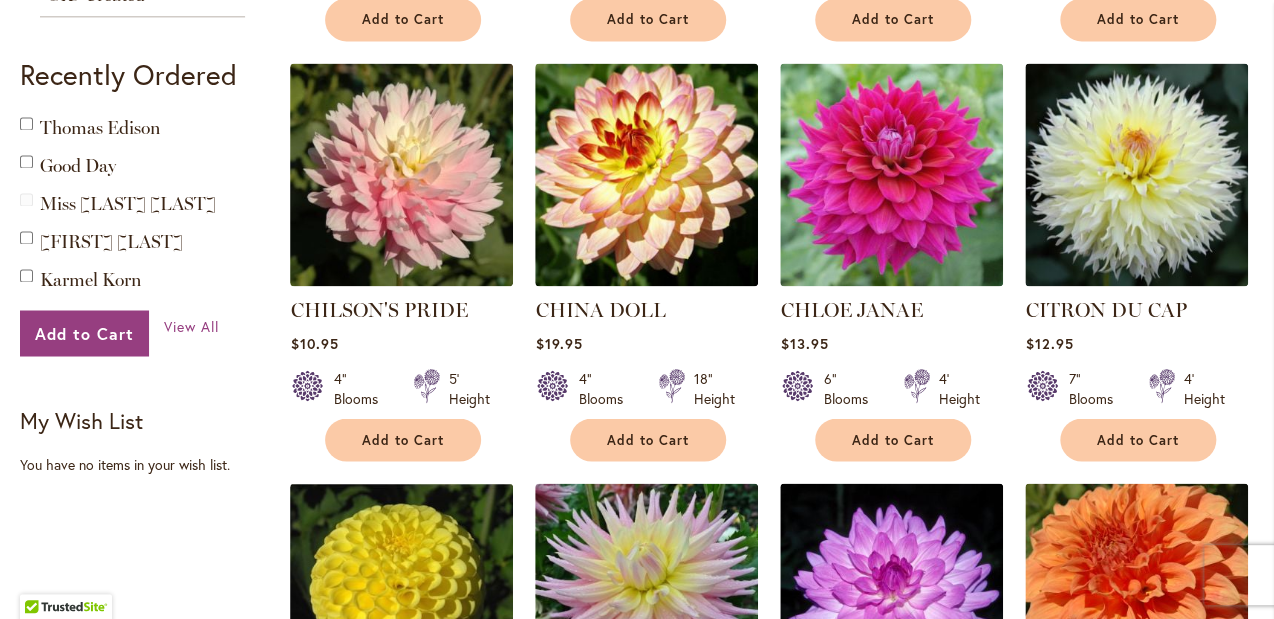 scroll, scrollTop: 1287, scrollLeft: 0, axis: vertical 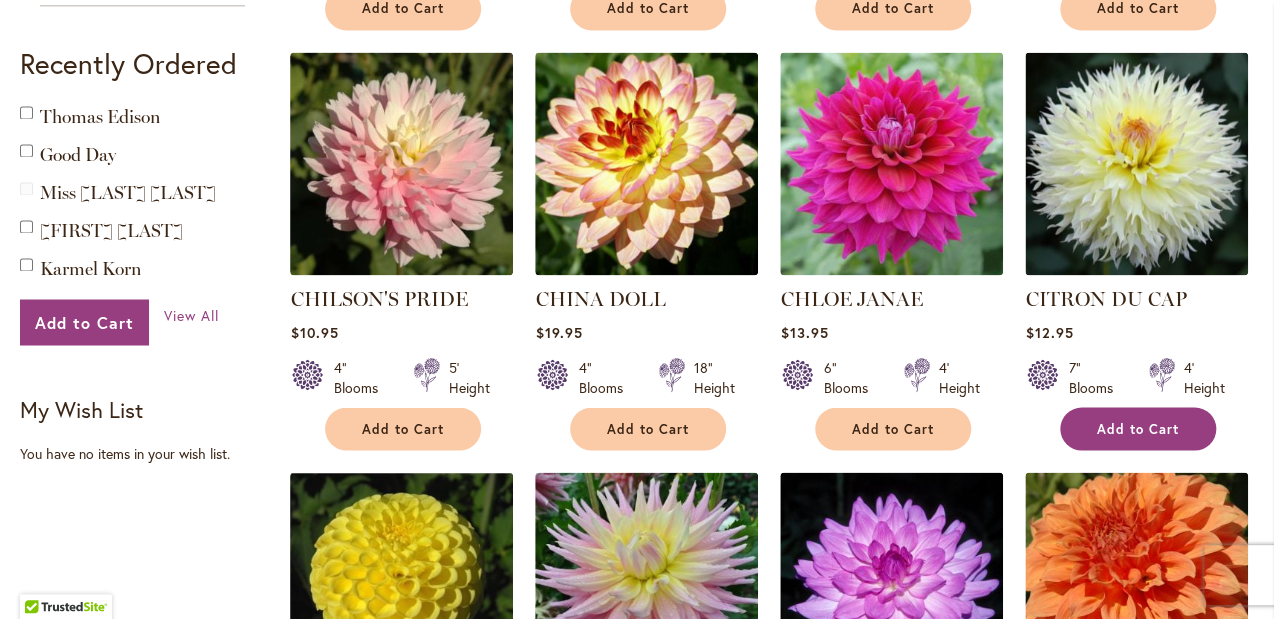 click on "Add to Cart" at bounding box center (1138, 428) 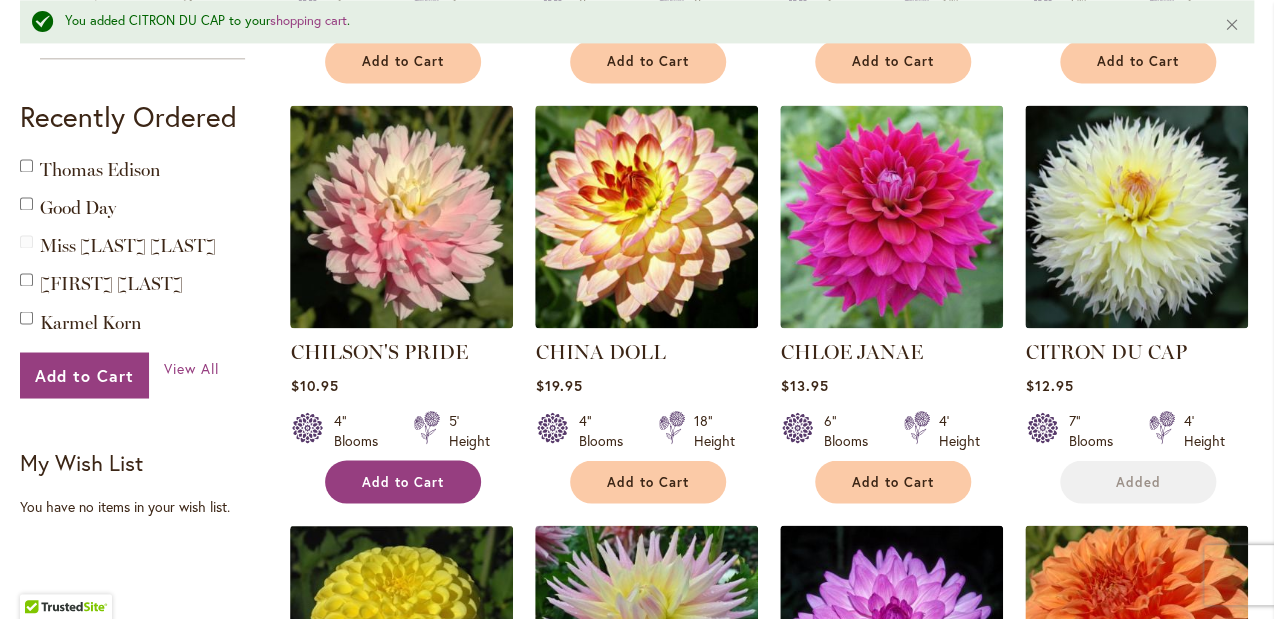 scroll, scrollTop: 1340, scrollLeft: 0, axis: vertical 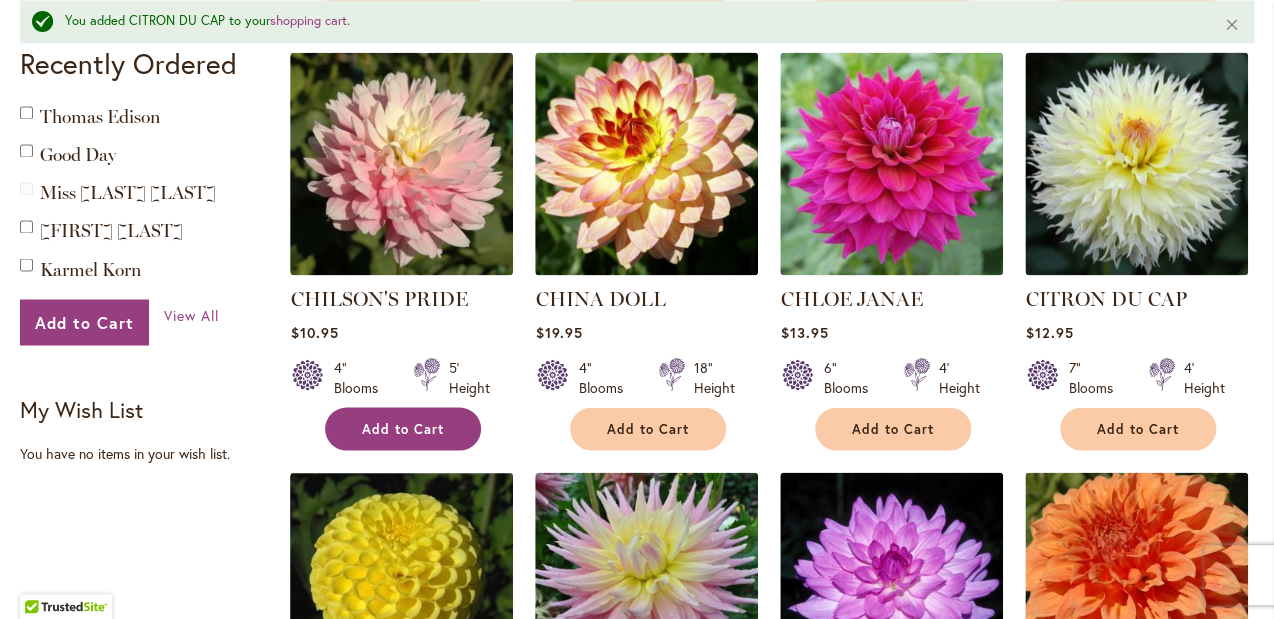 click on "Add to Cart" at bounding box center (403, 428) 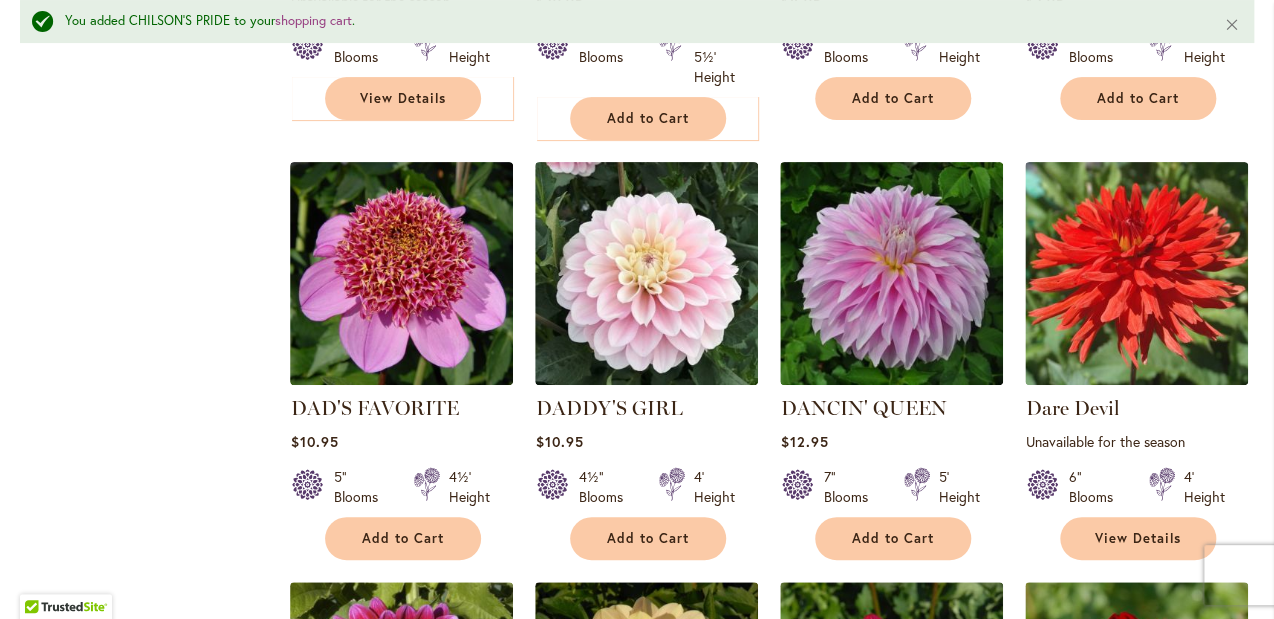 scroll, scrollTop: 3402, scrollLeft: 0, axis: vertical 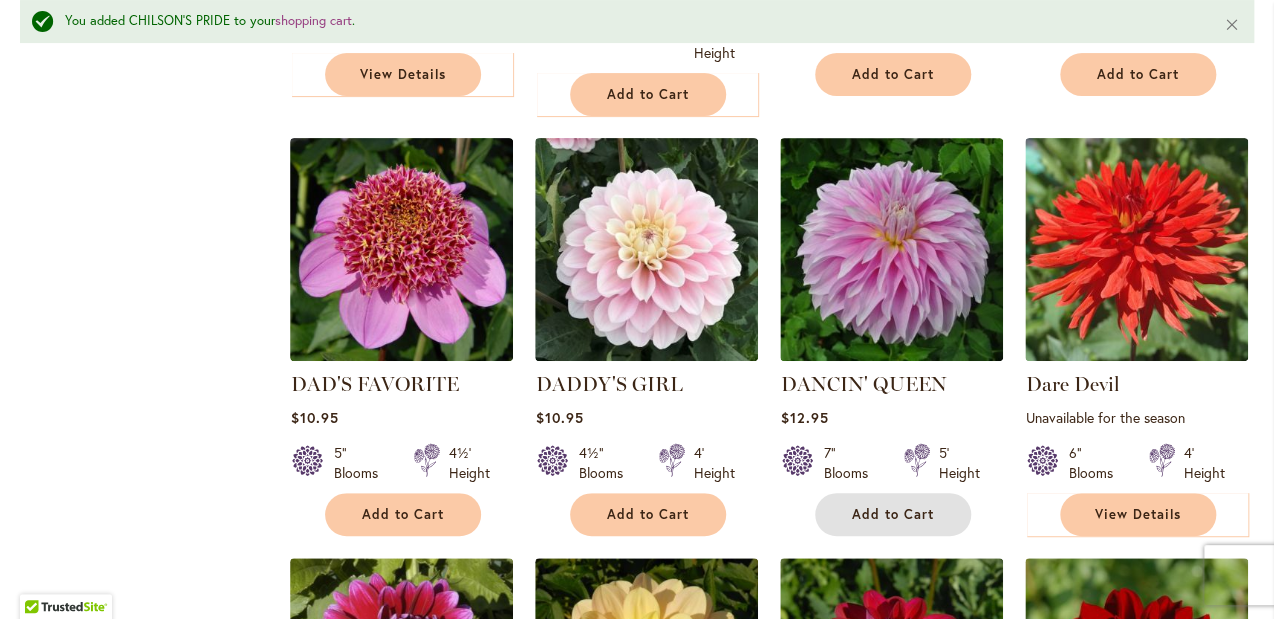 click on "Add to Cart" at bounding box center (893, 514) 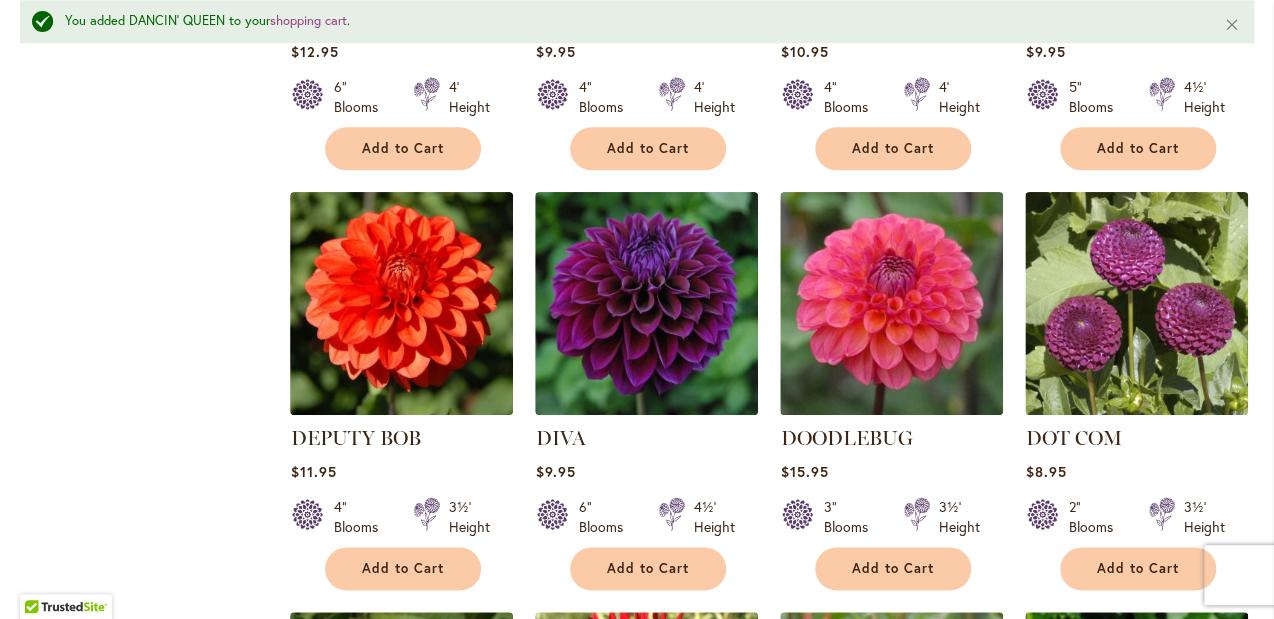 scroll, scrollTop: 4212, scrollLeft: 0, axis: vertical 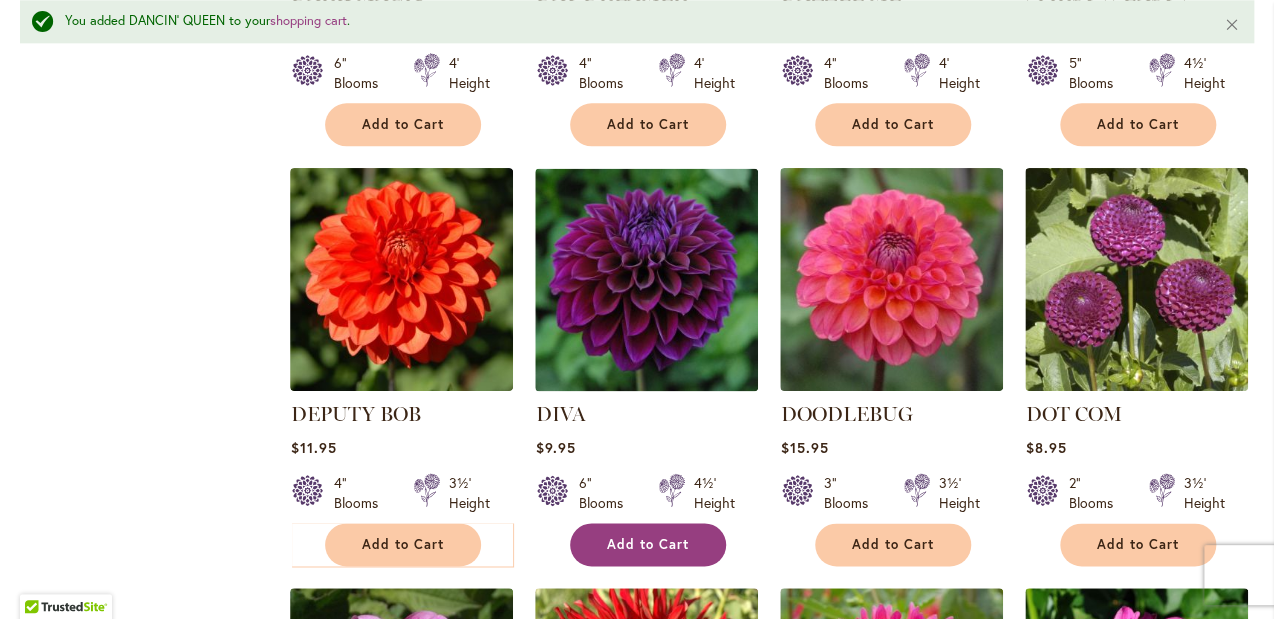 click on "Add to Cart" at bounding box center [648, 544] 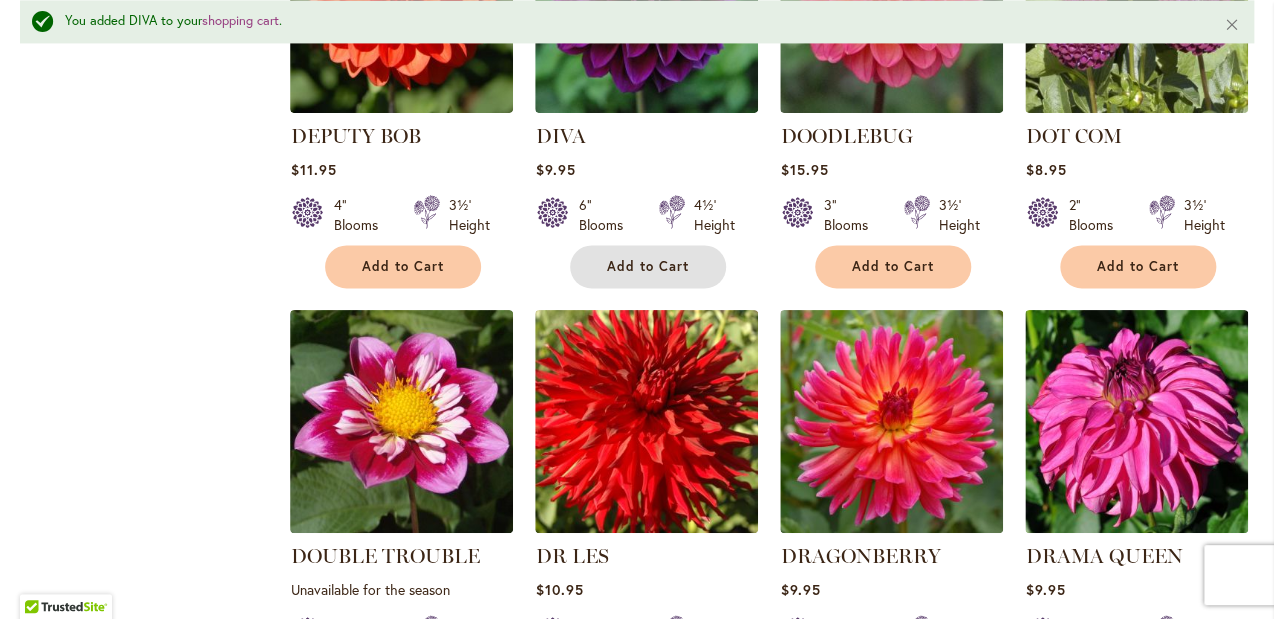 scroll, scrollTop: 4571, scrollLeft: 0, axis: vertical 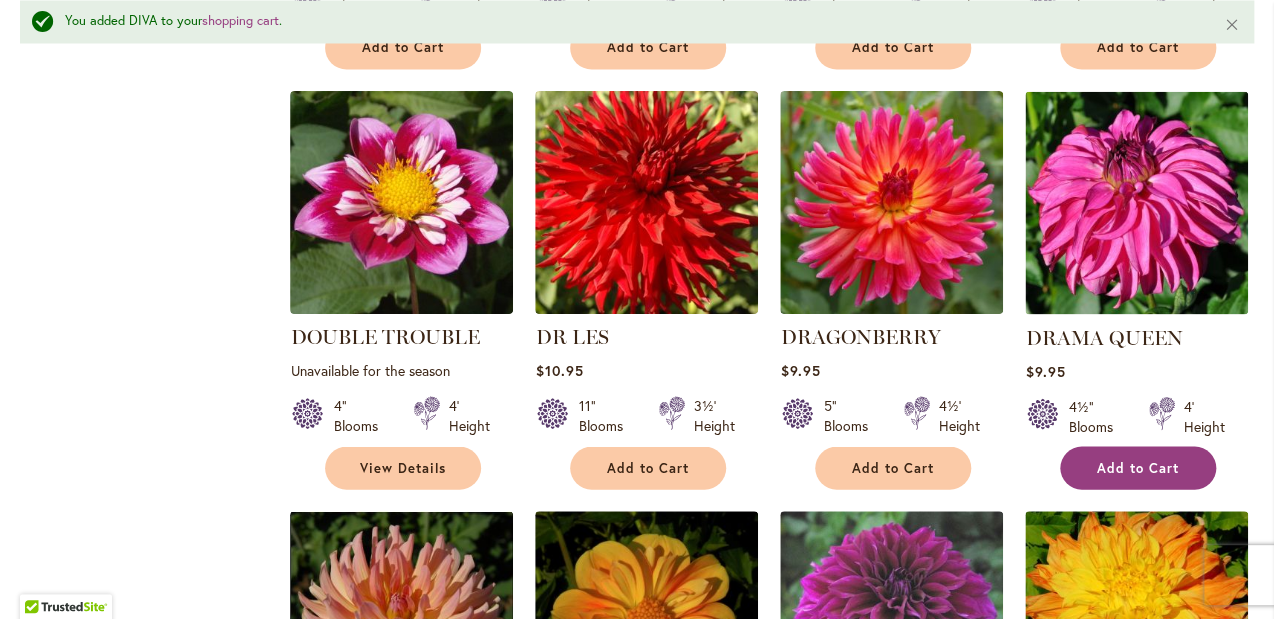 click on "Add to Cart" at bounding box center [1138, 467] 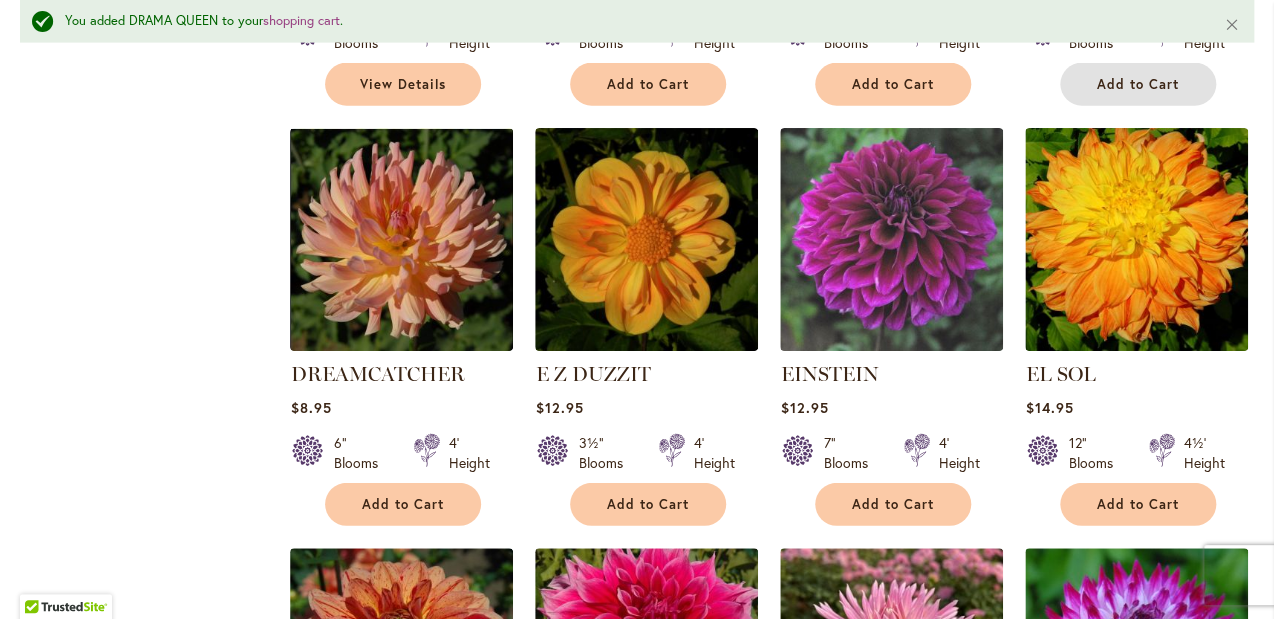 scroll, scrollTop: 5103, scrollLeft: 0, axis: vertical 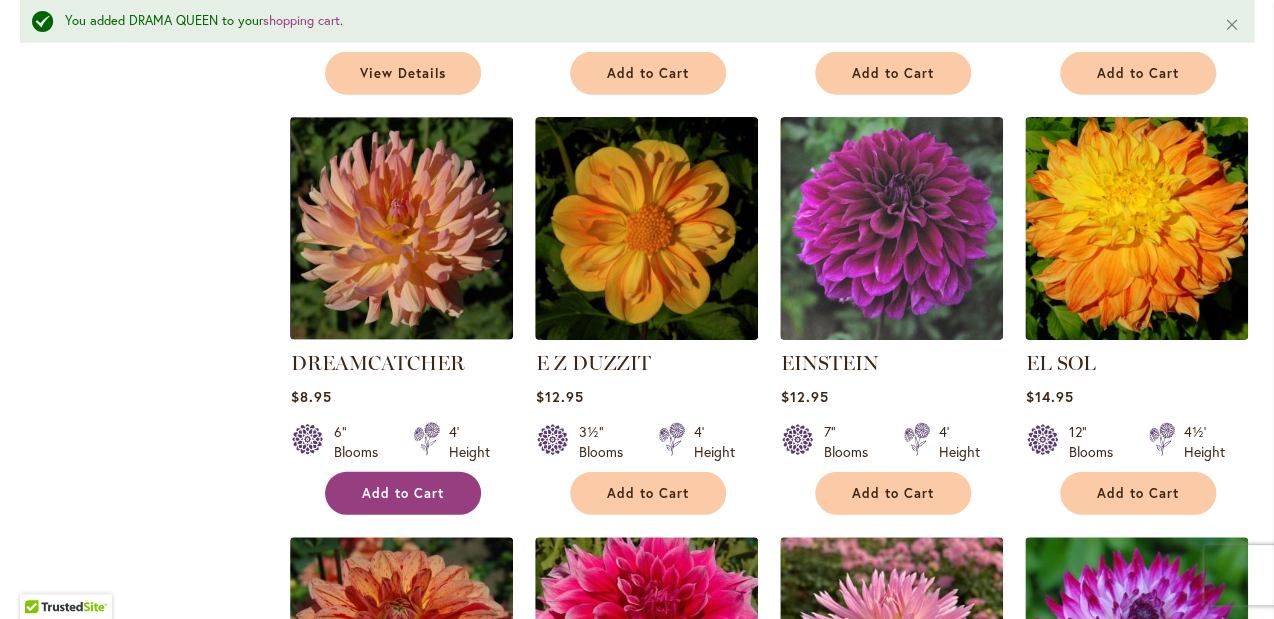 click on "Add to Cart" at bounding box center (403, 493) 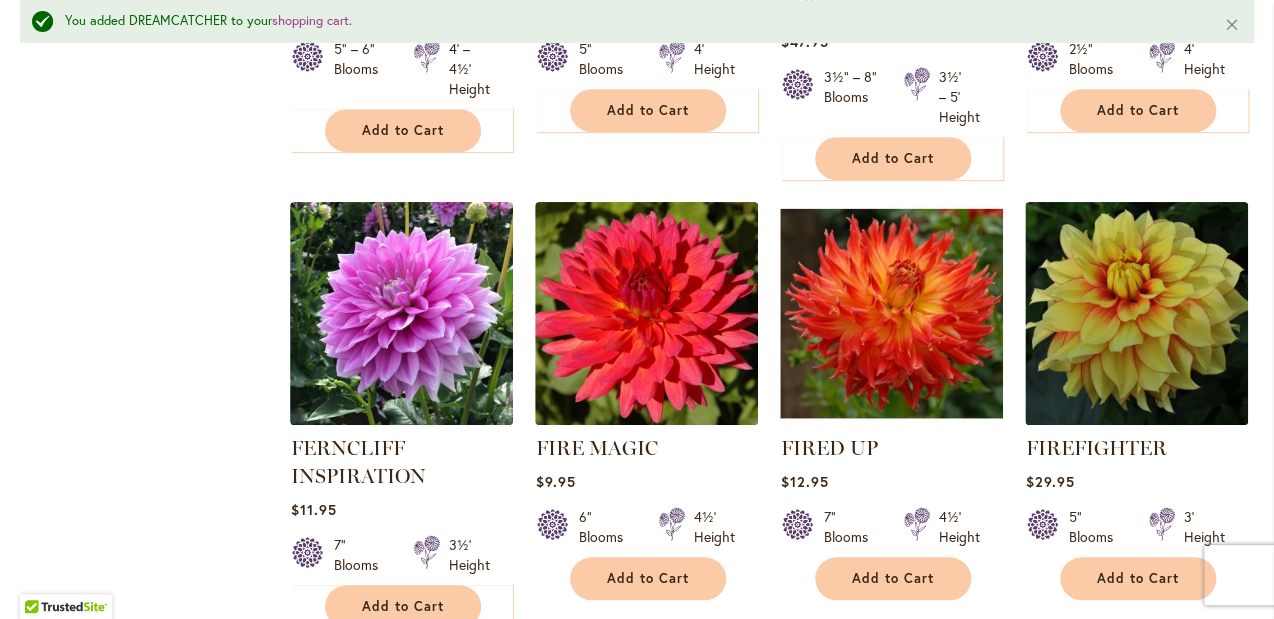 scroll, scrollTop: 6758, scrollLeft: 0, axis: vertical 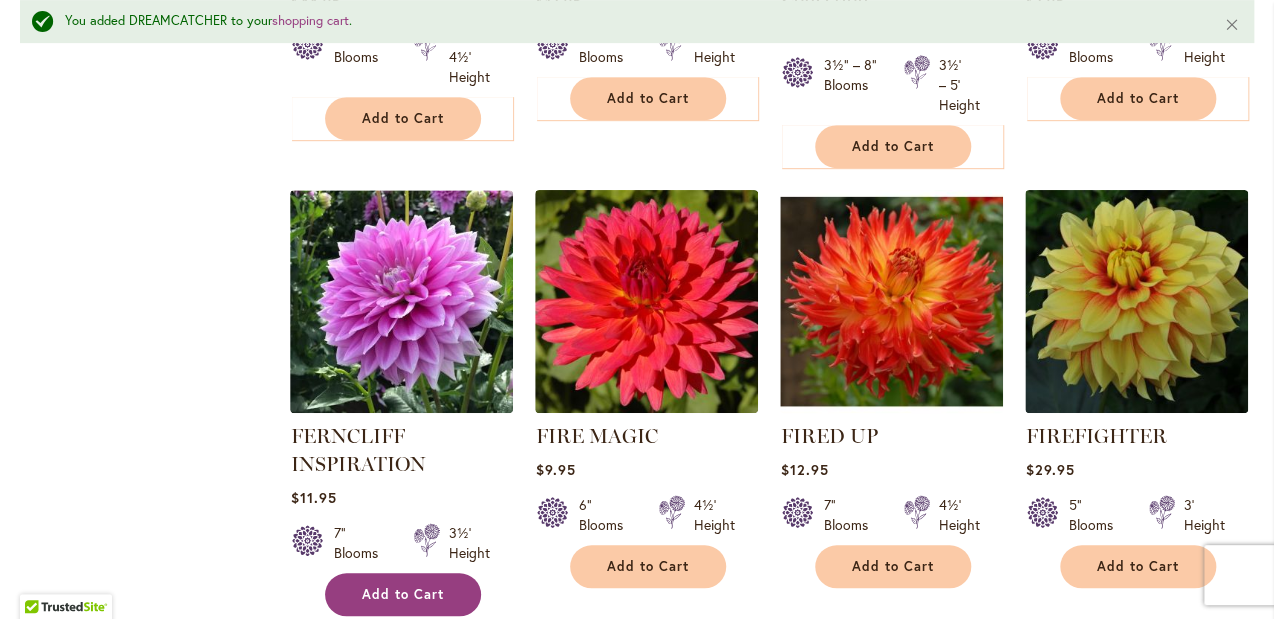 click on "Add to Cart" at bounding box center [403, 594] 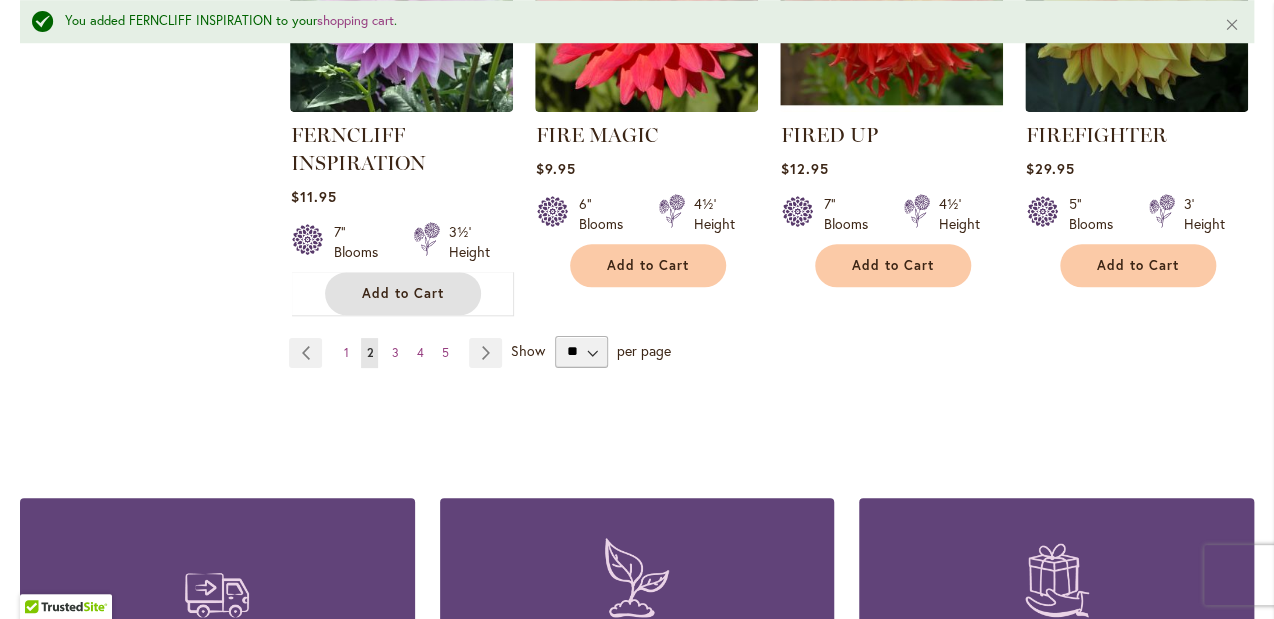 scroll, scrollTop: 7082, scrollLeft: 0, axis: vertical 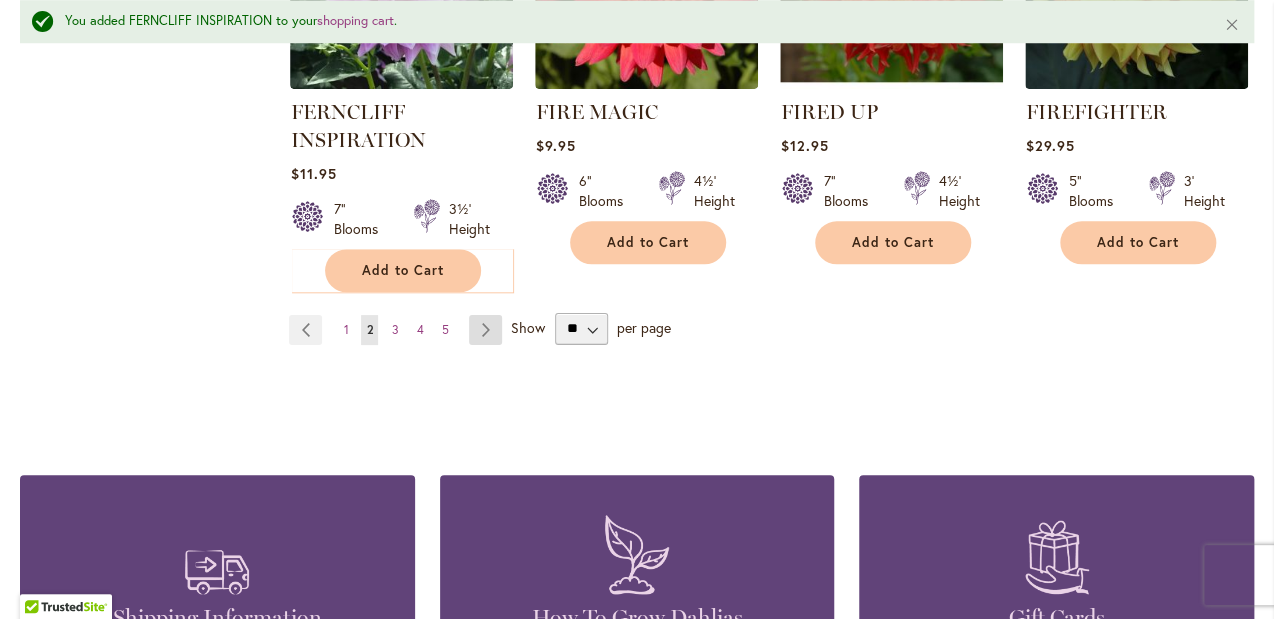 click on "Page
Next" at bounding box center (485, 330) 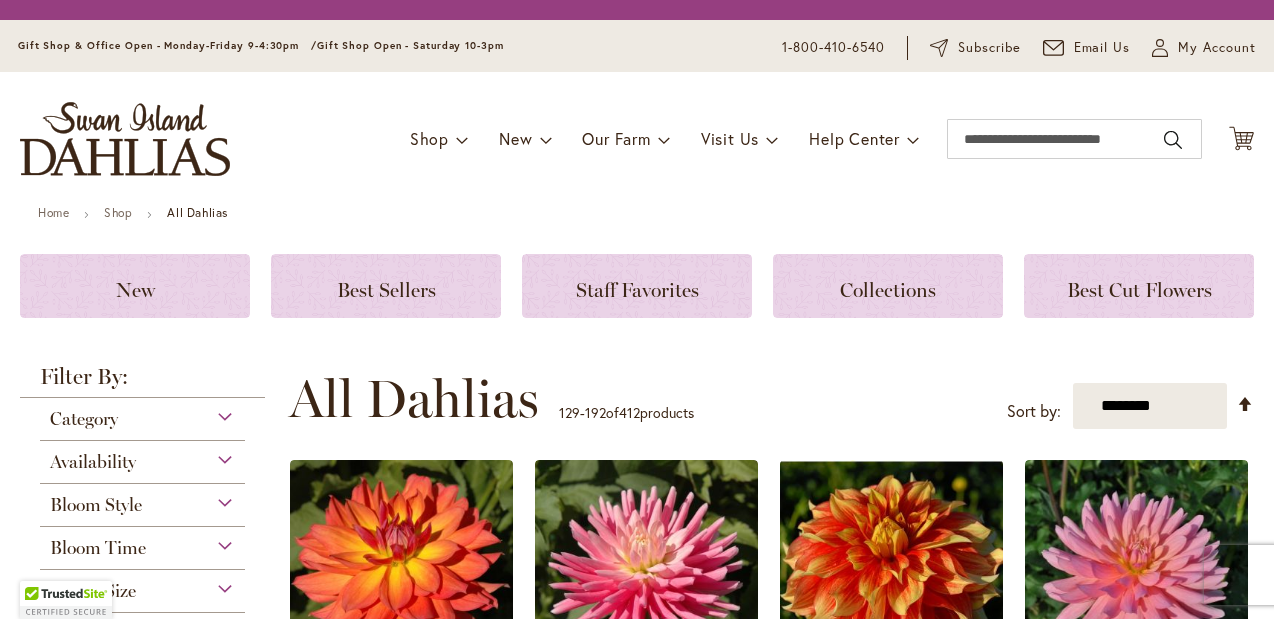 scroll, scrollTop: 0, scrollLeft: 0, axis: both 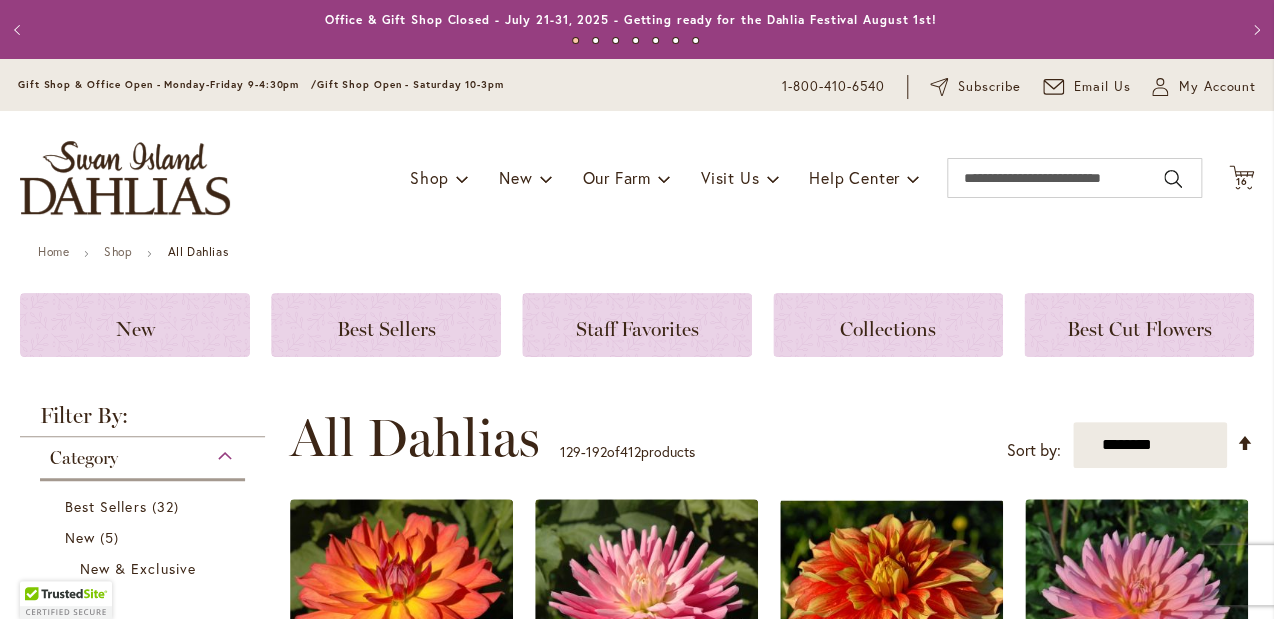 type on "**********" 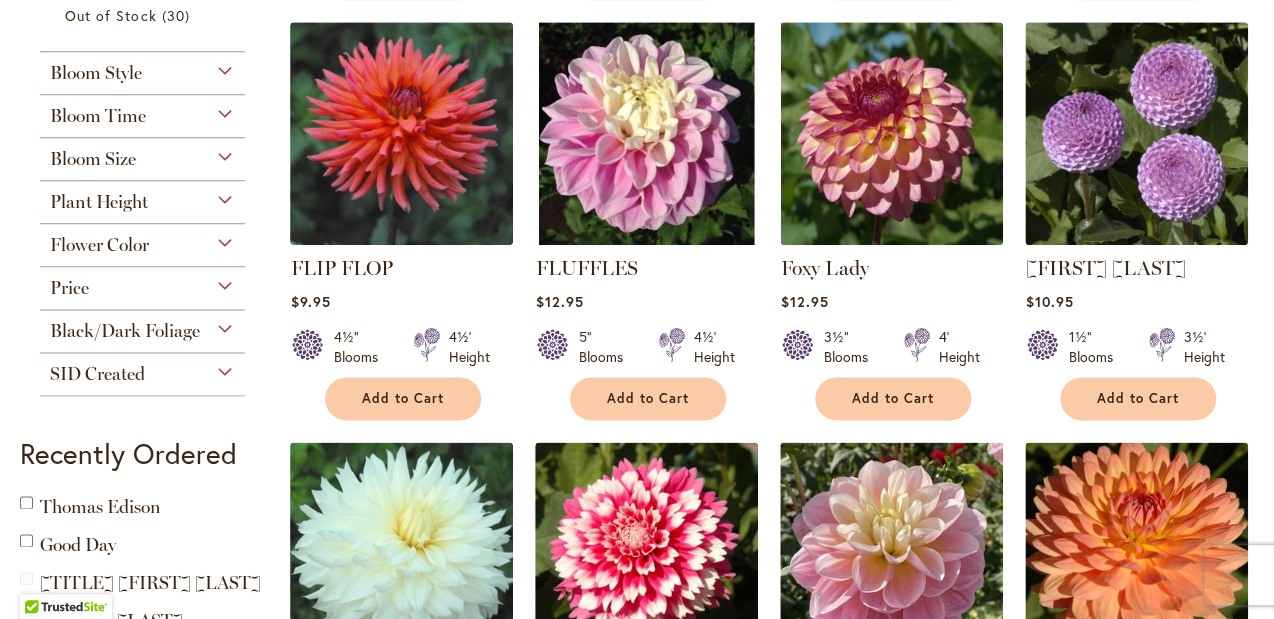 scroll, scrollTop: 885, scrollLeft: 0, axis: vertical 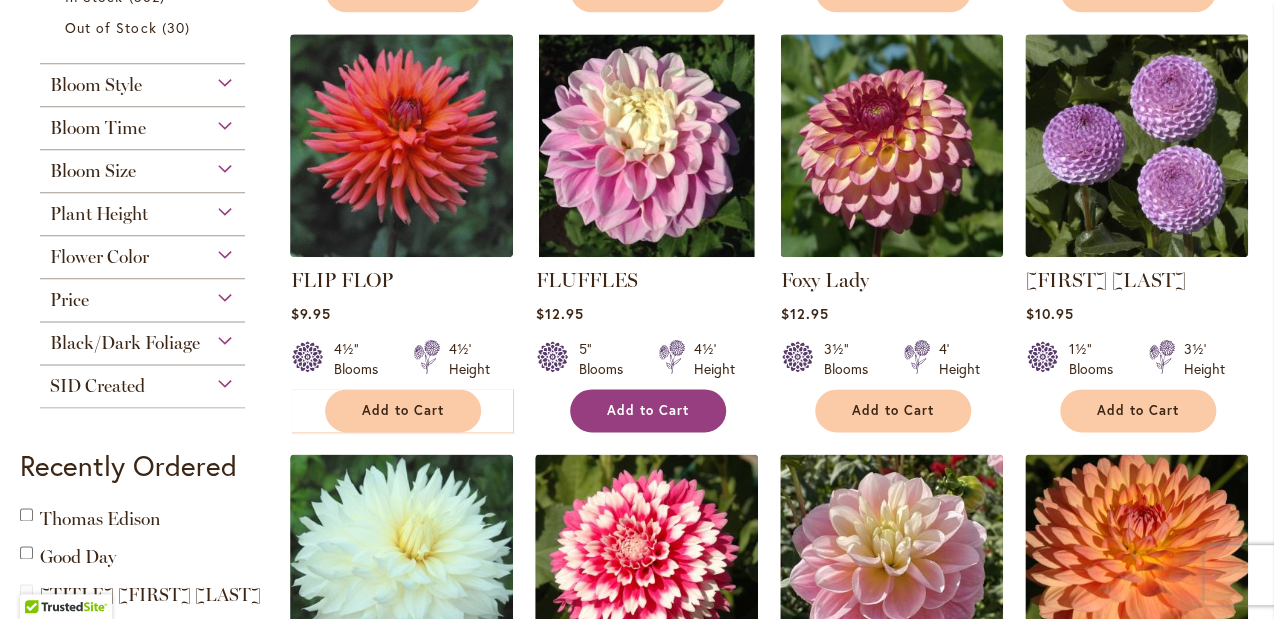 click on "Add to Cart" at bounding box center [648, 410] 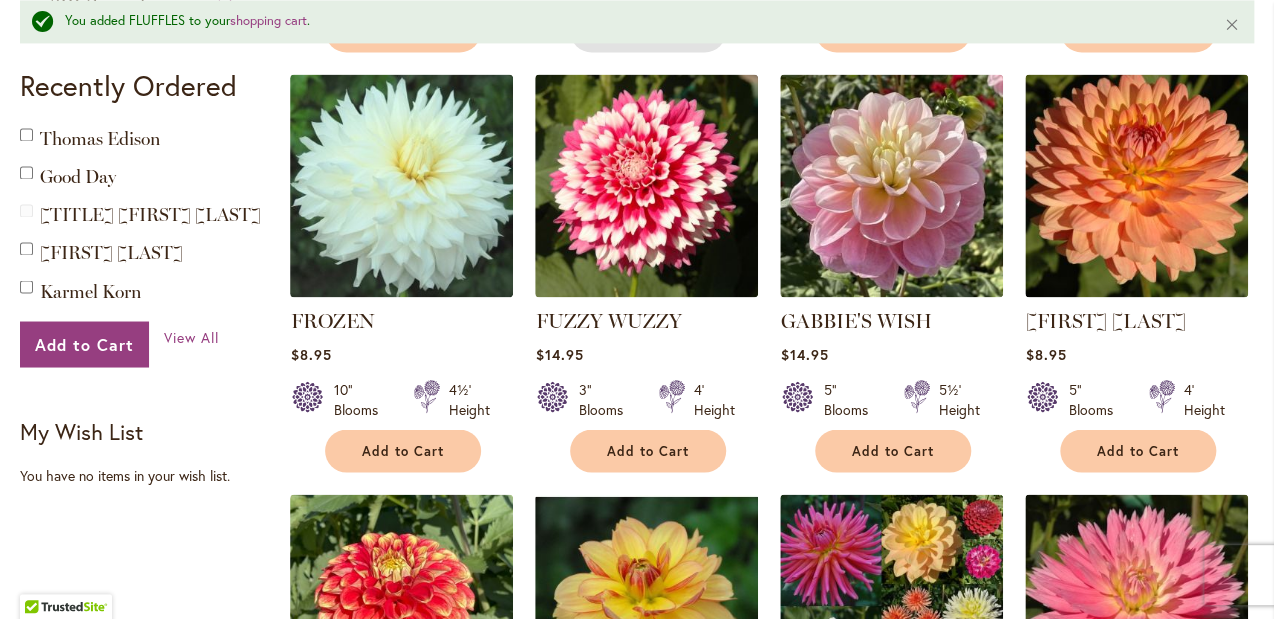 scroll, scrollTop: 1330, scrollLeft: 0, axis: vertical 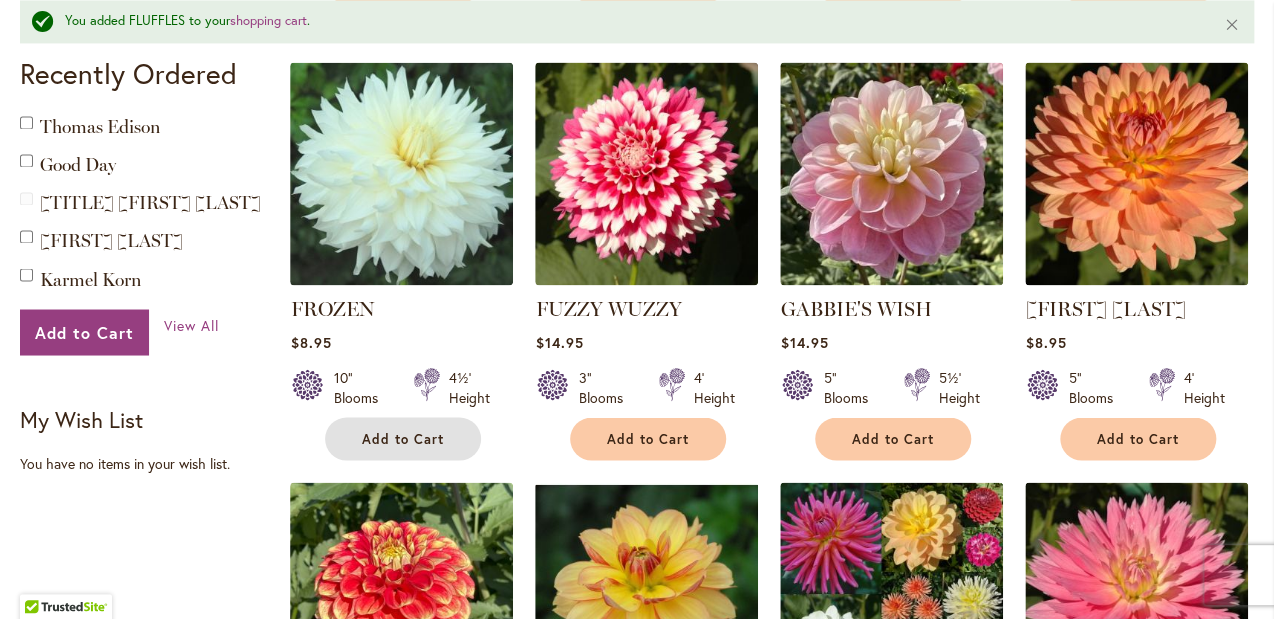 click on "Add to Cart" at bounding box center (403, 438) 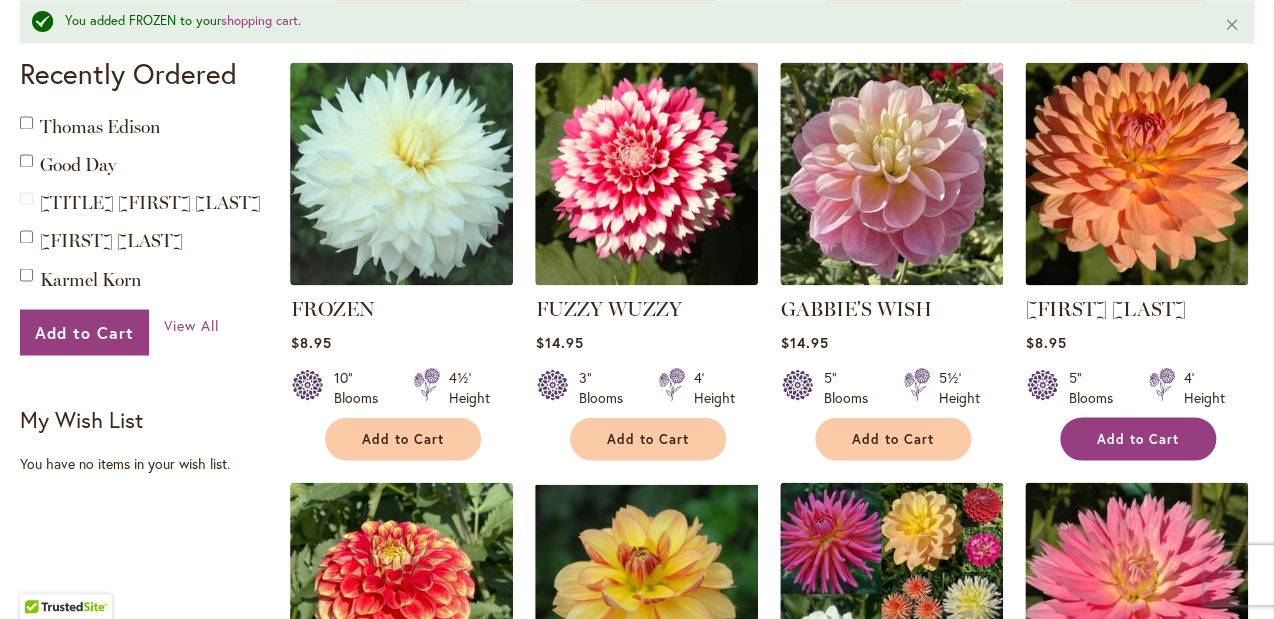 click on "Add to Cart" at bounding box center [1138, 438] 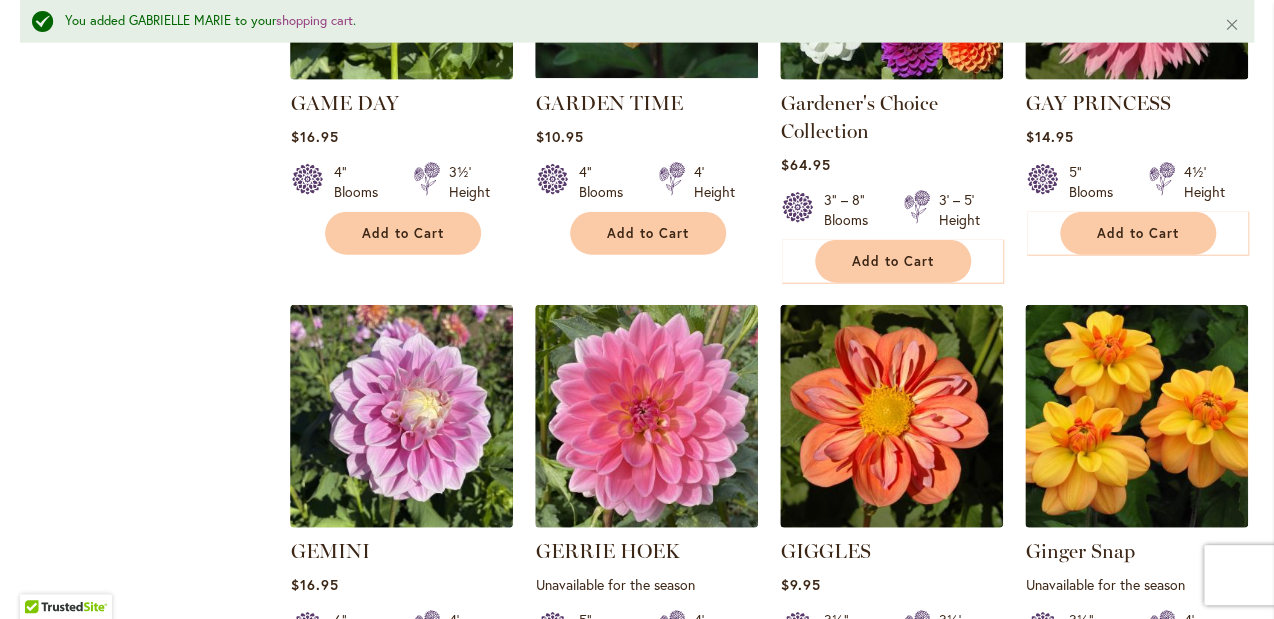 scroll, scrollTop: 1977, scrollLeft: 0, axis: vertical 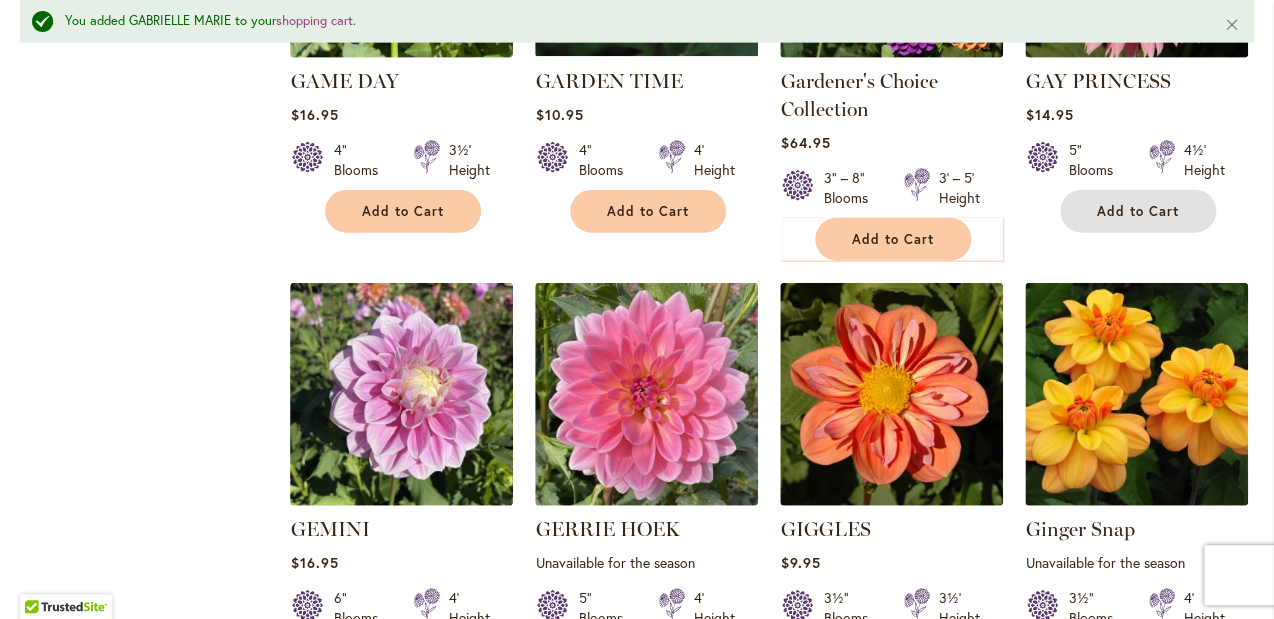click on "Add to Cart" at bounding box center [1138, 211] 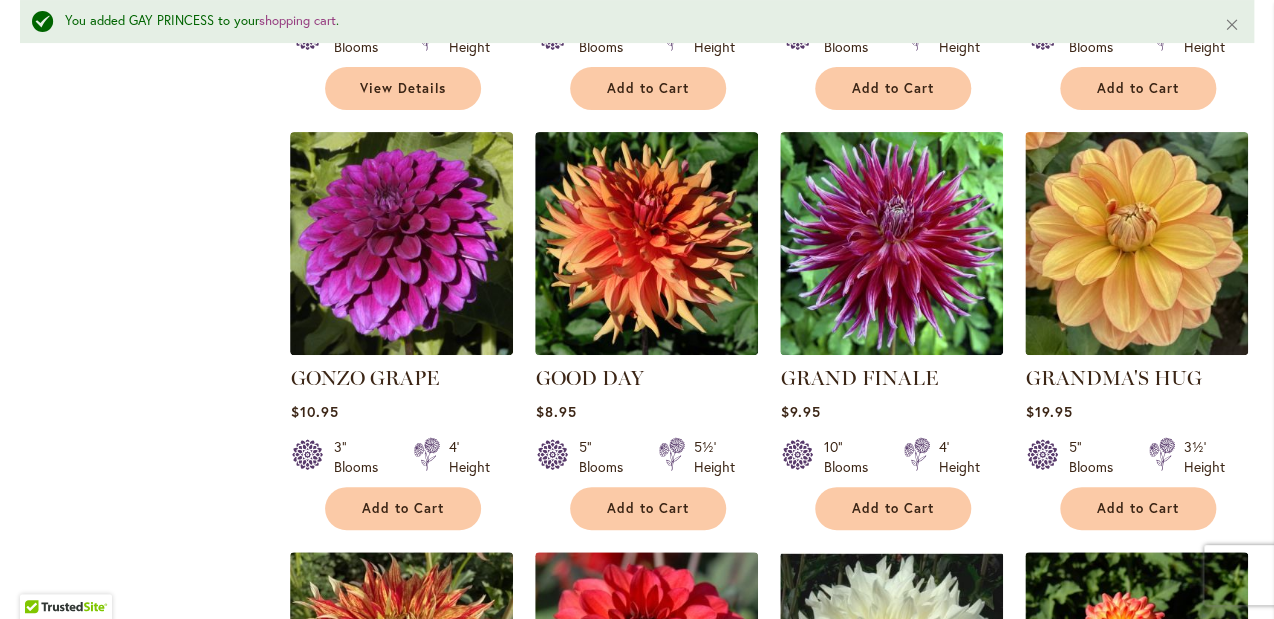 scroll, scrollTop: 3447, scrollLeft: 0, axis: vertical 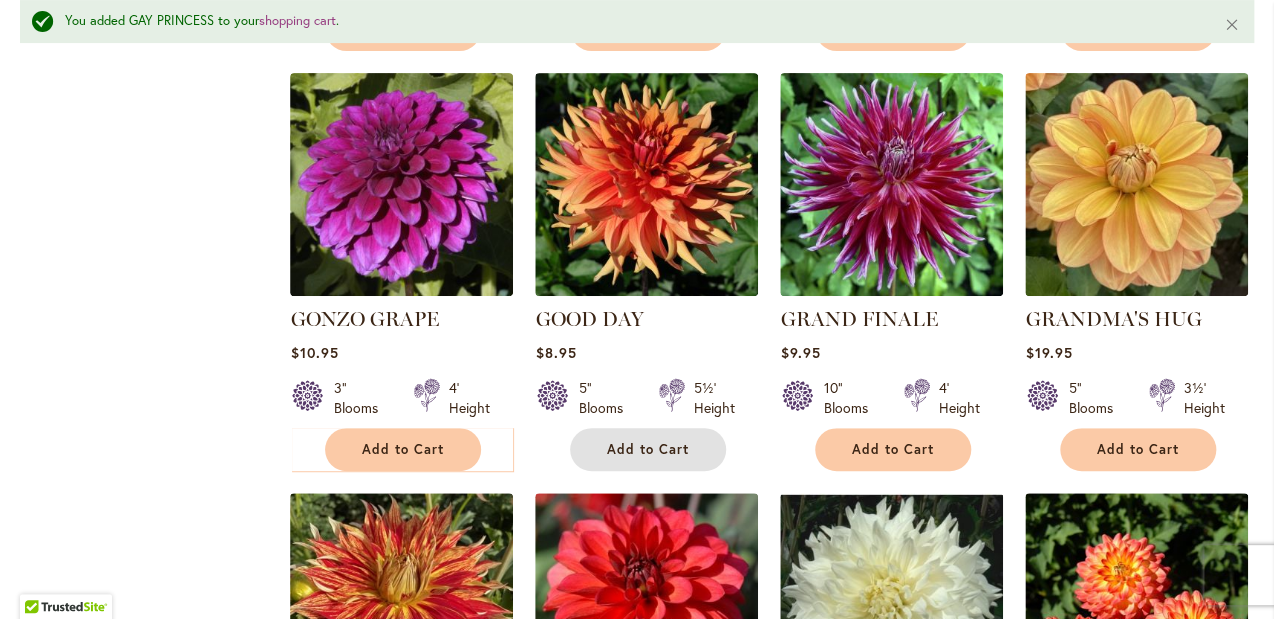 click on "Add to Cart" at bounding box center (648, 449) 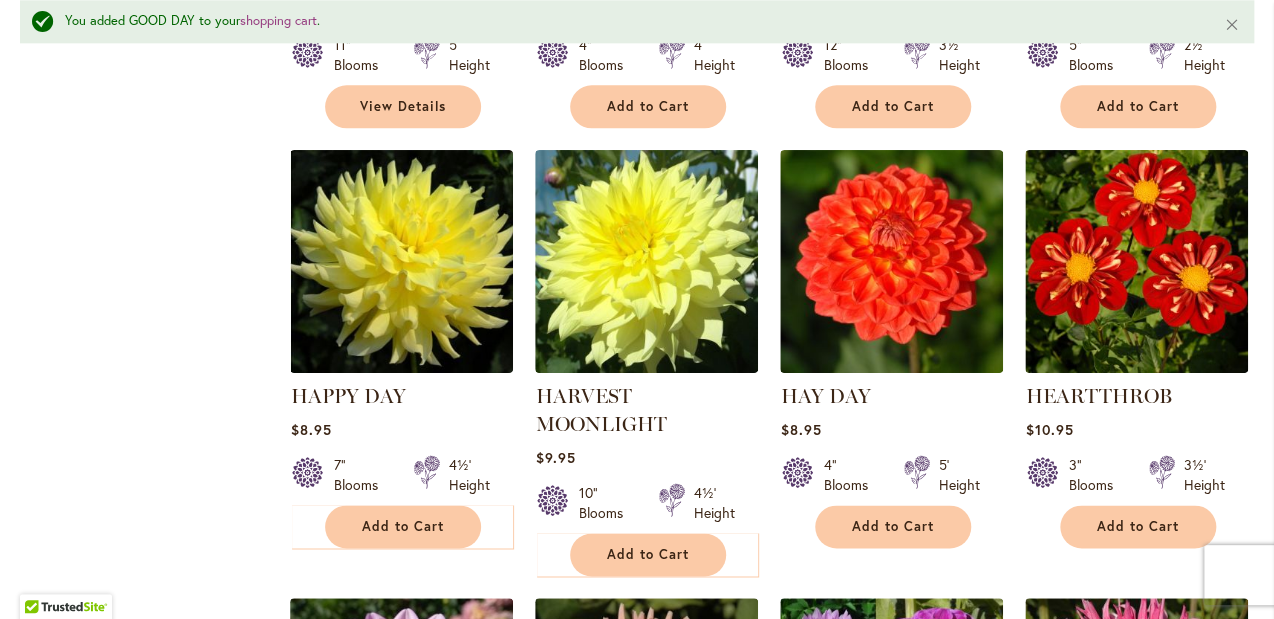 scroll, scrollTop: 4222, scrollLeft: 0, axis: vertical 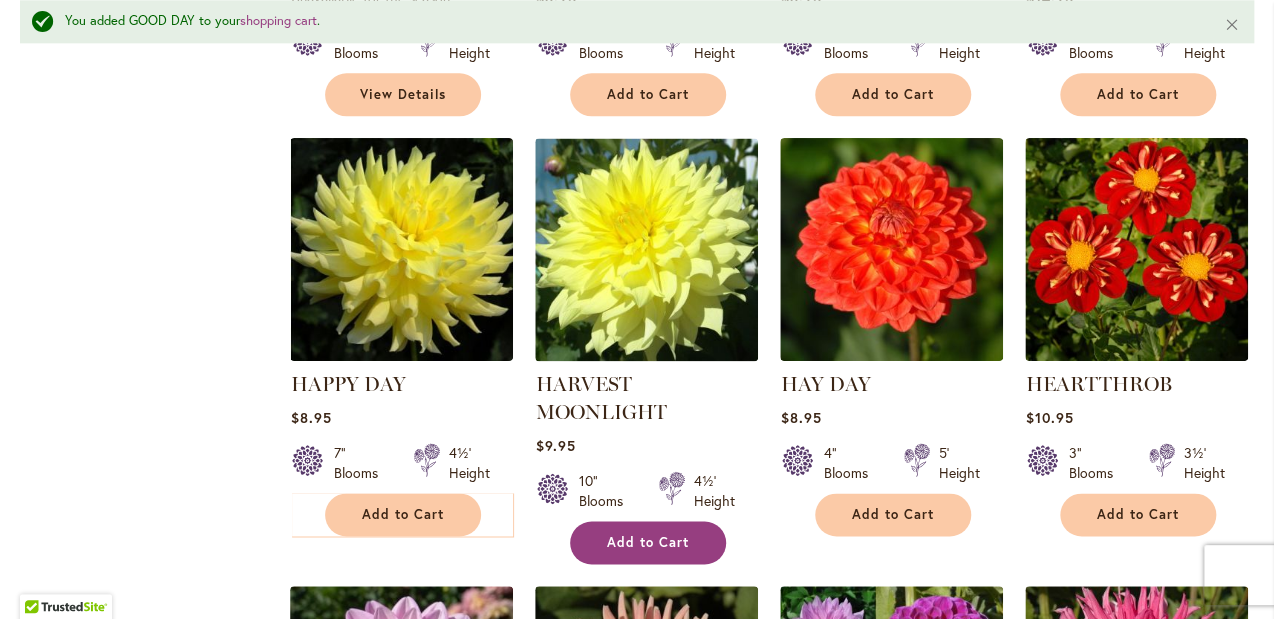 click on "Add to Cart" at bounding box center (648, 542) 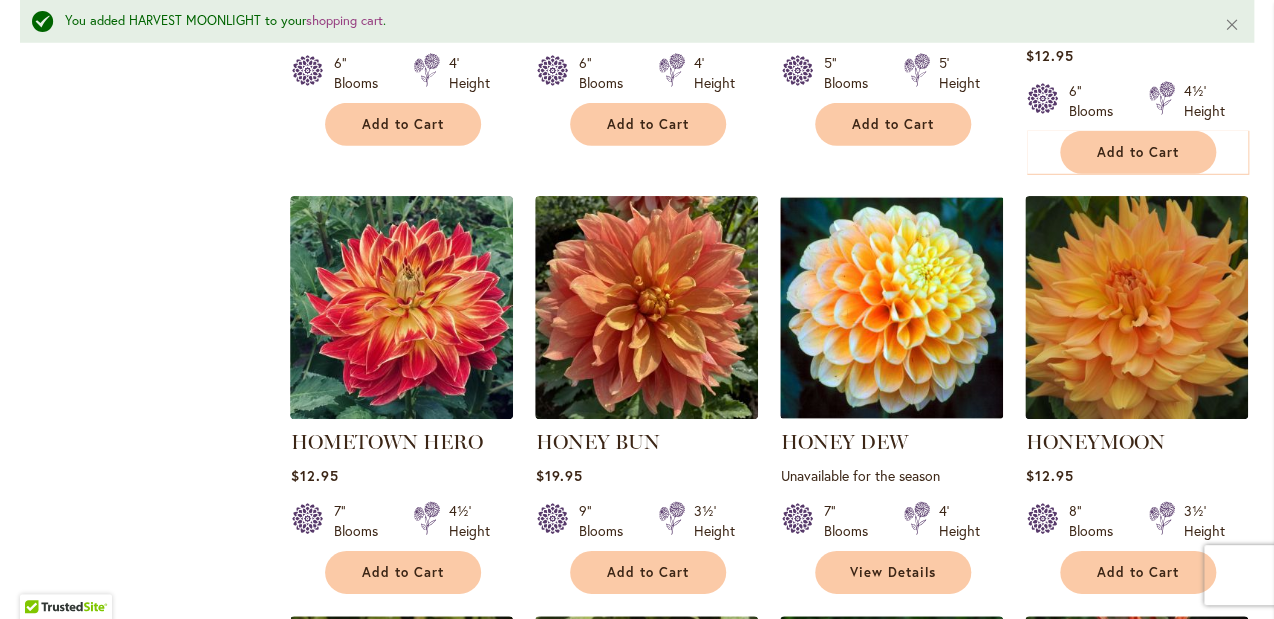 scroll, scrollTop: 5540, scrollLeft: 0, axis: vertical 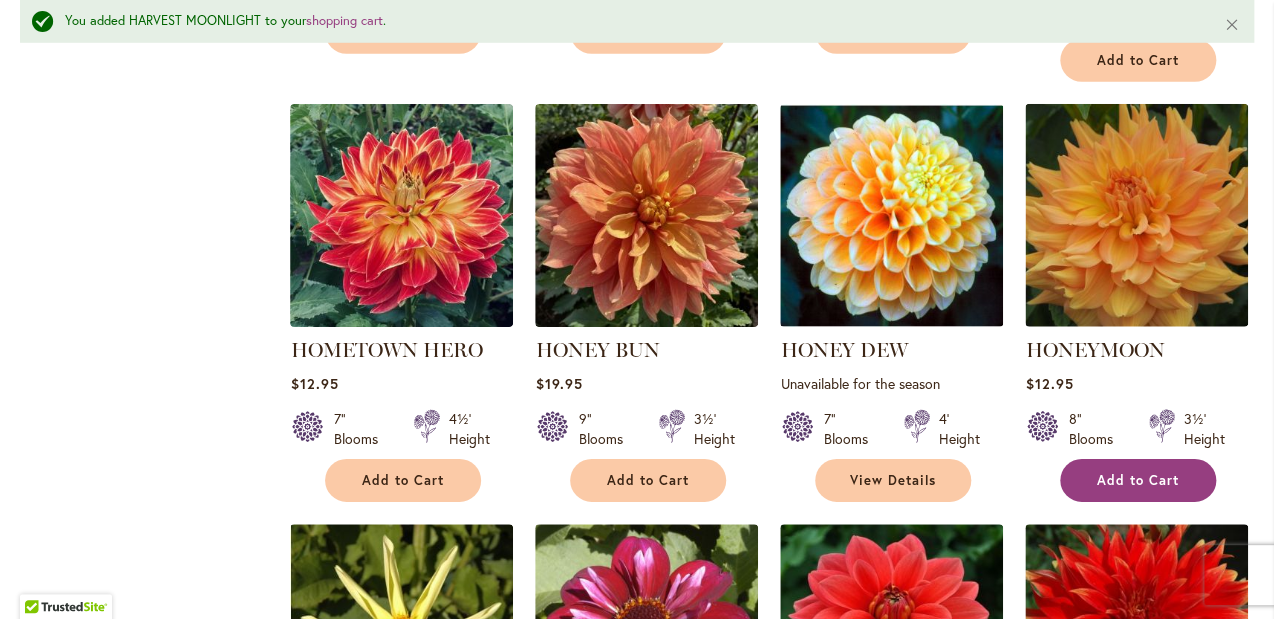 click on "Add to Cart" at bounding box center [1138, 480] 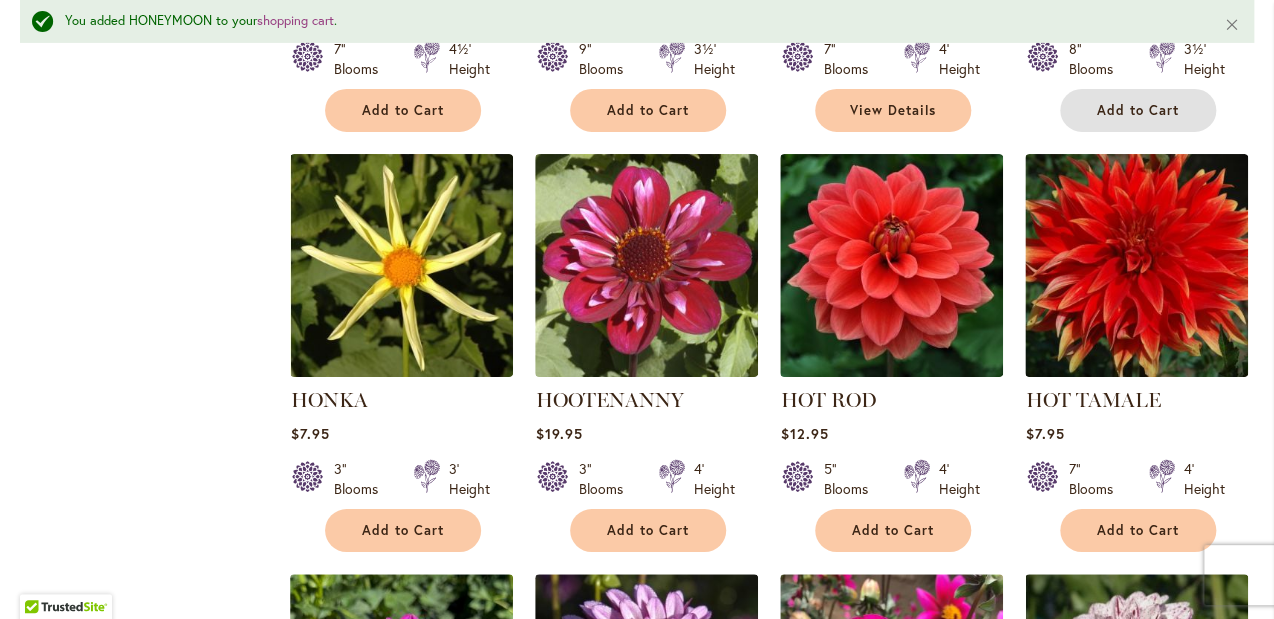 scroll, scrollTop: 5448, scrollLeft: 0, axis: vertical 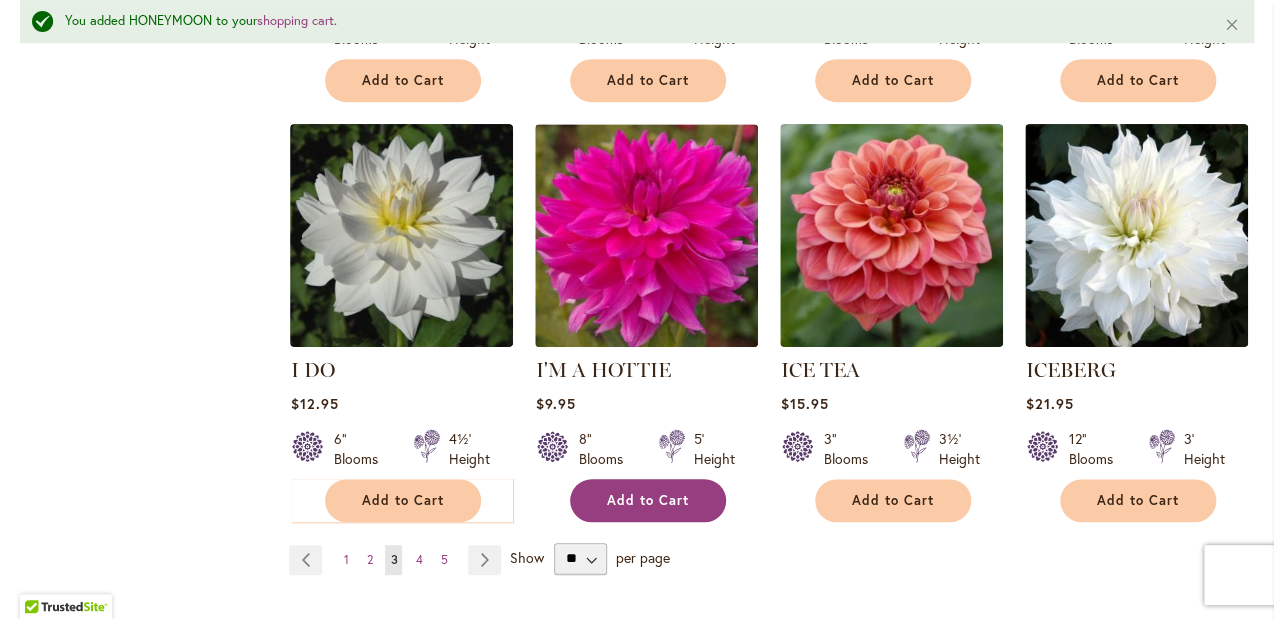 click on "Add to Cart" at bounding box center (648, 500) 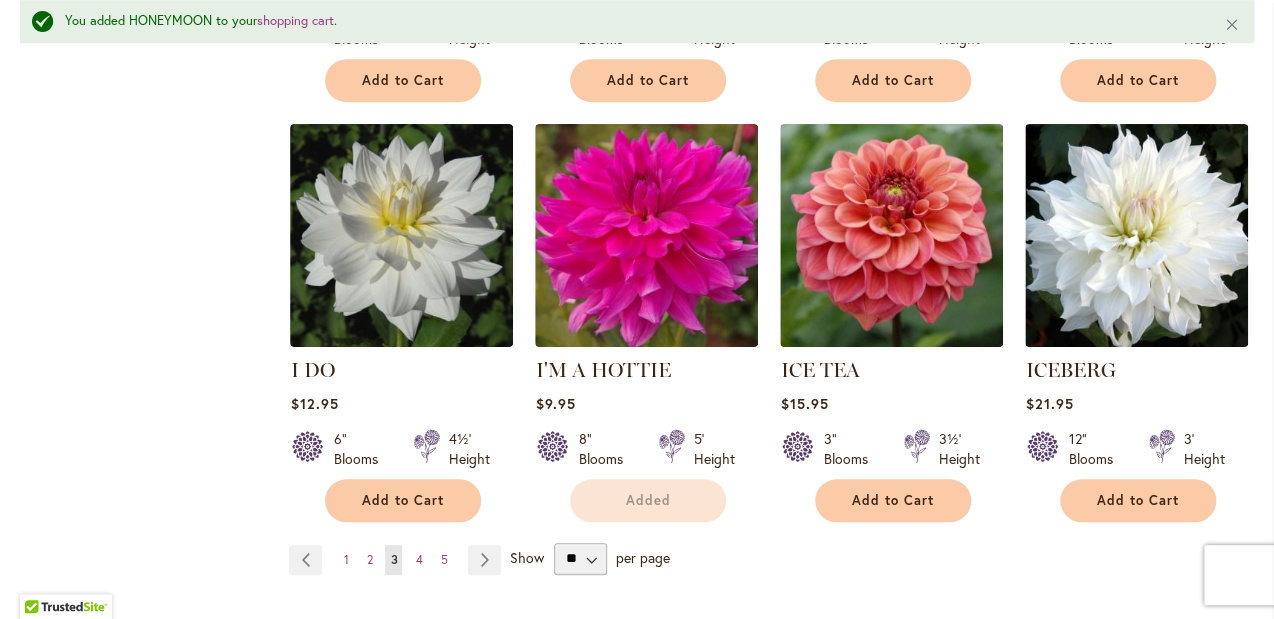 drag, startPoint x: 482, startPoint y: 542, endPoint x: 1272, endPoint y: 416, distance: 799.985 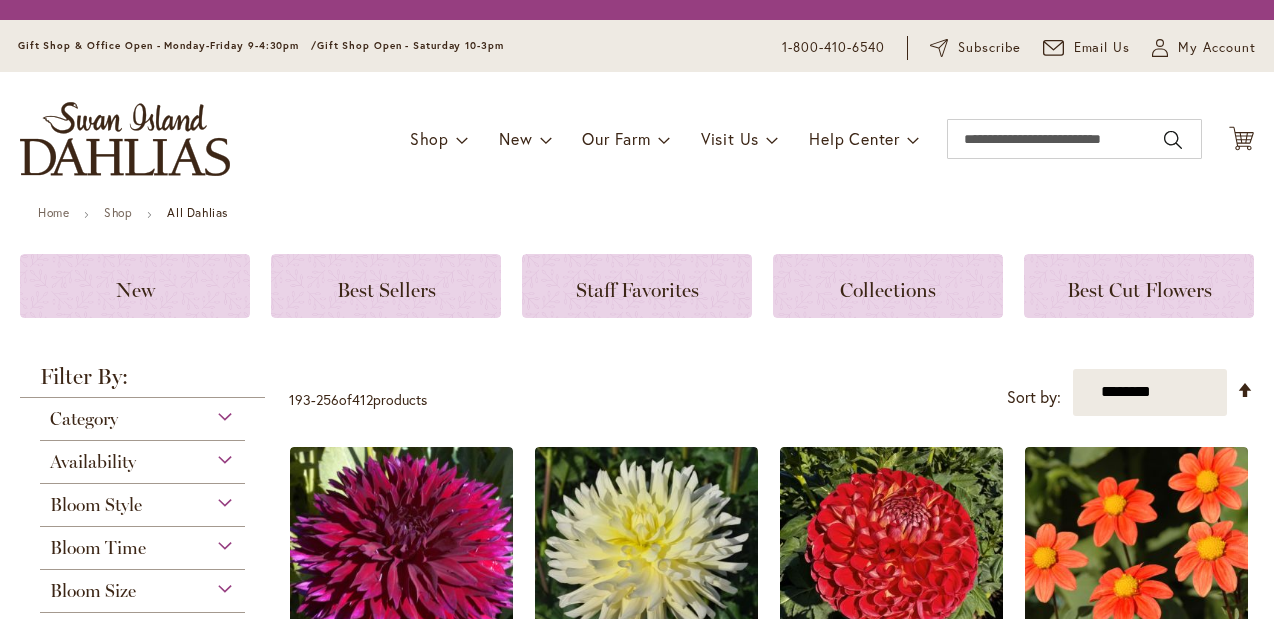 scroll, scrollTop: 0, scrollLeft: 0, axis: both 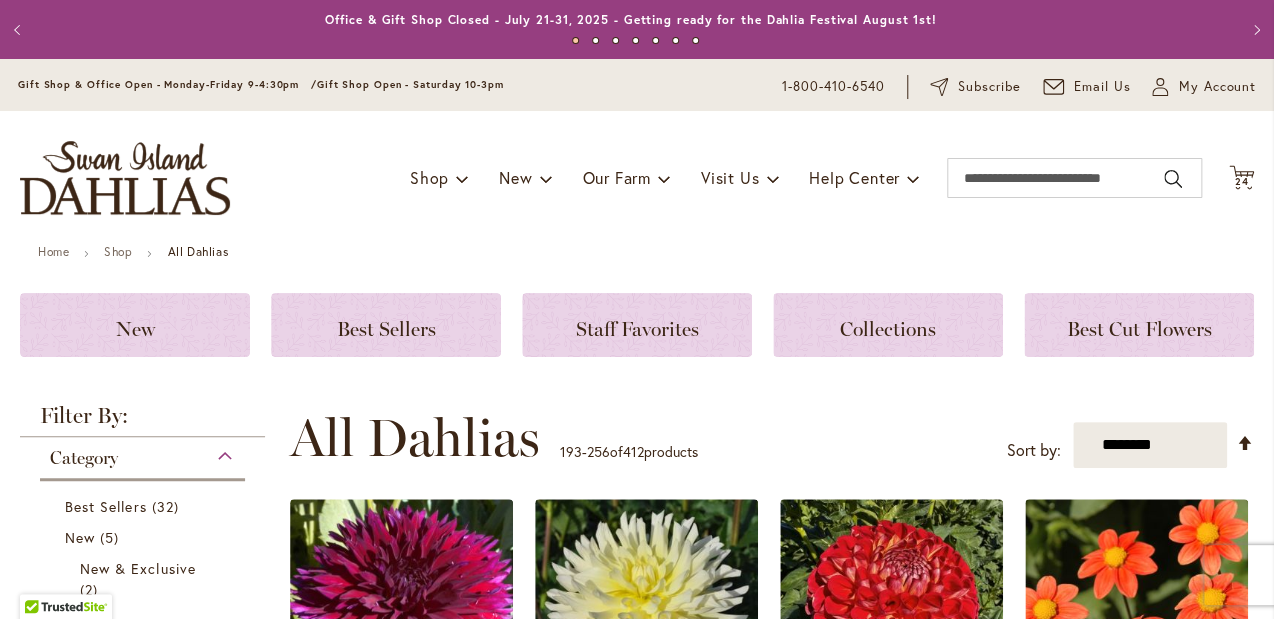 type on "**********" 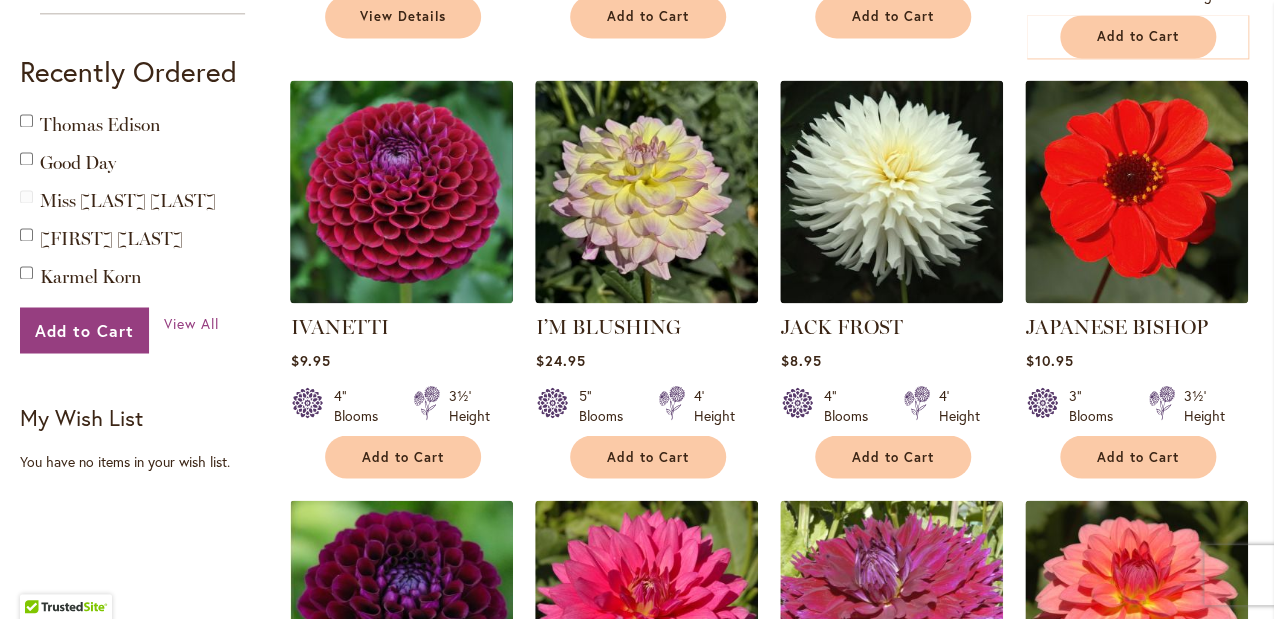 scroll, scrollTop: 1290, scrollLeft: 0, axis: vertical 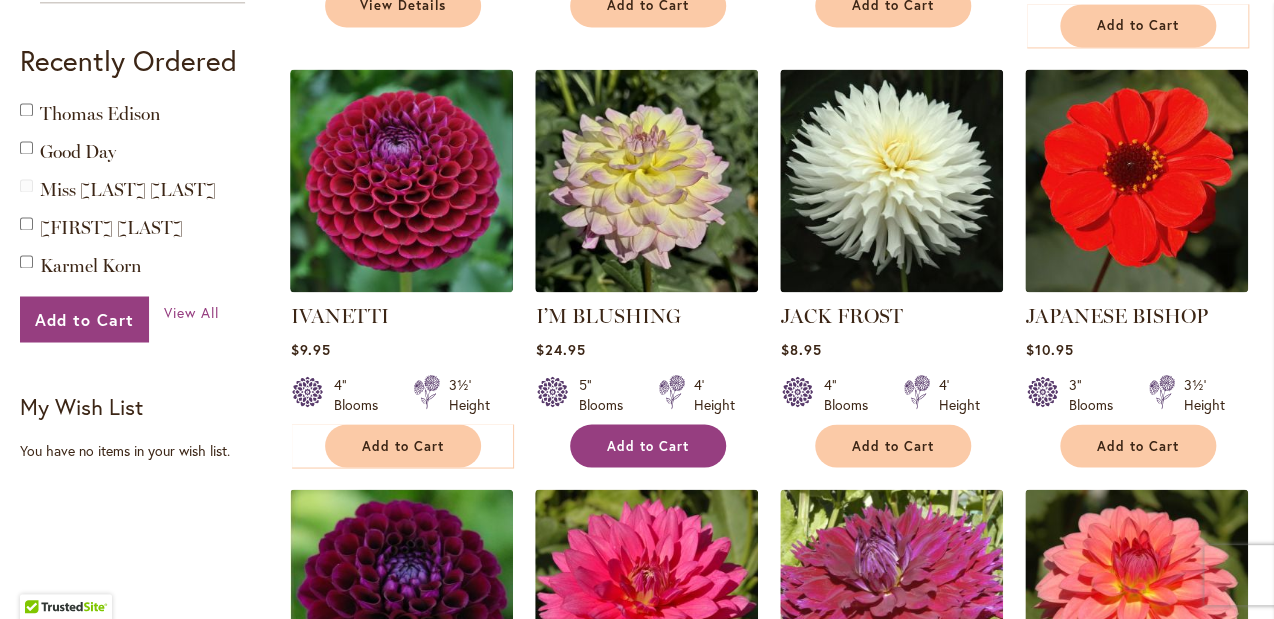 click on "Add to Cart" at bounding box center (648, 445) 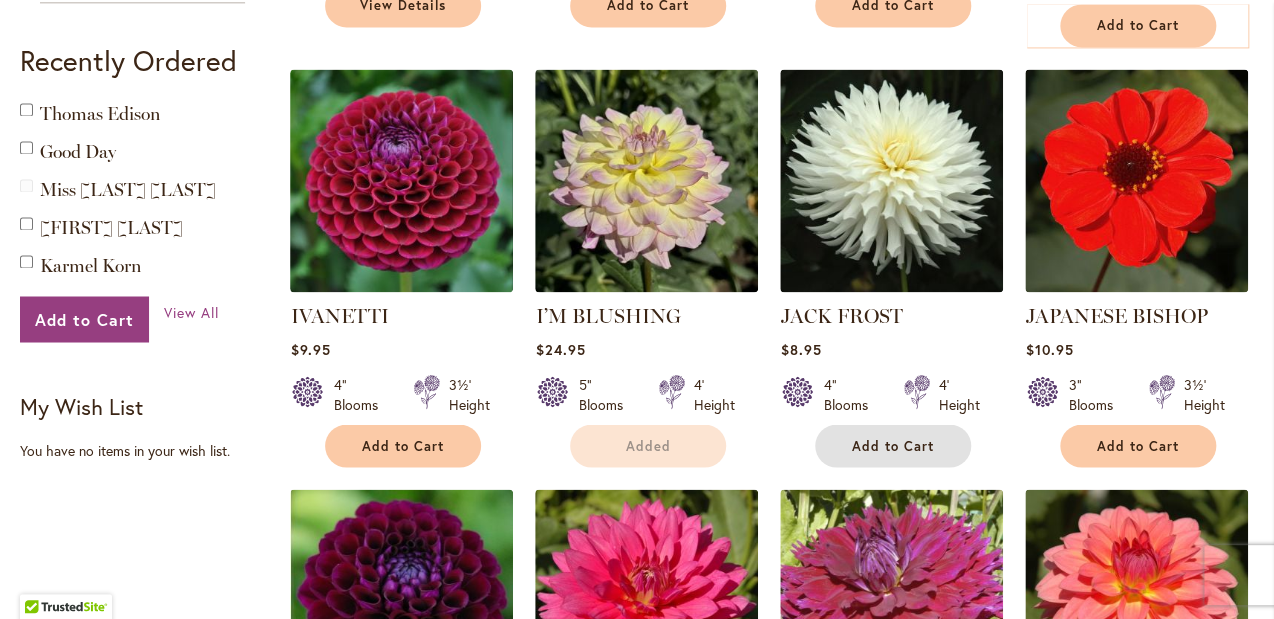 drag, startPoint x: 909, startPoint y: 440, endPoint x: 1272, endPoint y: 241, distance: 413.9686 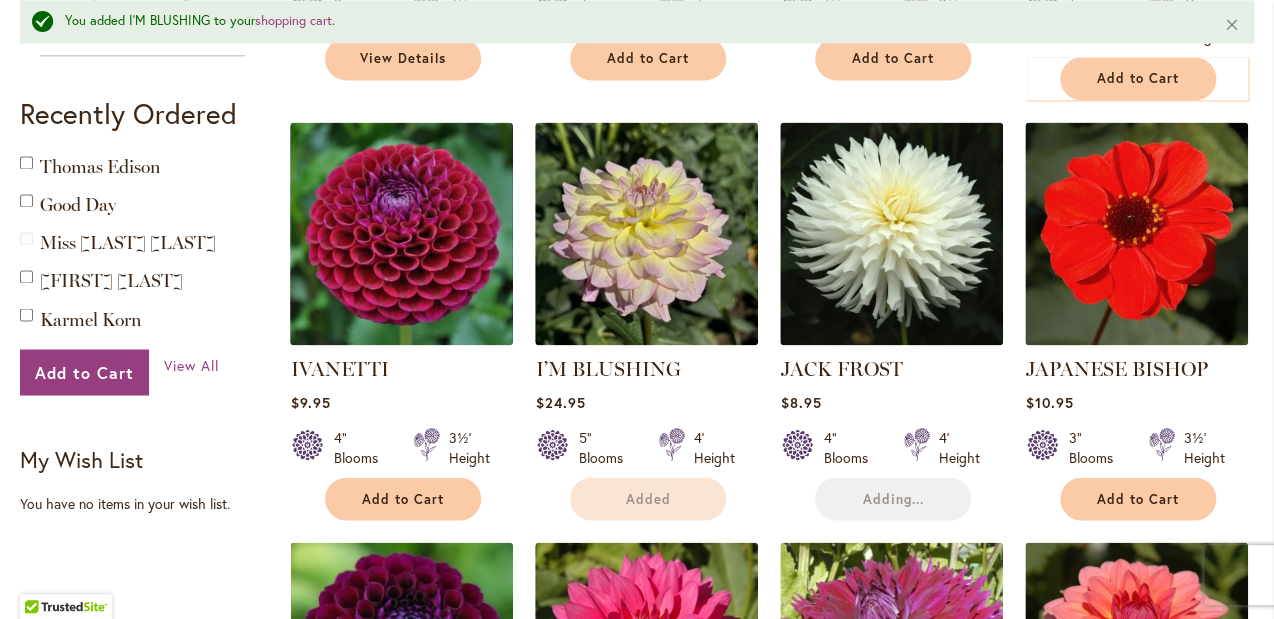 scroll, scrollTop: 1343, scrollLeft: 0, axis: vertical 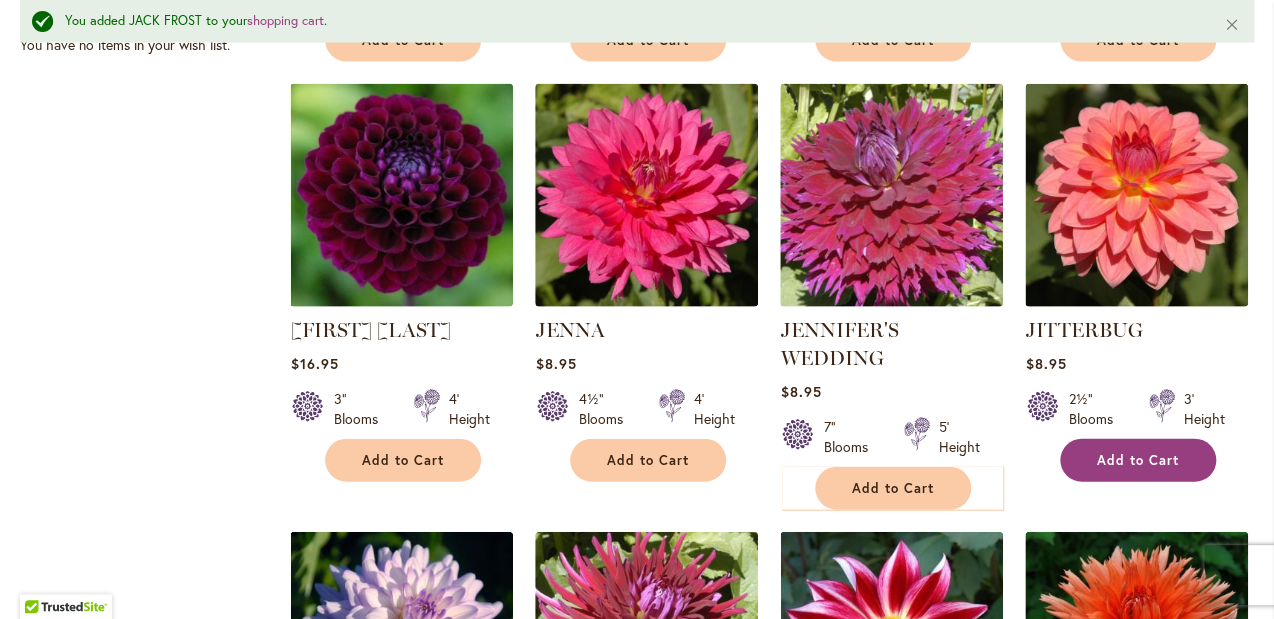 click on "Add to Cart" at bounding box center [1138, 460] 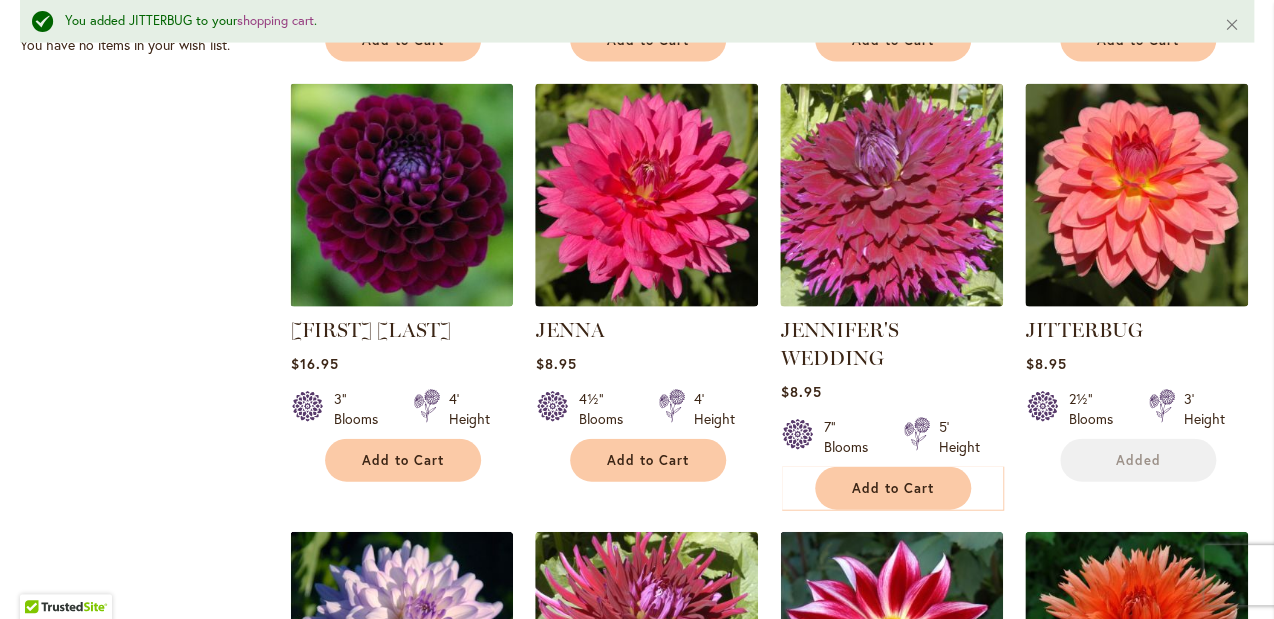 scroll, scrollTop: 2069, scrollLeft: 0, axis: vertical 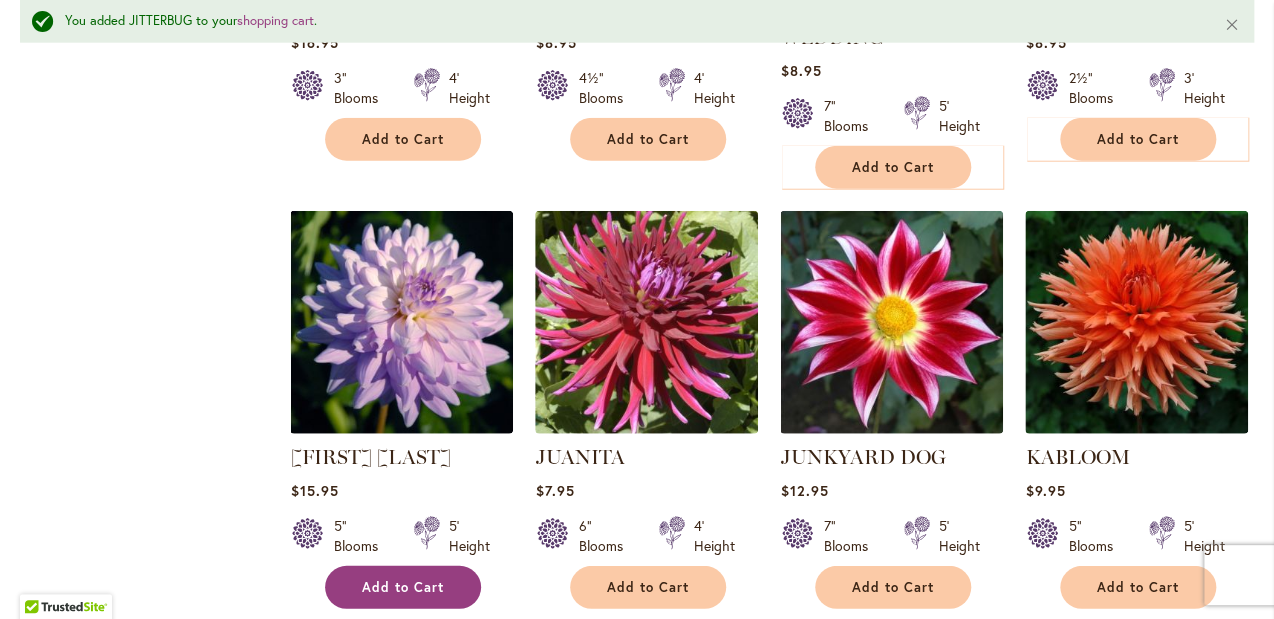 click on "Add to Cart" at bounding box center (403, 587) 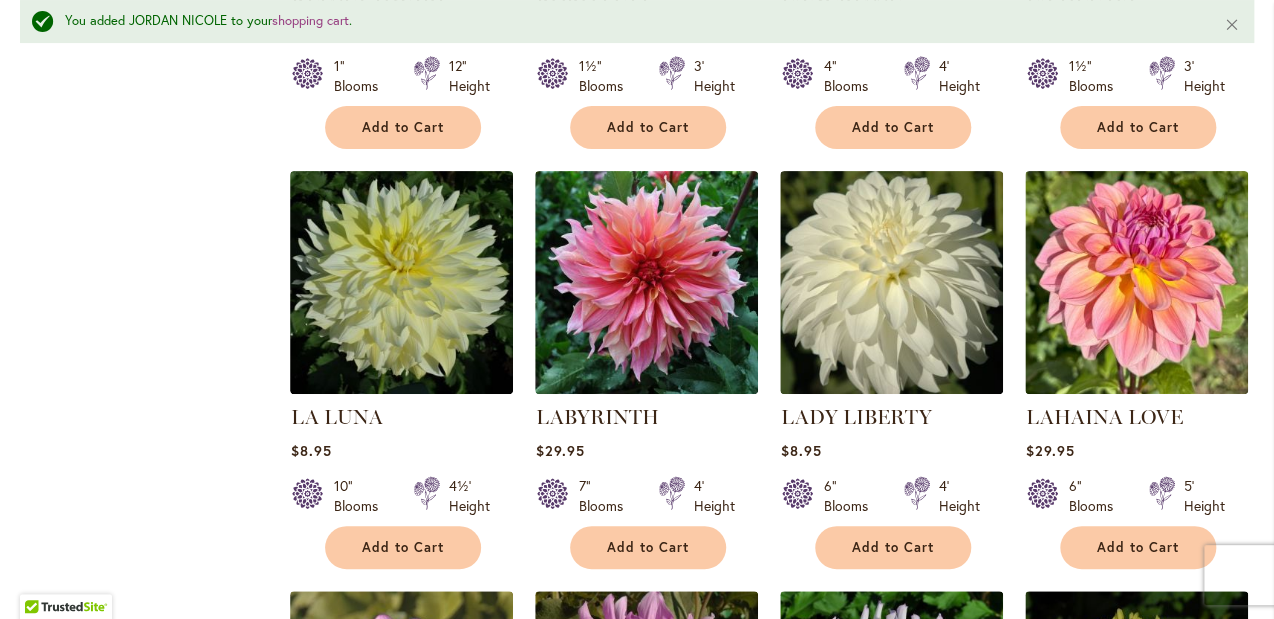 scroll, scrollTop: 3380, scrollLeft: 0, axis: vertical 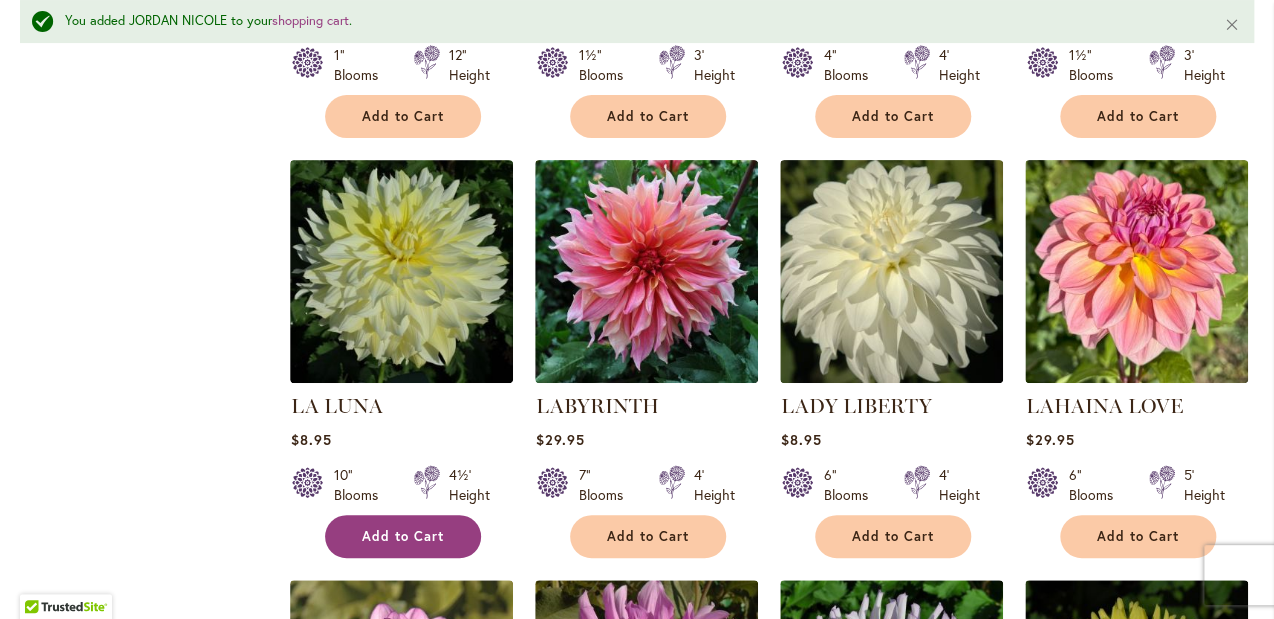 click on "Add to Cart" at bounding box center [403, 536] 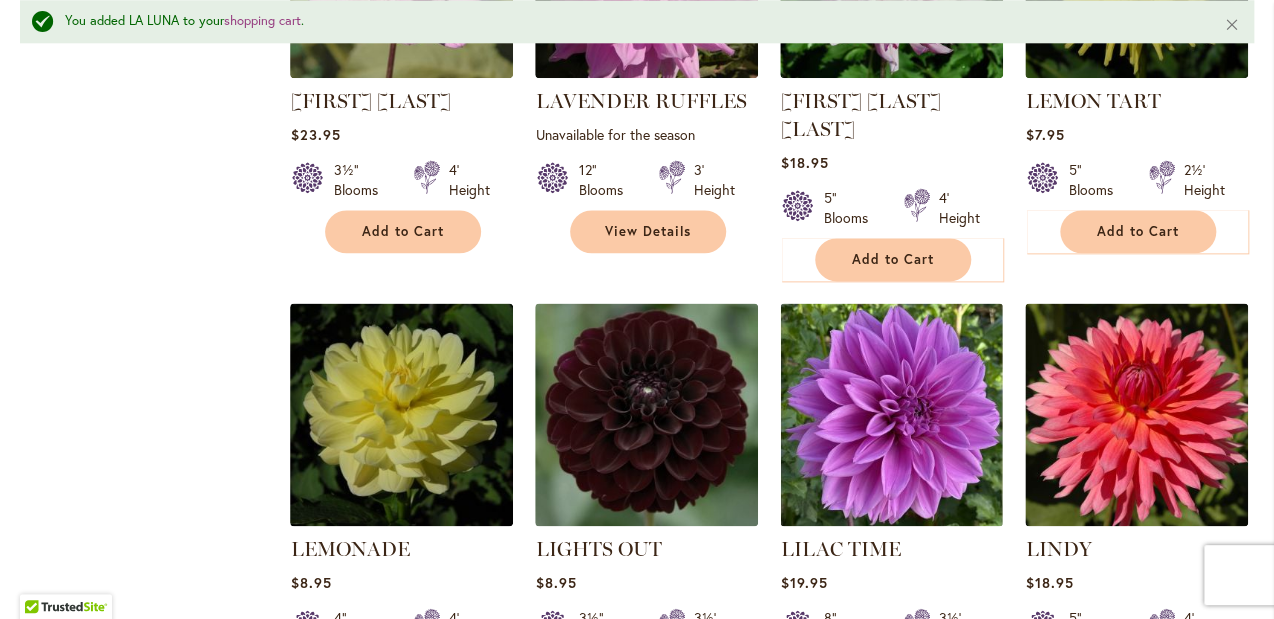scroll, scrollTop: 4116, scrollLeft: 0, axis: vertical 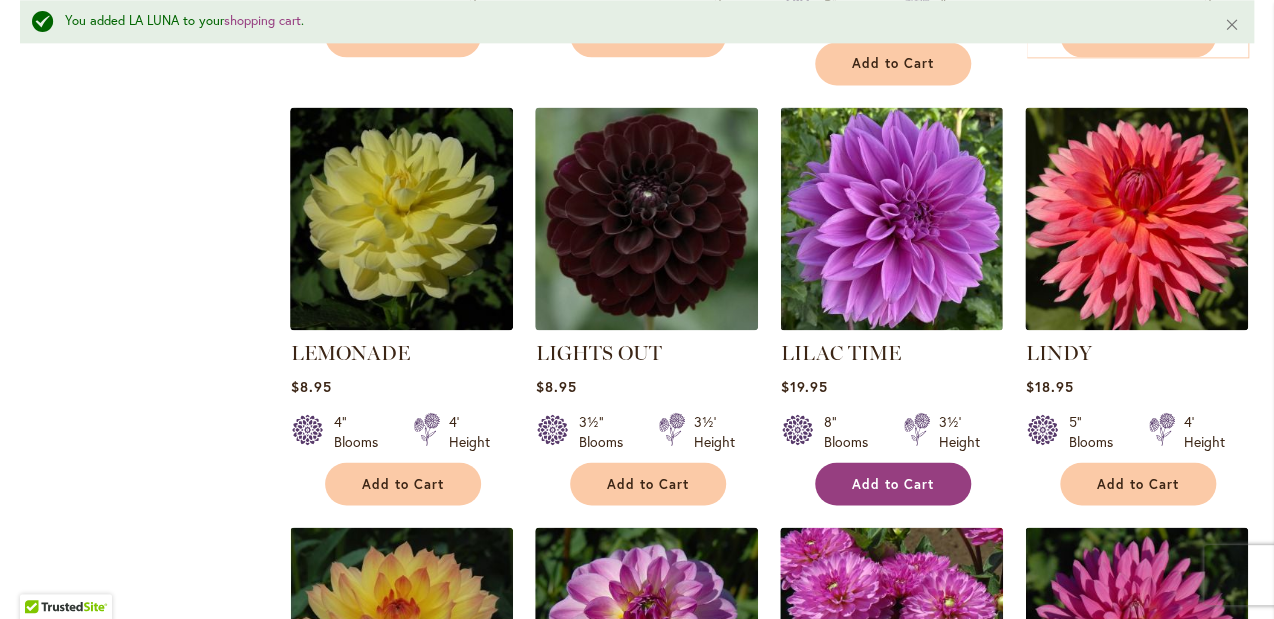 click on "Add to Cart" at bounding box center [893, 483] 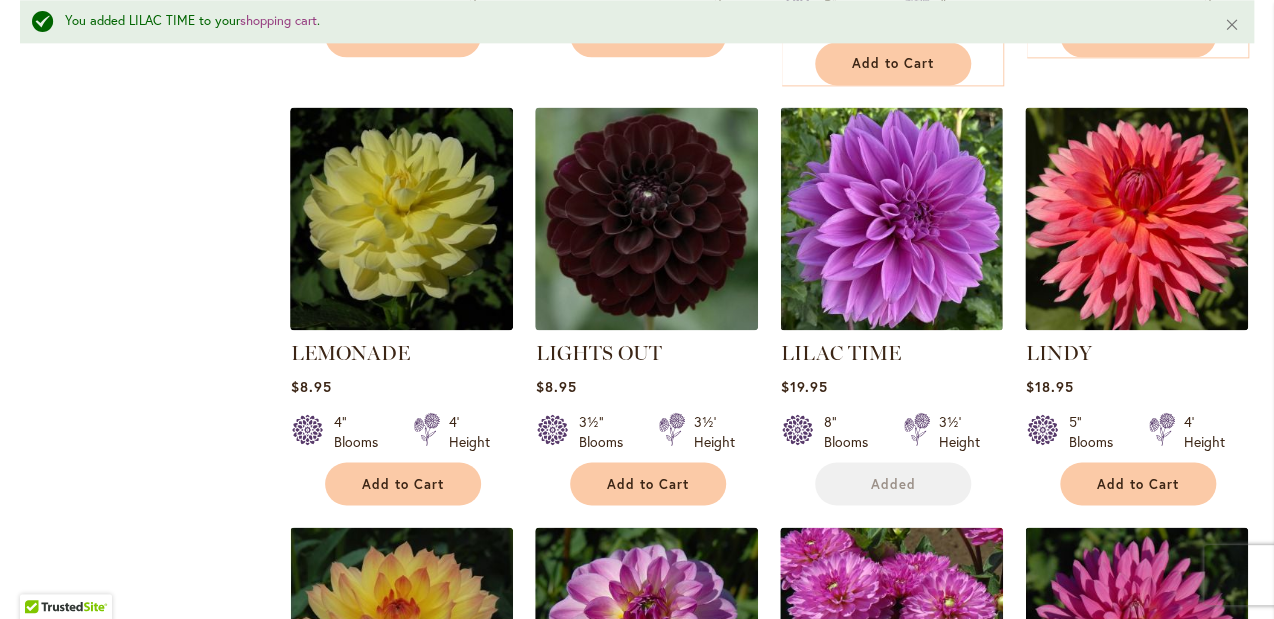 scroll, scrollTop: 4635, scrollLeft: 0, axis: vertical 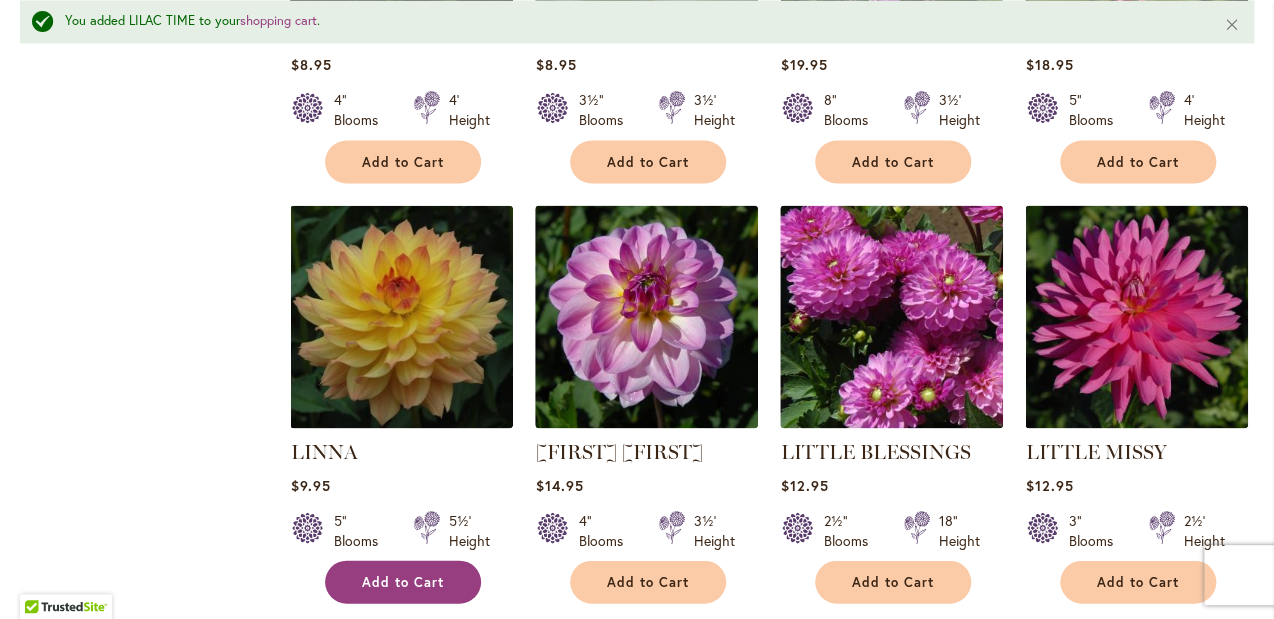 click on "Add to Cart" at bounding box center (403, 581) 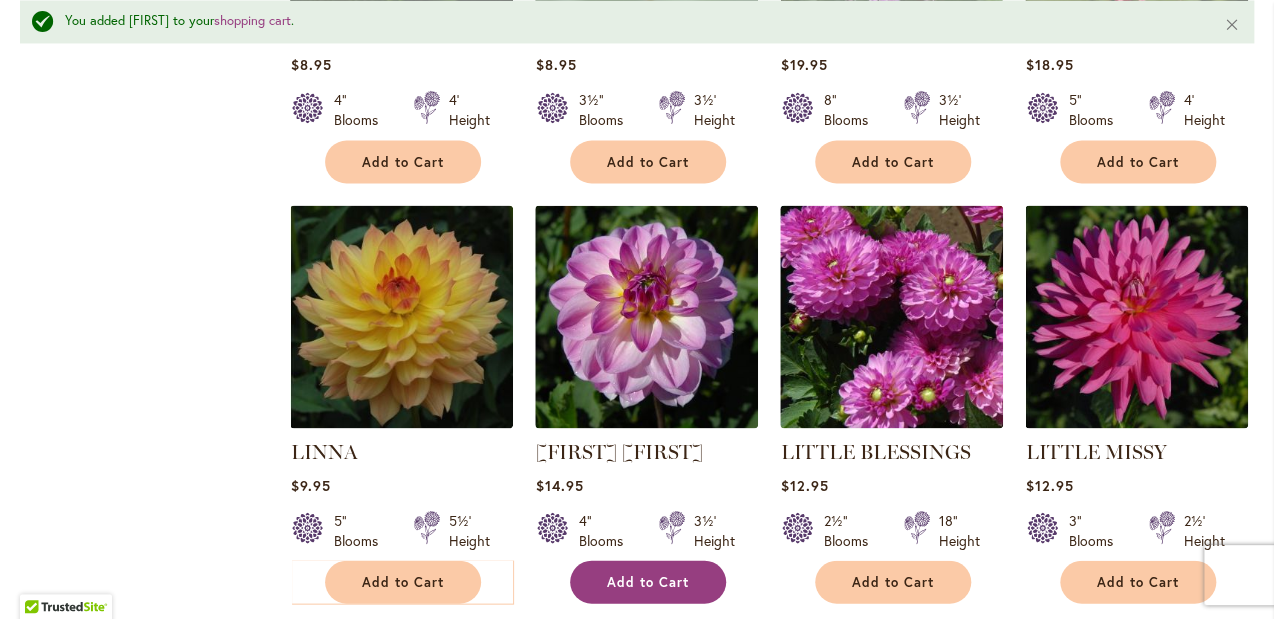 click on "Add to Cart" at bounding box center [648, 581] 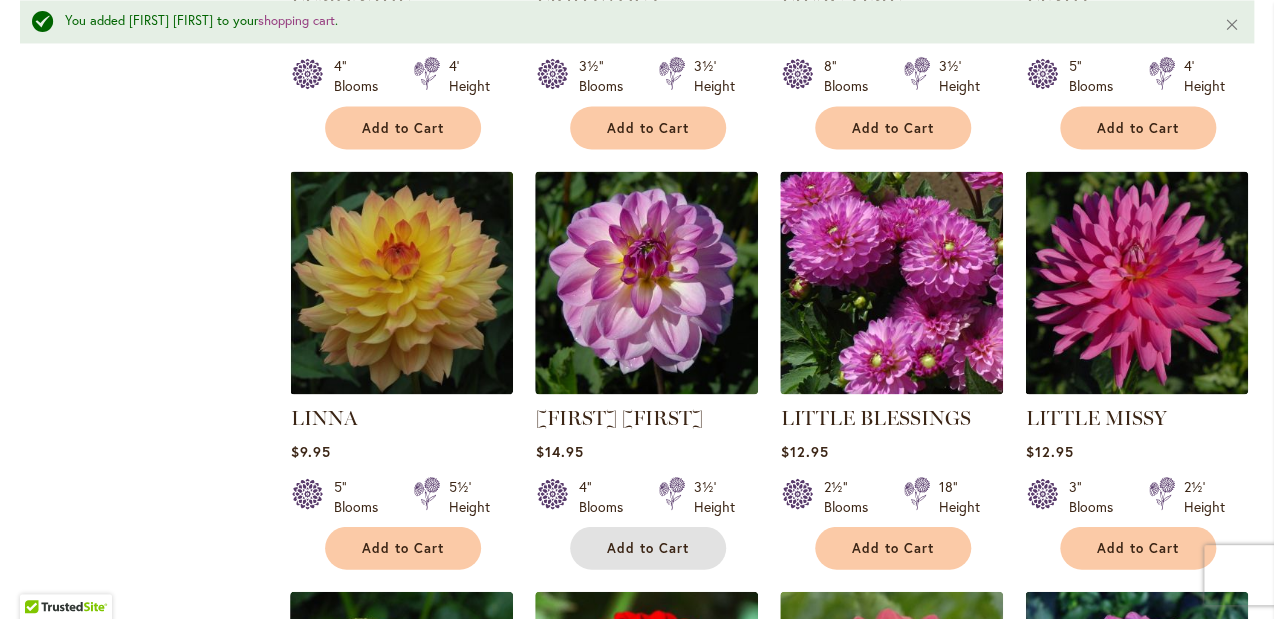 scroll, scrollTop: 4680, scrollLeft: 0, axis: vertical 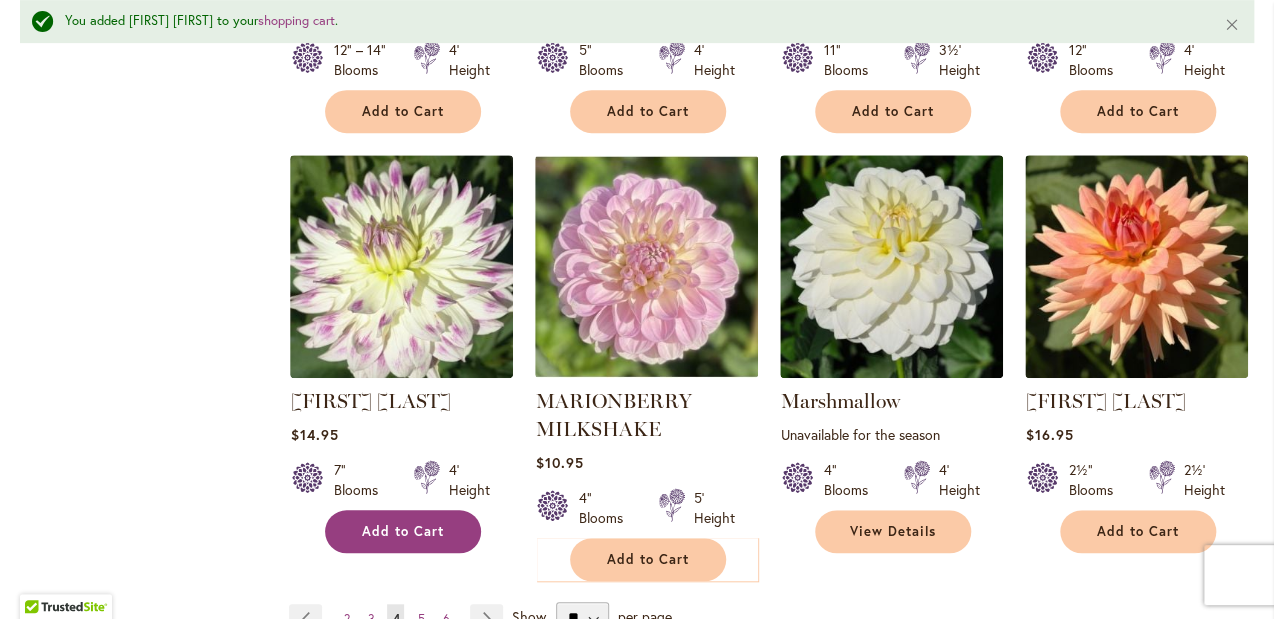 click on "Add to Cart" at bounding box center [403, 531] 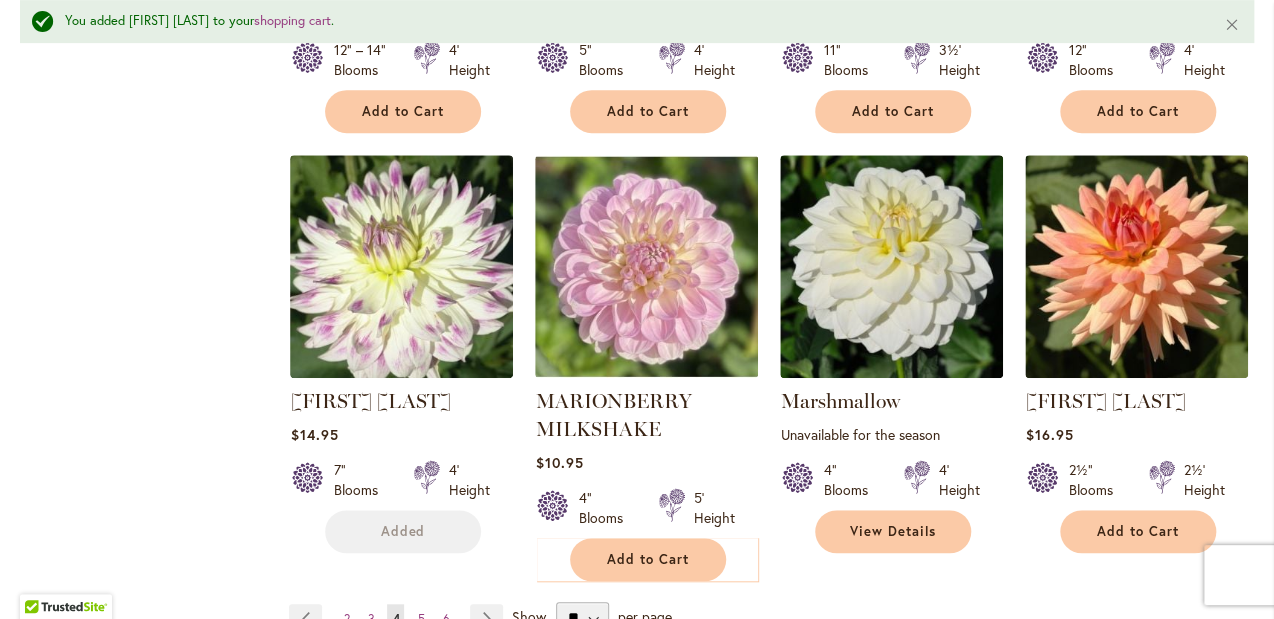 scroll, scrollTop: 6888, scrollLeft: 0, axis: vertical 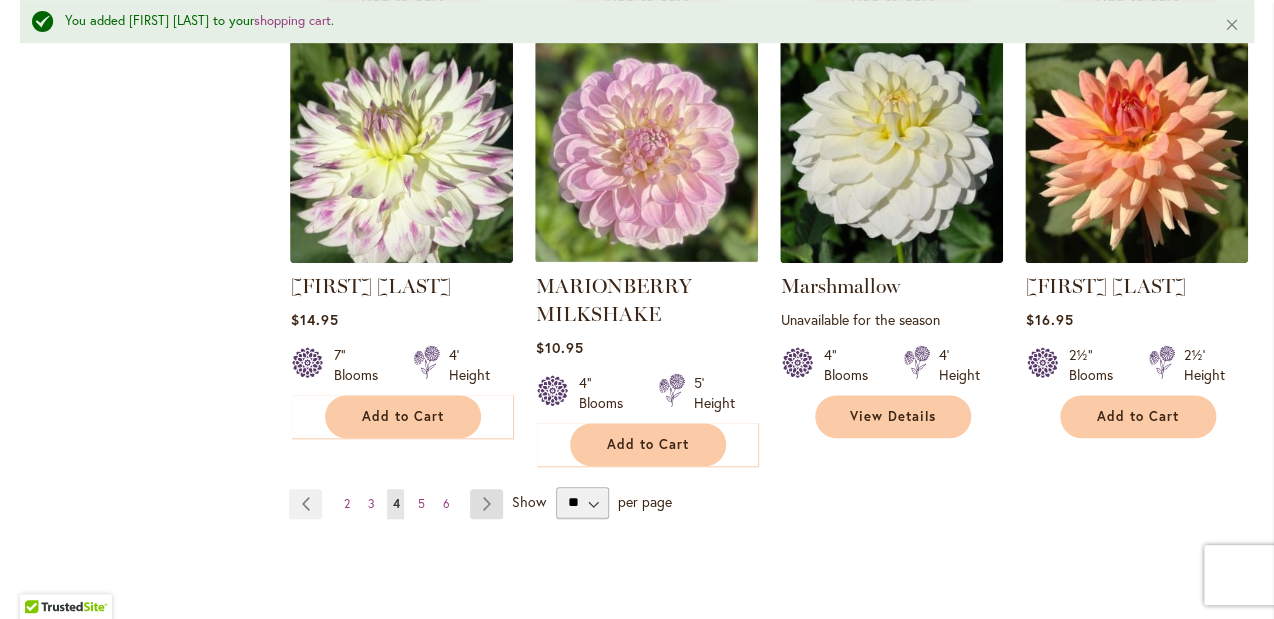 click on "Page
Next" at bounding box center [486, 504] 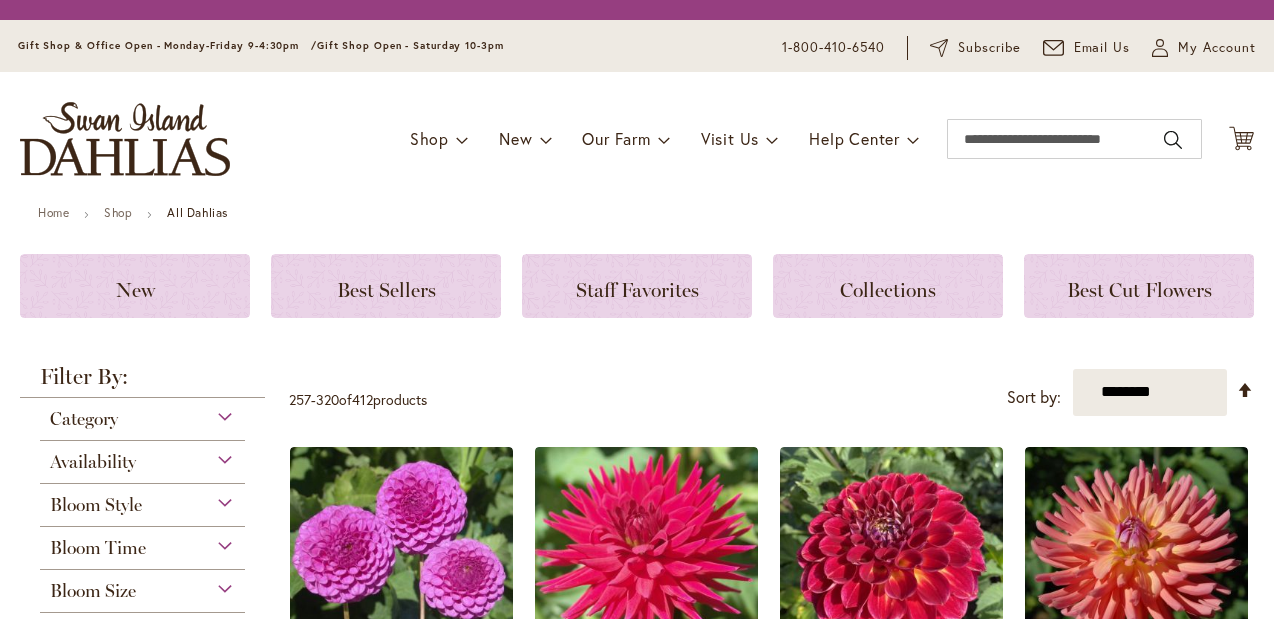scroll, scrollTop: 0, scrollLeft: 0, axis: both 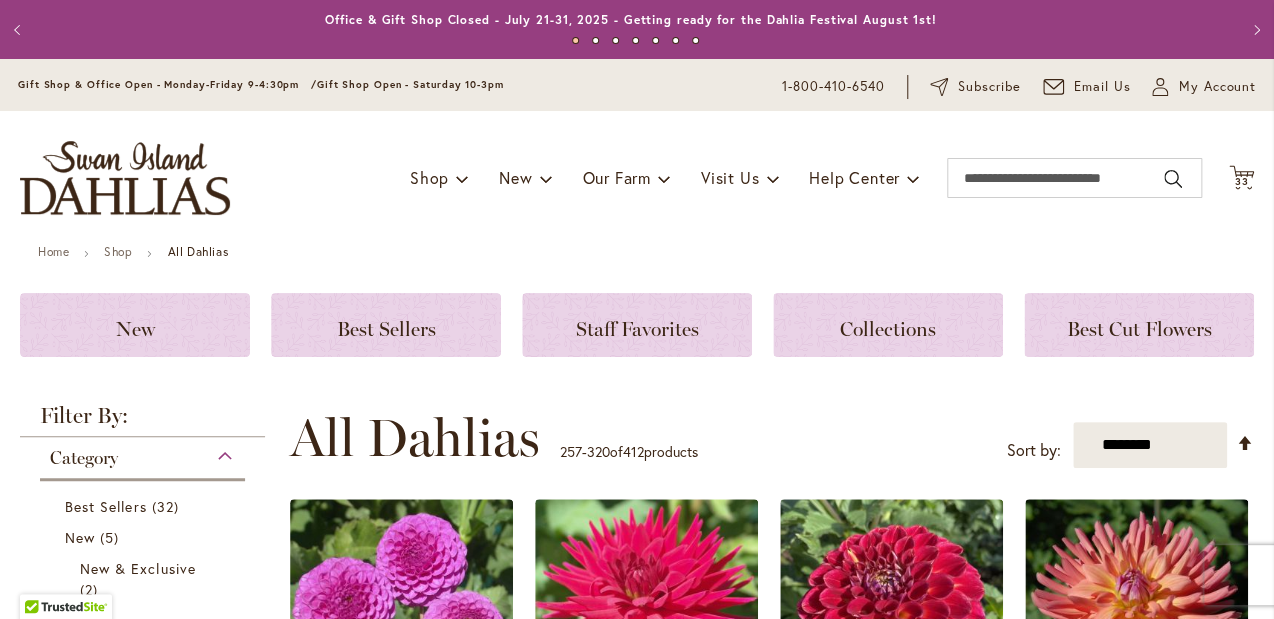 type on "**********" 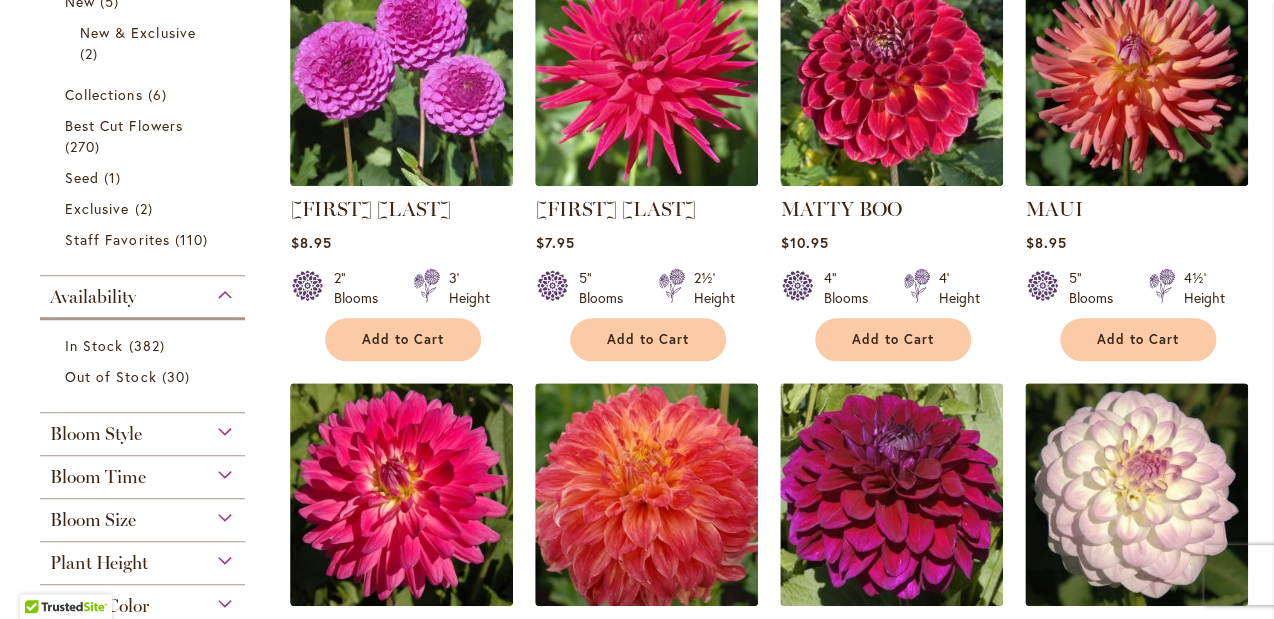 scroll, scrollTop: 546, scrollLeft: 0, axis: vertical 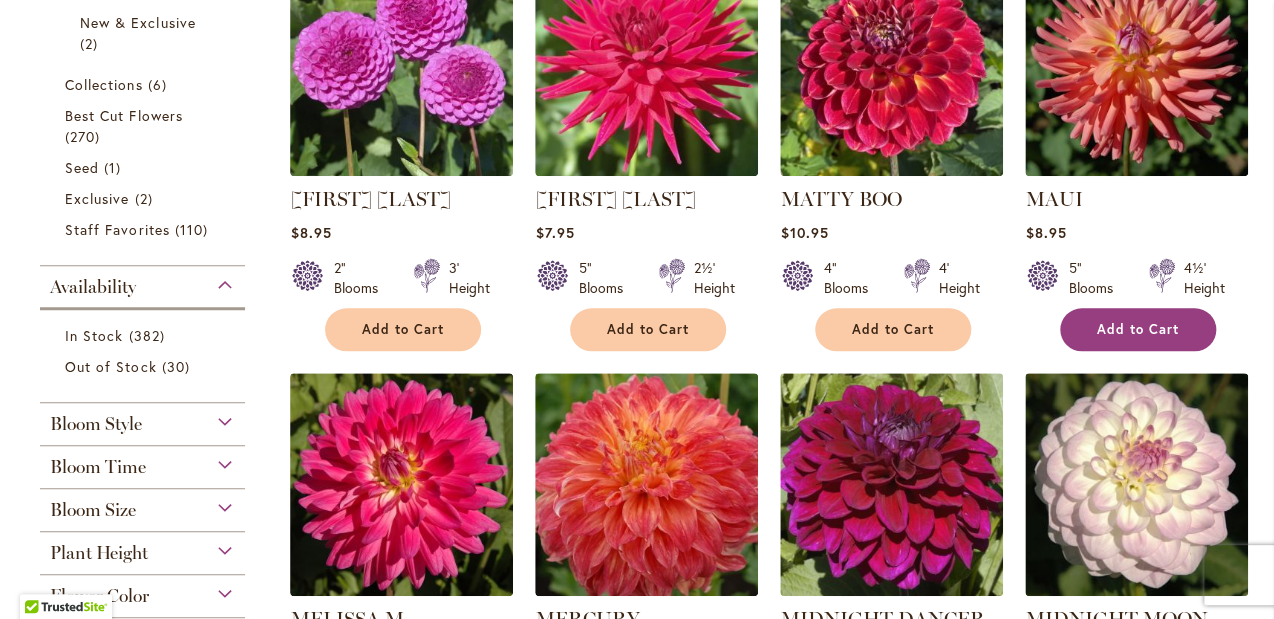 click on "Add to Cart" at bounding box center [1138, 329] 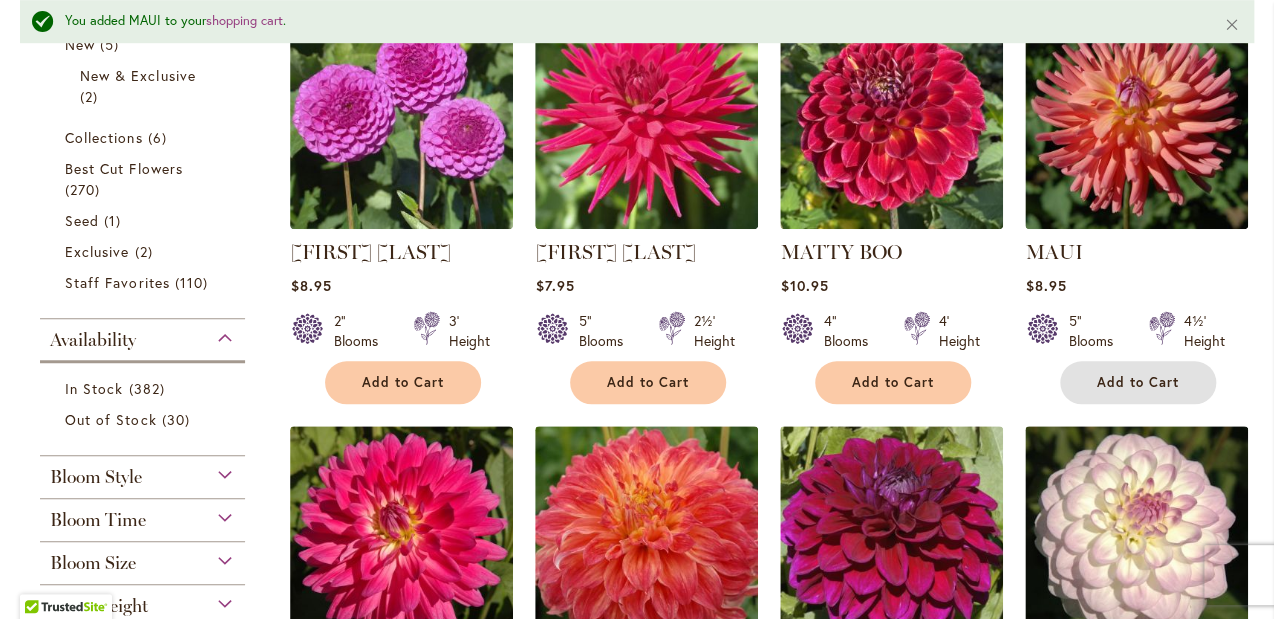 scroll, scrollTop: 735, scrollLeft: 0, axis: vertical 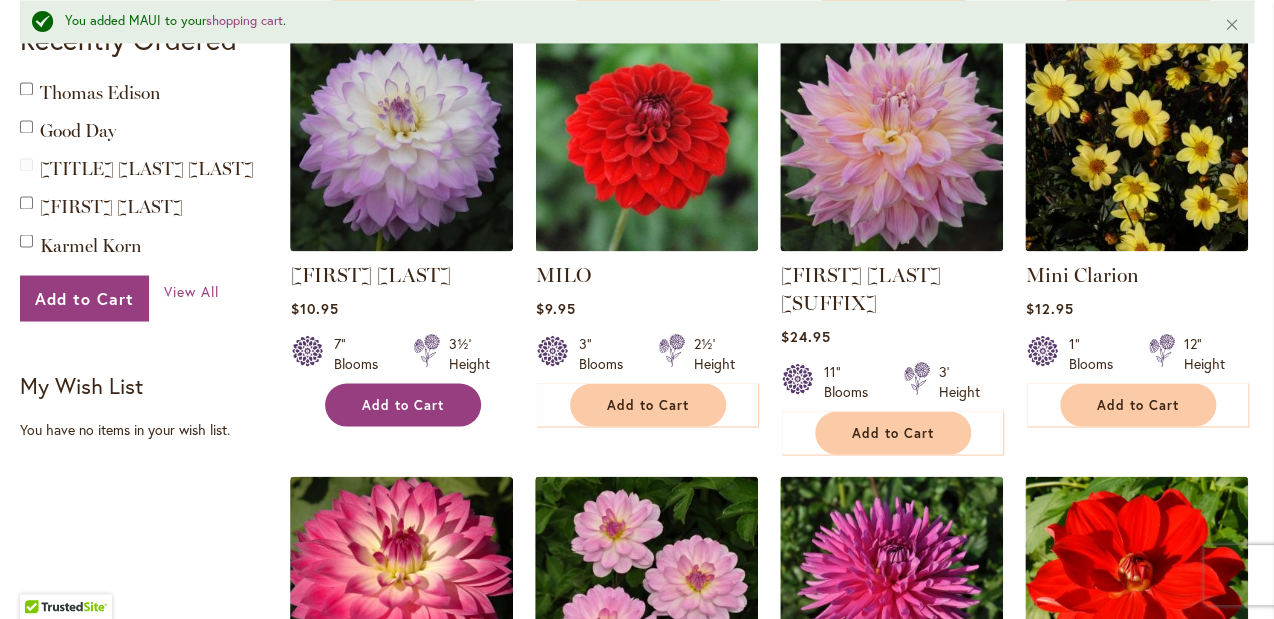 click on "Add to Cart" at bounding box center (403, 404) 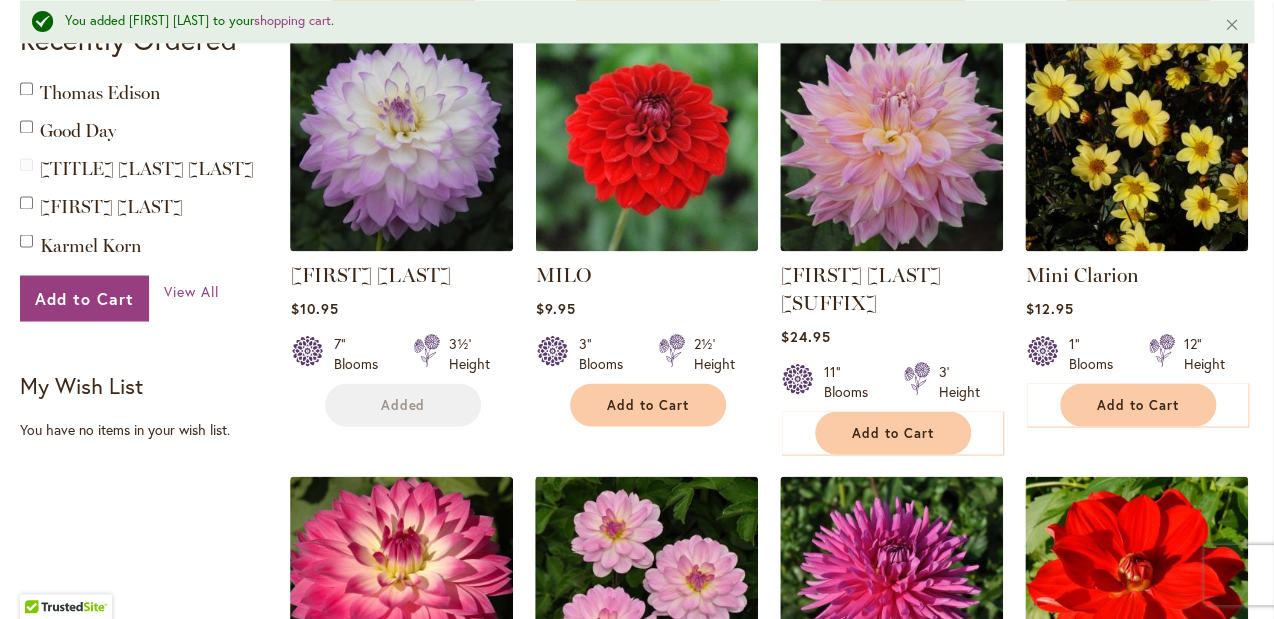 scroll, scrollTop: 1720, scrollLeft: 0, axis: vertical 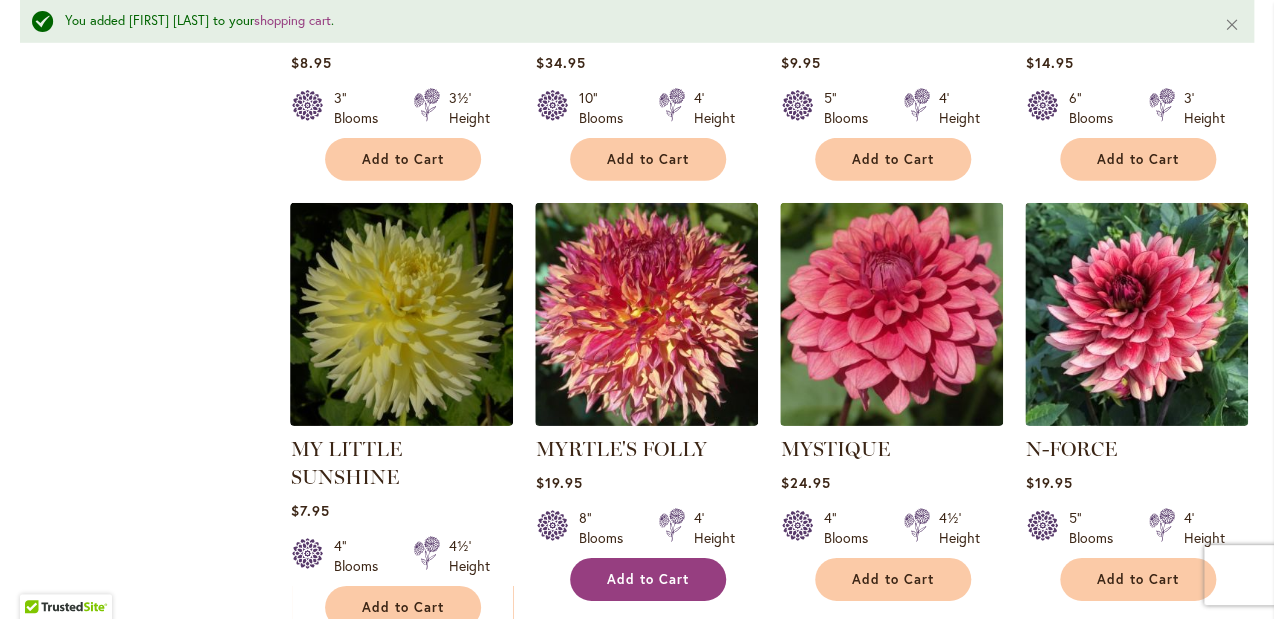 click on "Add to Cart" at bounding box center (648, 579) 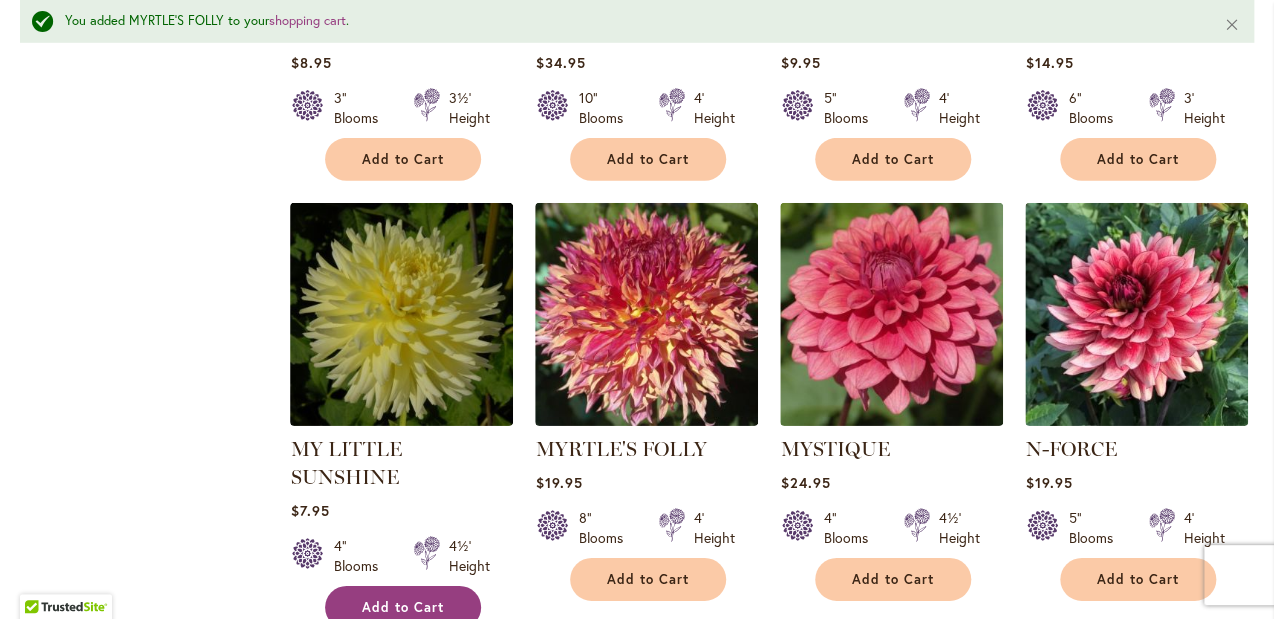 click on "Add to Cart" at bounding box center (403, 607) 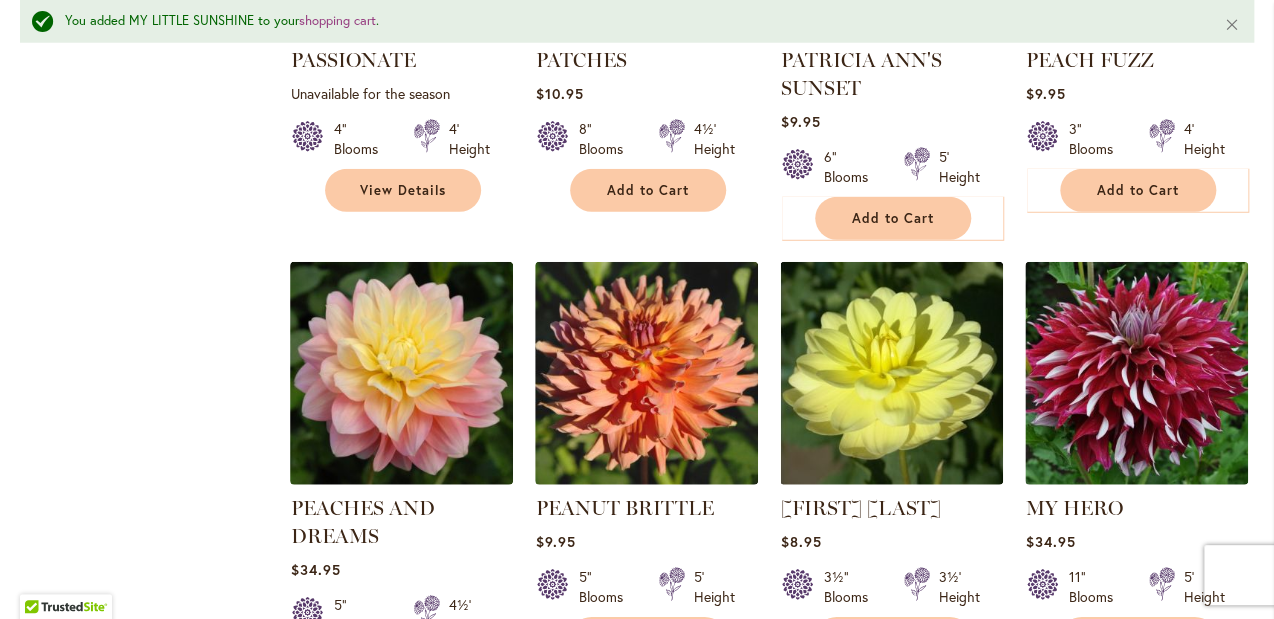 scroll, scrollTop: 5425, scrollLeft: 0, axis: vertical 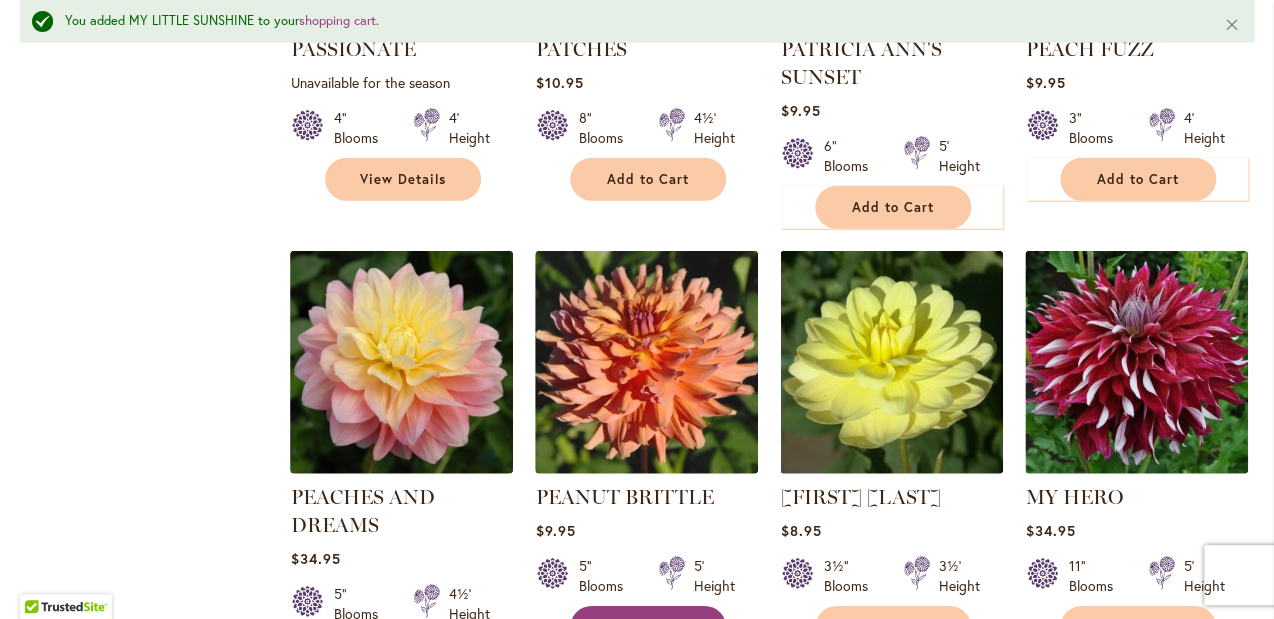 click on "Add to Cart" at bounding box center (648, 627) 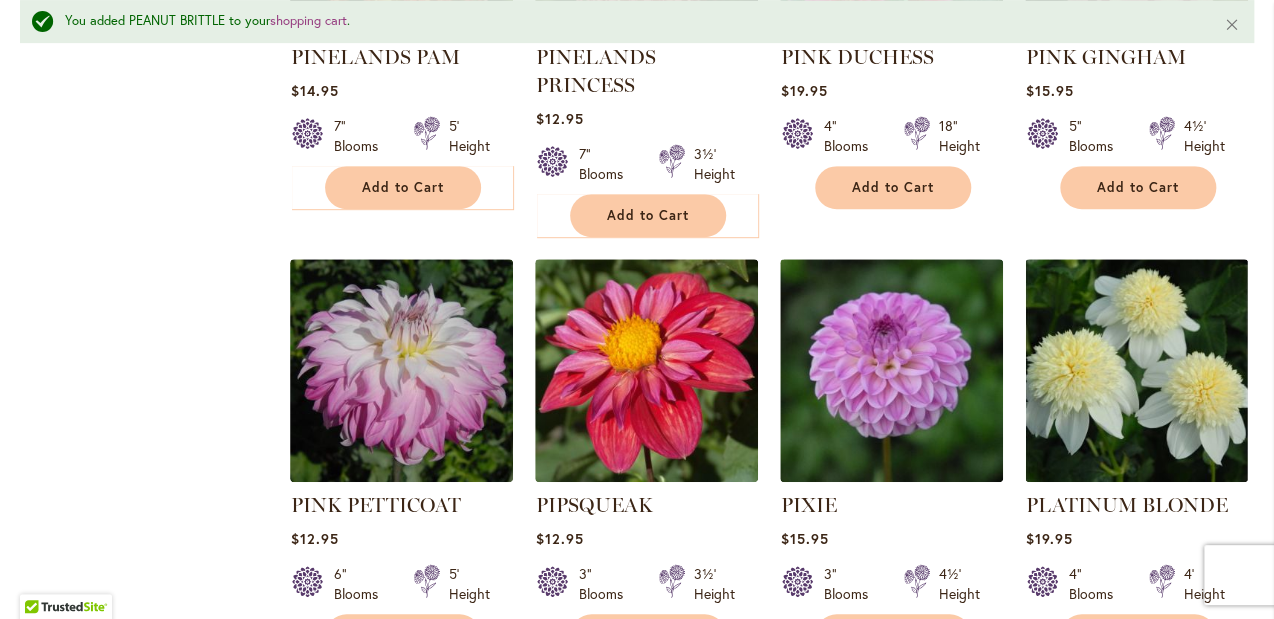 scroll, scrollTop: 6744, scrollLeft: 0, axis: vertical 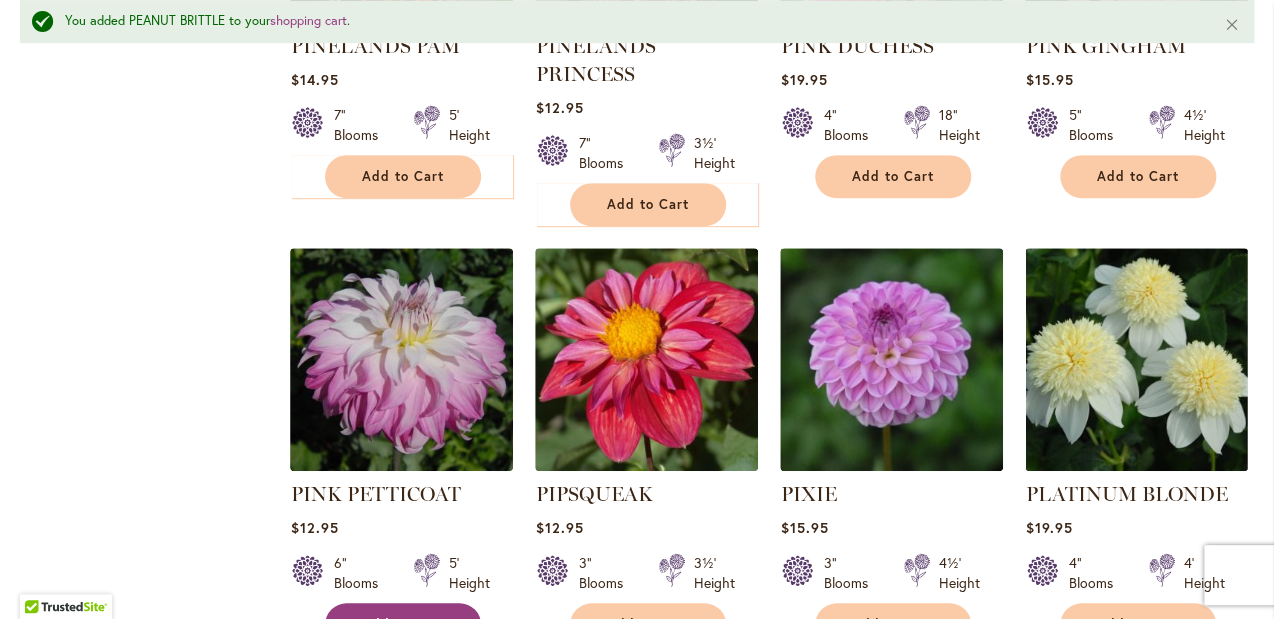 click on "Add to Cart" at bounding box center [403, 624] 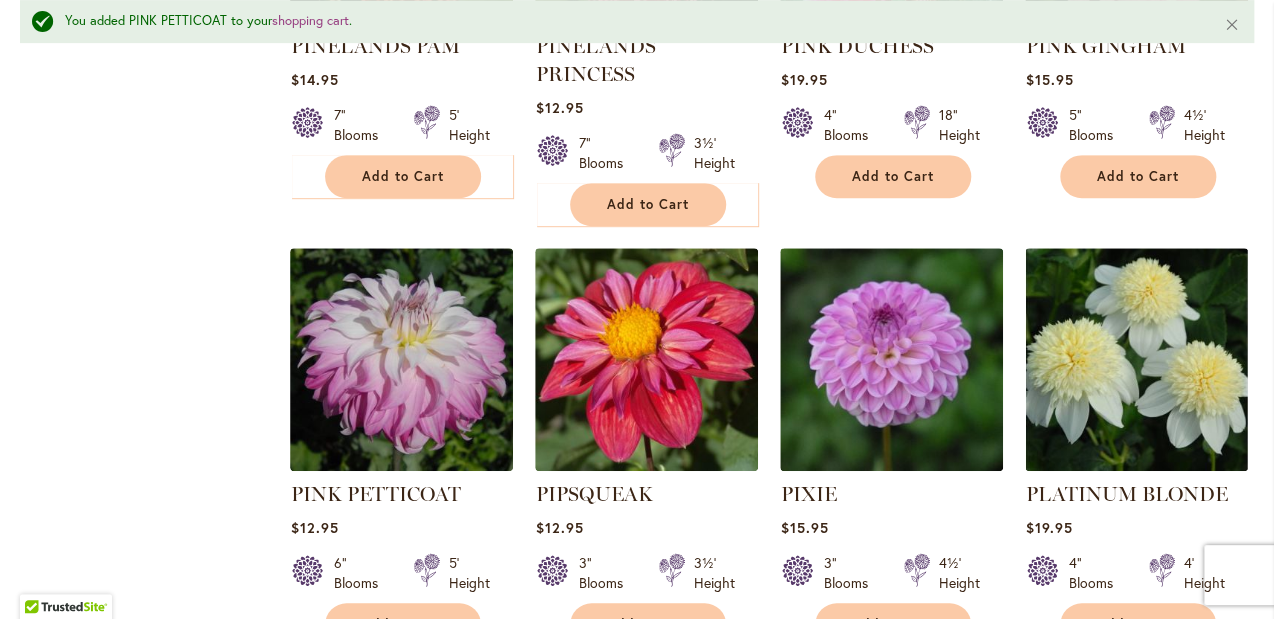 click on "Page
Next" at bounding box center (486, 684) 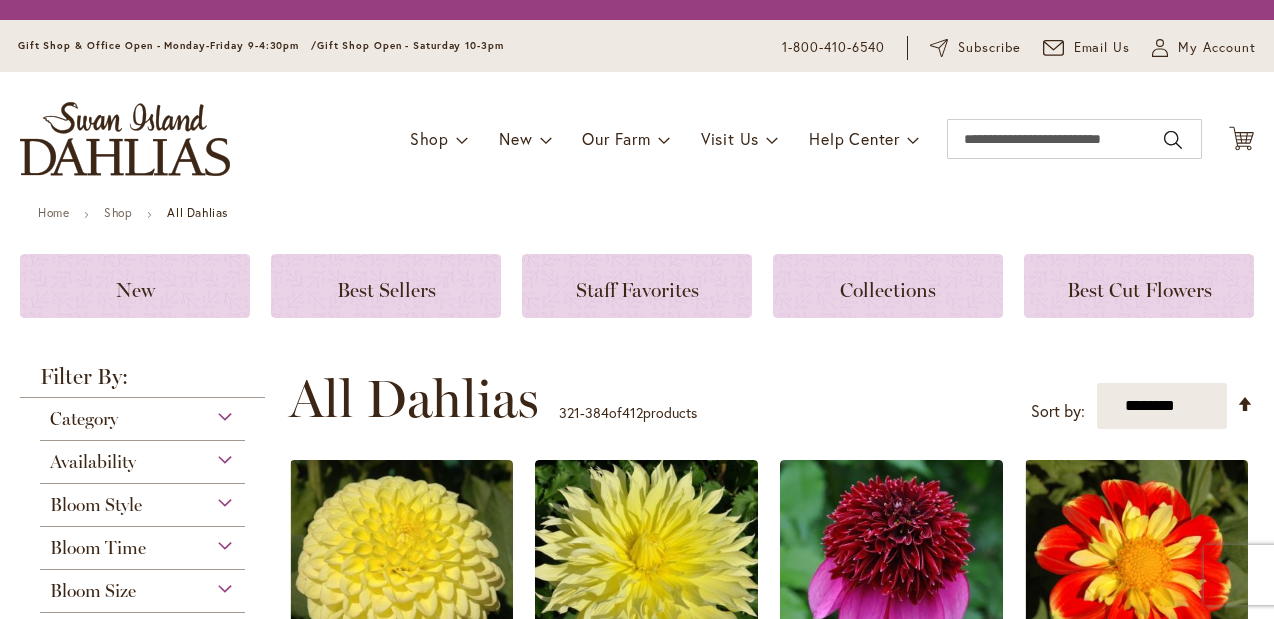 scroll, scrollTop: 0, scrollLeft: 0, axis: both 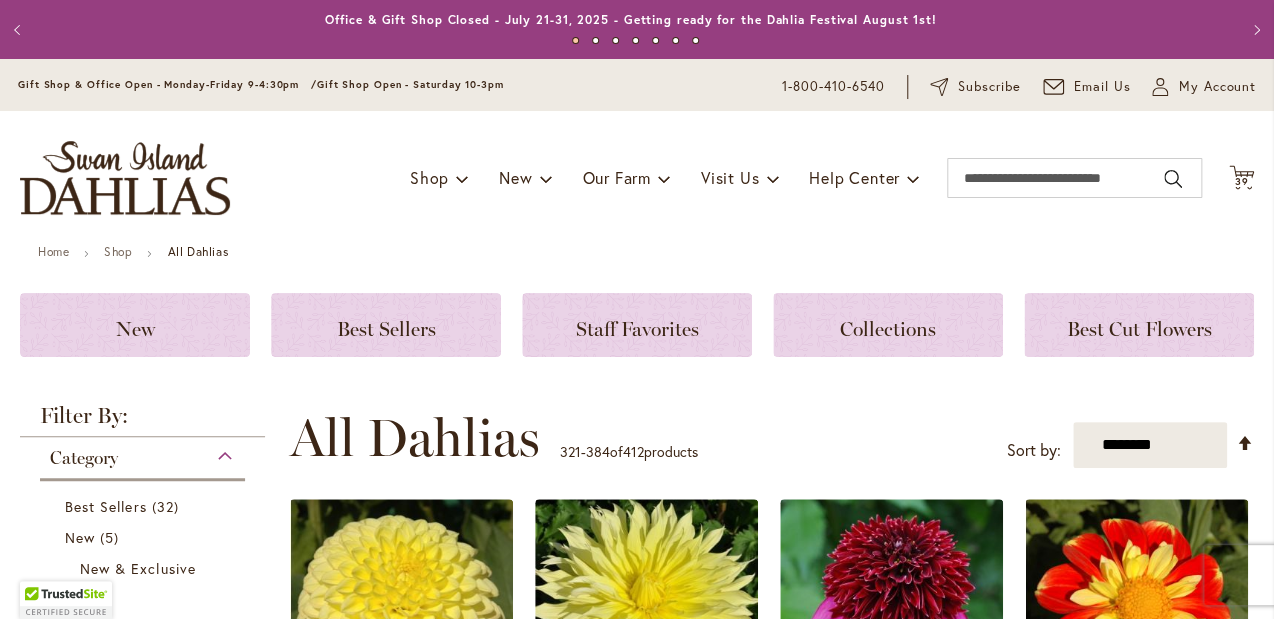 type on "**********" 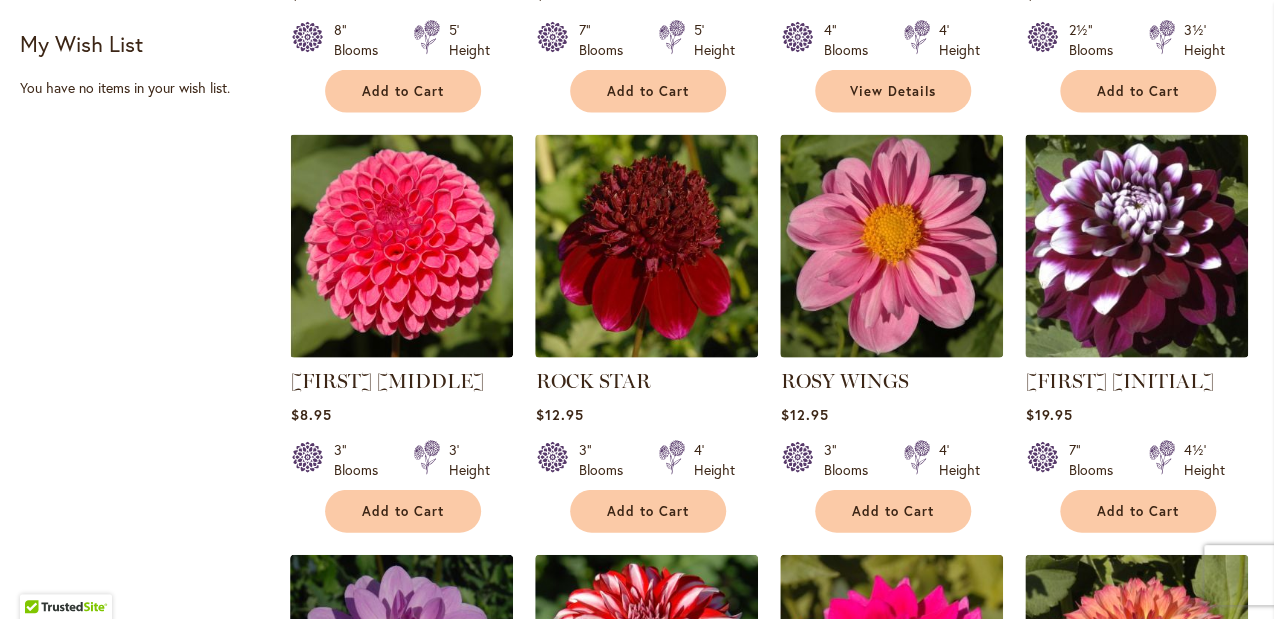 scroll, scrollTop: 1675, scrollLeft: 0, axis: vertical 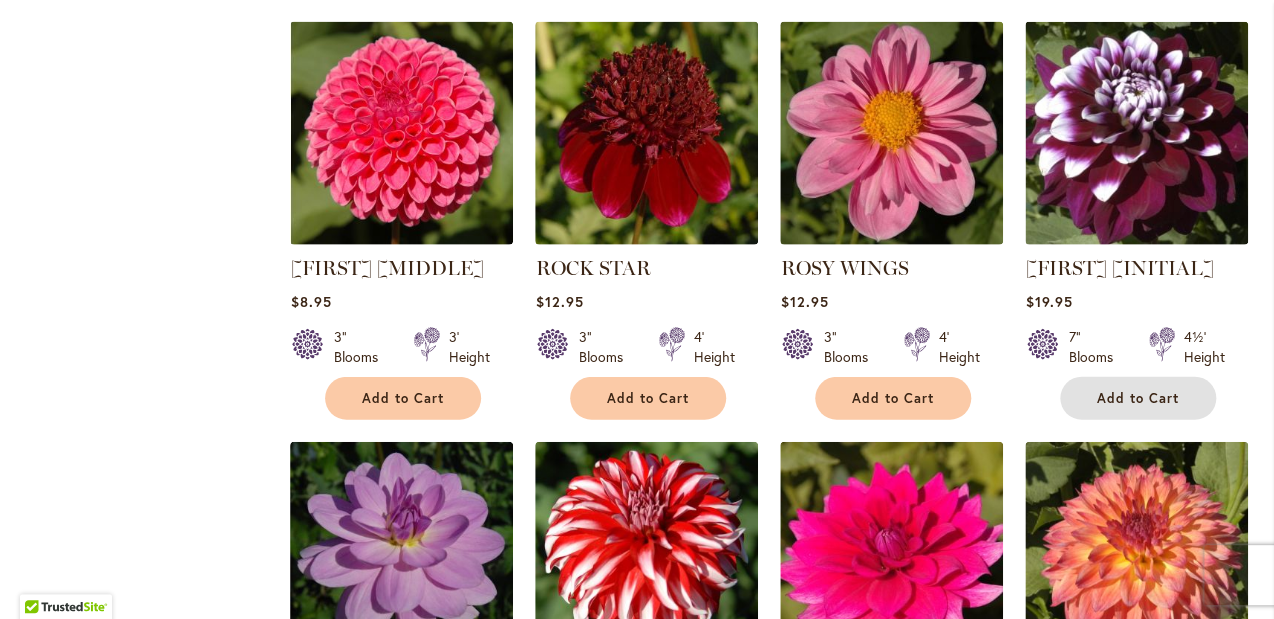 click on "Add to Cart" at bounding box center (1138, 398) 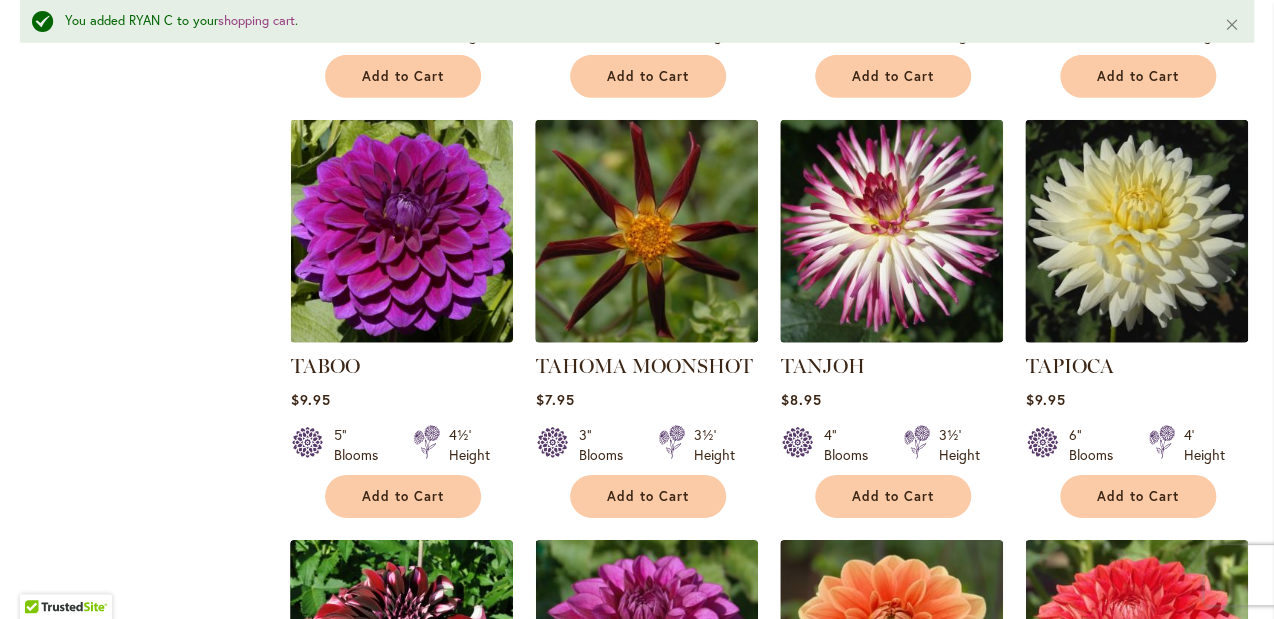 scroll, scrollTop: 5552, scrollLeft: 0, axis: vertical 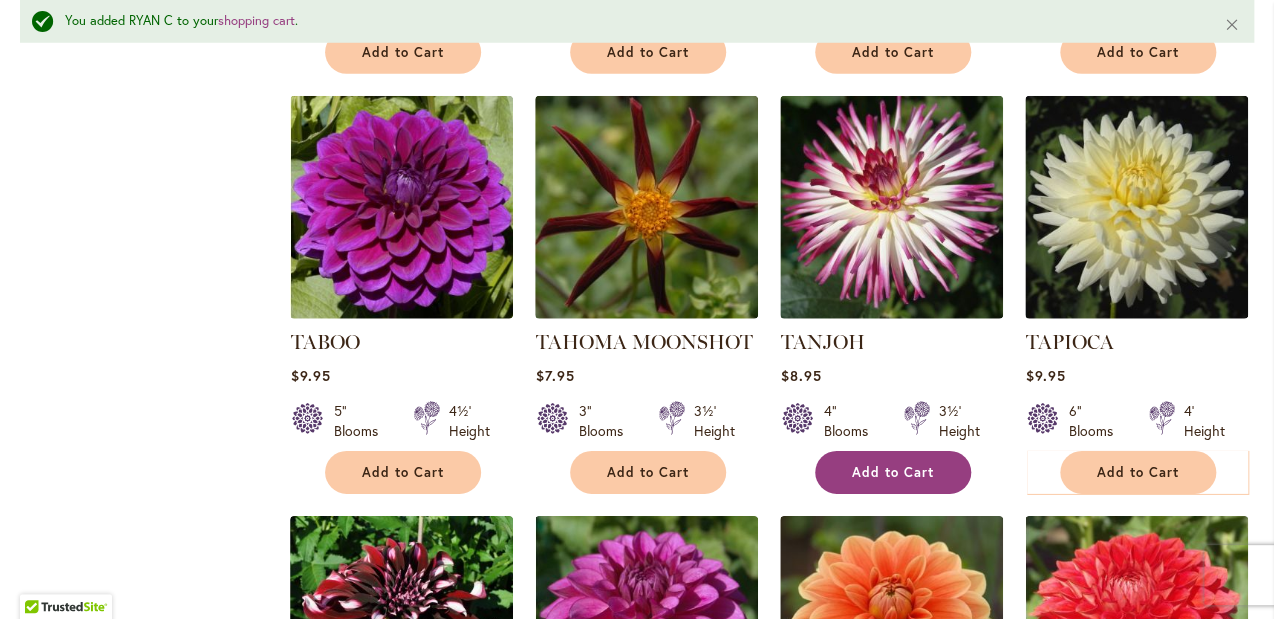 click on "Add to Cart" at bounding box center (893, 472) 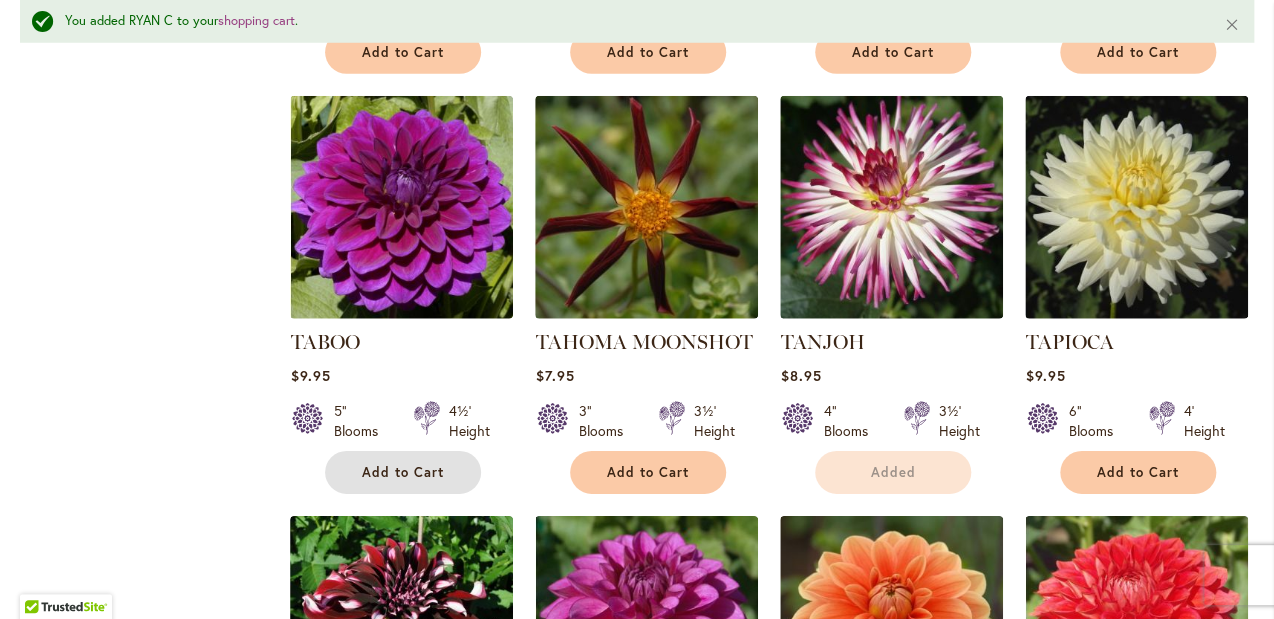 drag, startPoint x: 409, startPoint y: 454, endPoint x: 1272, endPoint y: 430, distance: 863.3337 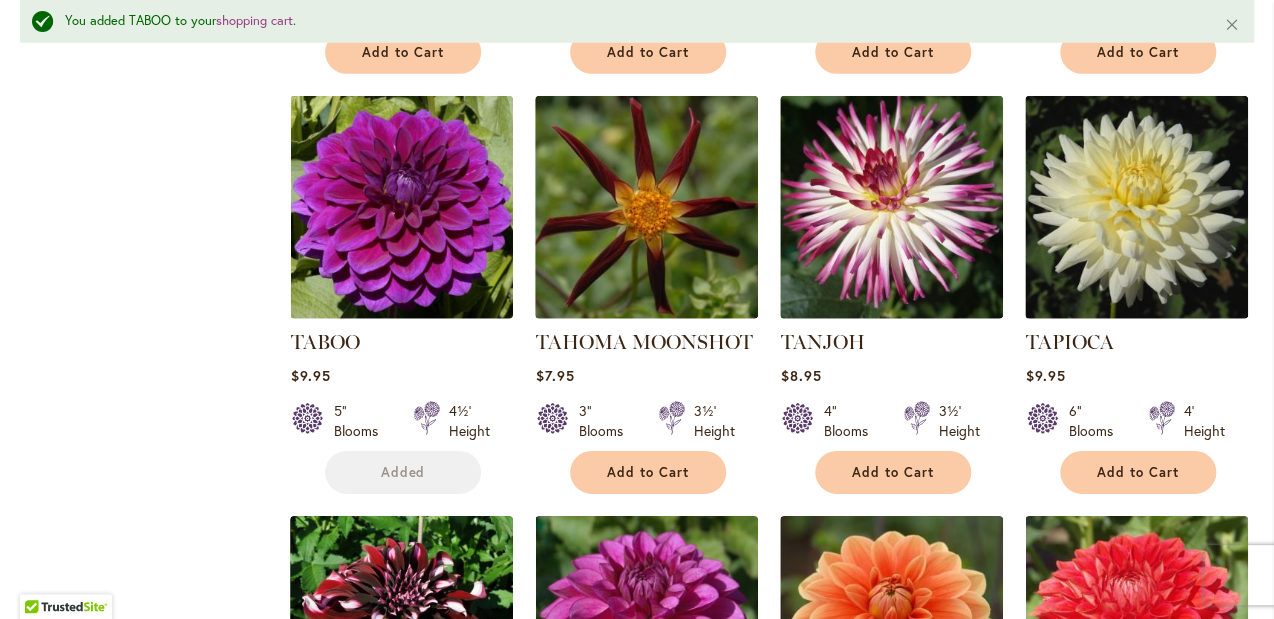 scroll, scrollTop: 5814, scrollLeft: 0, axis: vertical 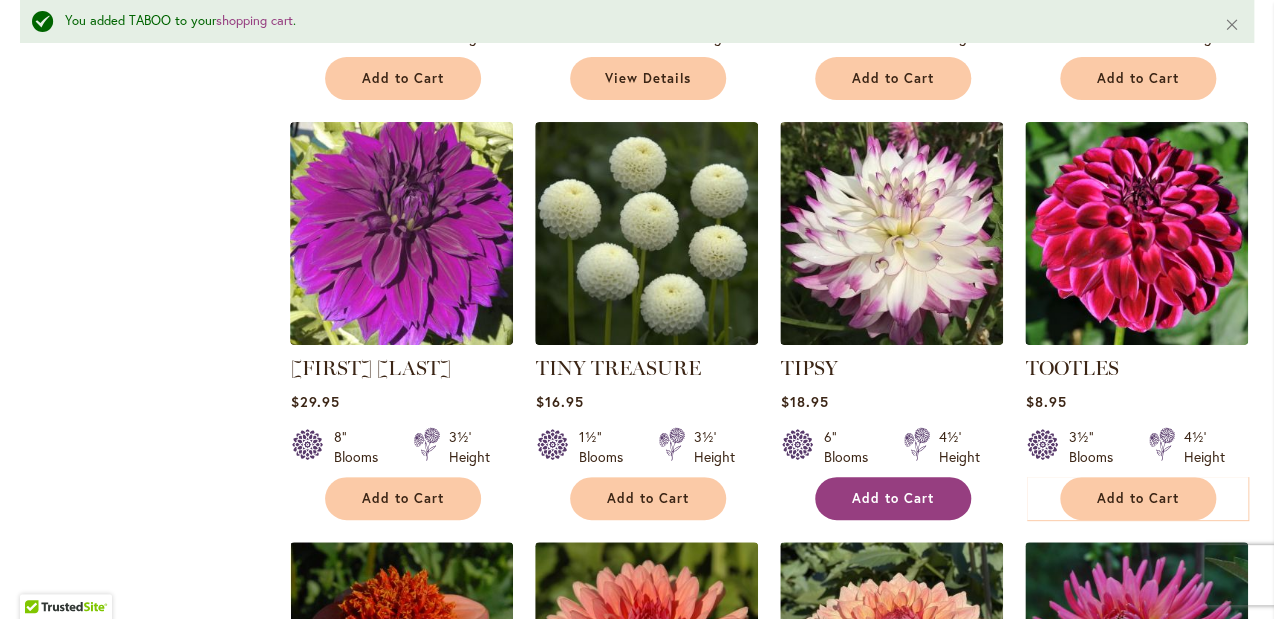 click on "Add to Cart" at bounding box center [893, 498] 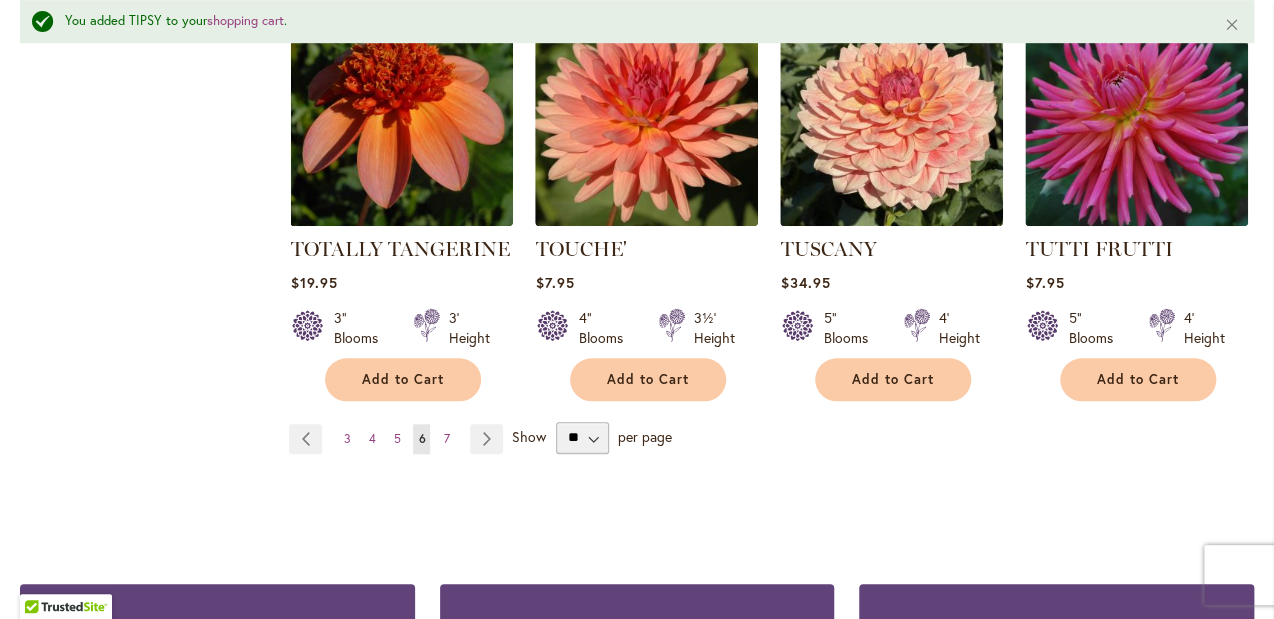 scroll, scrollTop: 6916, scrollLeft: 0, axis: vertical 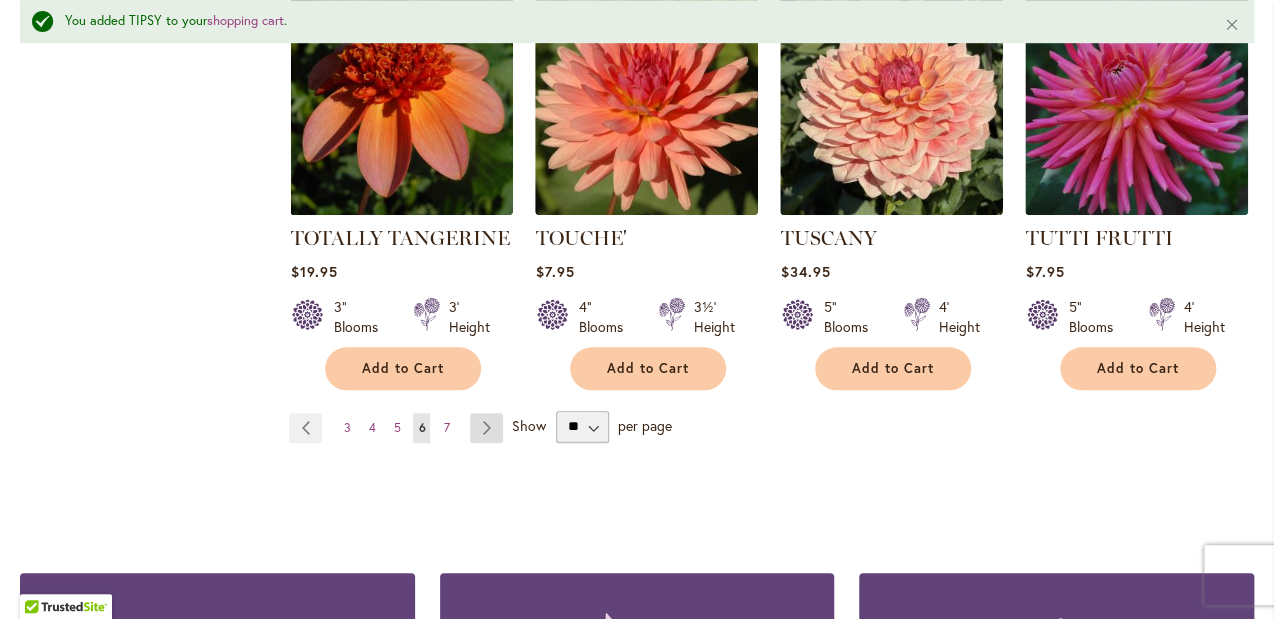 click on "Page
Next" at bounding box center (486, 428) 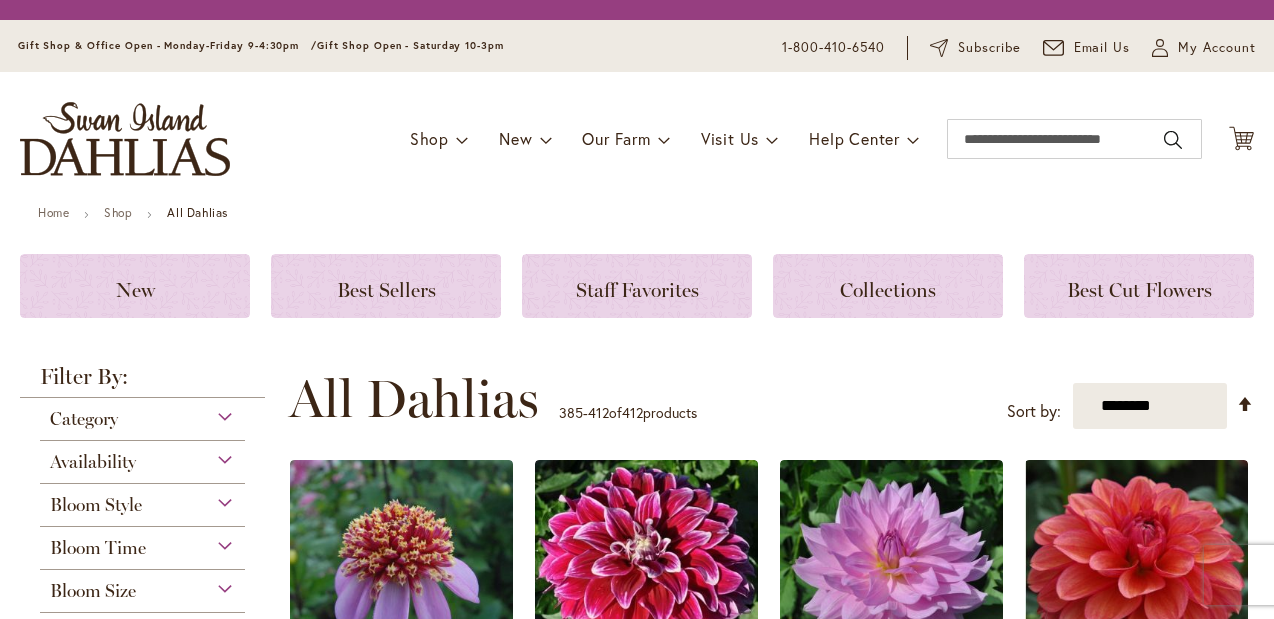 scroll, scrollTop: 0, scrollLeft: 0, axis: both 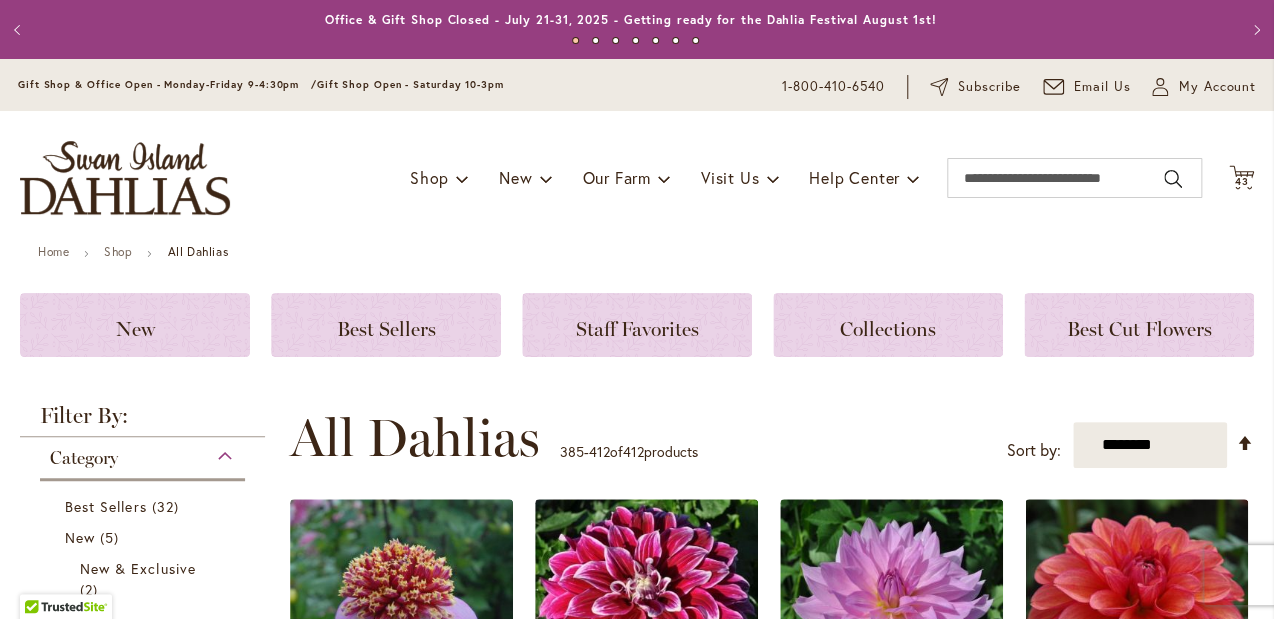 type on "**********" 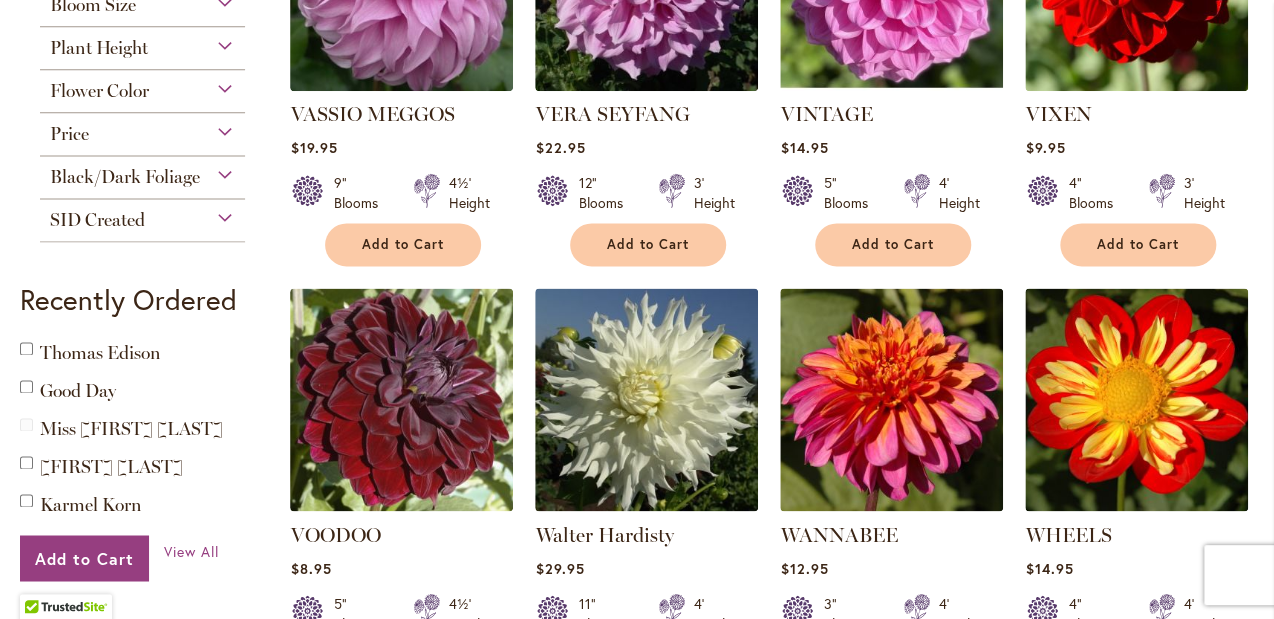 scroll, scrollTop: 0, scrollLeft: 0, axis: both 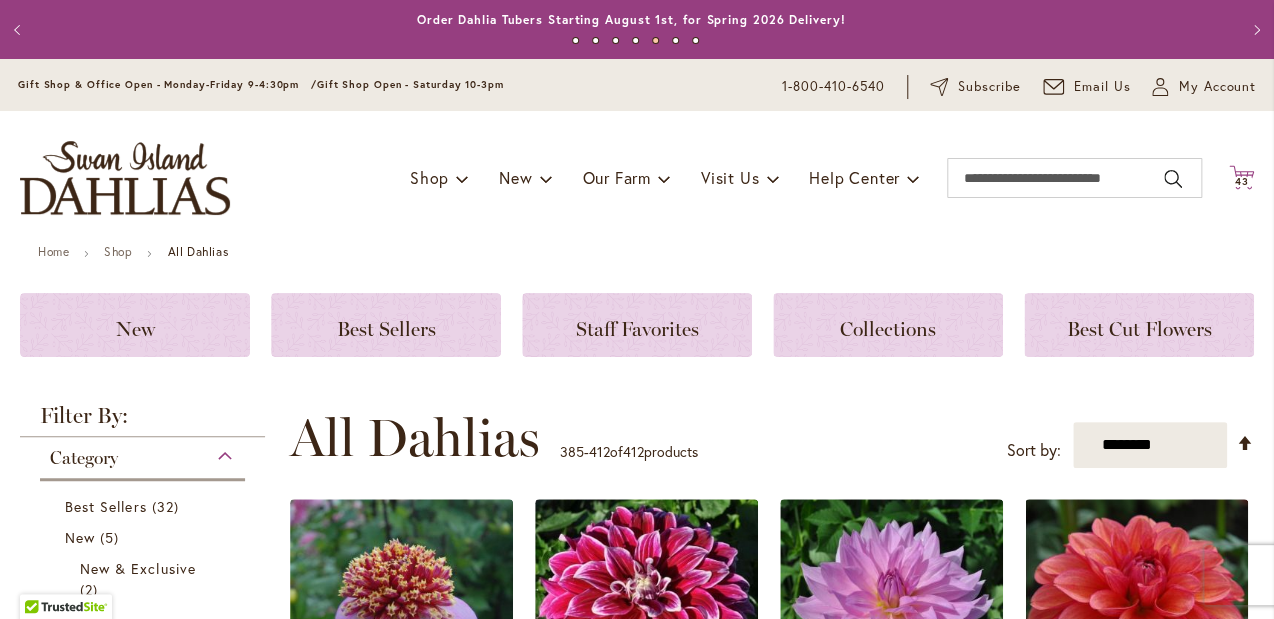click on "43" at bounding box center (1242, 181) 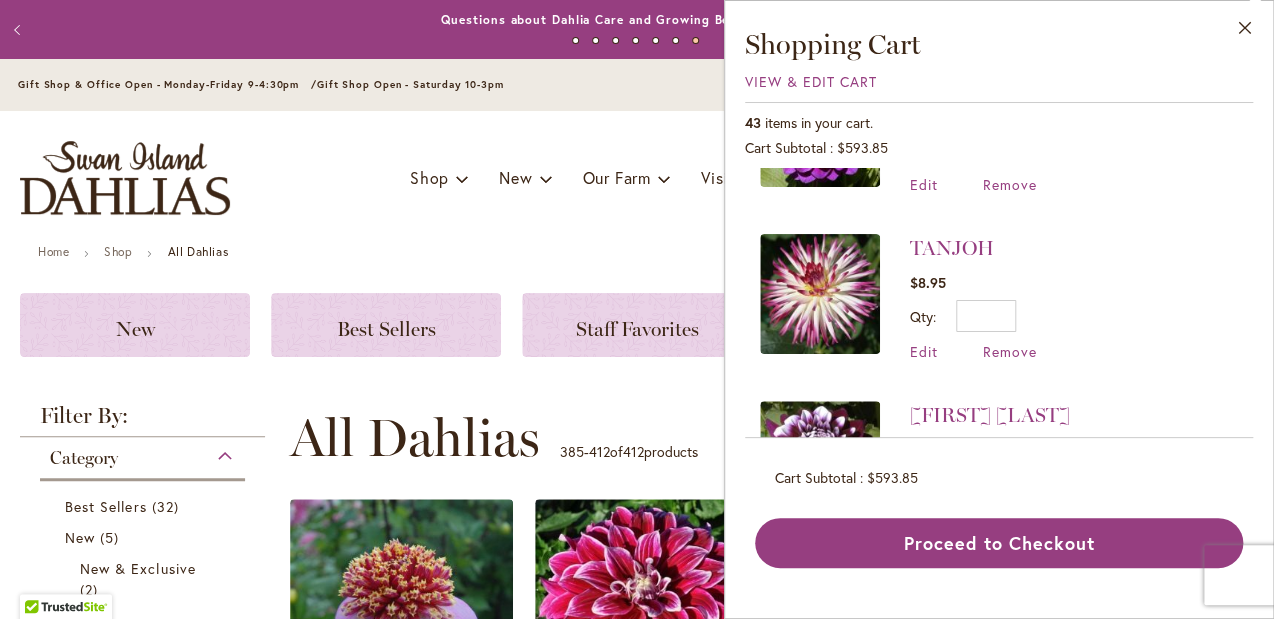 scroll, scrollTop: 384, scrollLeft: 0, axis: vertical 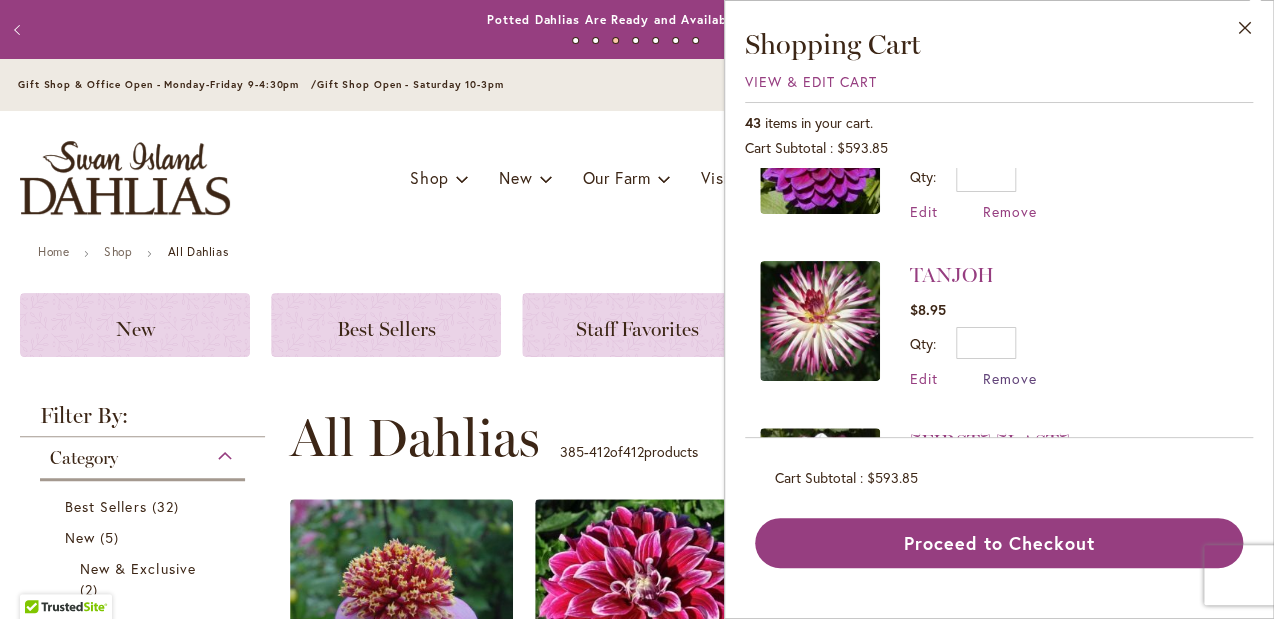 click on "Remove" at bounding box center (1010, 378) 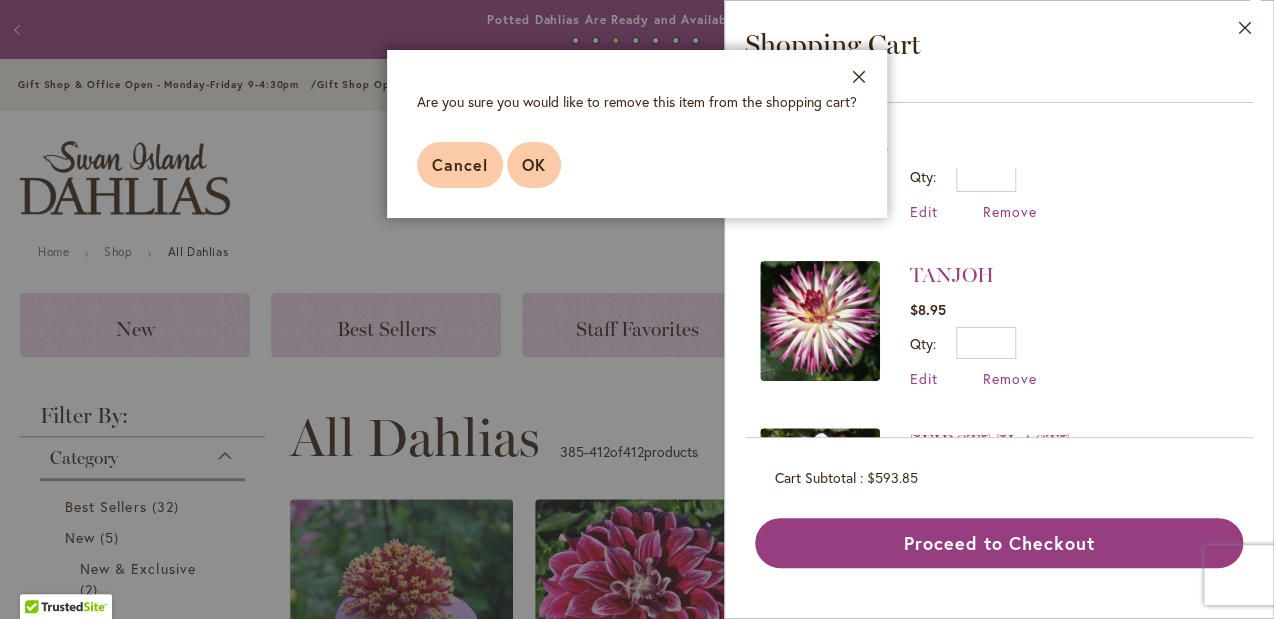 click on "OK" at bounding box center (534, 165) 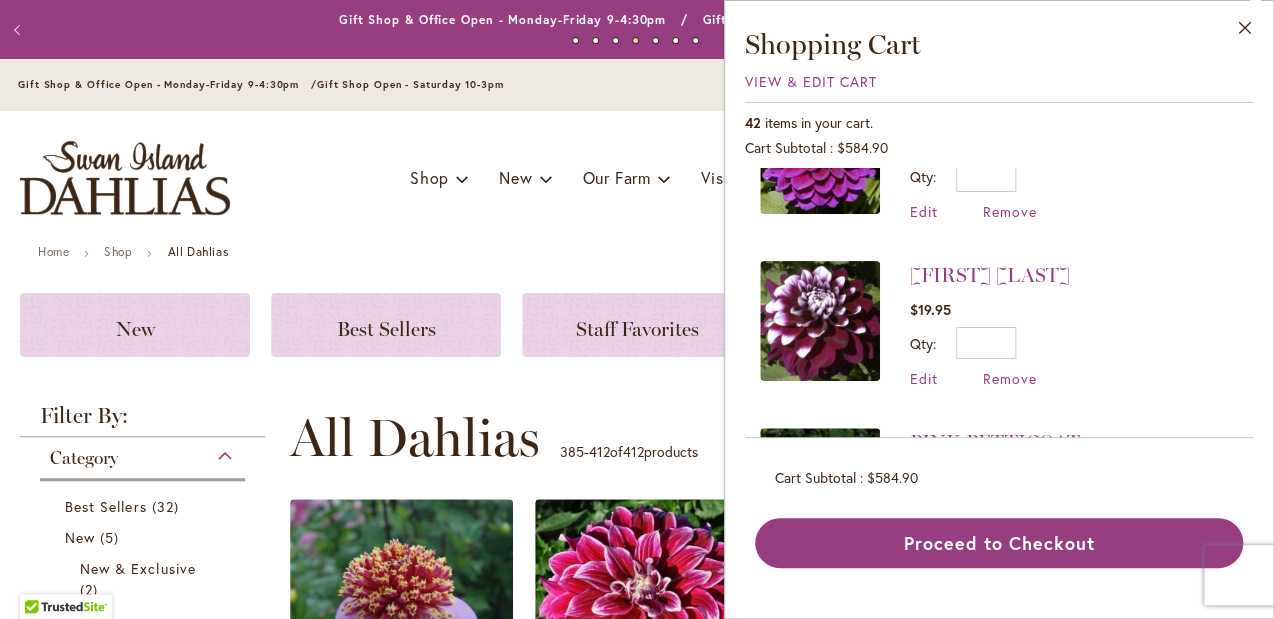 scroll, scrollTop: 0, scrollLeft: 0, axis: both 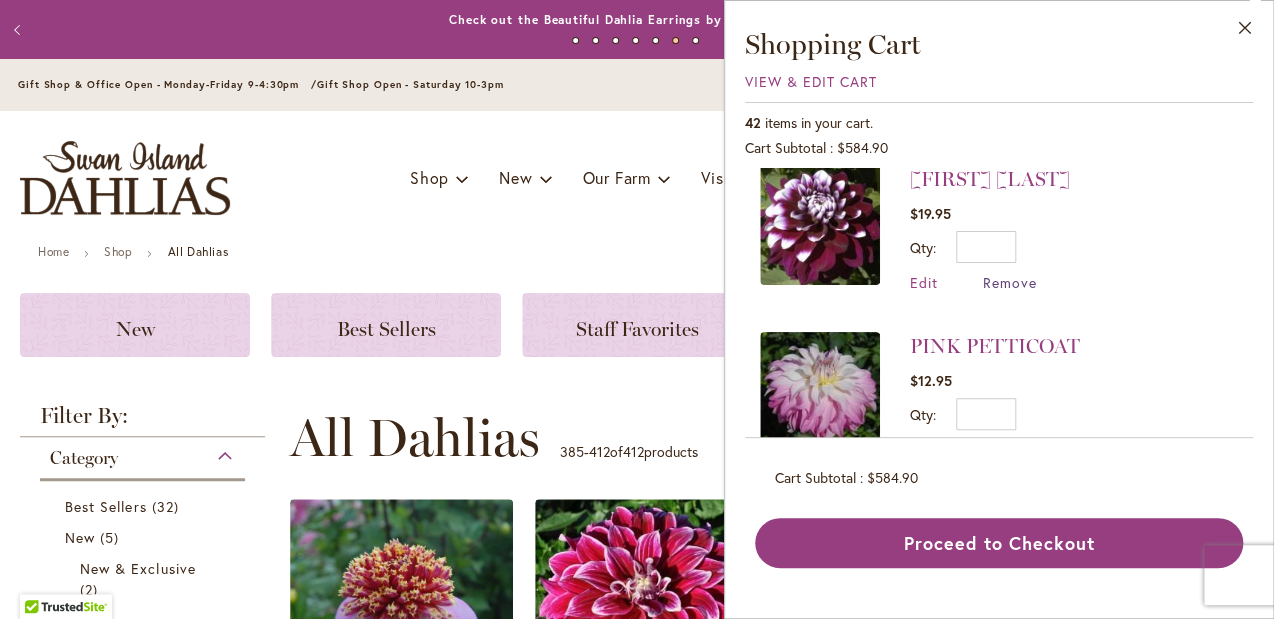 click on "Remove" at bounding box center (1010, 282) 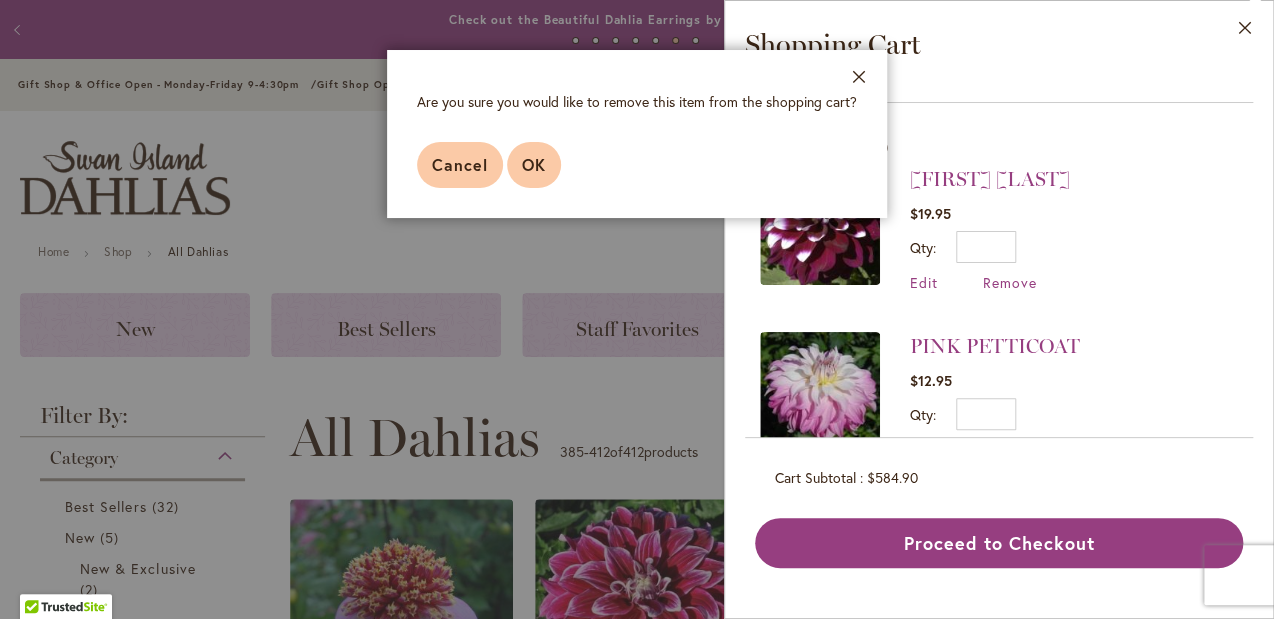 click on "OK" at bounding box center [534, 164] 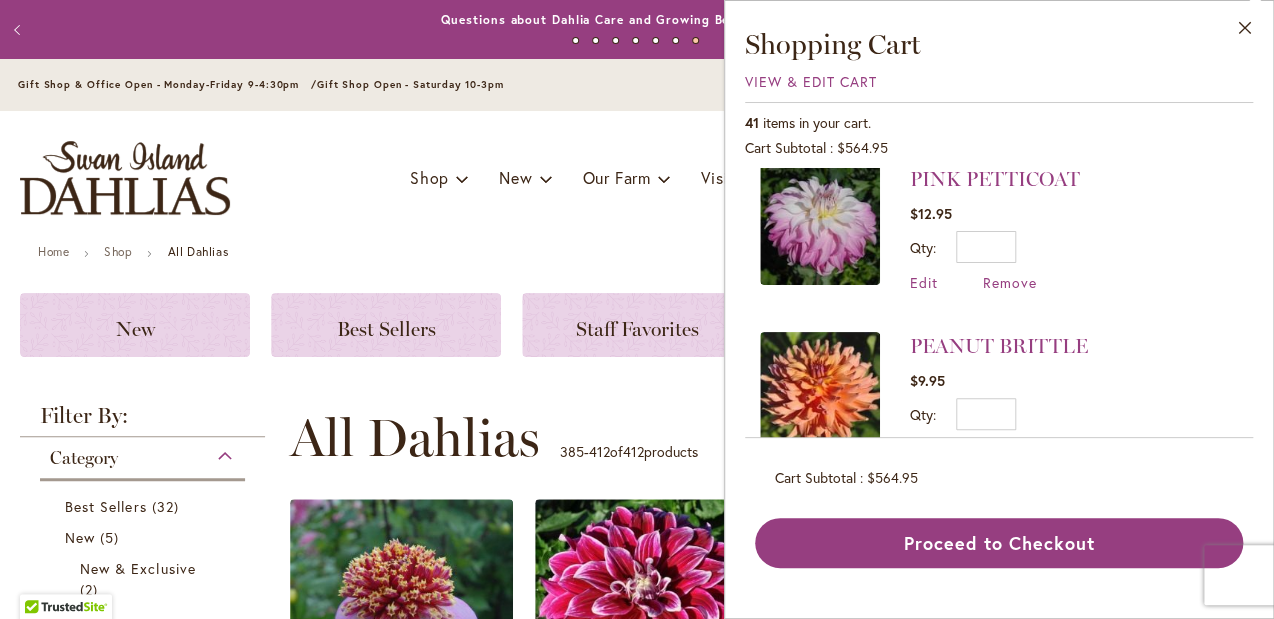 scroll, scrollTop: 0, scrollLeft: 0, axis: both 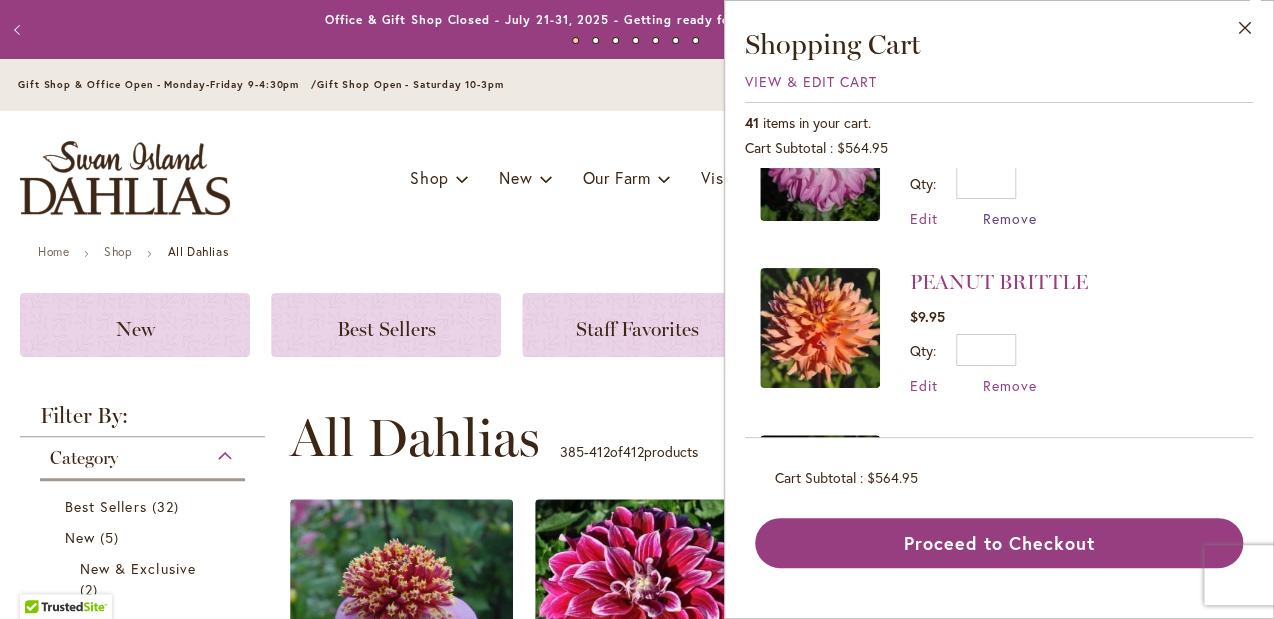 click on "Remove" at bounding box center (1010, 218) 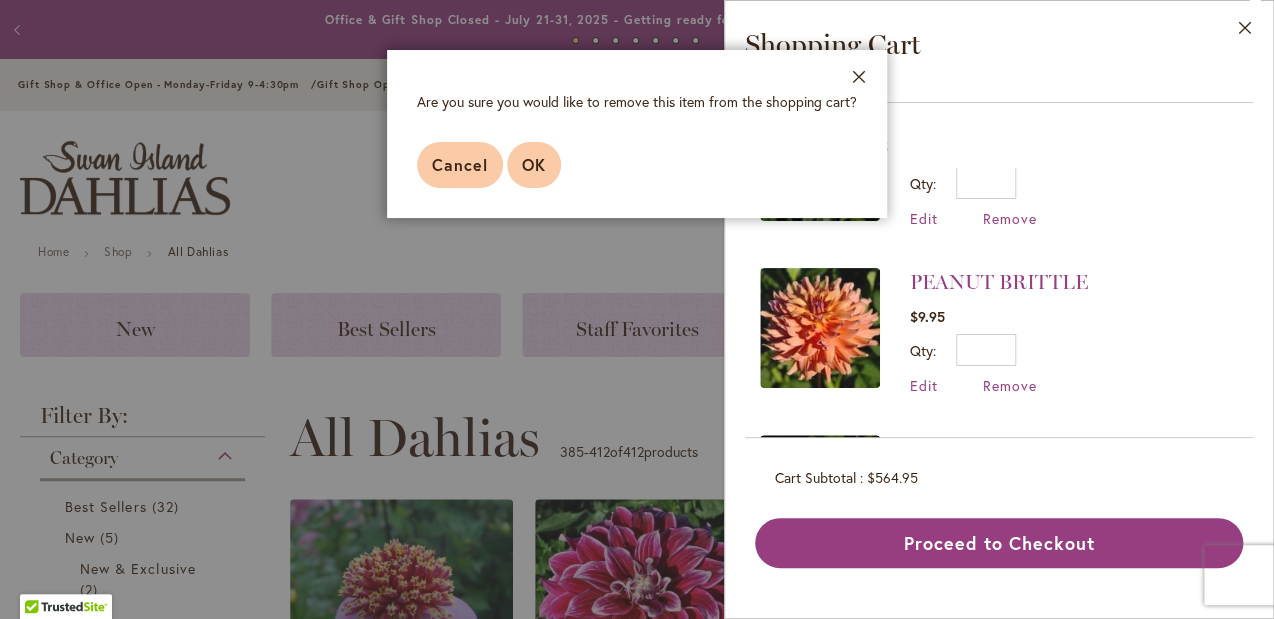 click on "OK" at bounding box center [534, 164] 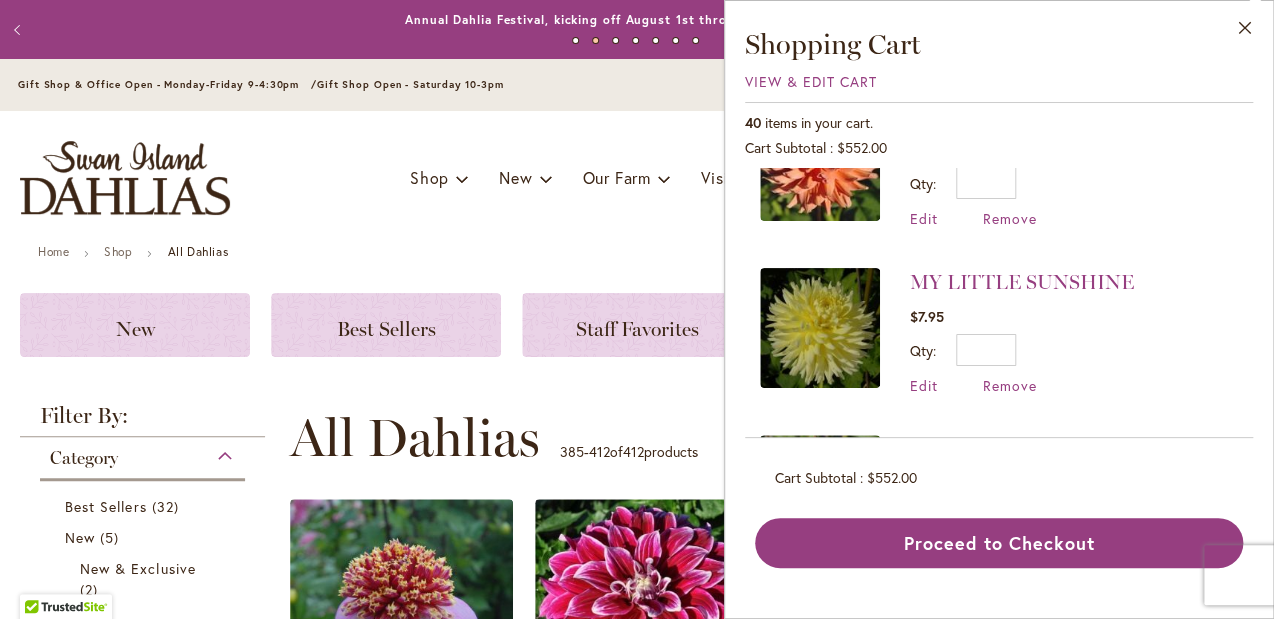 scroll, scrollTop: 0, scrollLeft: 0, axis: both 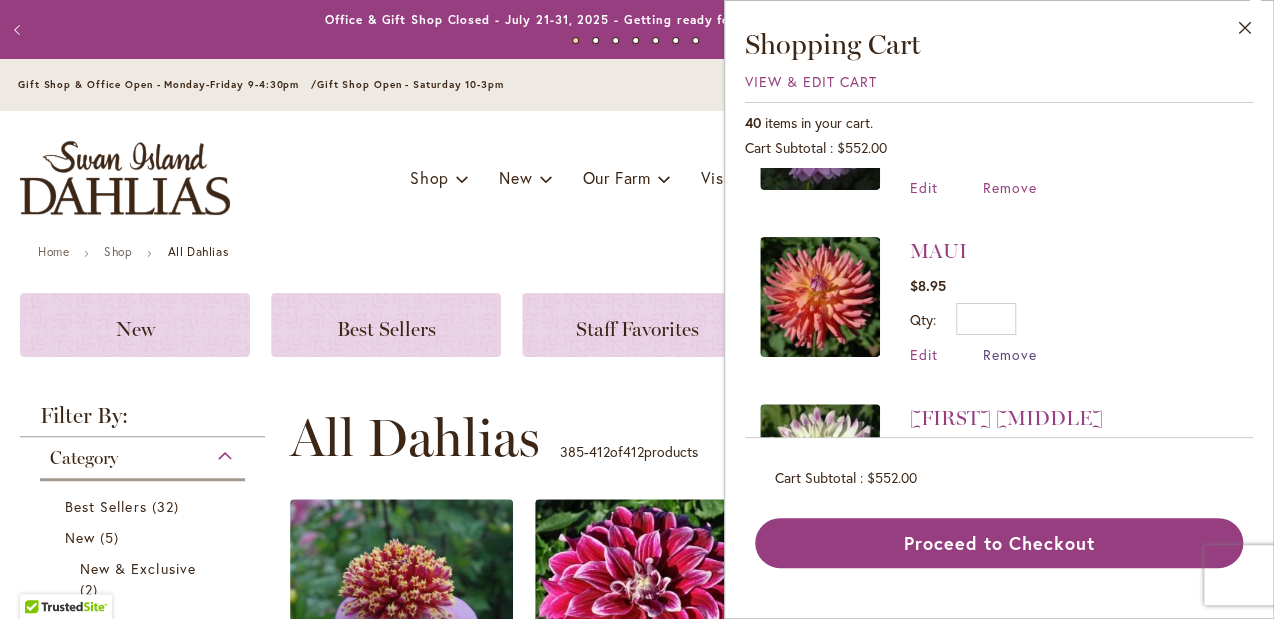 click on "Remove" at bounding box center [1010, 354] 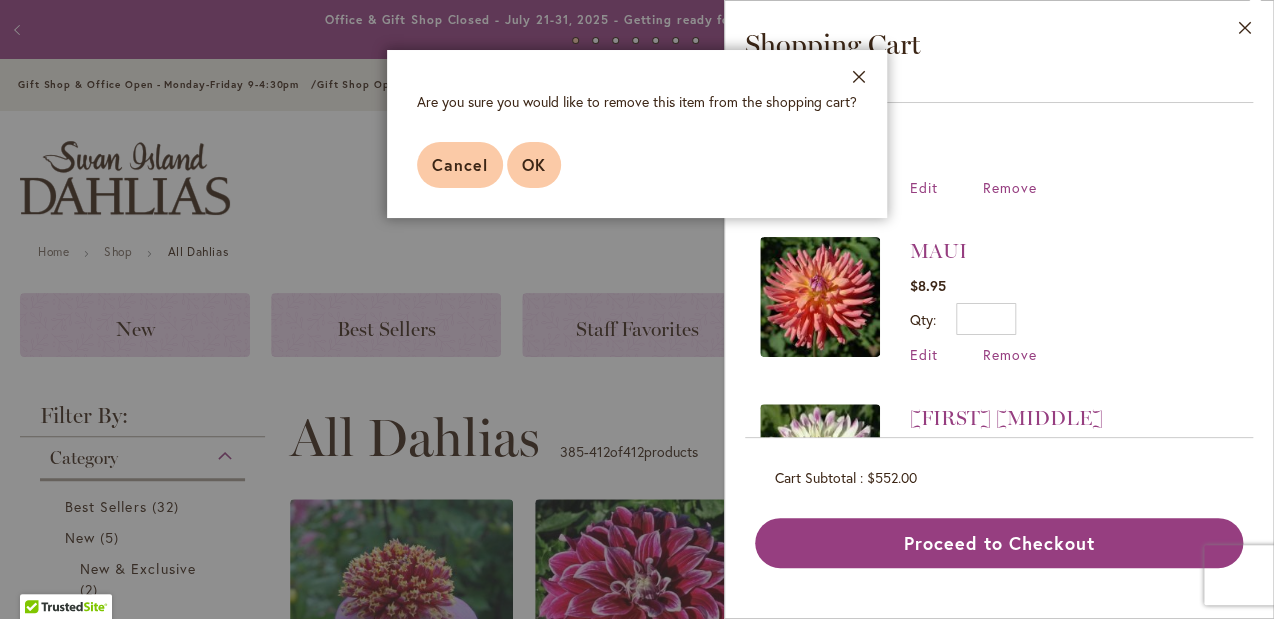 click on "OK" at bounding box center [534, 164] 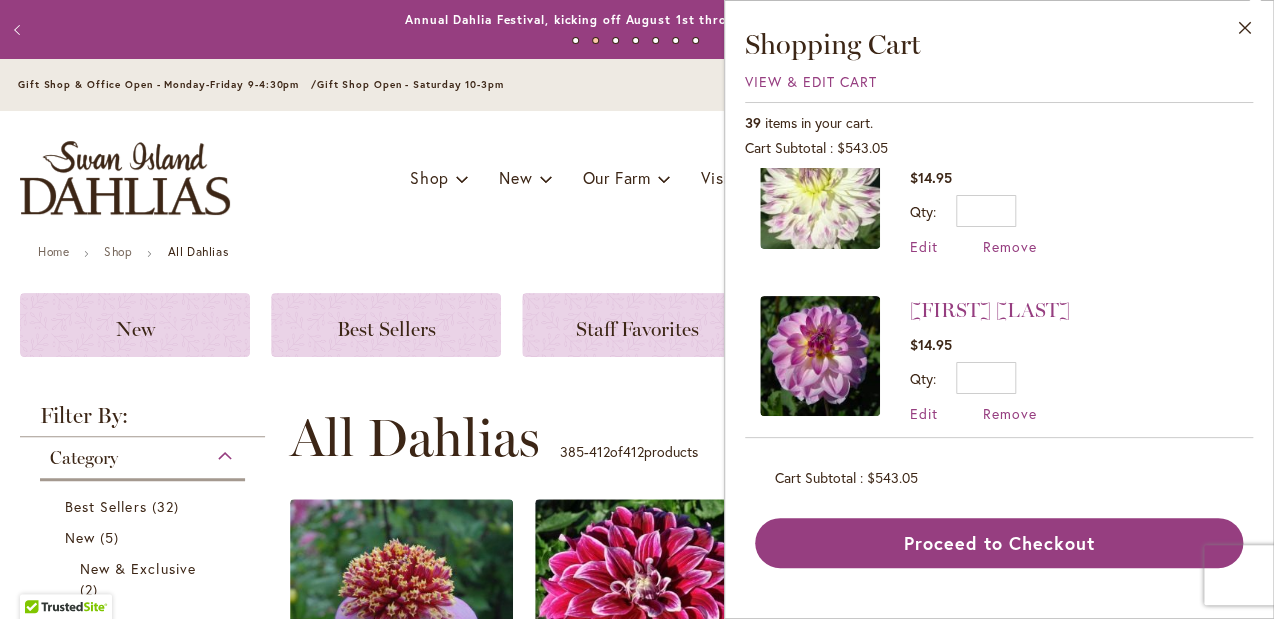 scroll, scrollTop: 1176, scrollLeft: 0, axis: vertical 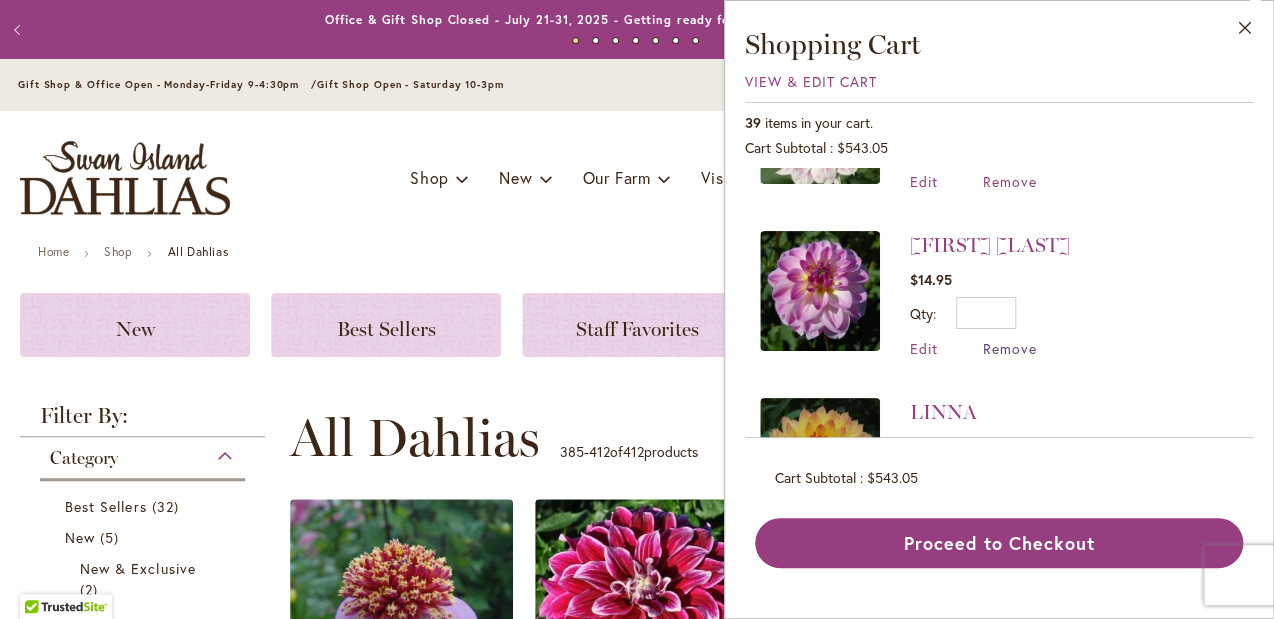 click on "Remove" at bounding box center (1010, 348) 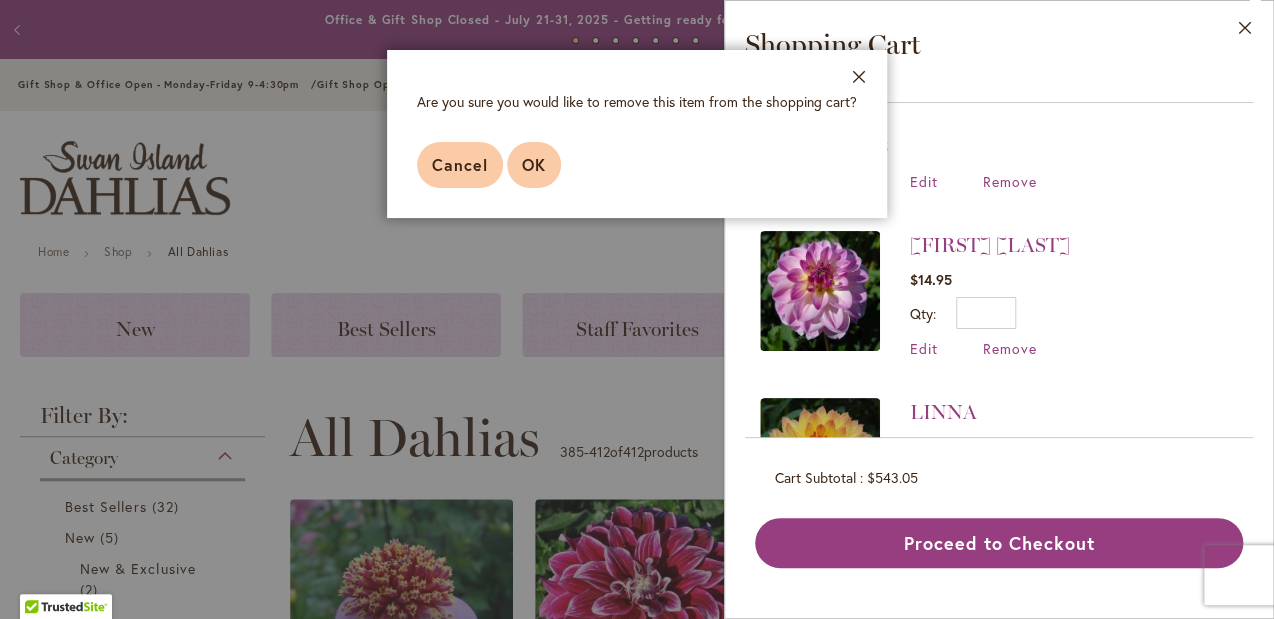 click on "OK" at bounding box center [534, 164] 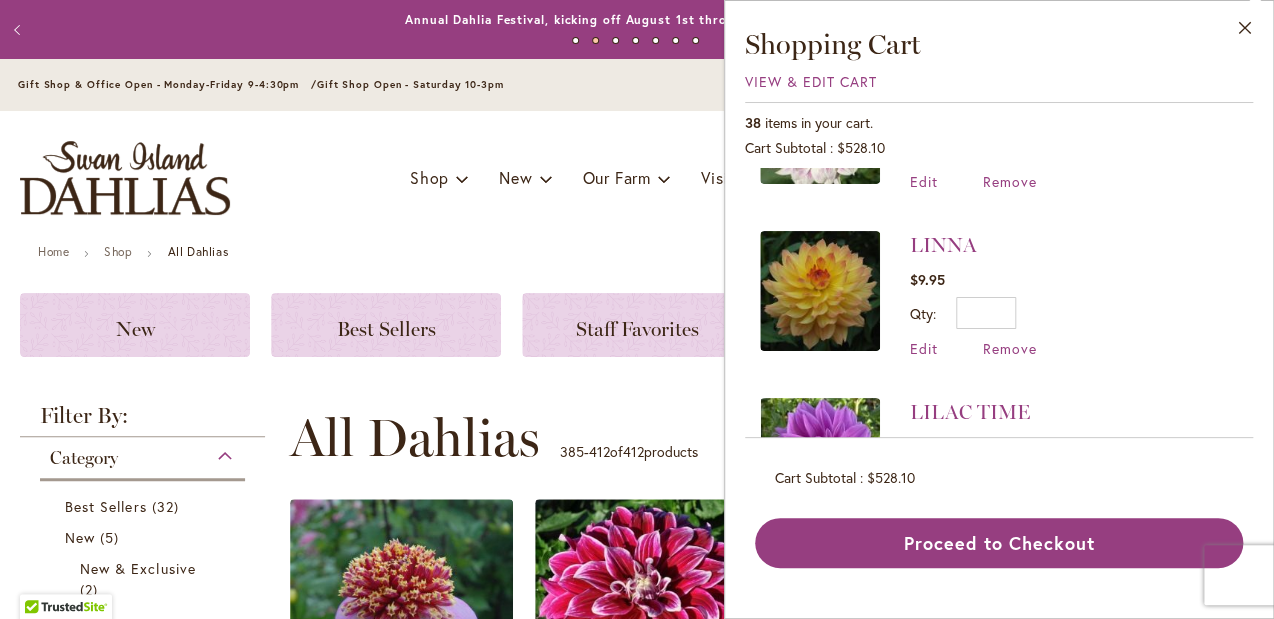 scroll, scrollTop: 0, scrollLeft: 0, axis: both 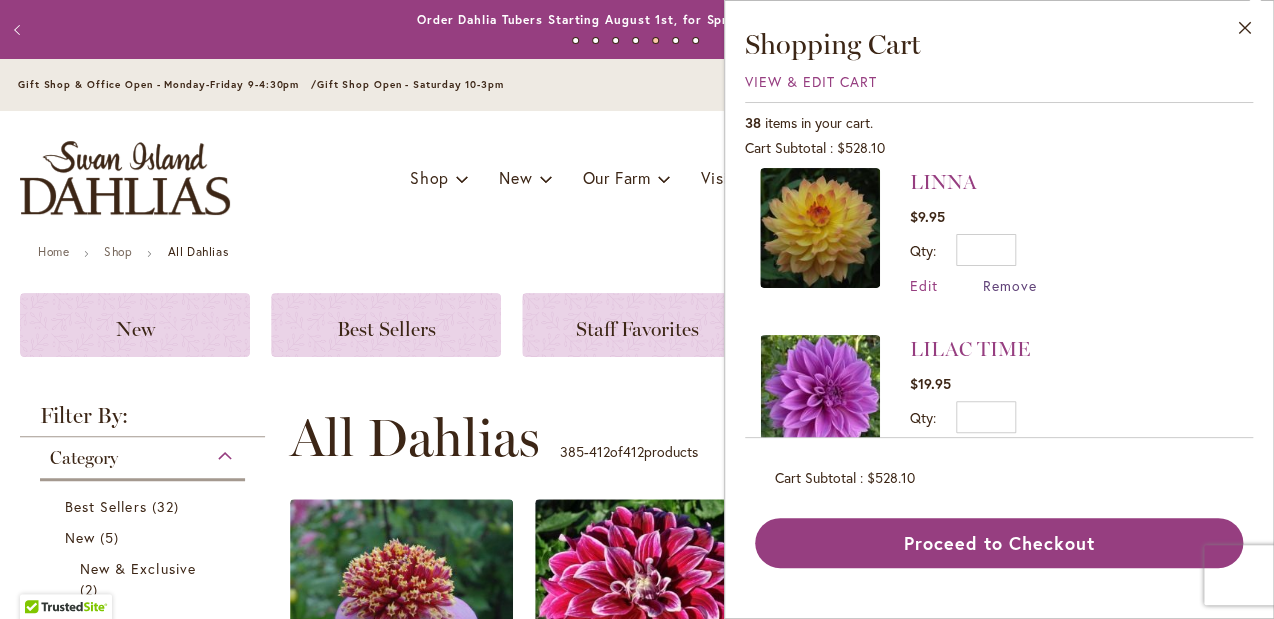 click on "Remove" at bounding box center [1010, 285] 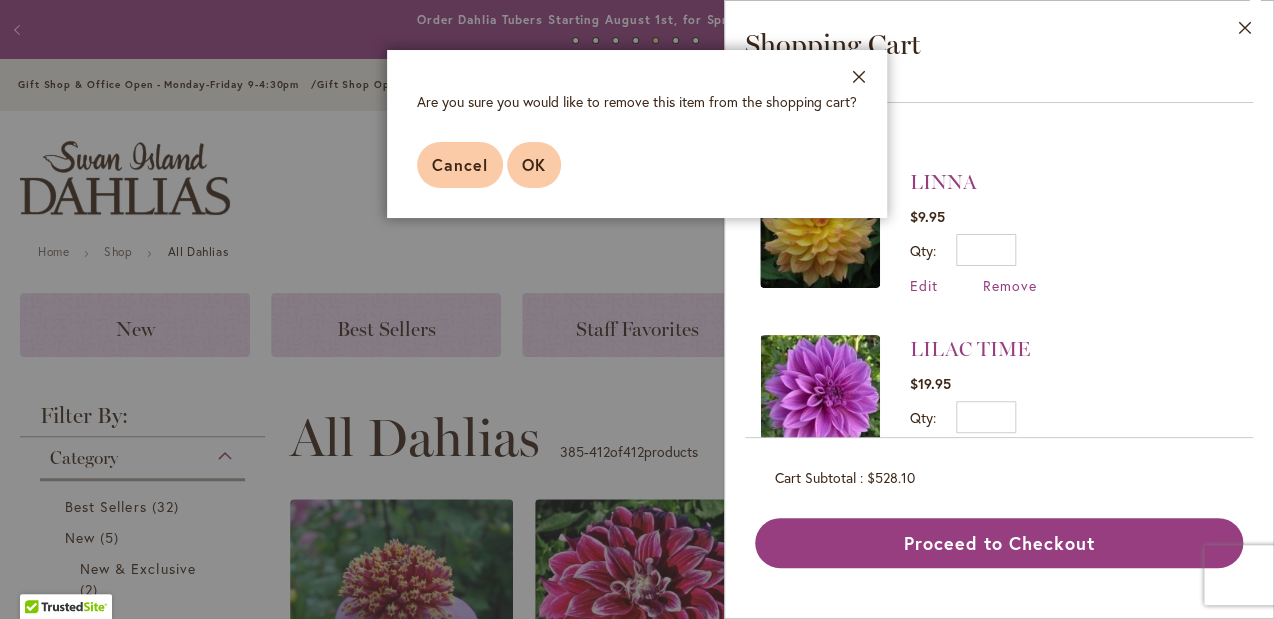 click on "OK" at bounding box center [534, 164] 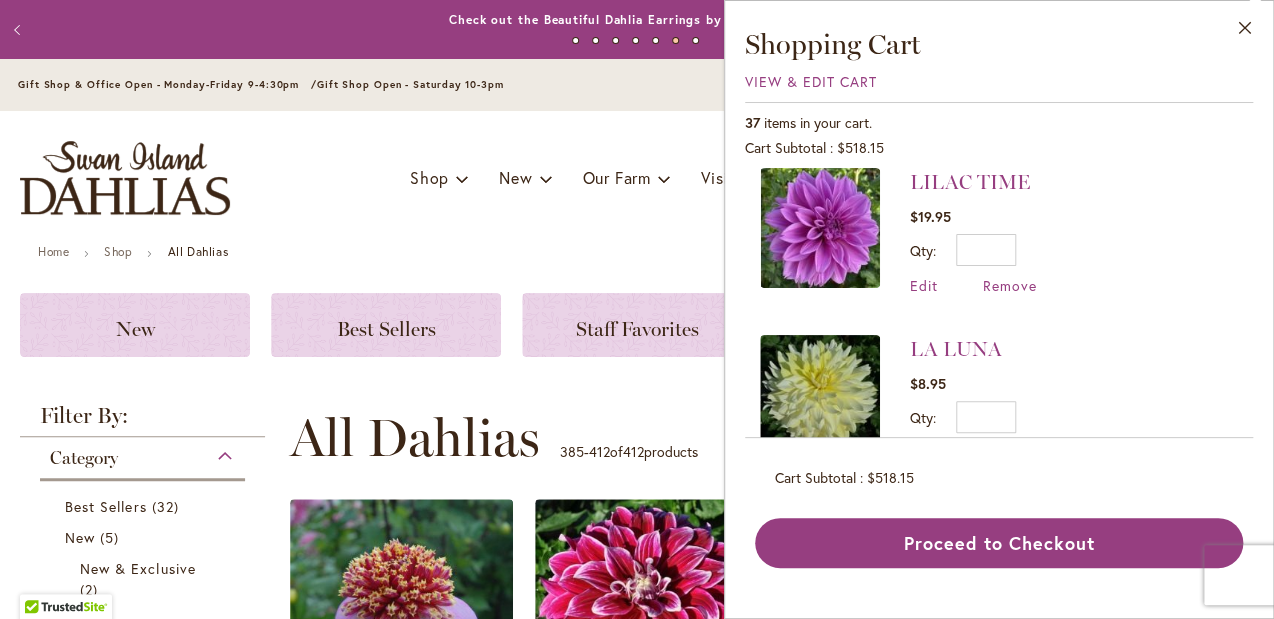 scroll, scrollTop: 0, scrollLeft: 0, axis: both 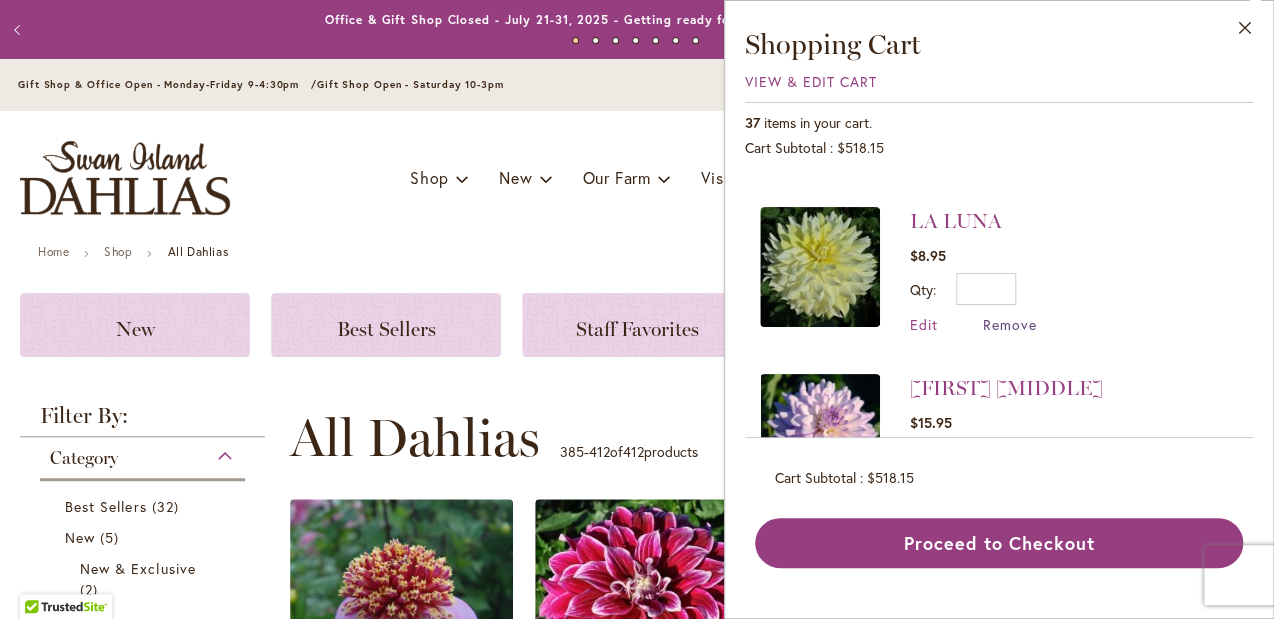click on "Remove" at bounding box center [1010, 324] 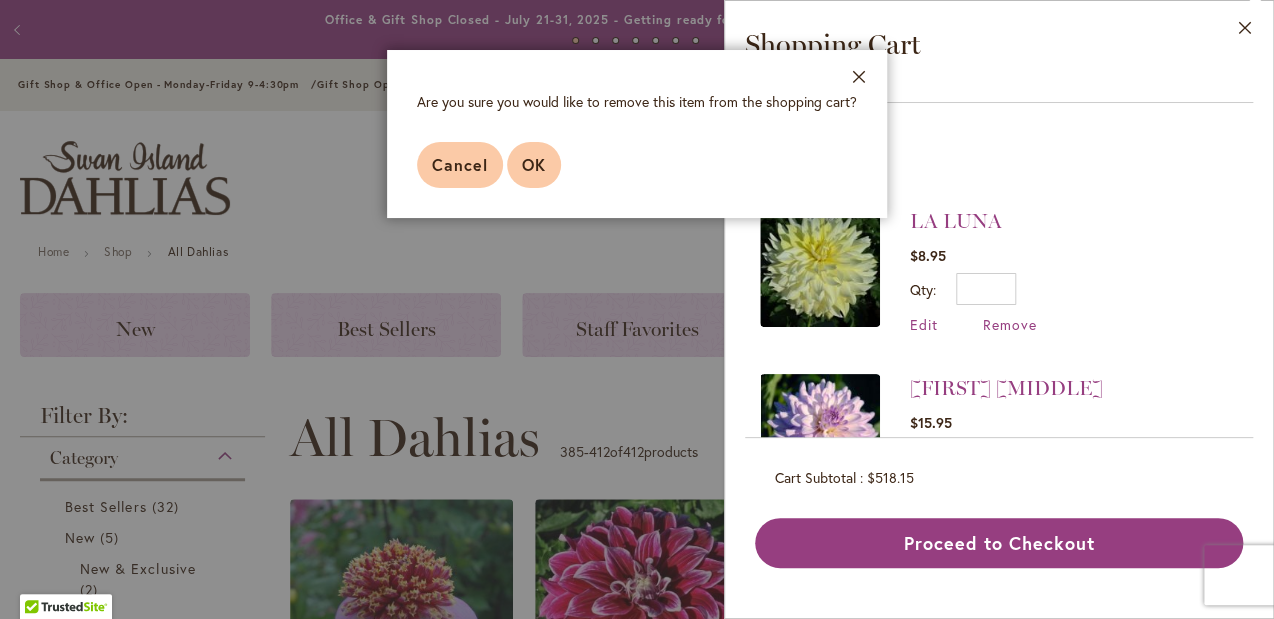 click on "OK" at bounding box center [534, 164] 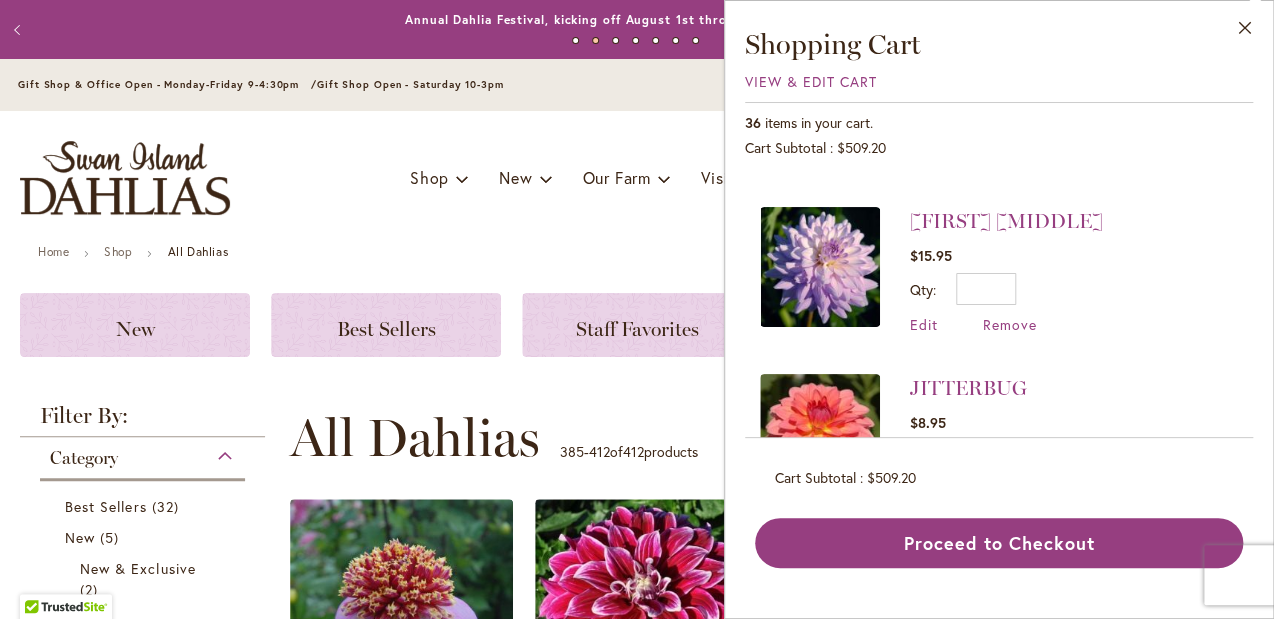scroll, scrollTop: 0, scrollLeft: 0, axis: both 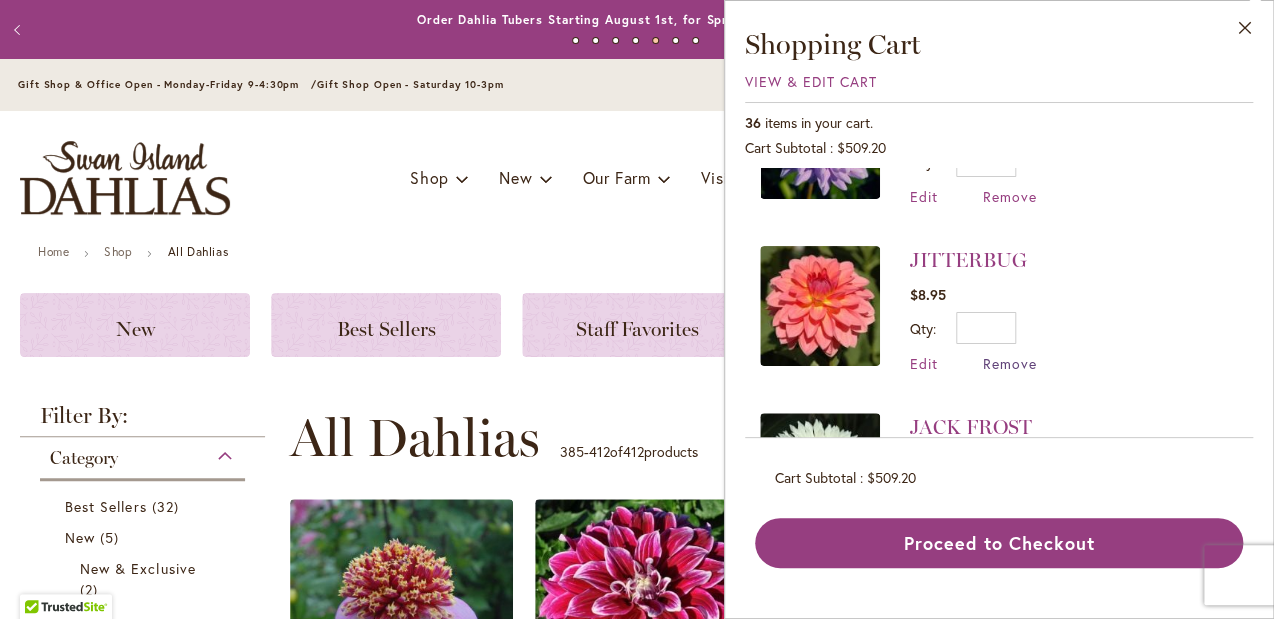 click on "Remove" at bounding box center [1010, 363] 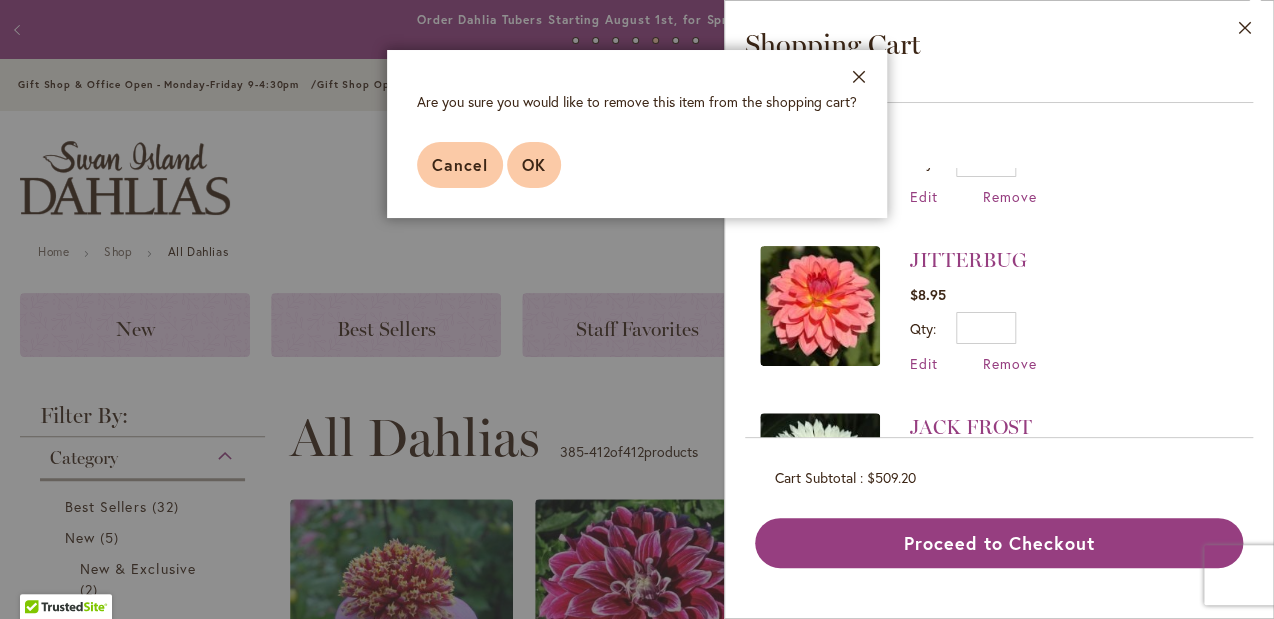 click on "OK" at bounding box center [534, 164] 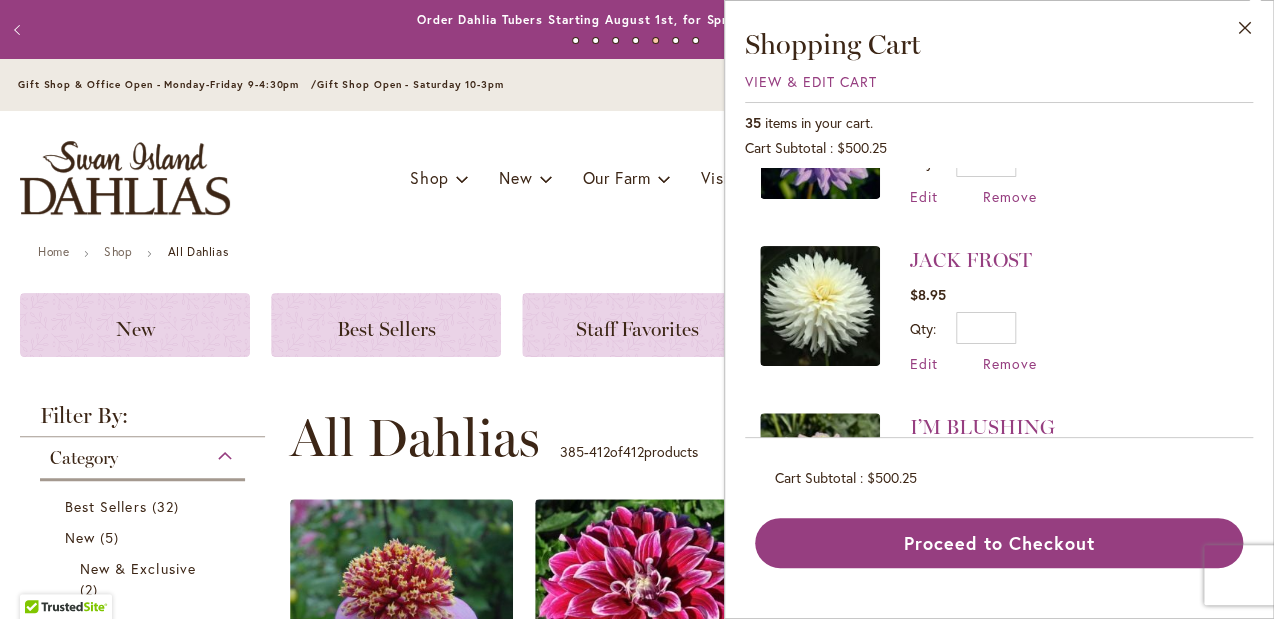 scroll, scrollTop: 0, scrollLeft: 0, axis: both 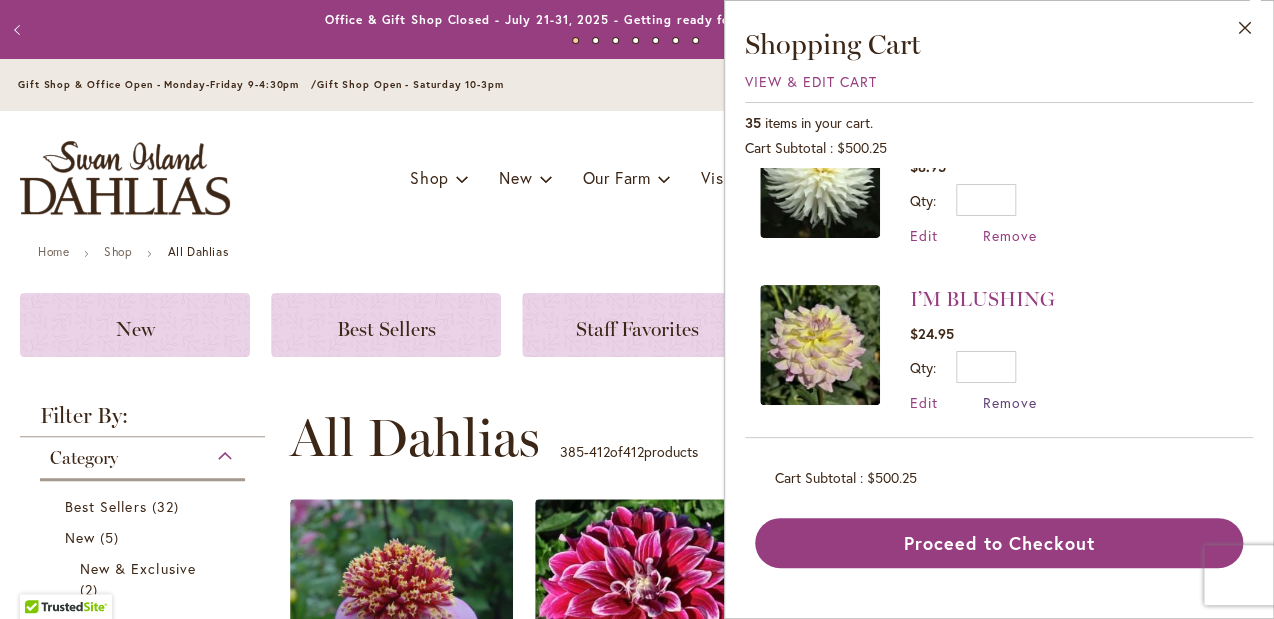 click on "Remove" at bounding box center [1010, 402] 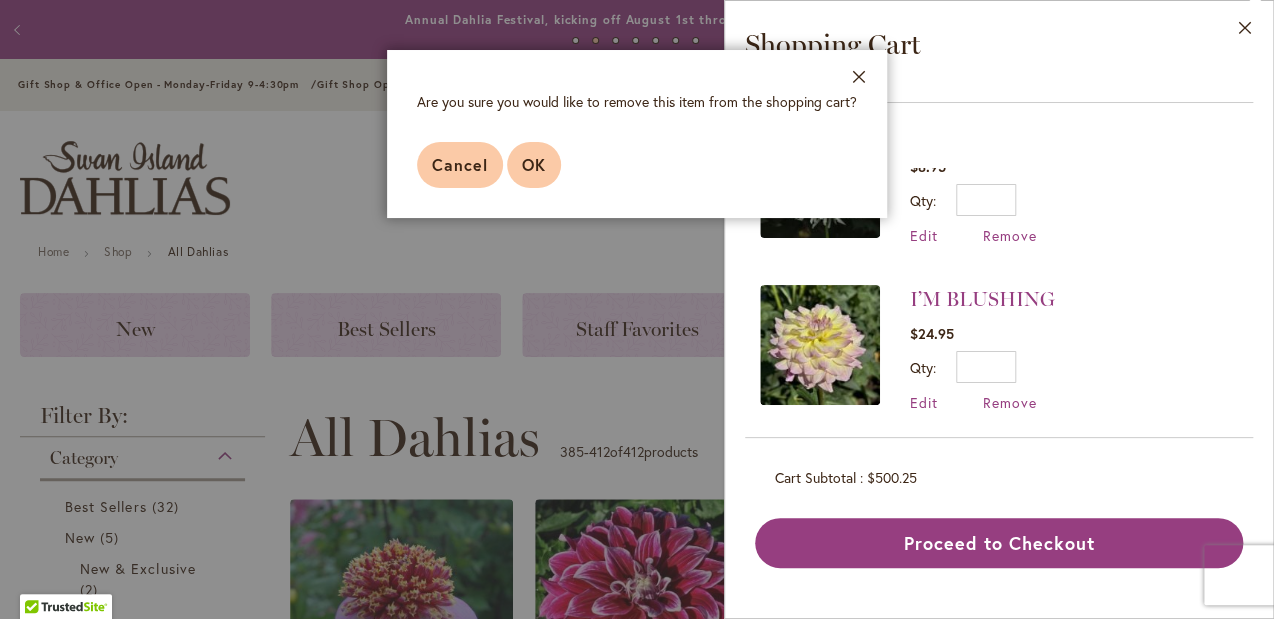 click on "OK" at bounding box center (534, 164) 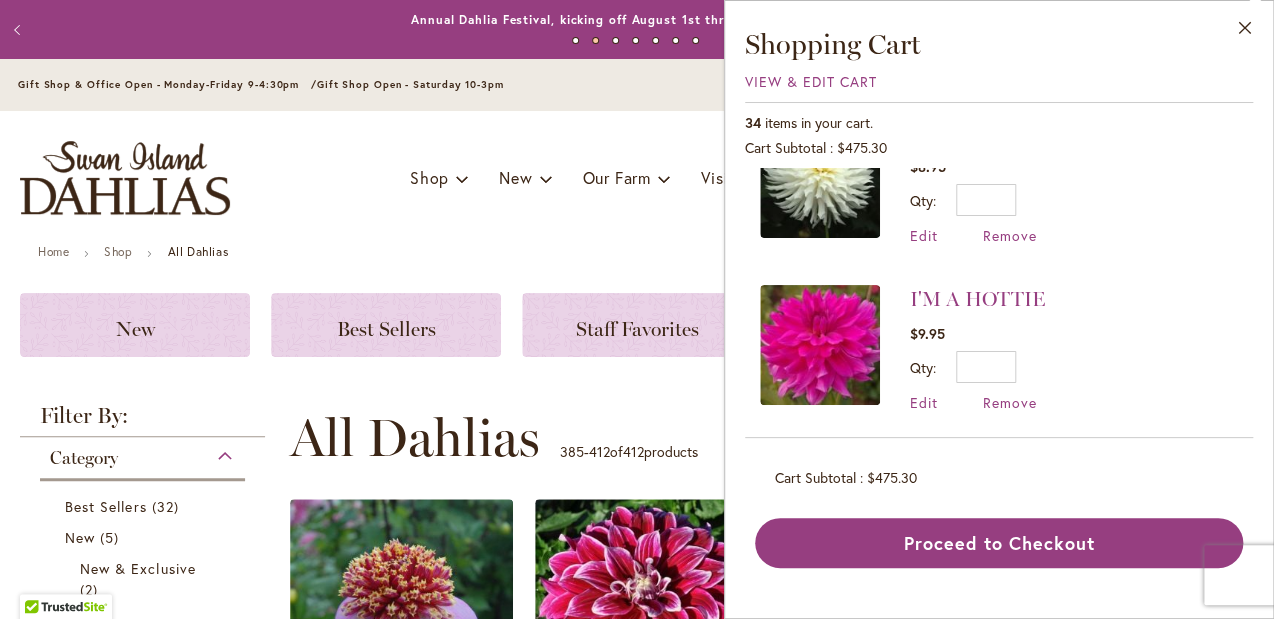 scroll, scrollTop: 0, scrollLeft: 0, axis: both 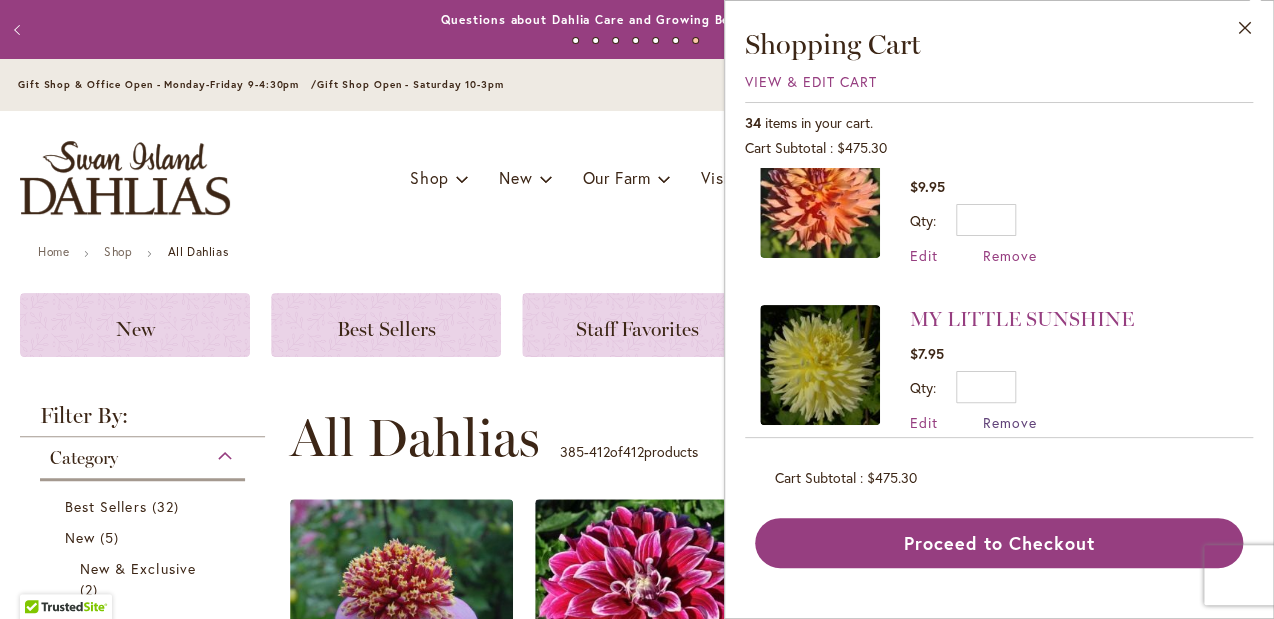 click on "Remove" at bounding box center [1010, 422] 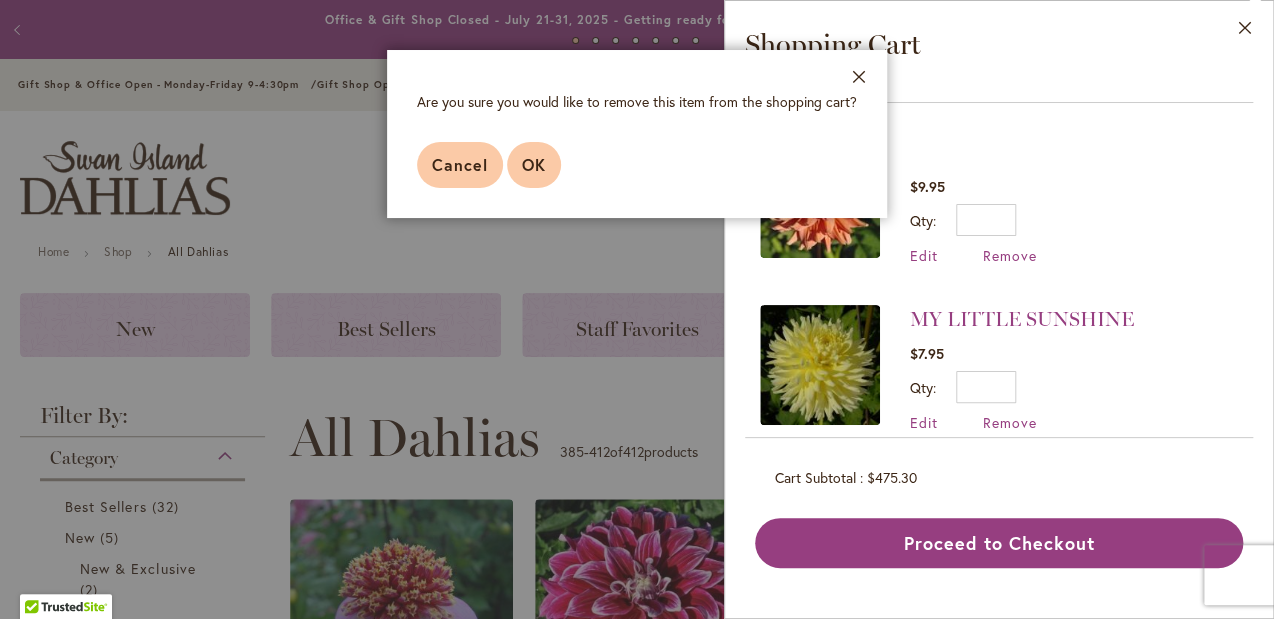 click on "OK" at bounding box center [534, 164] 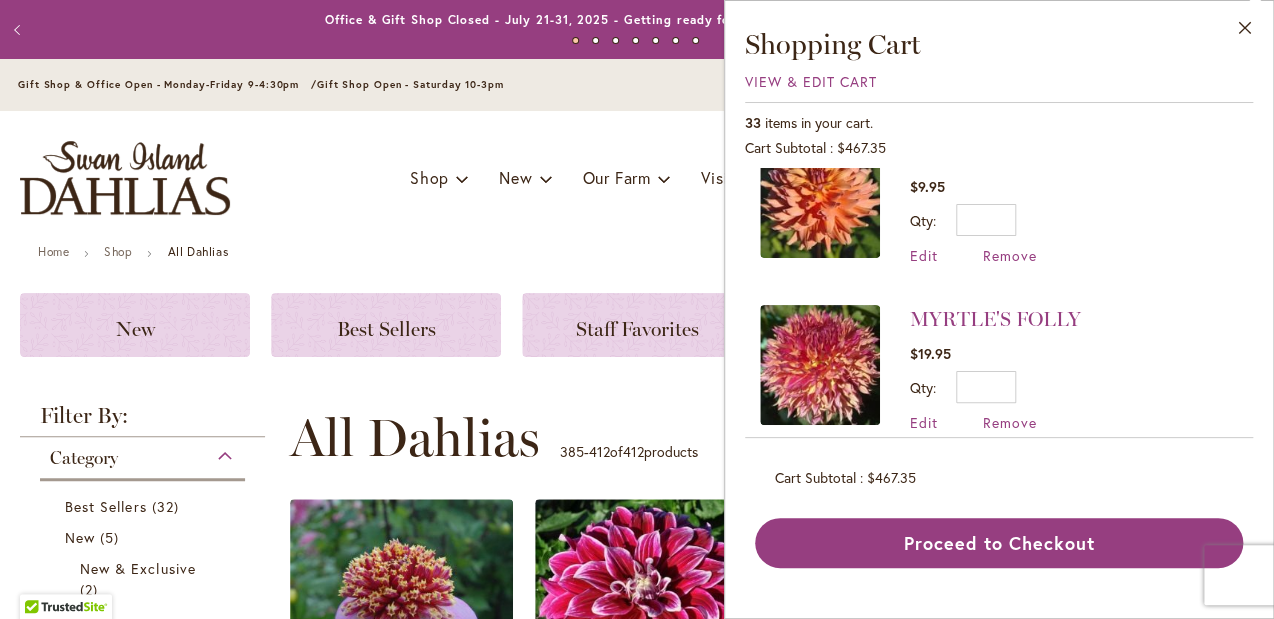 scroll, scrollTop: 0, scrollLeft: 0, axis: both 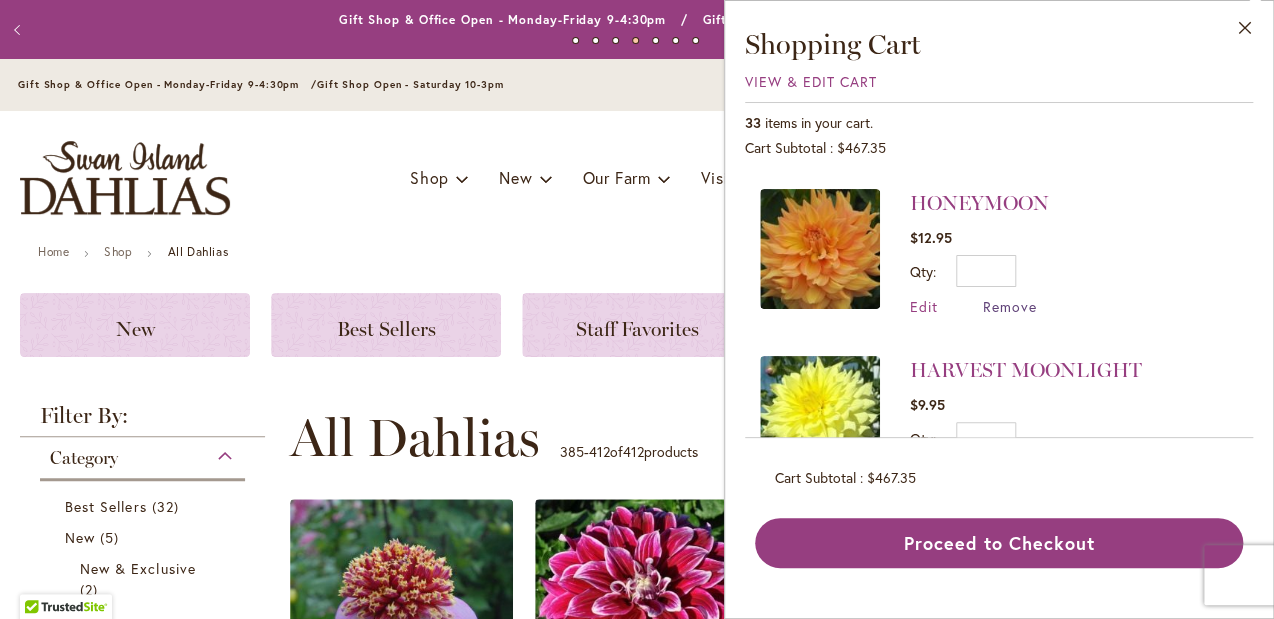 click on "Remove" at bounding box center (1010, 306) 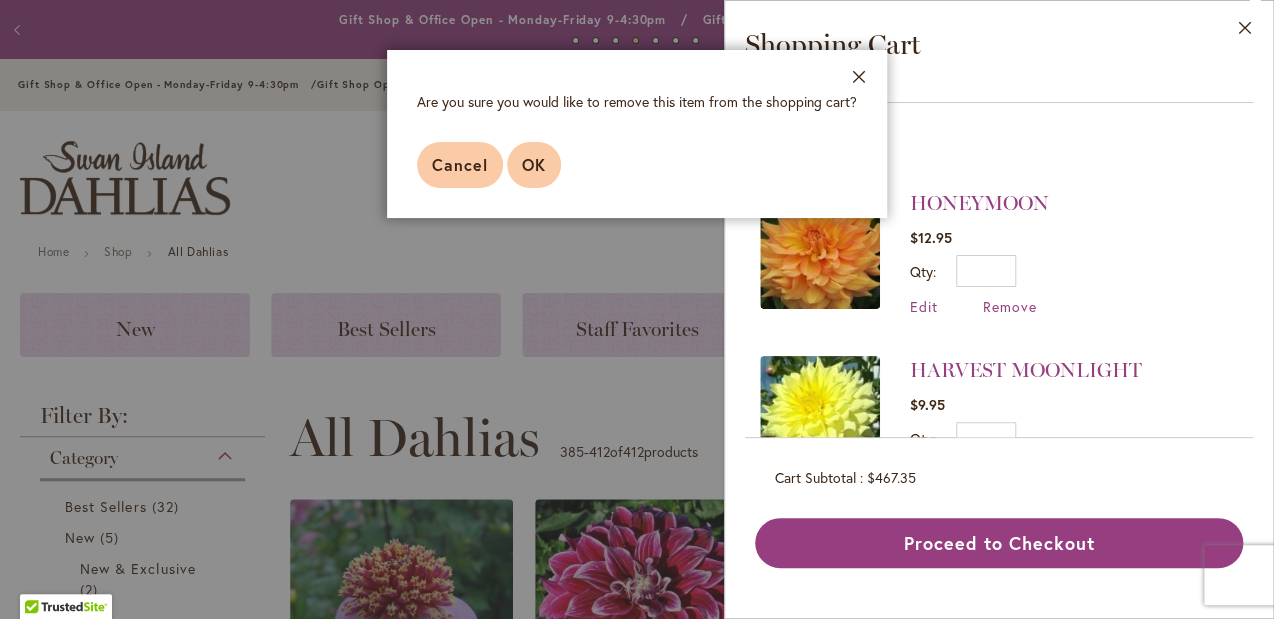 click on "OK" at bounding box center (534, 164) 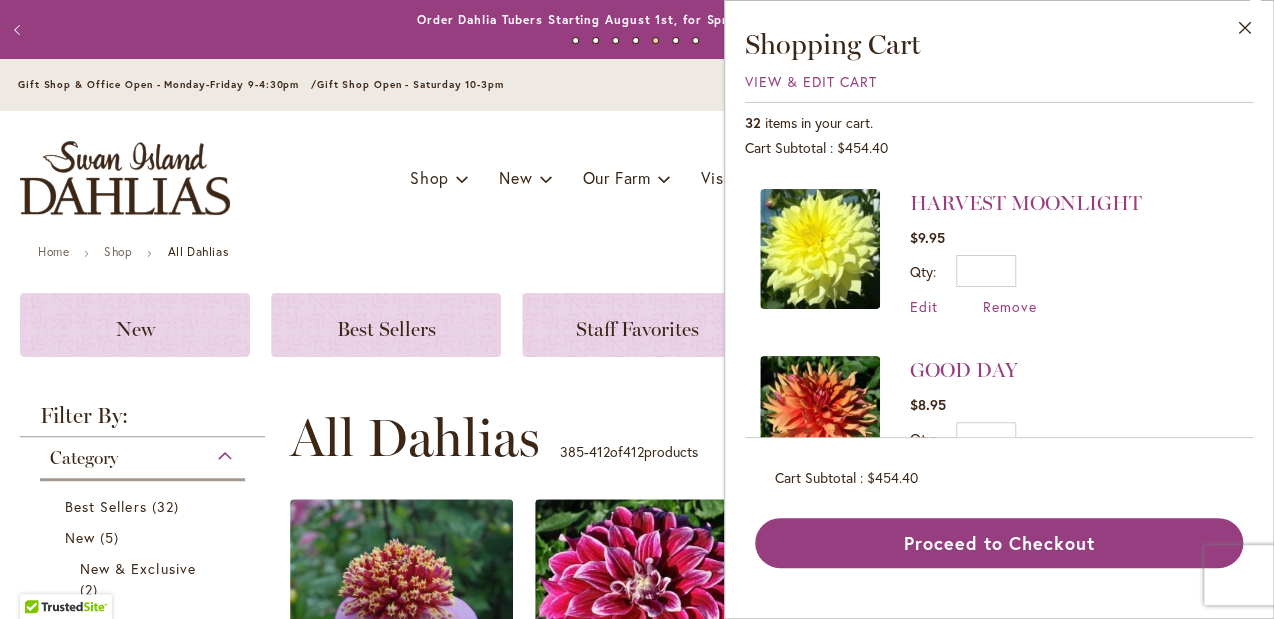 scroll, scrollTop: 0, scrollLeft: 0, axis: both 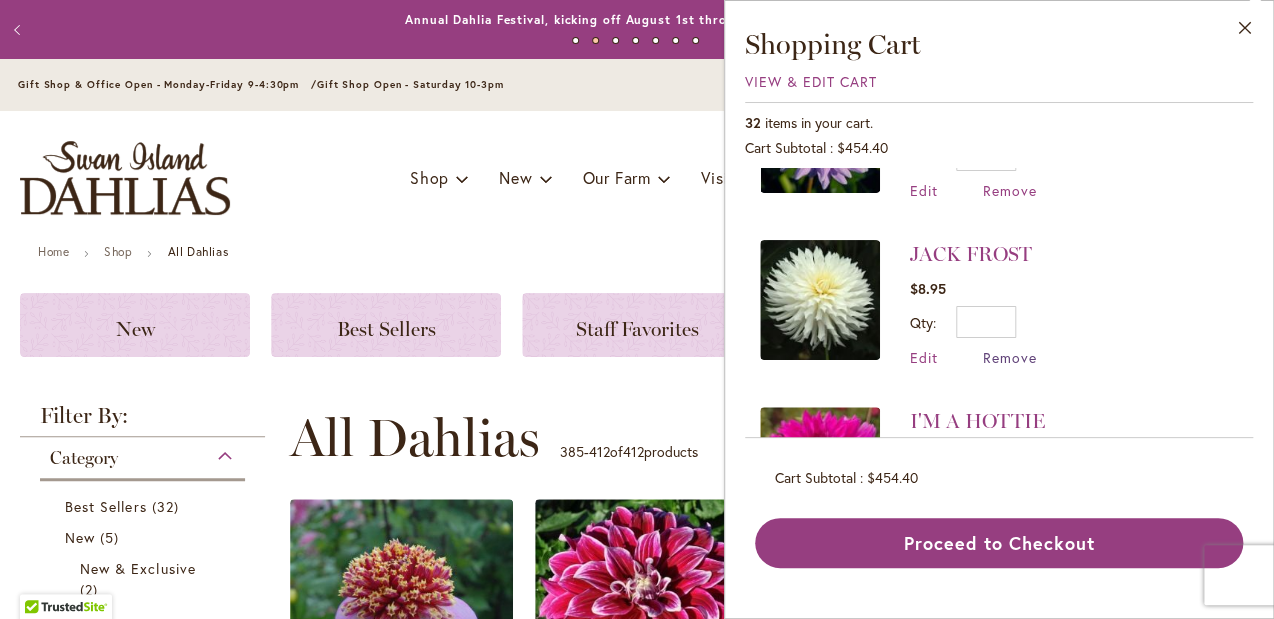 click on "Remove" at bounding box center [1010, 357] 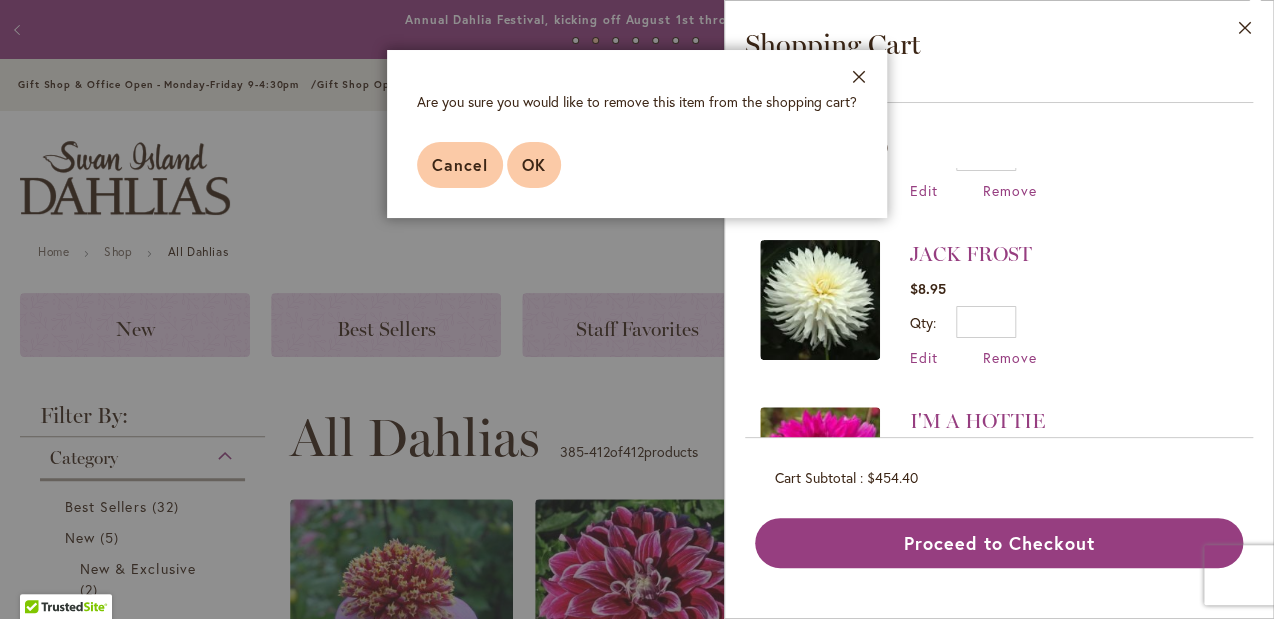 click on "OK" at bounding box center (534, 164) 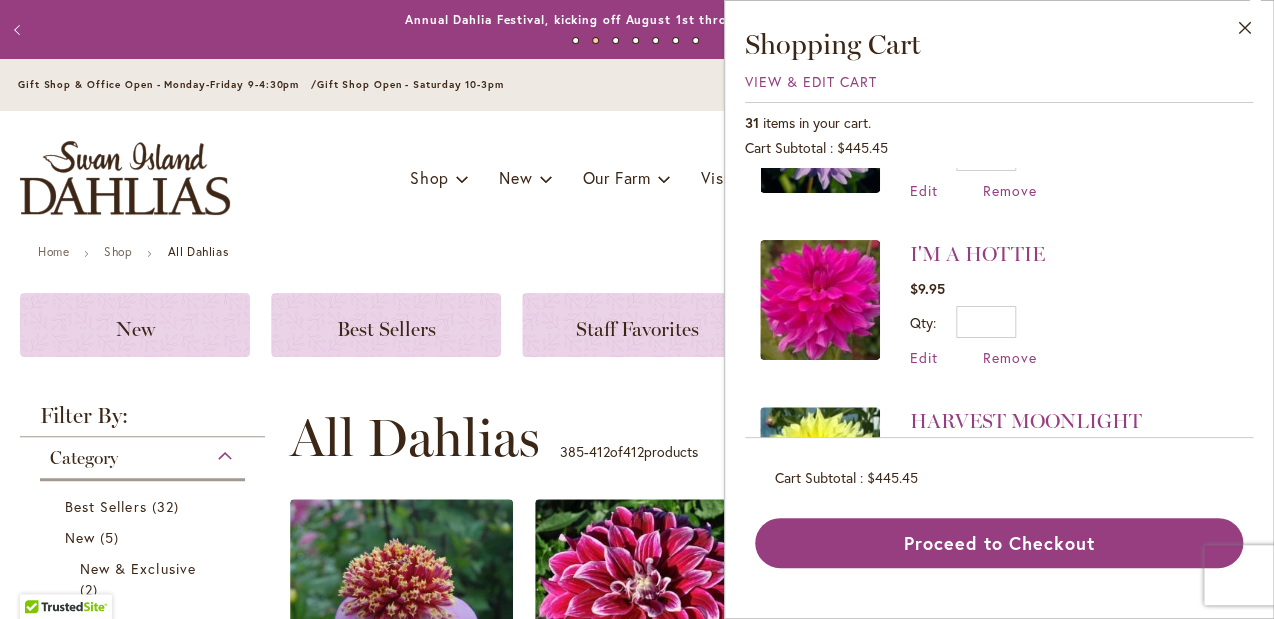 scroll, scrollTop: 0, scrollLeft: 0, axis: both 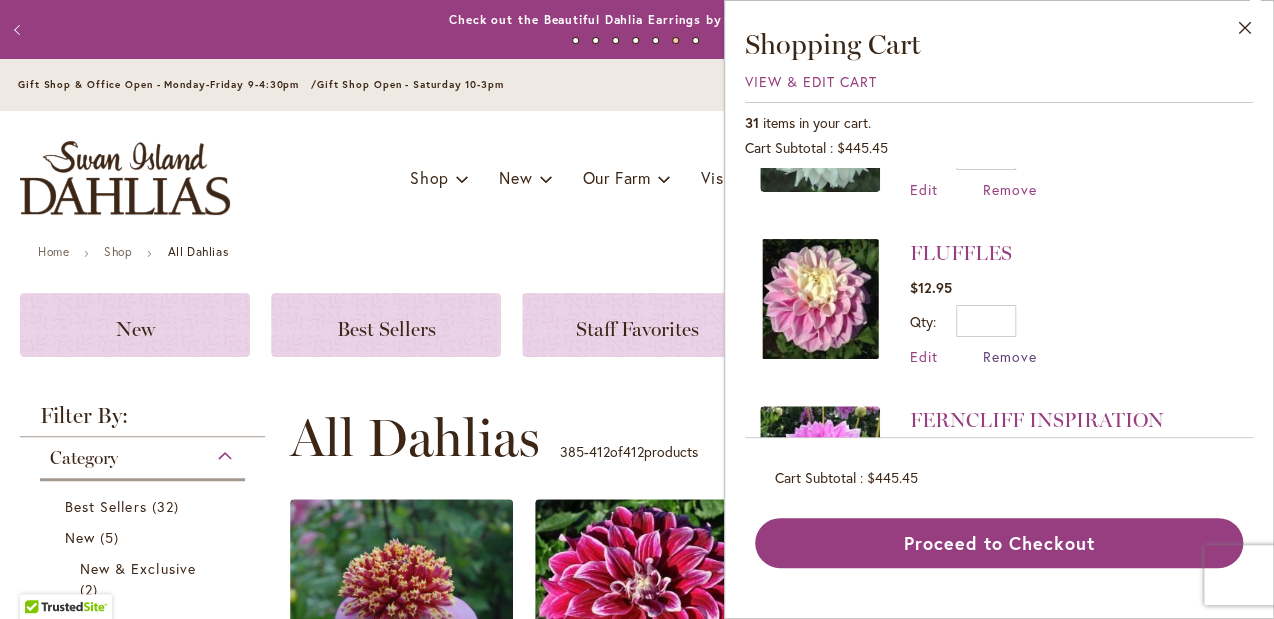 click on "Remove" at bounding box center (1010, 356) 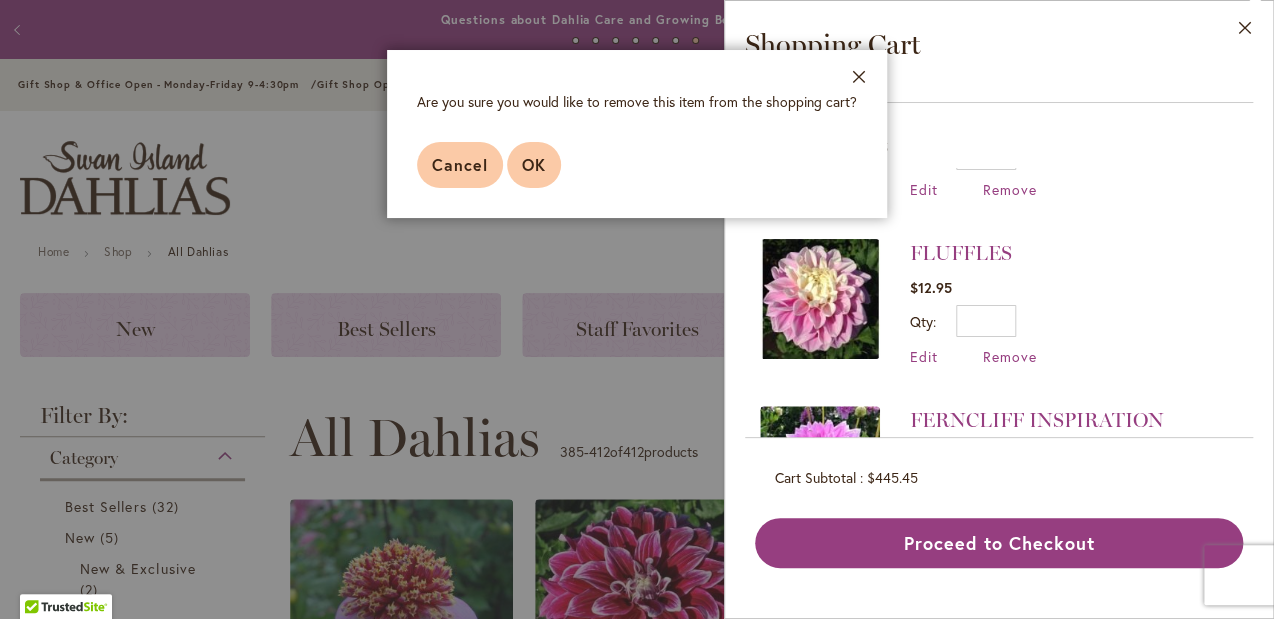 click on "OK" at bounding box center [534, 165] 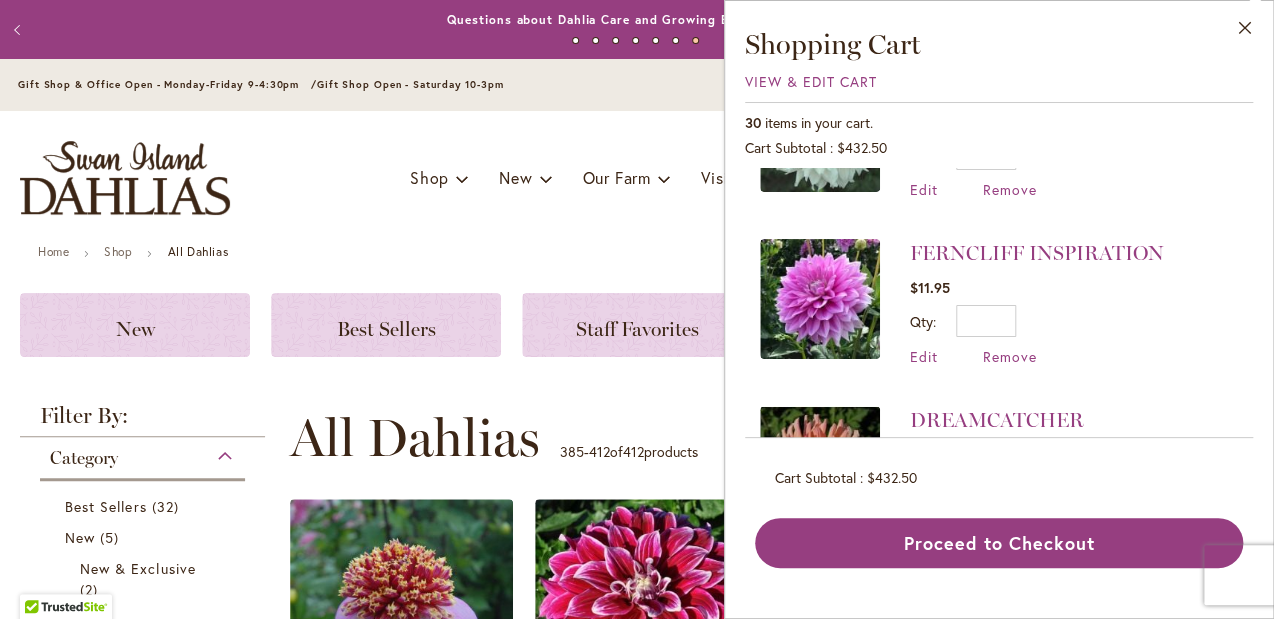 scroll, scrollTop: 0, scrollLeft: 0, axis: both 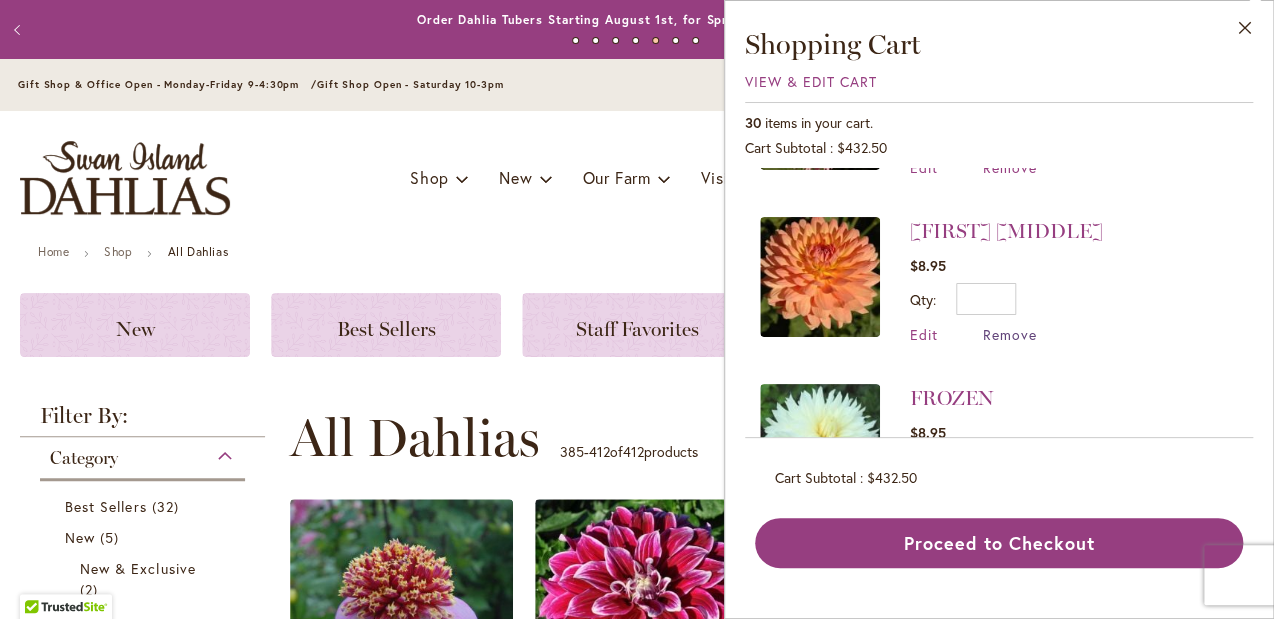 click on "Remove" at bounding box center (1010, 334) 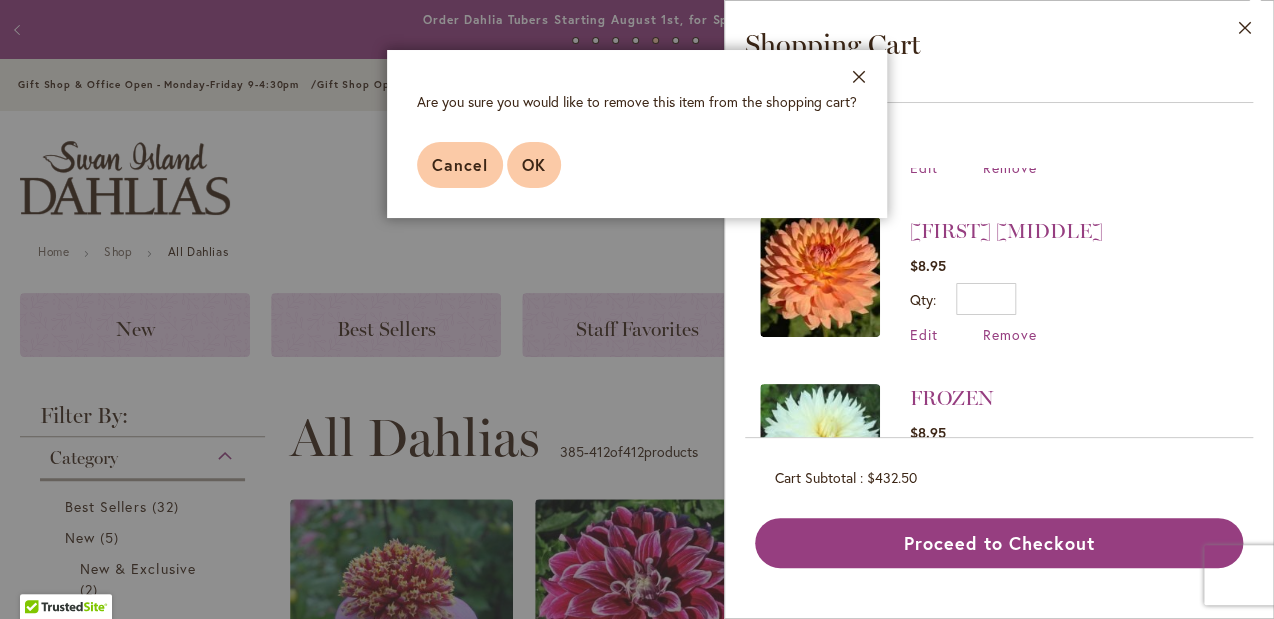 click on "OK" at bounding box center [534, 164] 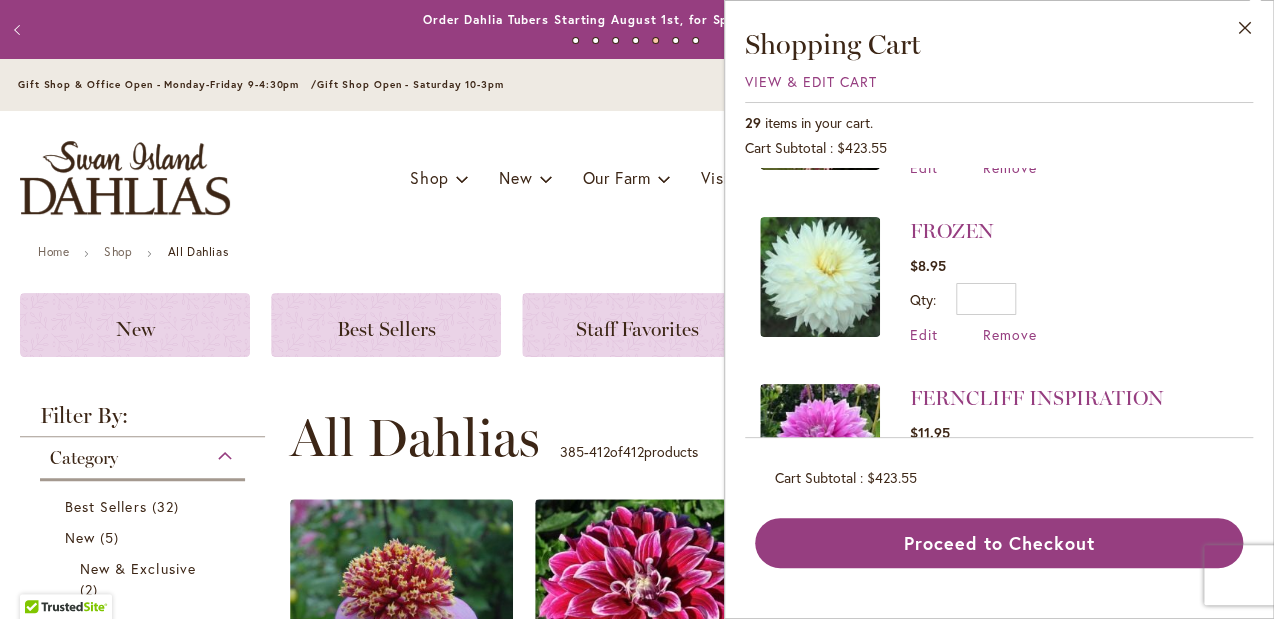 scroll, scrollTop: 0, scrollLeft: 0, axis: both 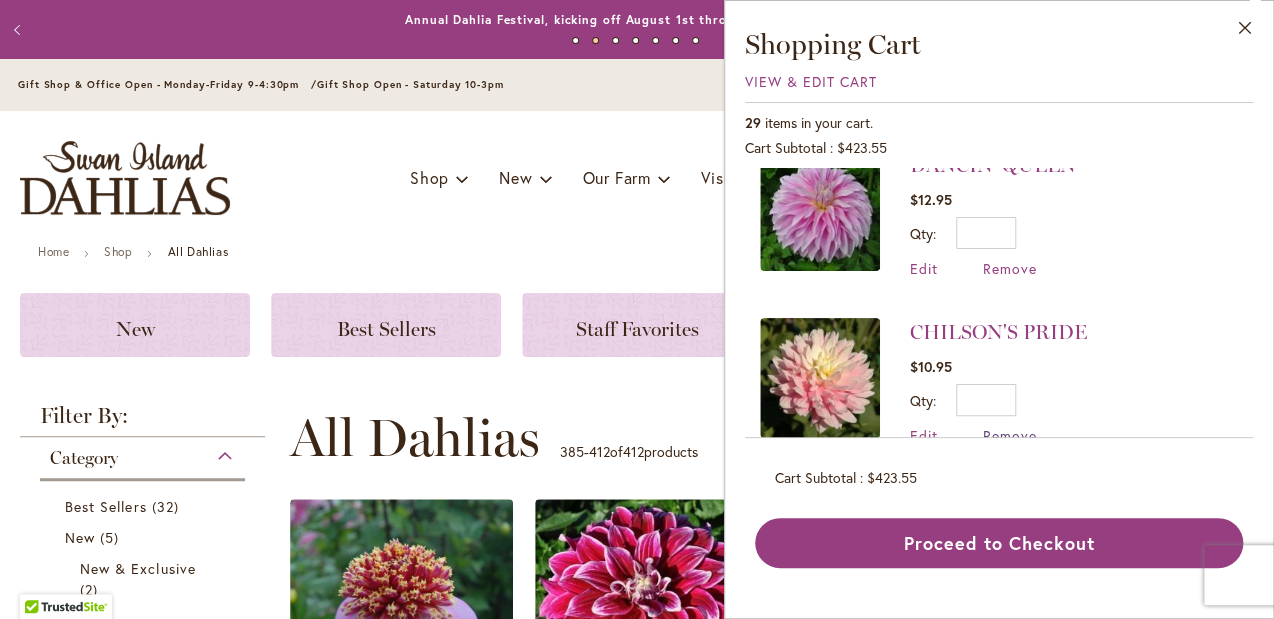 click on "Remove" at bounding box center (1010, 435) 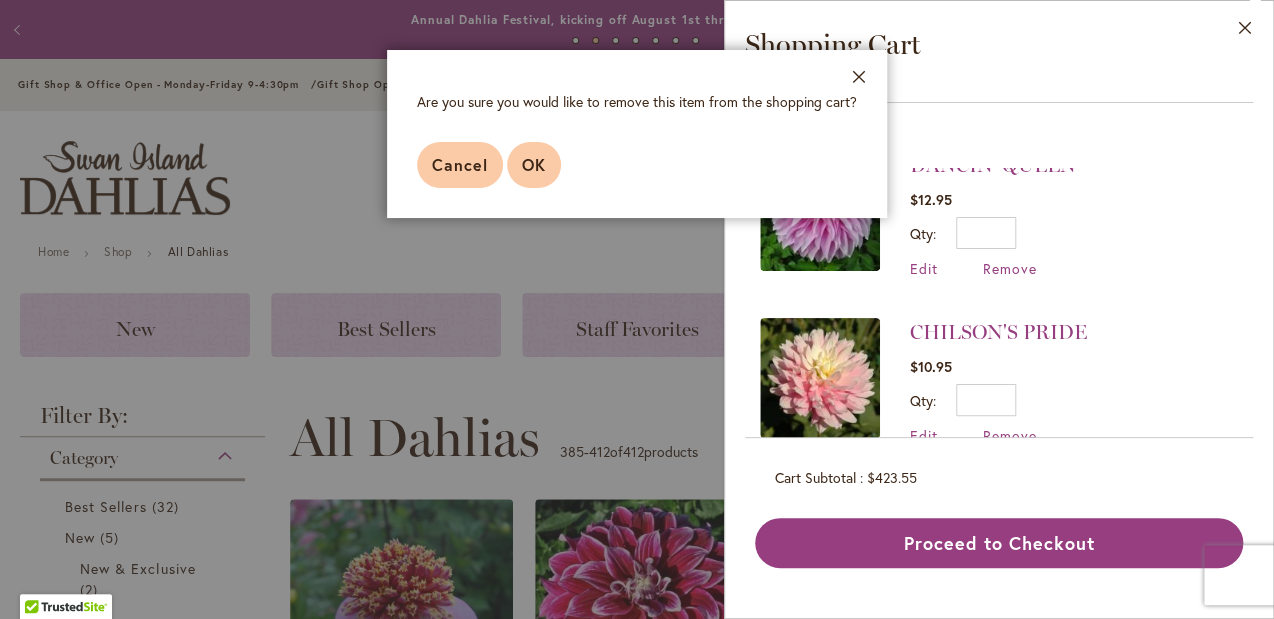 click on "OK" at bounding box center (534, 165) 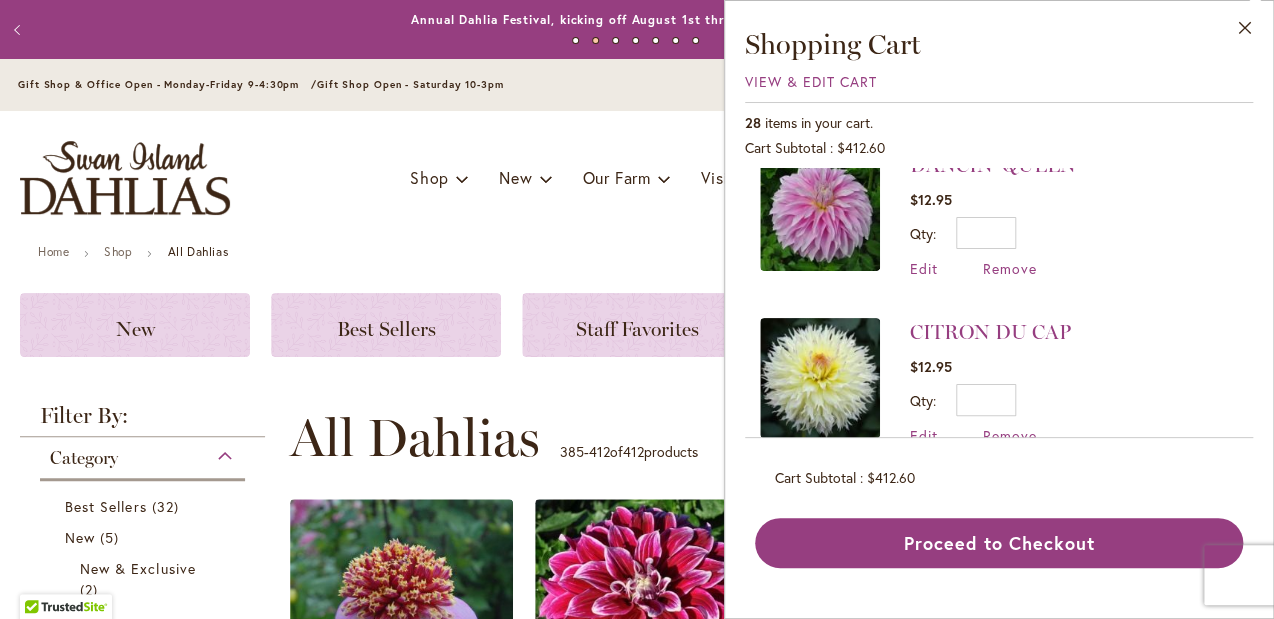 scroll, scrollTop: 0, scrollLeft: 0, axis: both 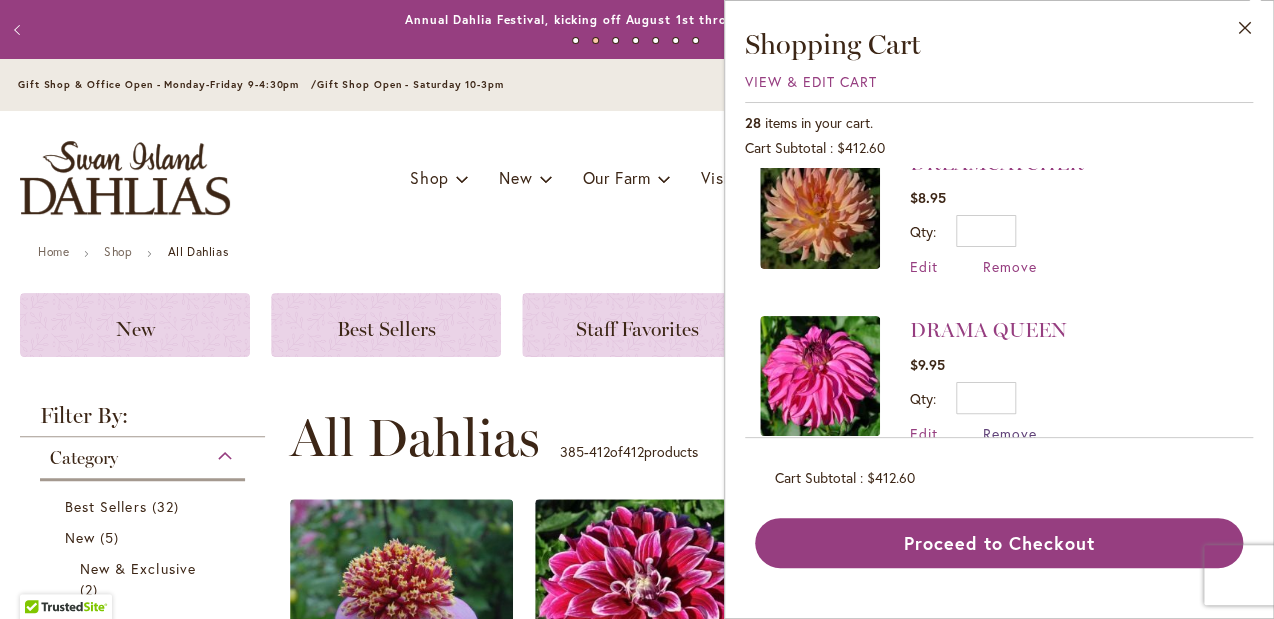 click on "Remove" at bounding box center (1010, 433) 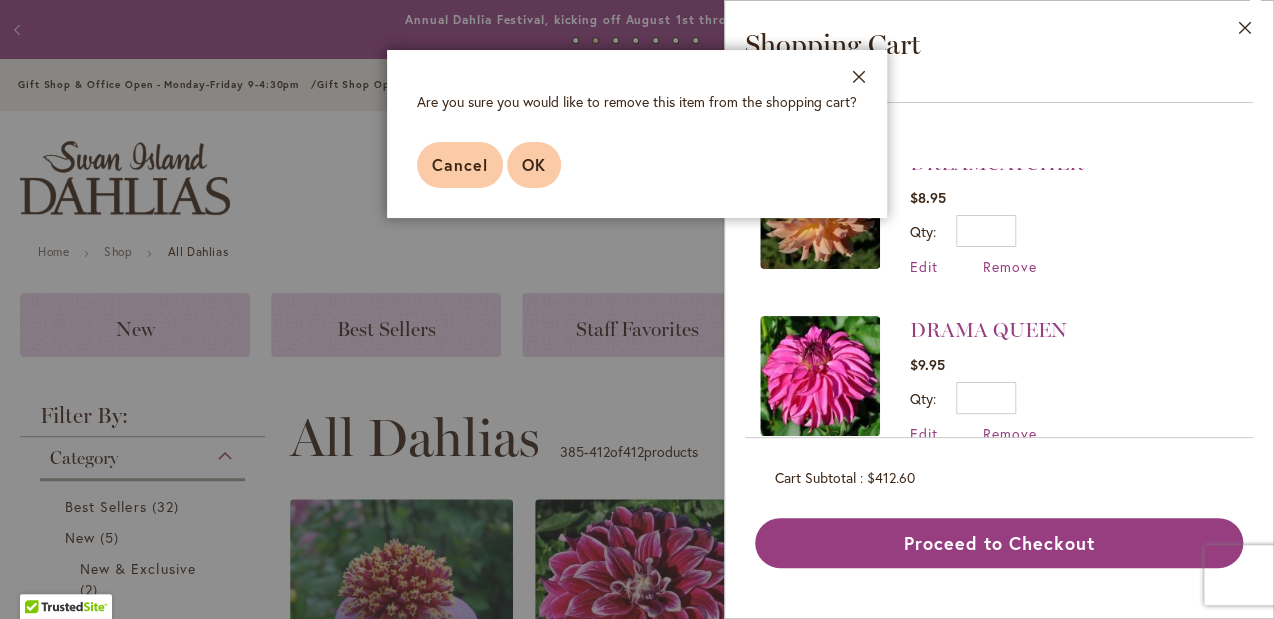 click on "OK" at bounding box center [534, 164] 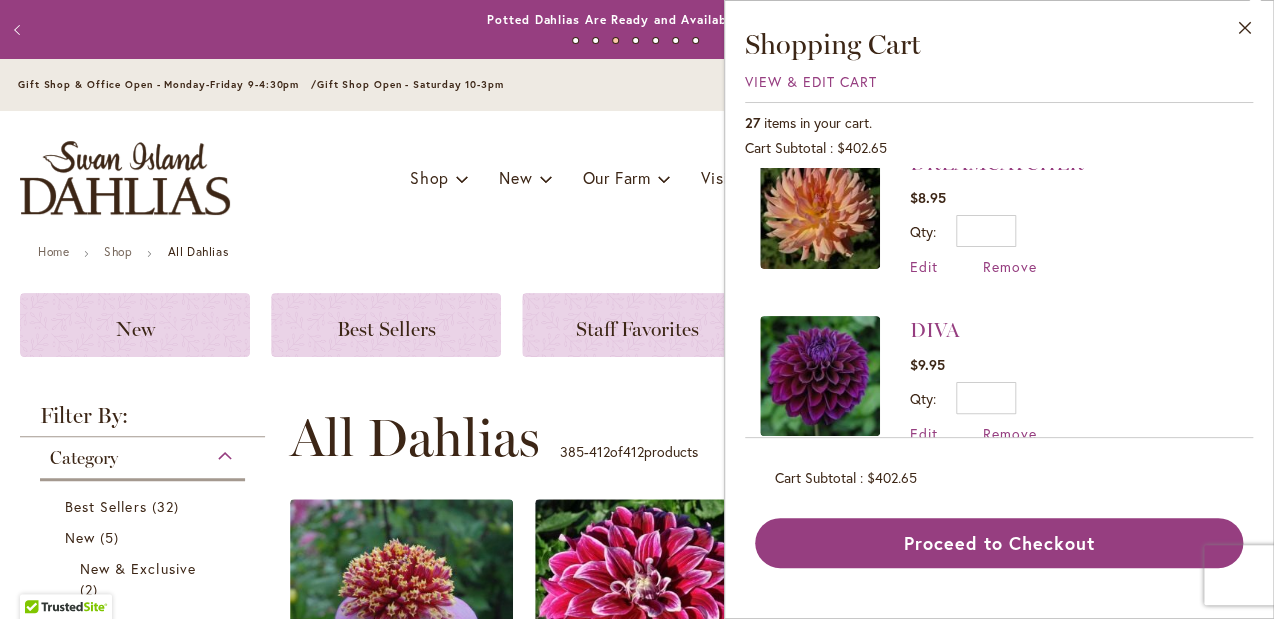 scroll, scrollTop: 0, scrollLeft: 0, axis: both 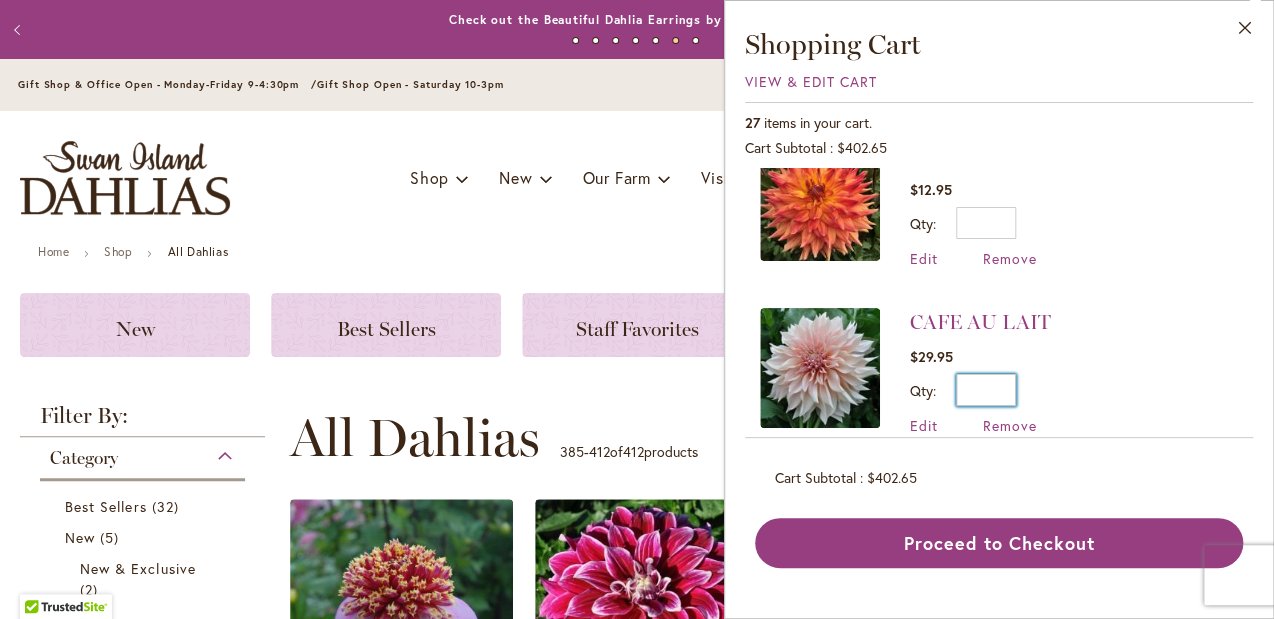 click on "*" at bounding box center [986, 390] 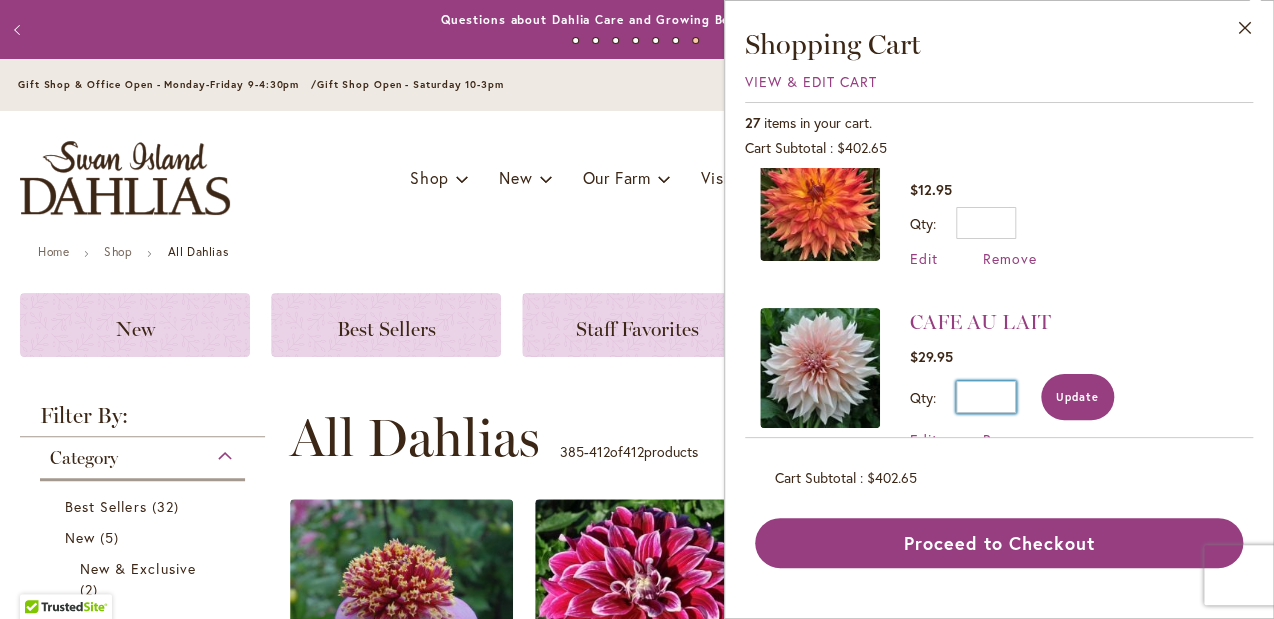type on "*" 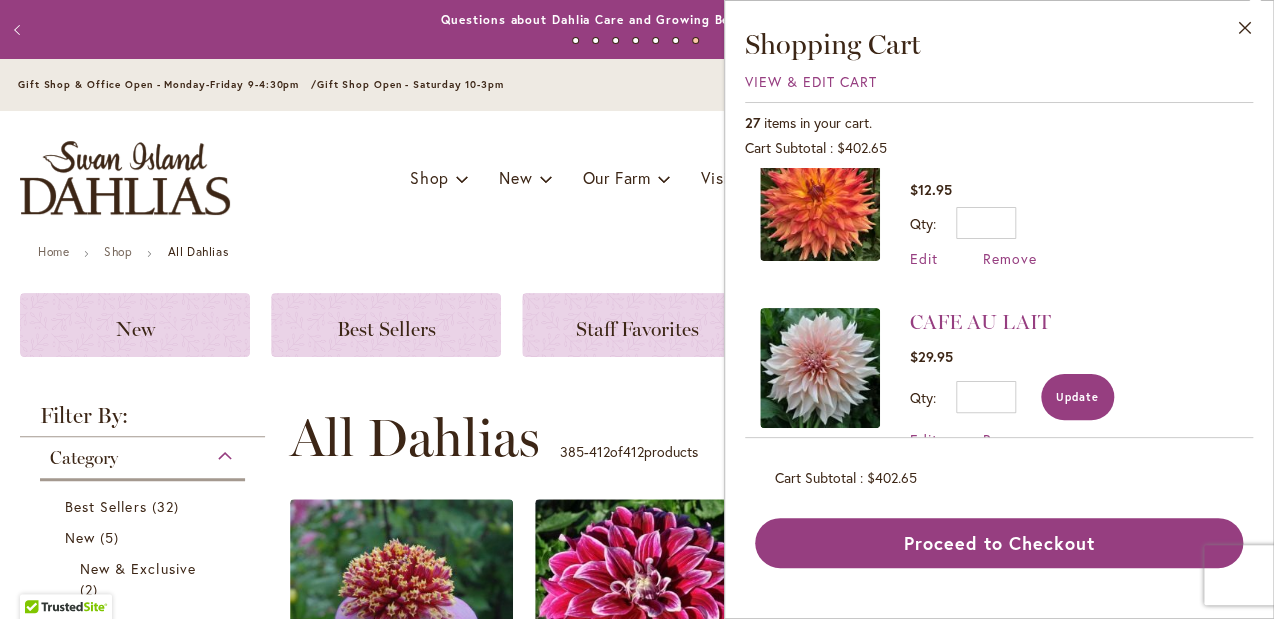 click on "Update" at bounding box center [1077, 397] 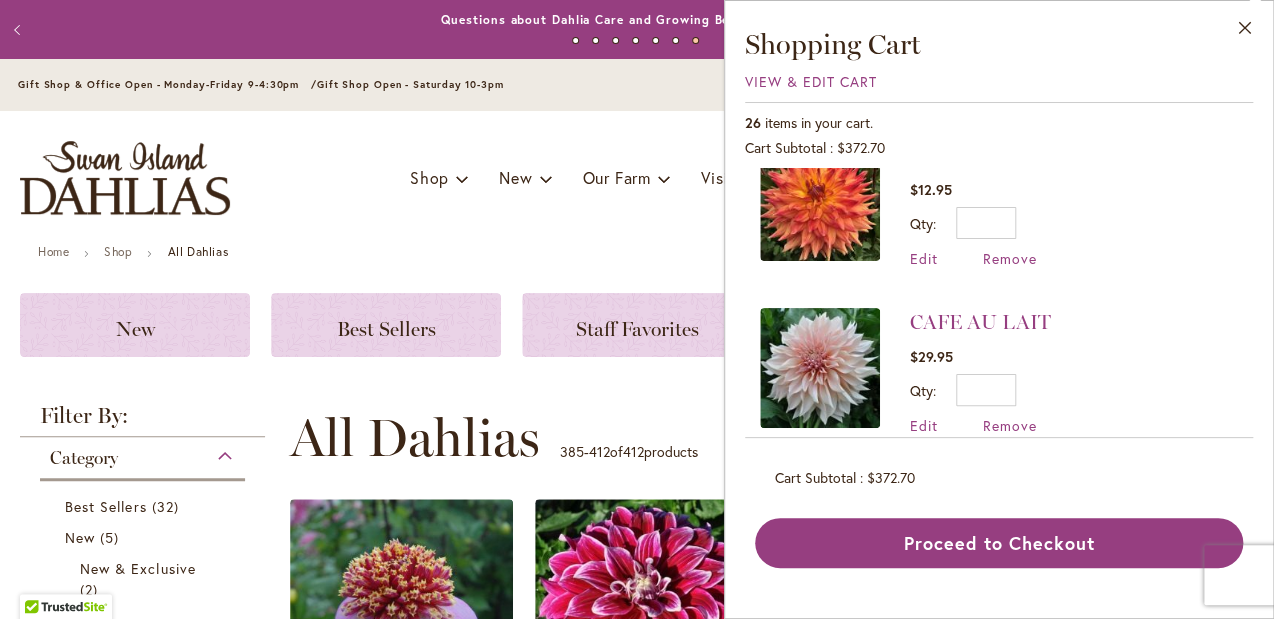 scroll, scrollTop: 0, scrollLeft: 0, axis: both 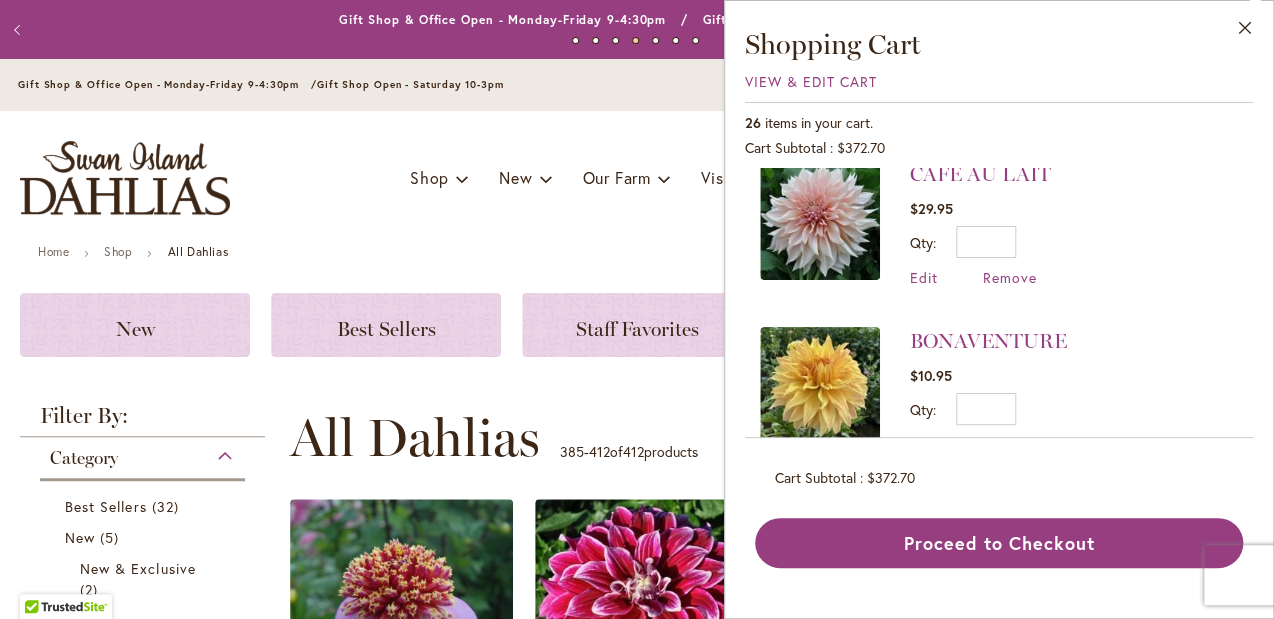 click on "Remove" at bounding box center [1010, 444] 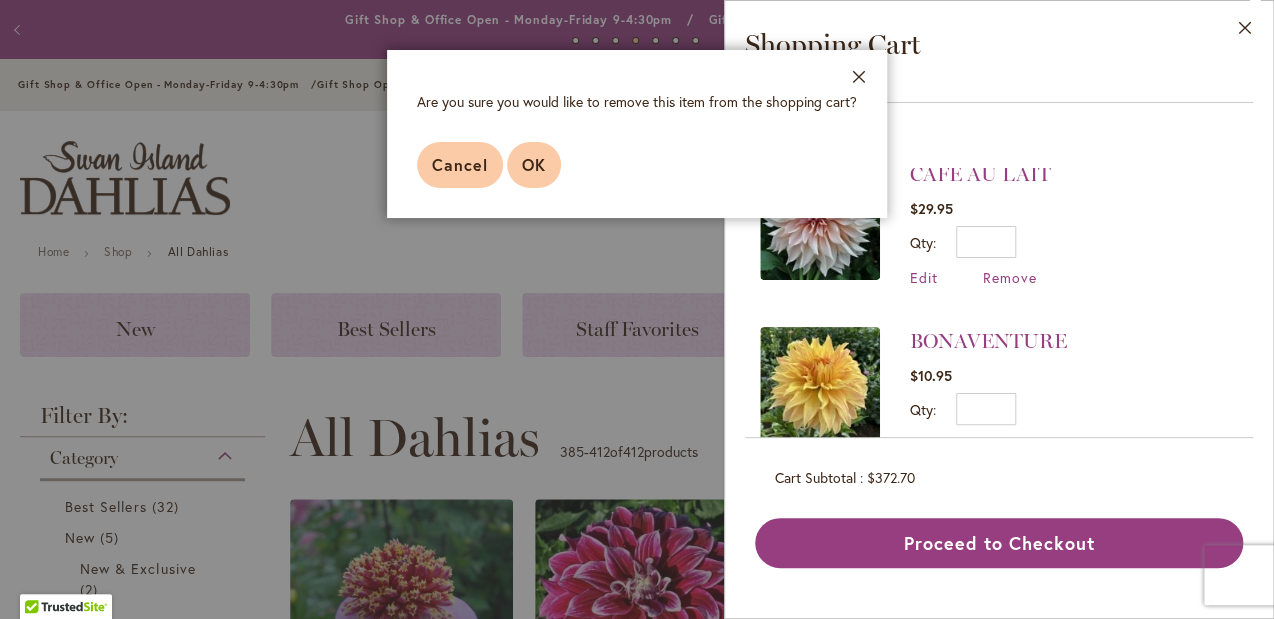 click on "OK" at bounding box center (534, 164) 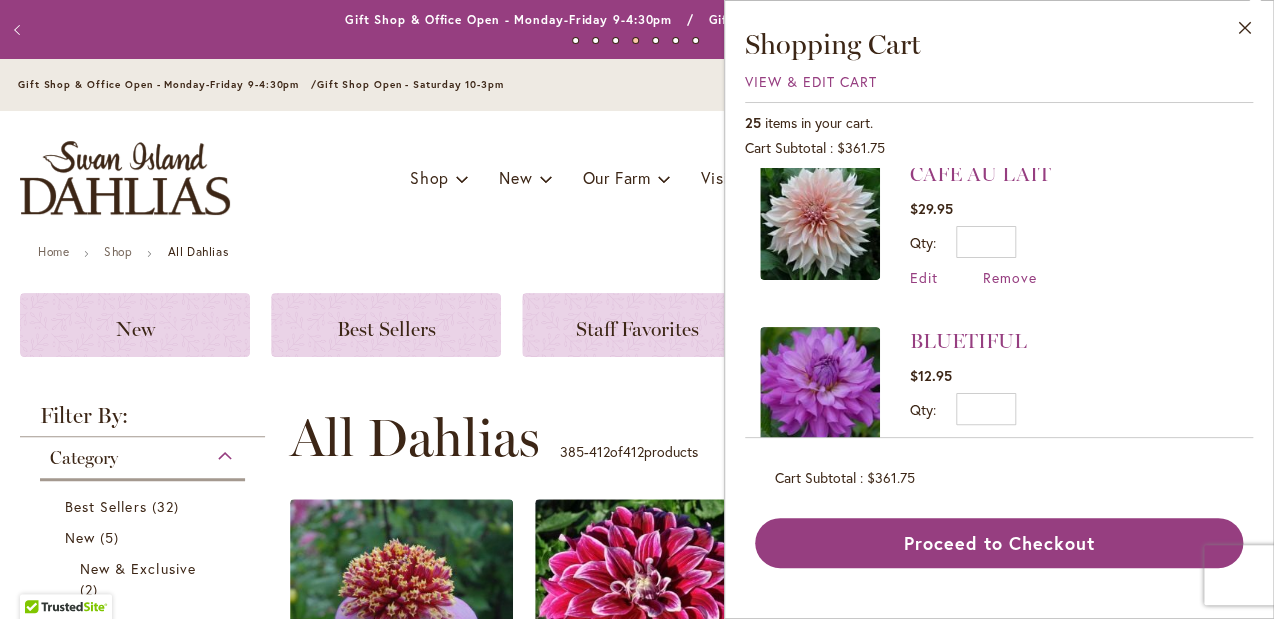 scroll, scrollTop: 0, scrollLeft: 0, axis: both 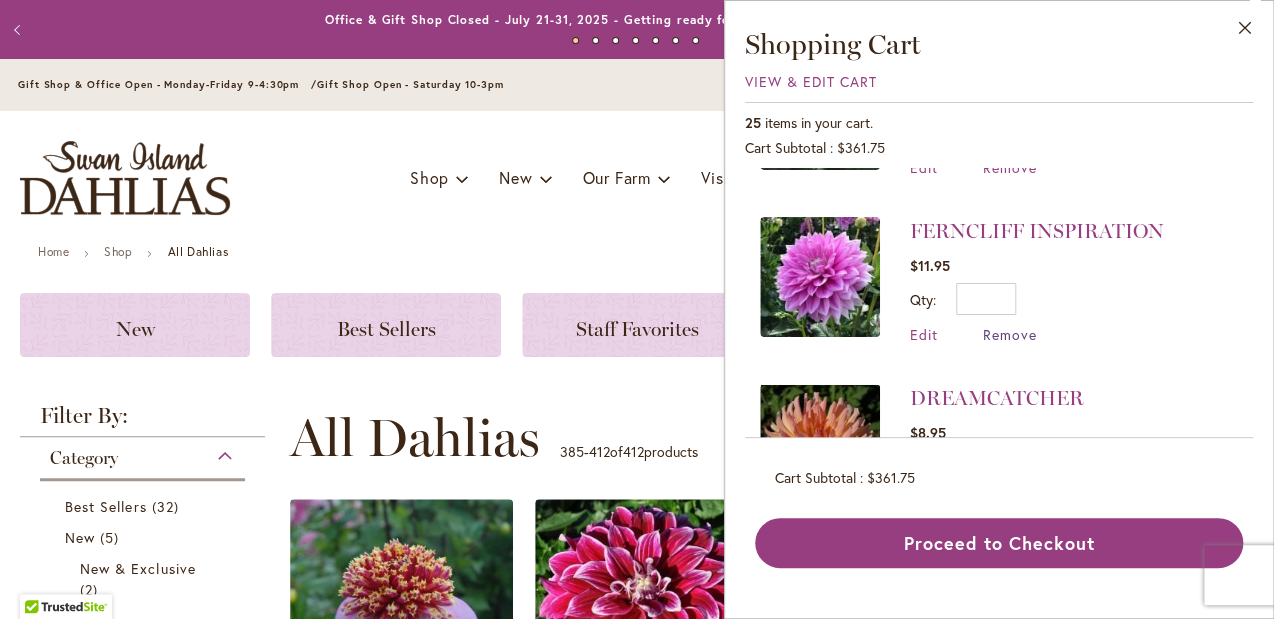 click on "Remove" at bounding box center (1010, 334) 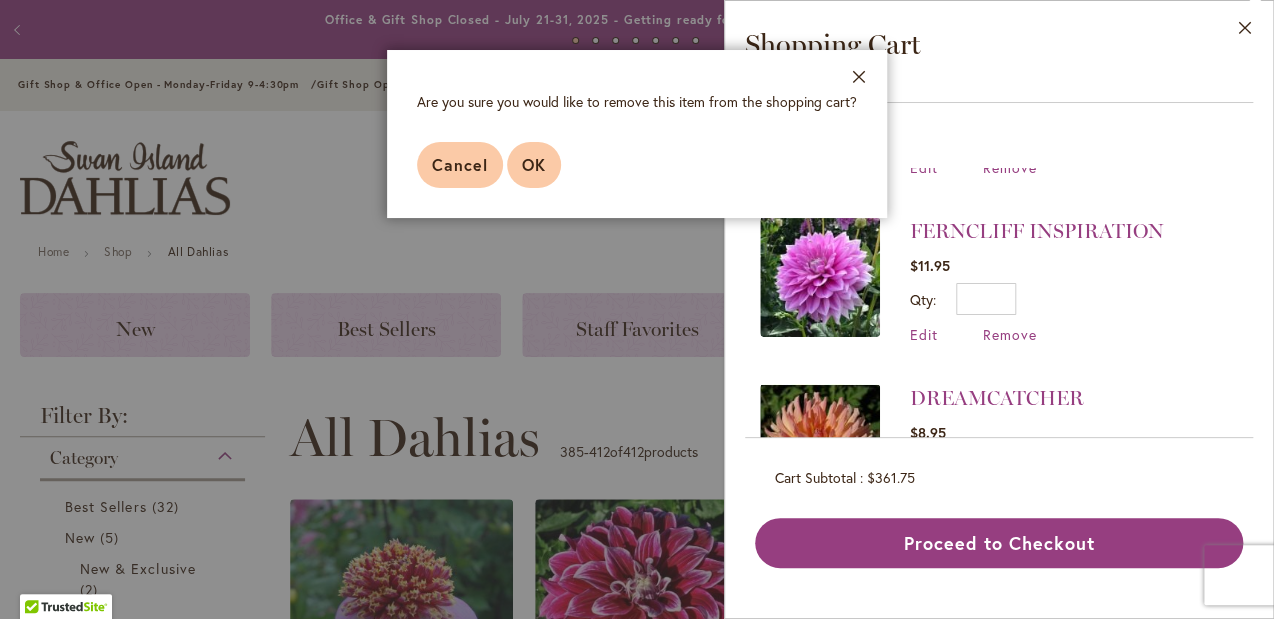 click on "OK" at bounding box center (534, 164) 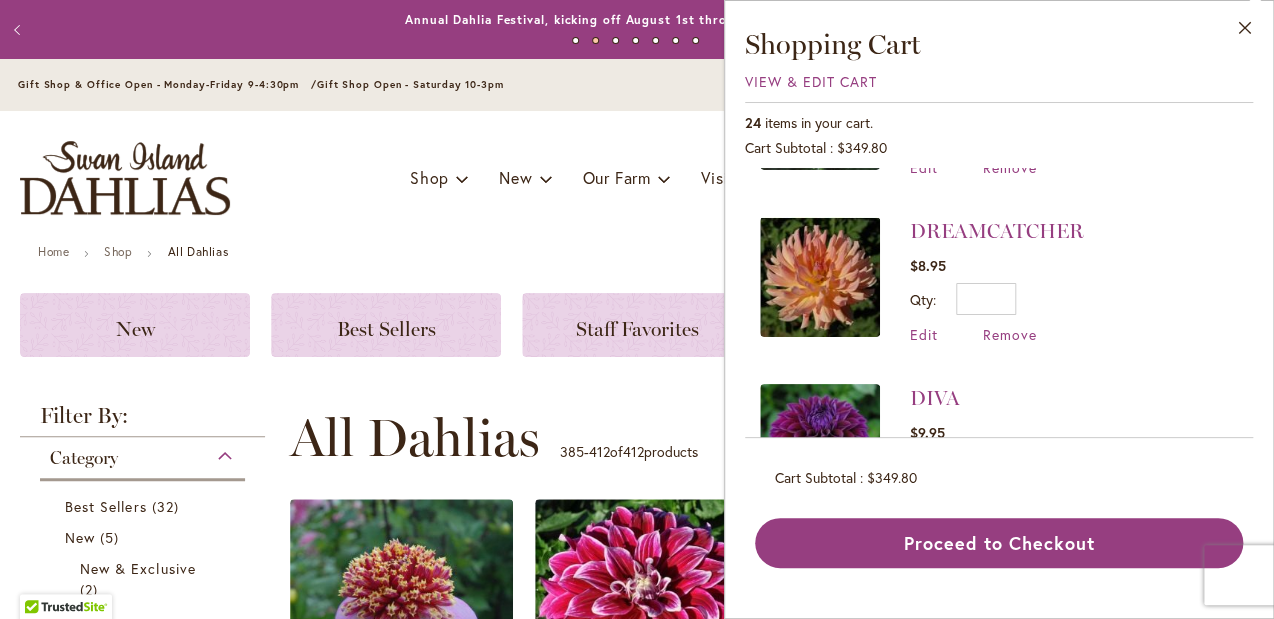 scroll, scrollTop: 0, scrollLeft: 0, axis: both 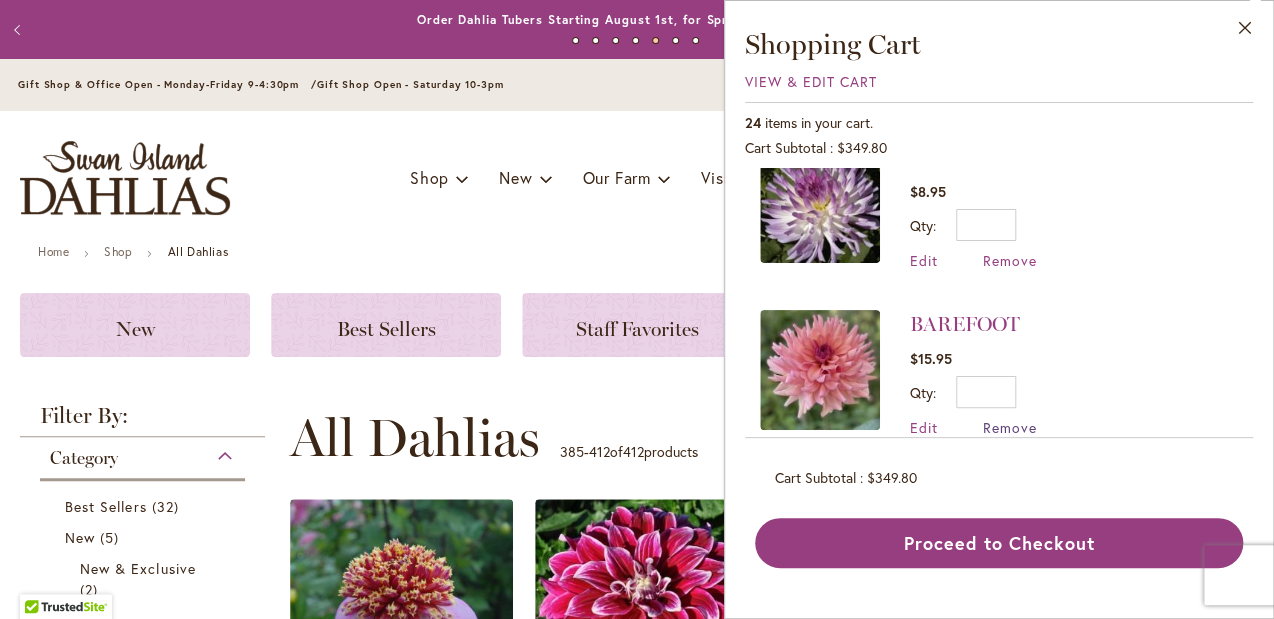 click on "Remove" at bounding box center [1010, 427] 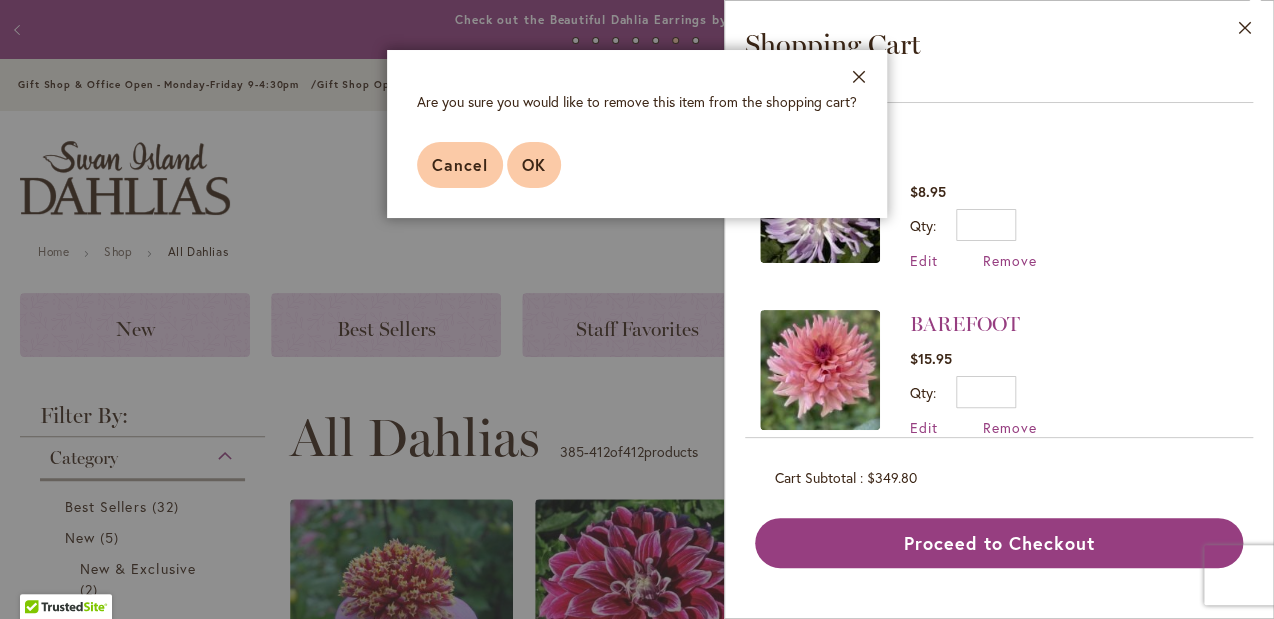 click on "OK" at bounding box center (534, 164) 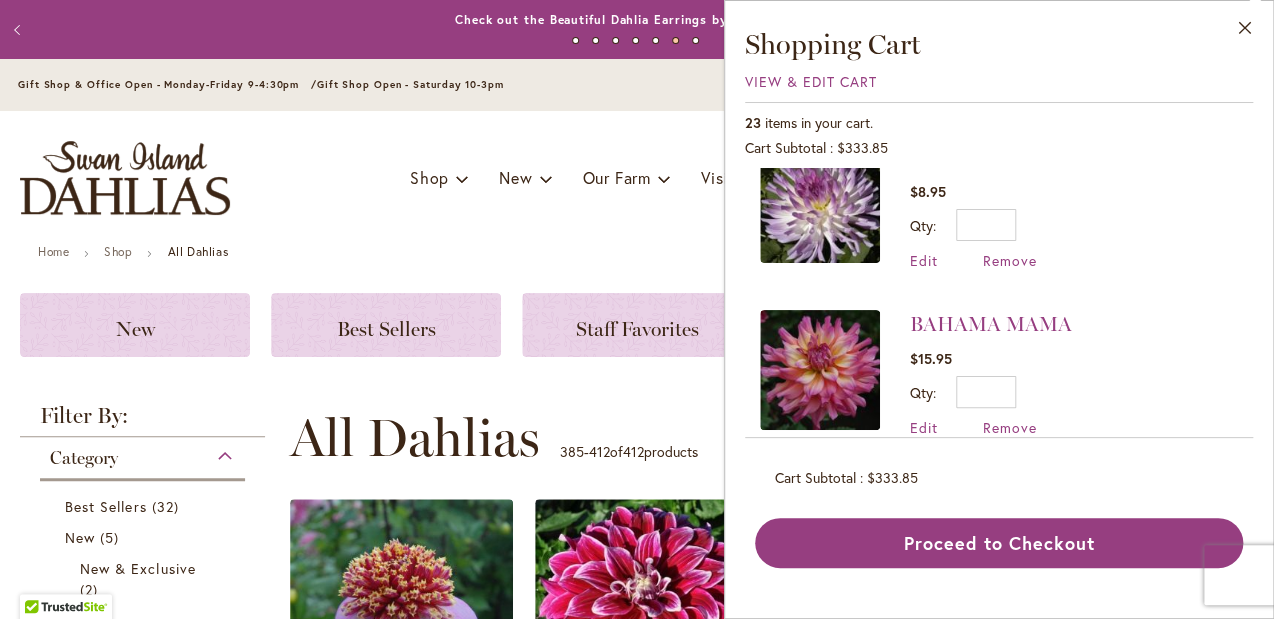 scroll, scrollTop: 0, scrollLeft: 0, axis: both 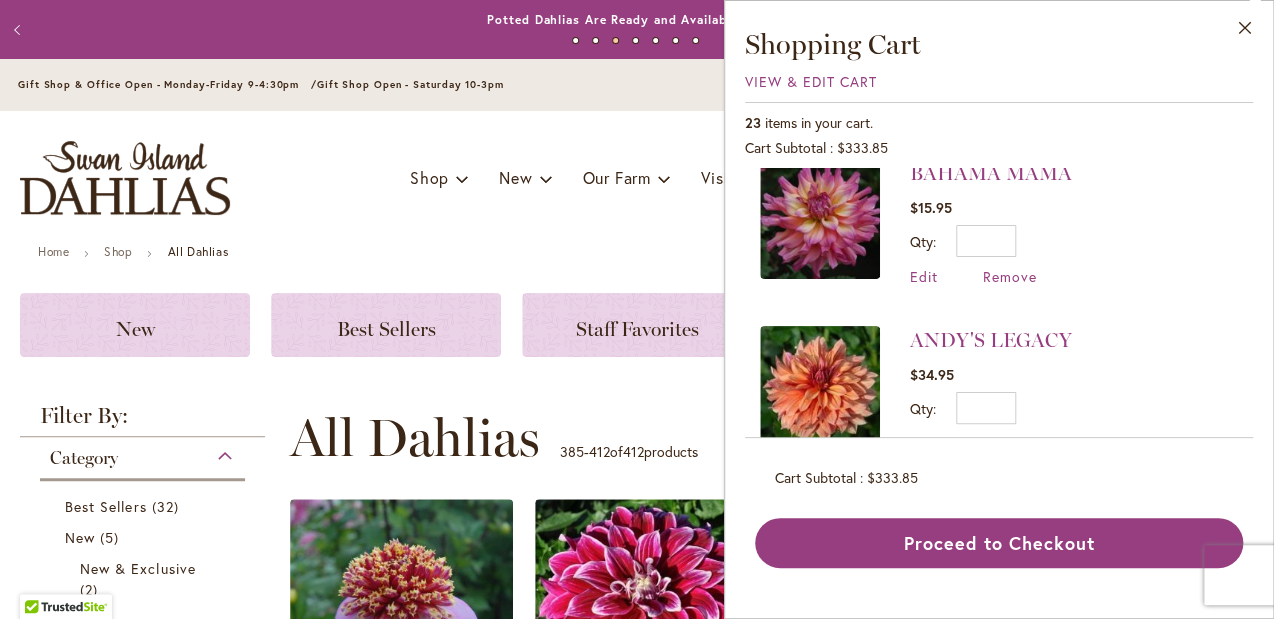 click on "Remove" at bounding box center [1010, 443] 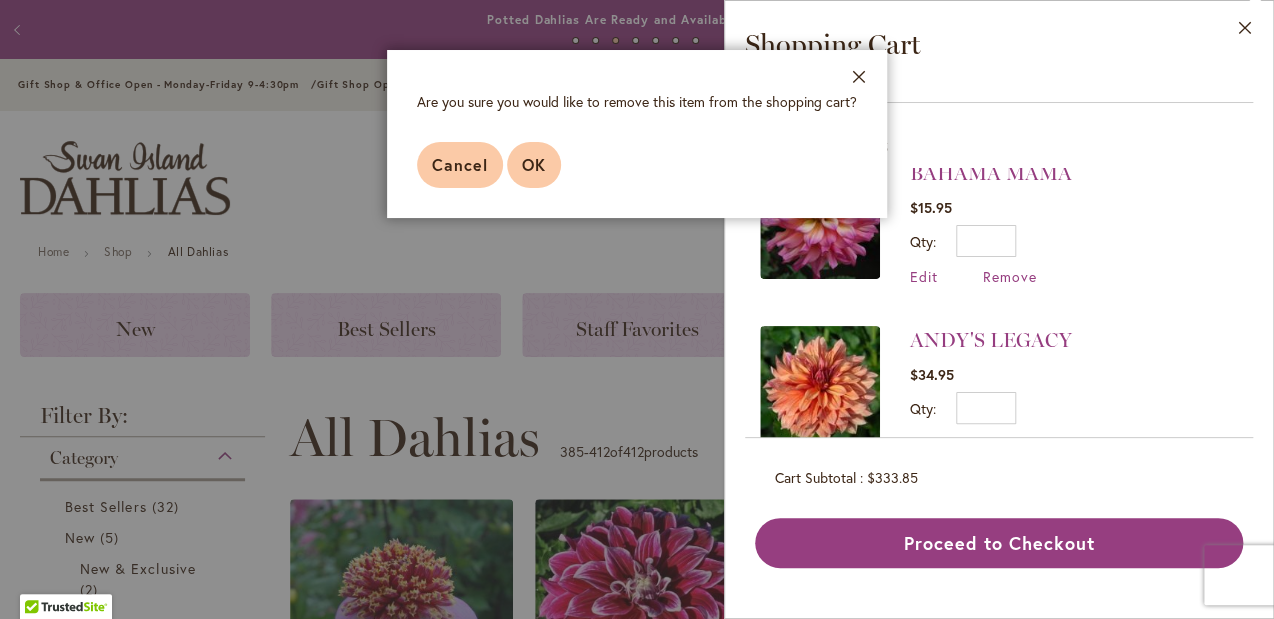 click on "OK" at bounding box center (534, 164) 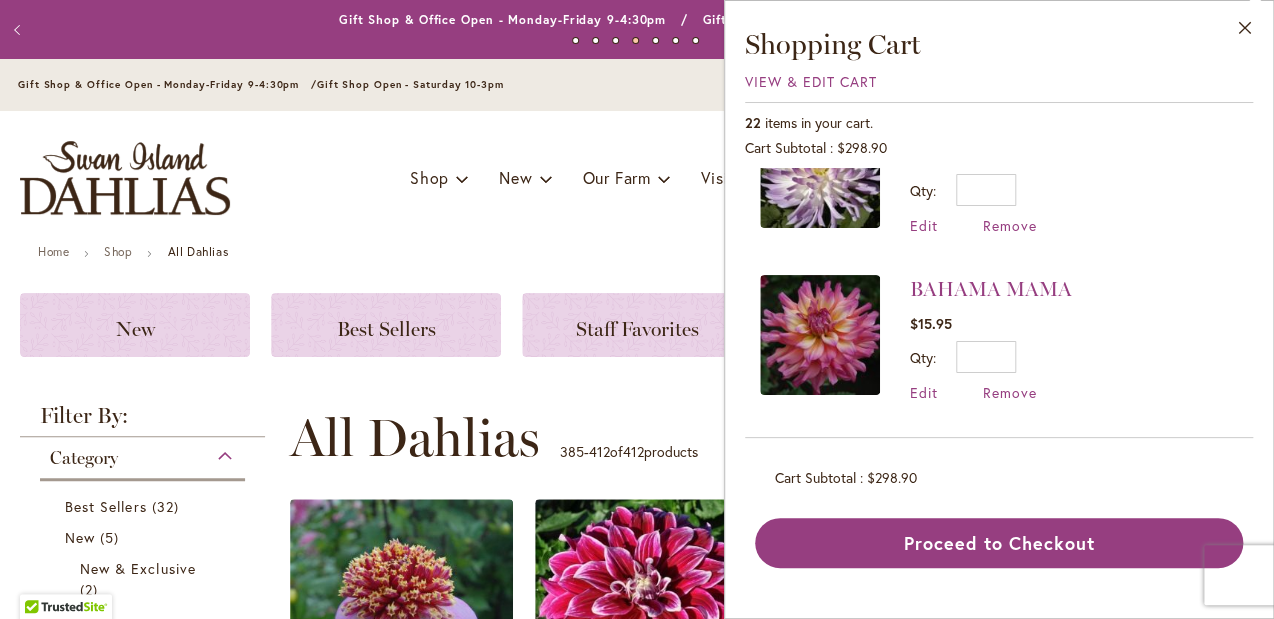 scroll, scrollTop: 0, scrollLeft: 0, axis: both 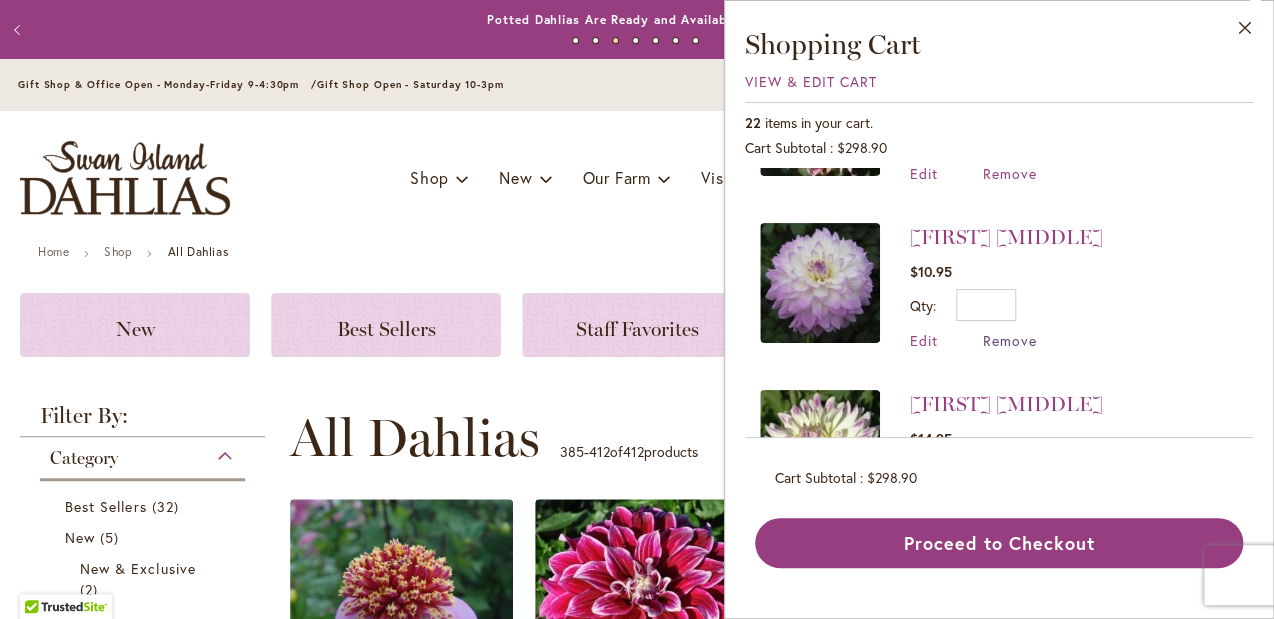 click on "Remove" at bounding box center [1010, 340] 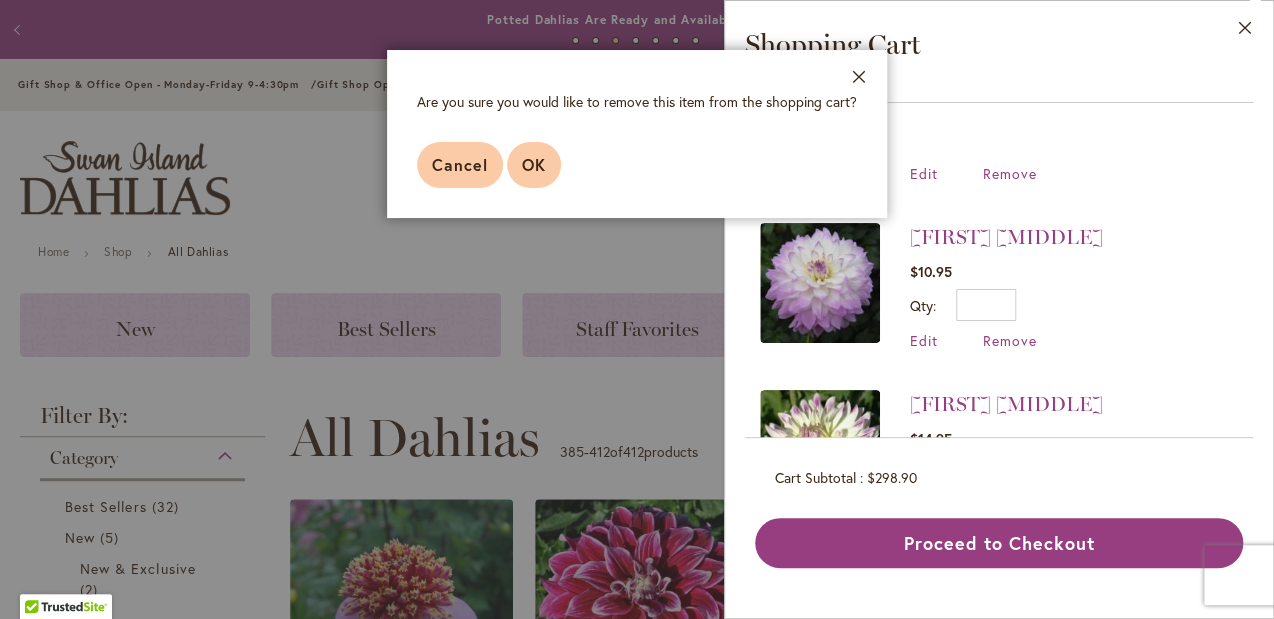 click on "OK" at bounding box center (534, 165) 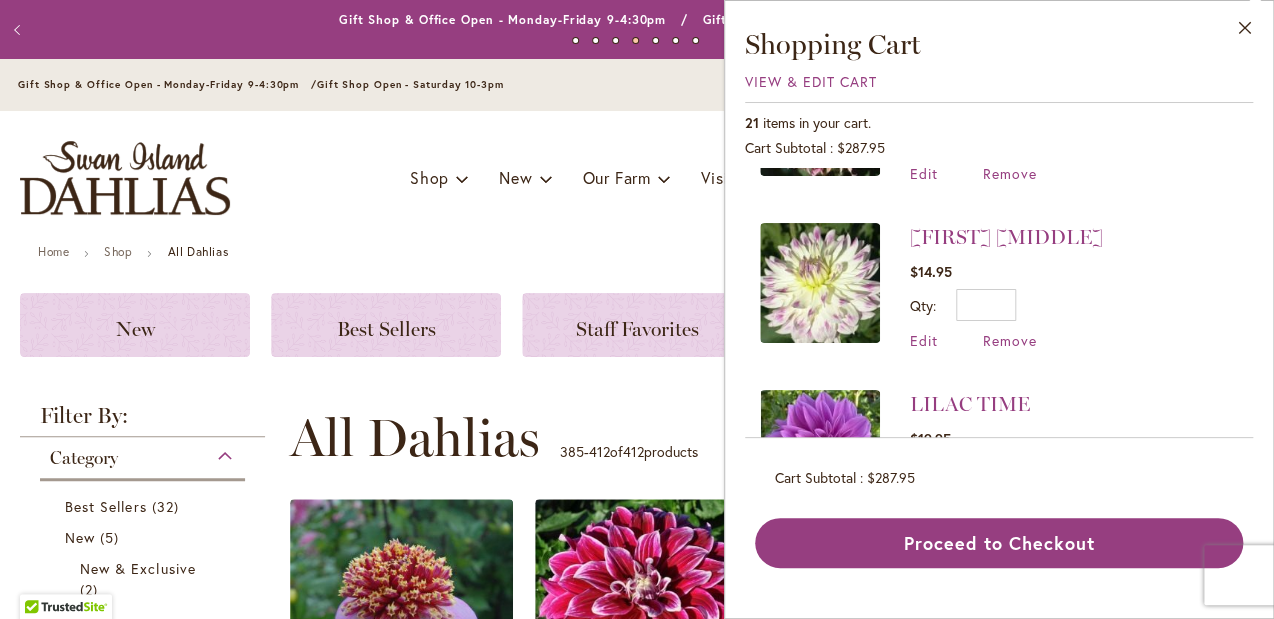 scroll, scrollTop: 0, scrollLeft: 0, axis: both 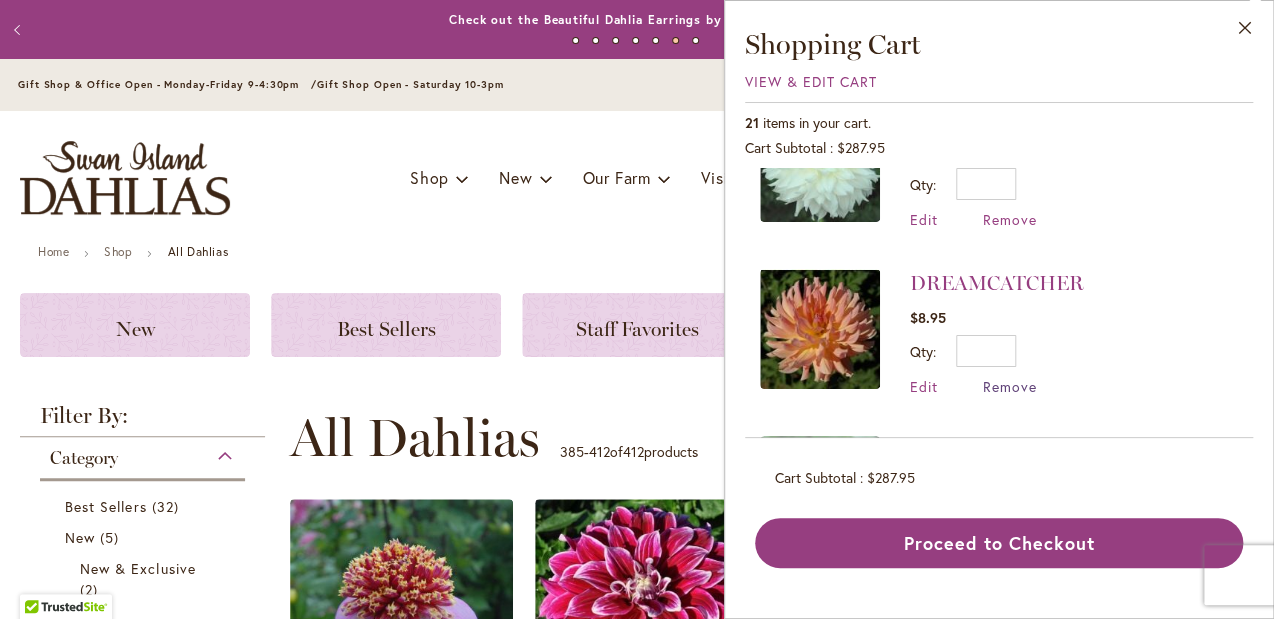 click on "Remove" at bounding box center (1010, 386) 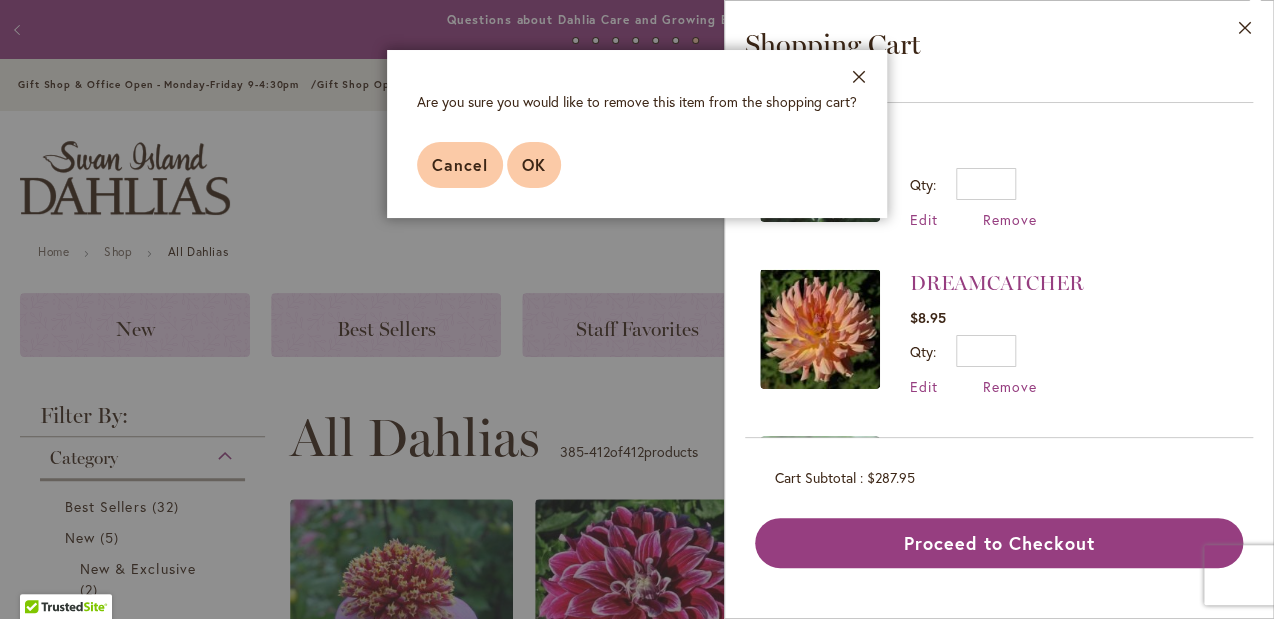 click on "OK" at bounding box center [534, 164] 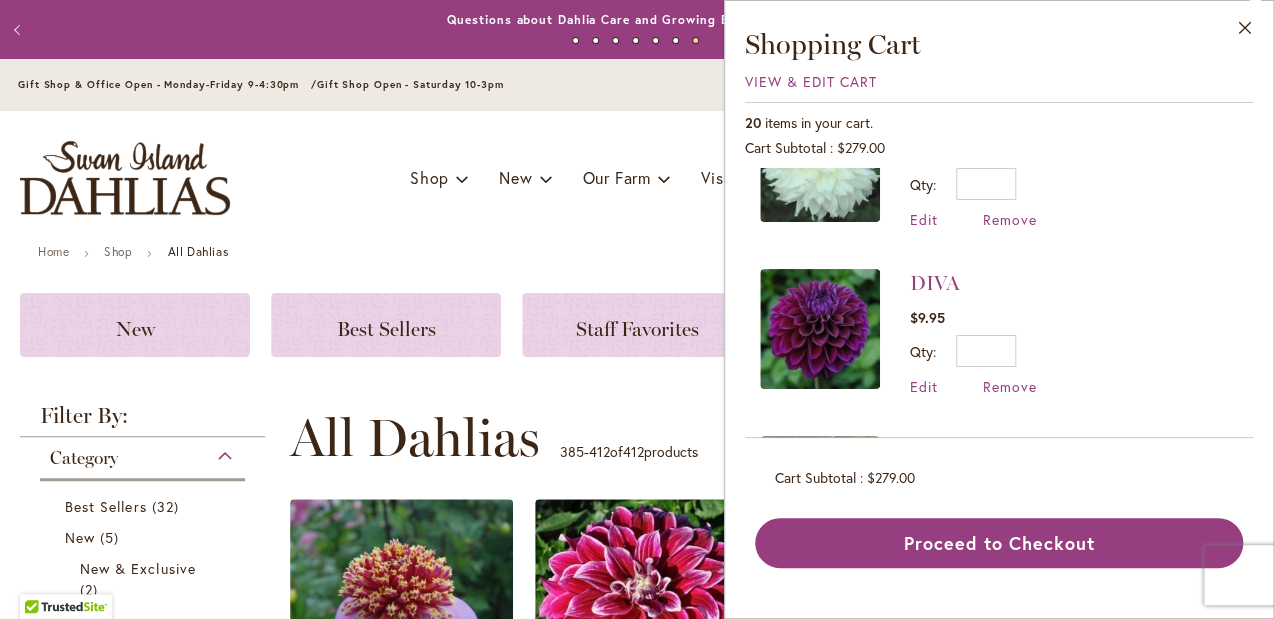 scroll, scrollTop: 0, scrollLeft: 0, axis: both 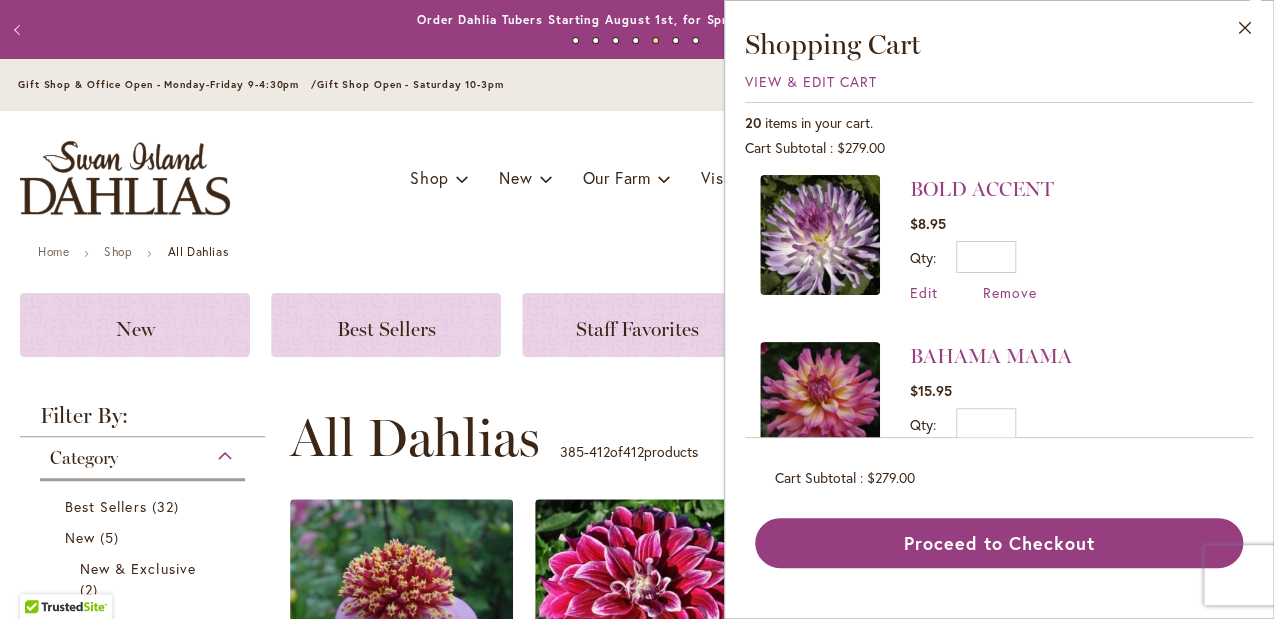 click on "Remove" at bounding box center [1010, 459] 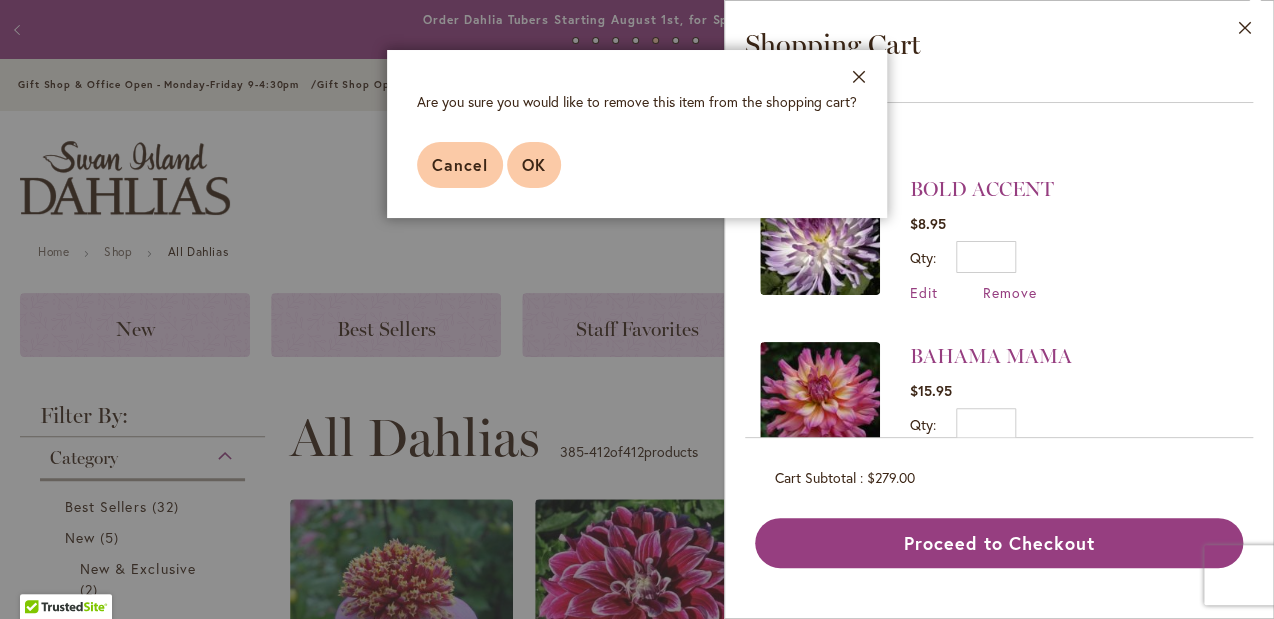 click on "OK" at bounding box center [534, 165] 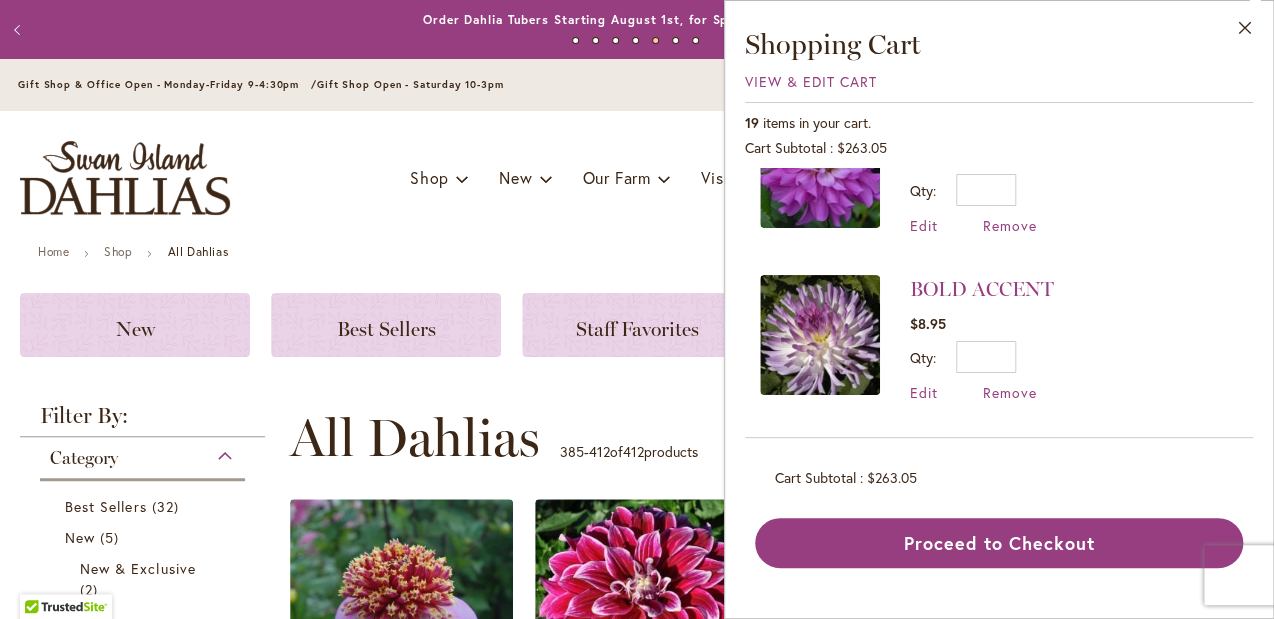 scroll, scrollTop: 0, scrollLeft: 0, axis: both 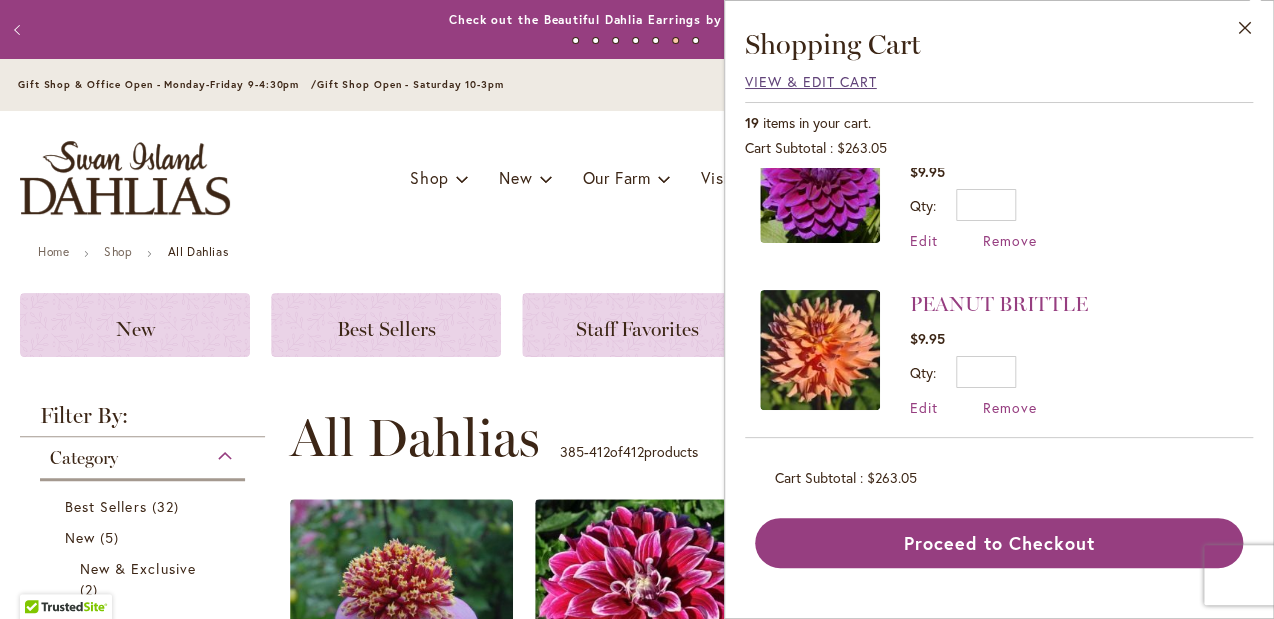 click on "View & Edit Cart" at bounding box center [811, 81] 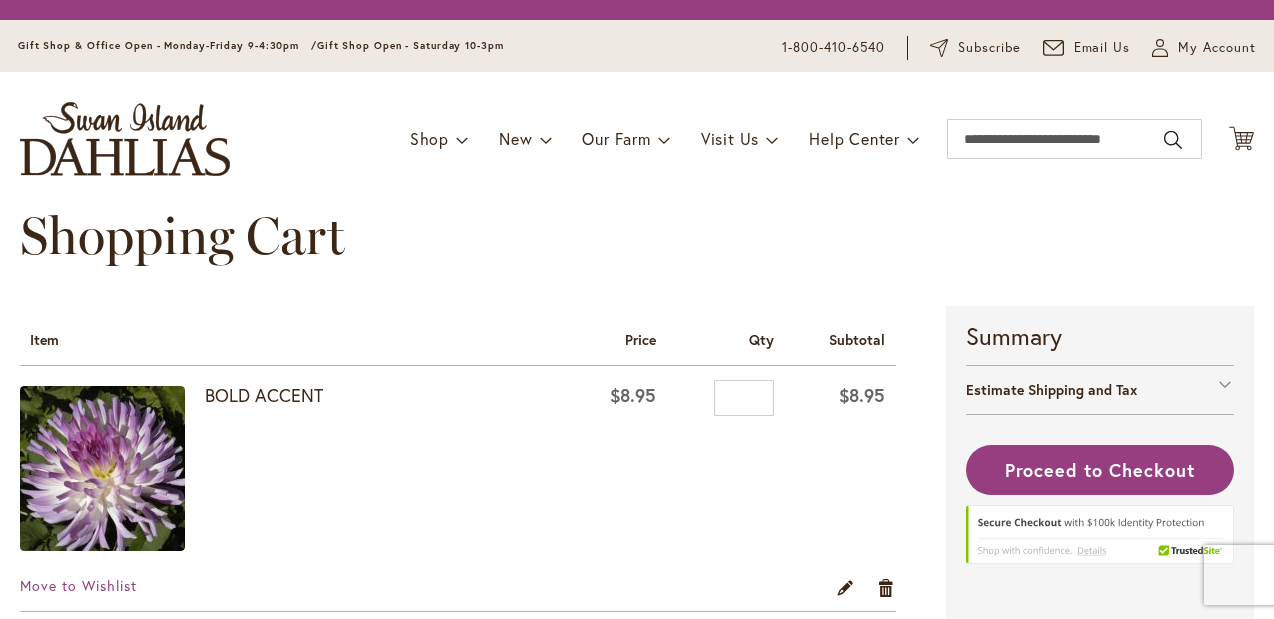 scroll, scrollTop: 0, scrollLeft: 0, axis: both 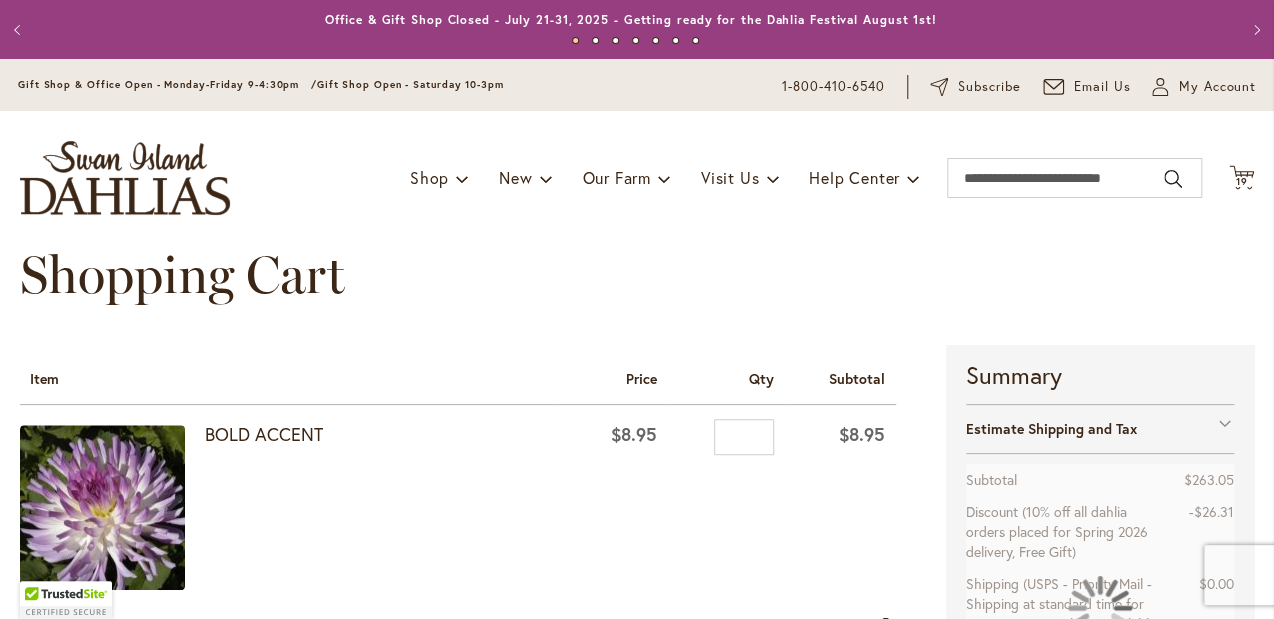 type on "**********" 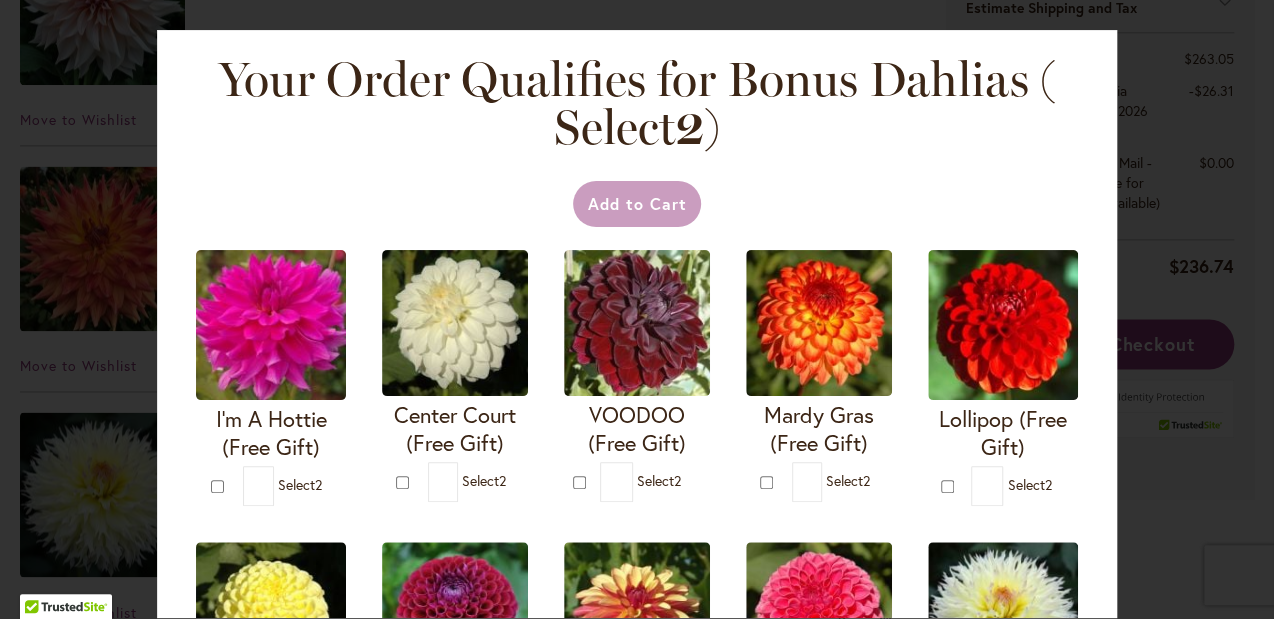 scroll, scrollTop: 1052, scrollLeft: 0, axis: vertical 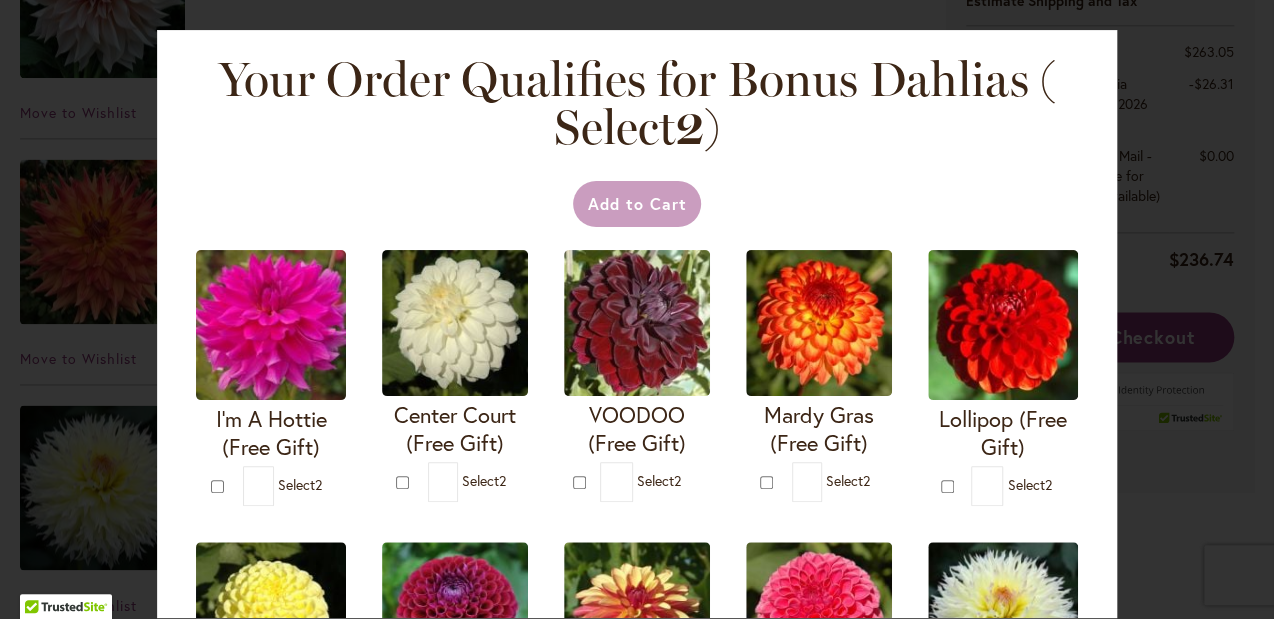 click on "Your Order Qualifies for Bonus Dahlias ( Select                     2
)
Add to Cart
I'm A Hottie (Free Gift)
* 2 * 2 *" at bounding box center [637, 324] 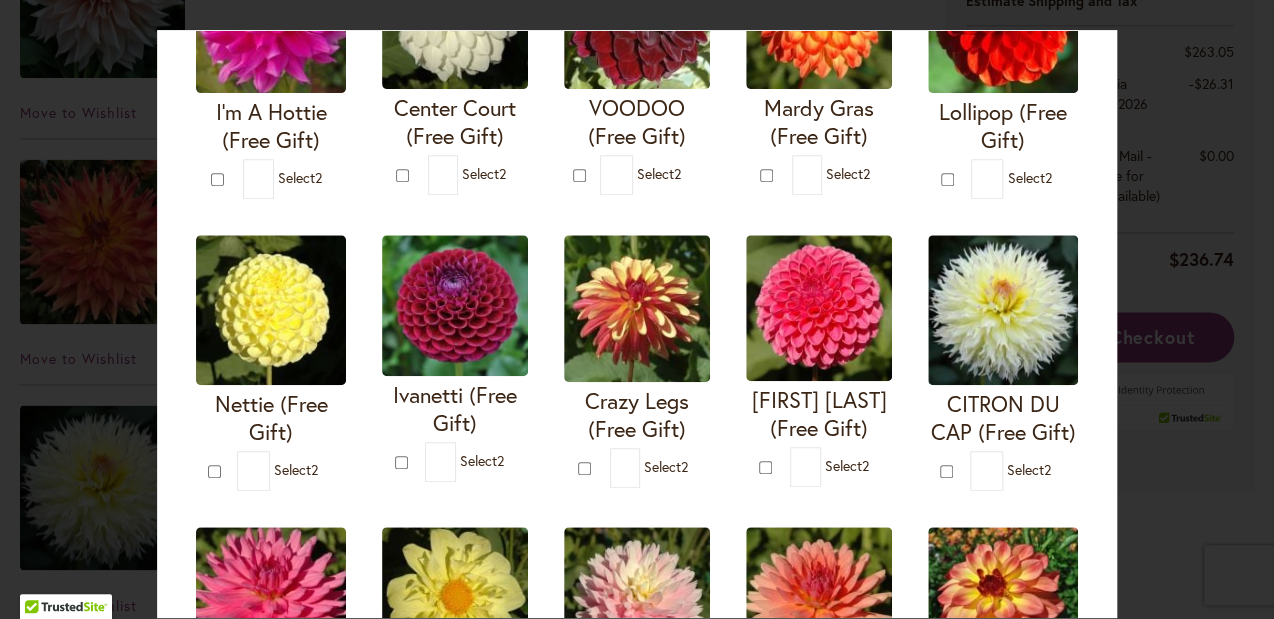 scroll, scrollTop: 0, scrollLeft: 0, axis: both 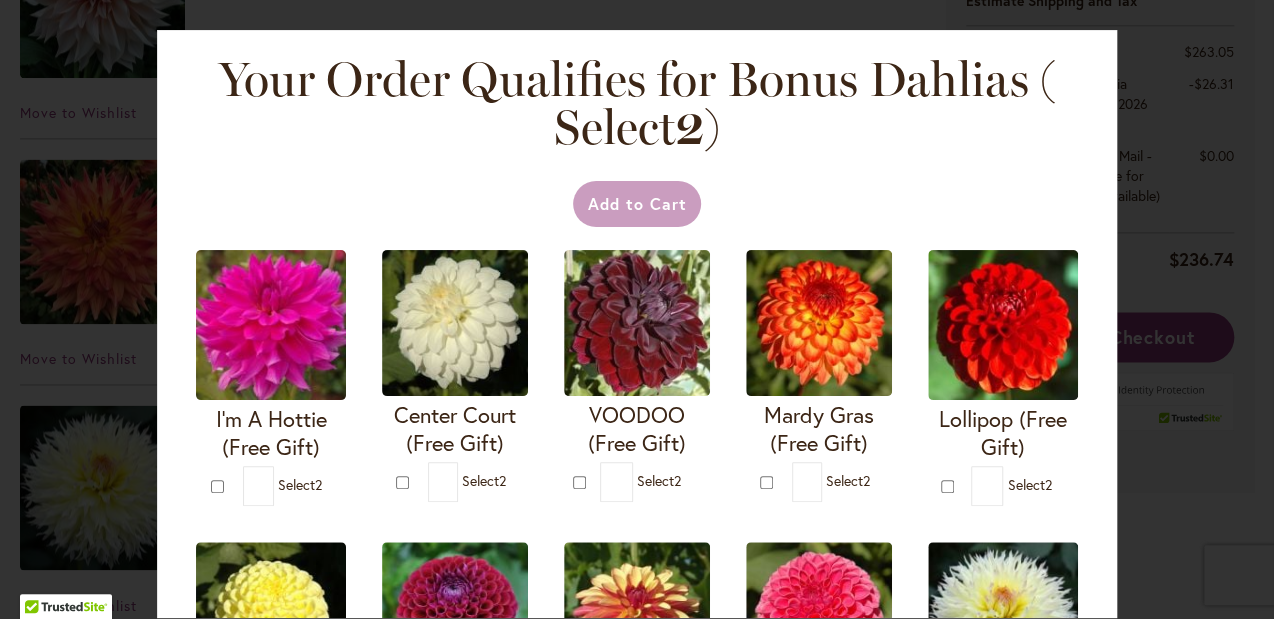 click on "Your Order Qualifies for Bonus Dahlias ( Select                     2
)
Add to Cart
I'm A Hottie (Free Gift)" at bounding box center [637, 309] 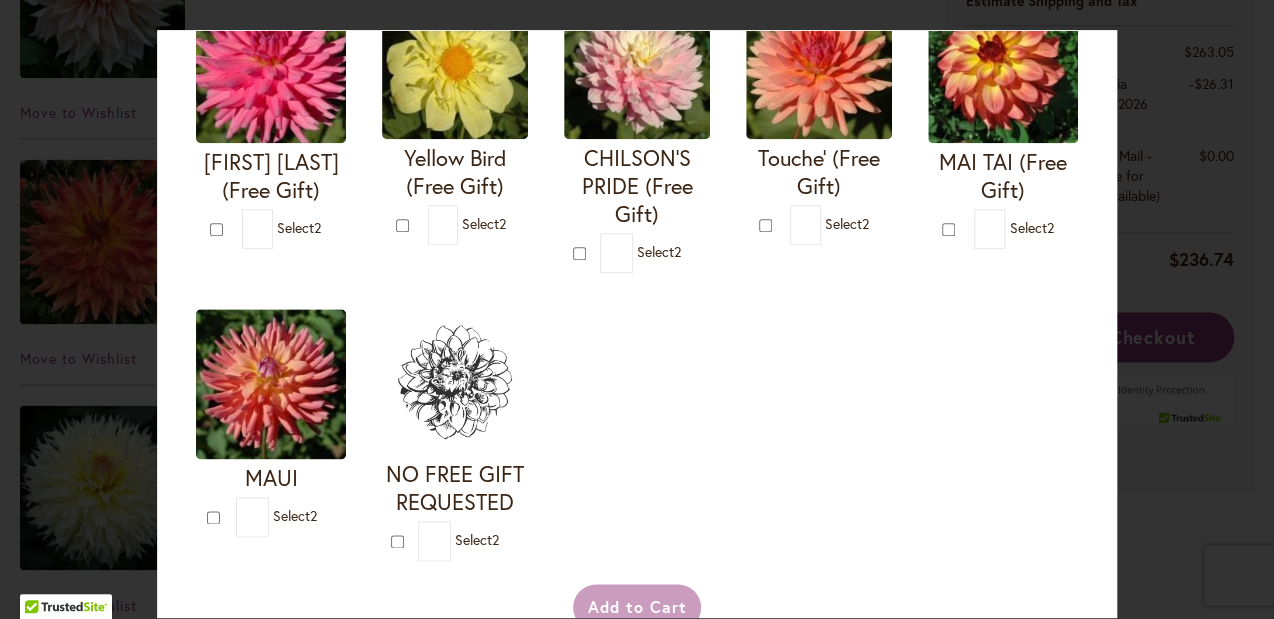scroll, scrollTop: 1204, scrollLeft: 0, axis: vertical 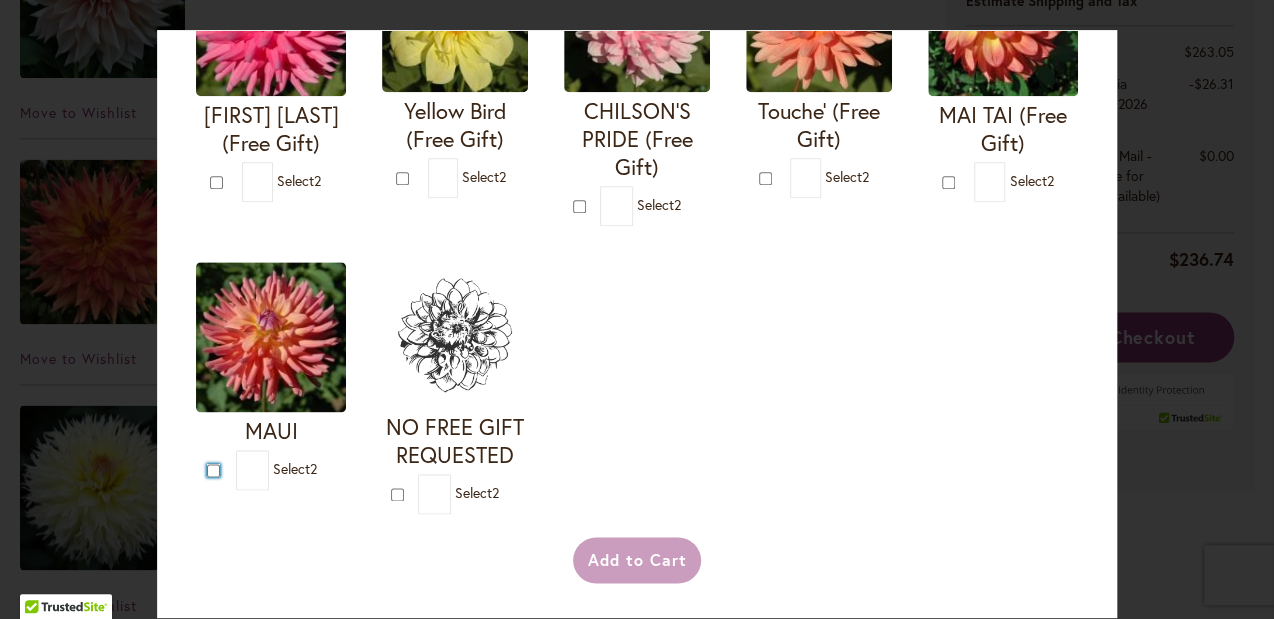 type on "*" 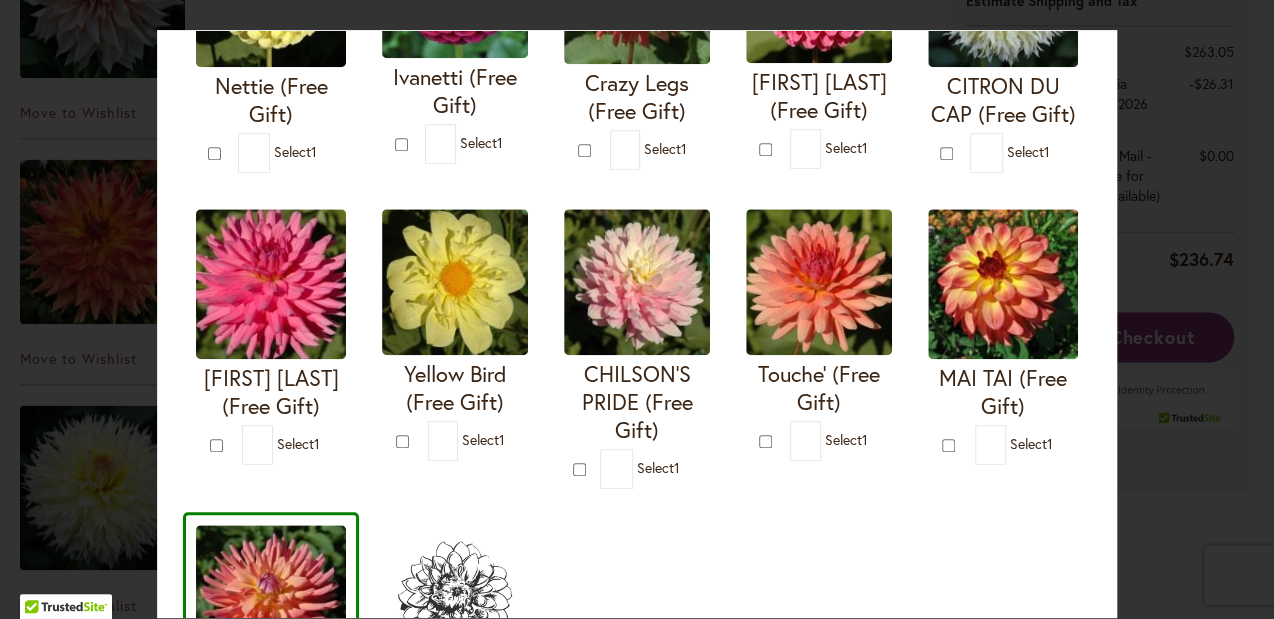 scroll, scrollTop: 630, scrollLeft: 0, axis: vertical 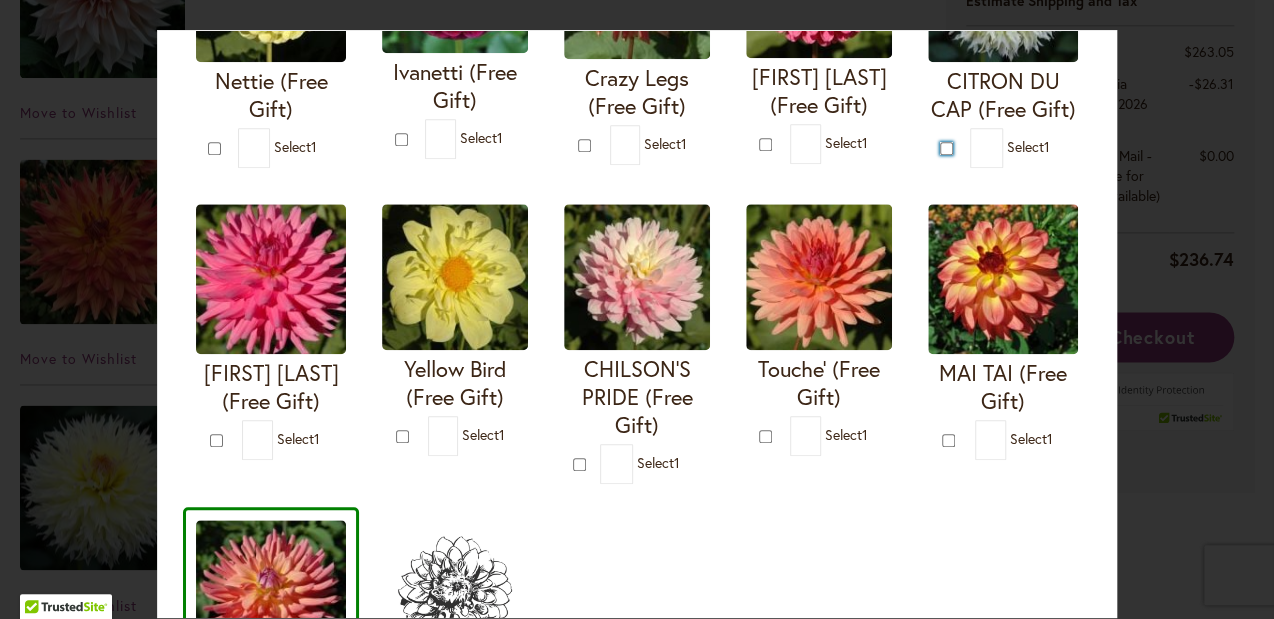 type on "*" 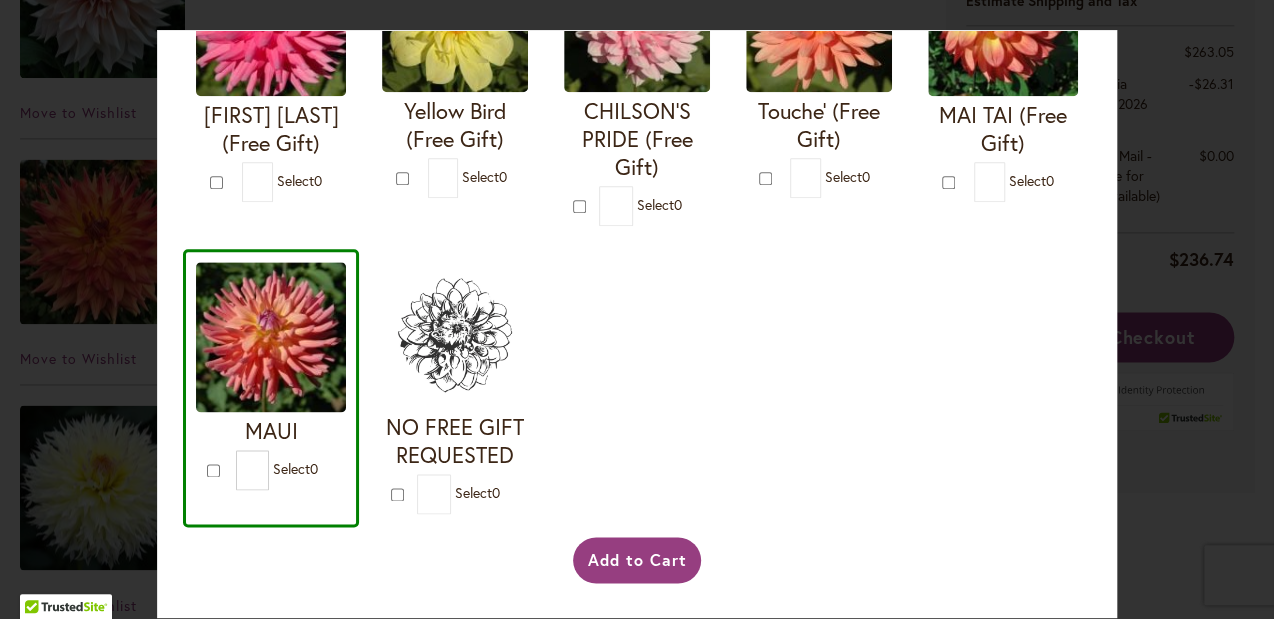 scroll, scrollTop: 1204, scrollLeft: 0, axis: vertical 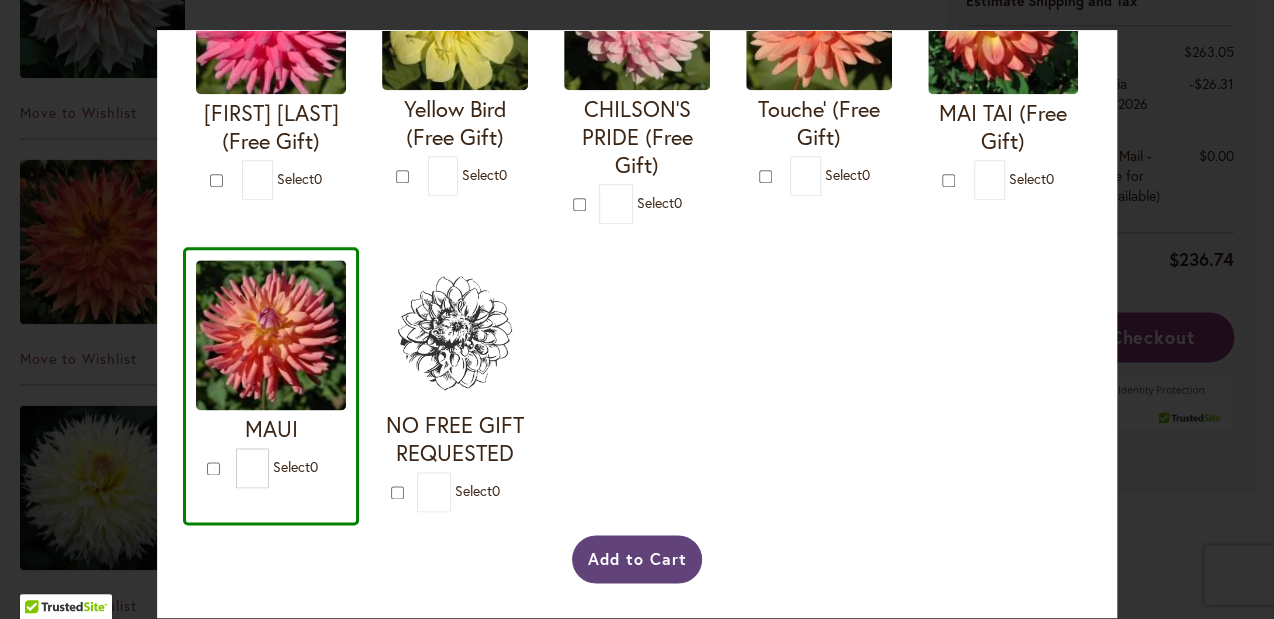 click on "Add to Cart" at bounding box center [637, 559] 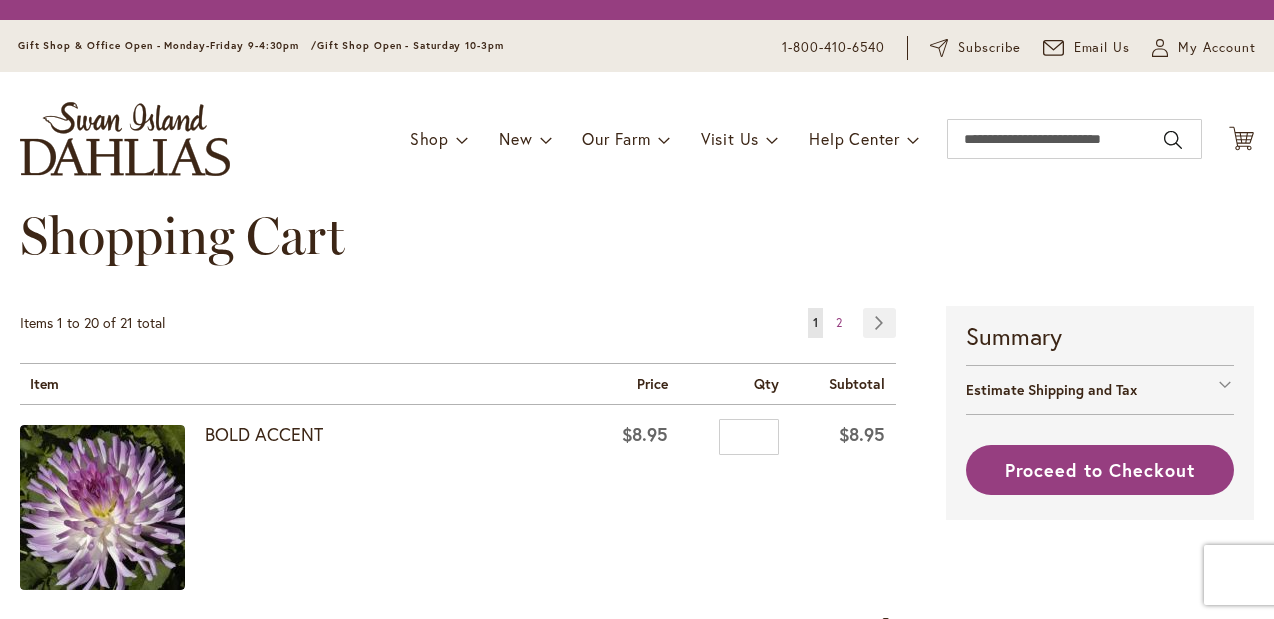 scroll, scrollTop: 0, scrollLeft: 0, axis: both 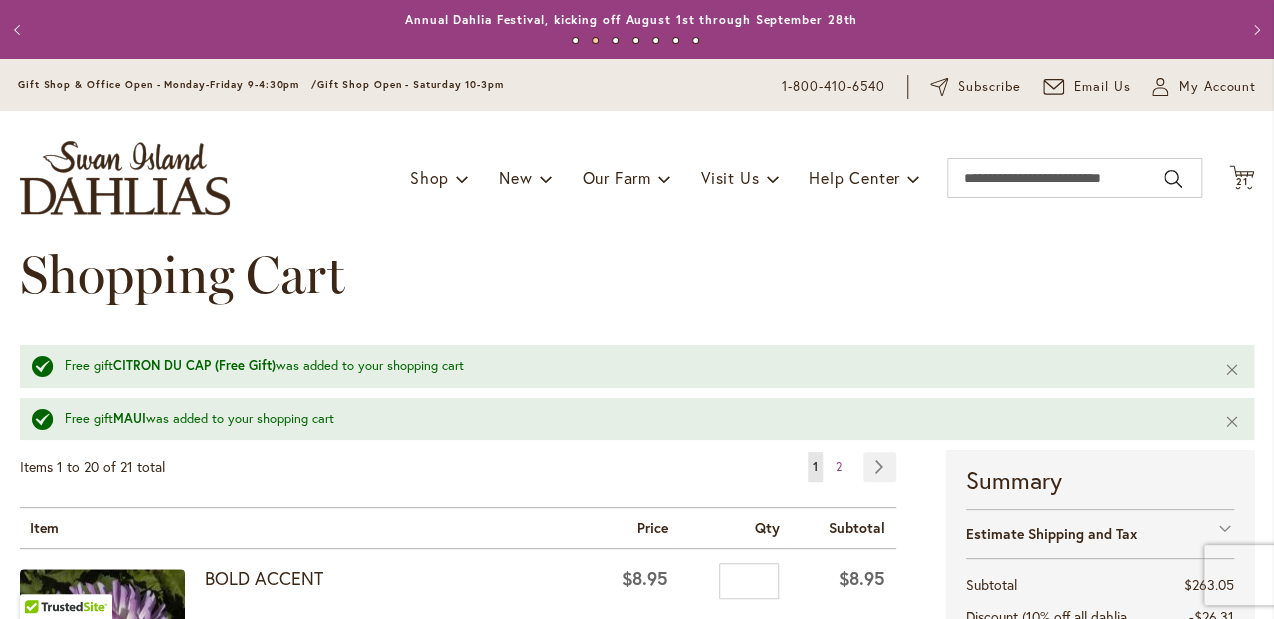 type on "**********" 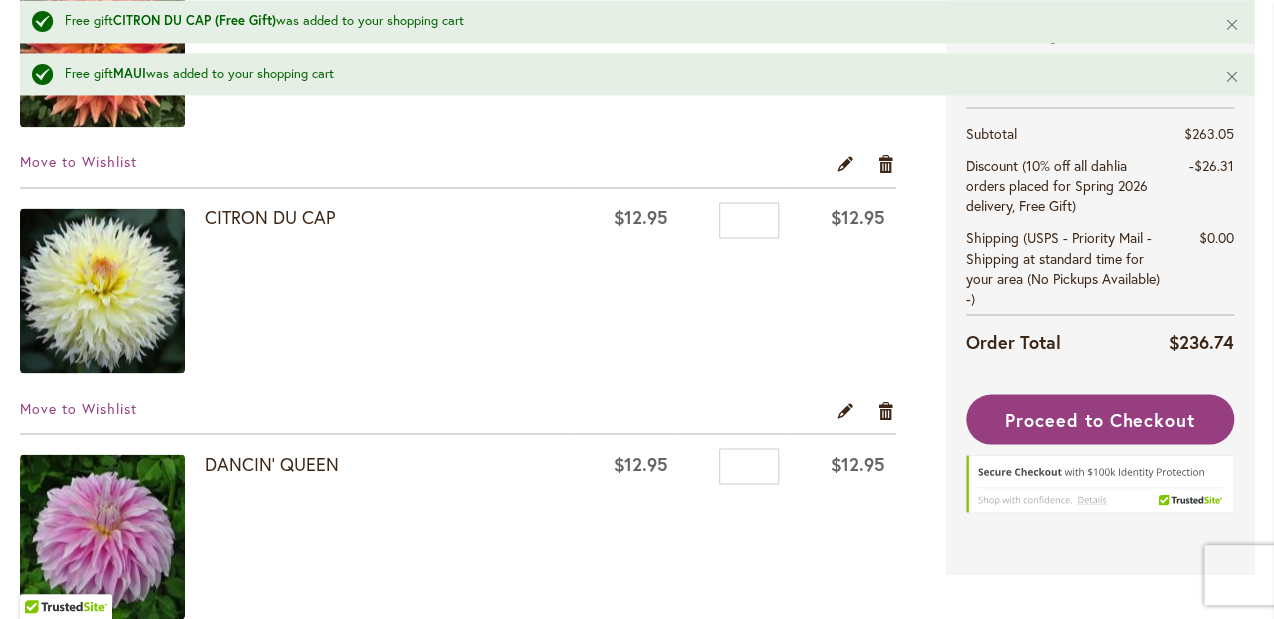 scroll, scrollTop: 0, scrollLeft: 0, axis: both 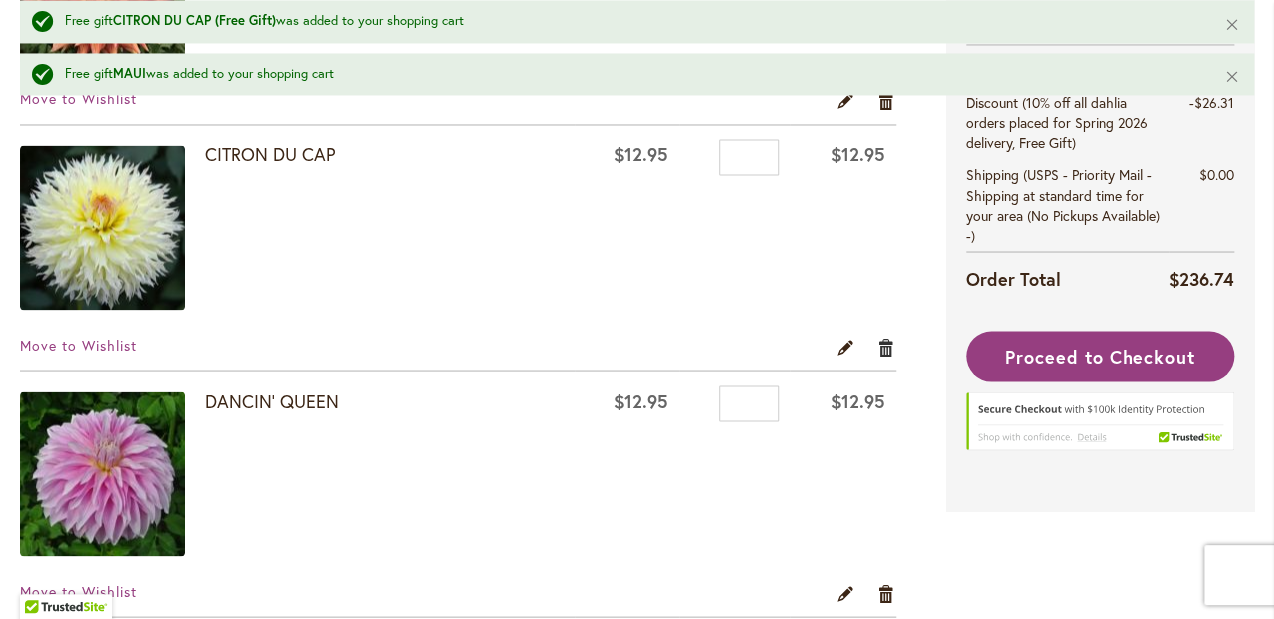 click on "Remove item" at bounding box center [886, 346] 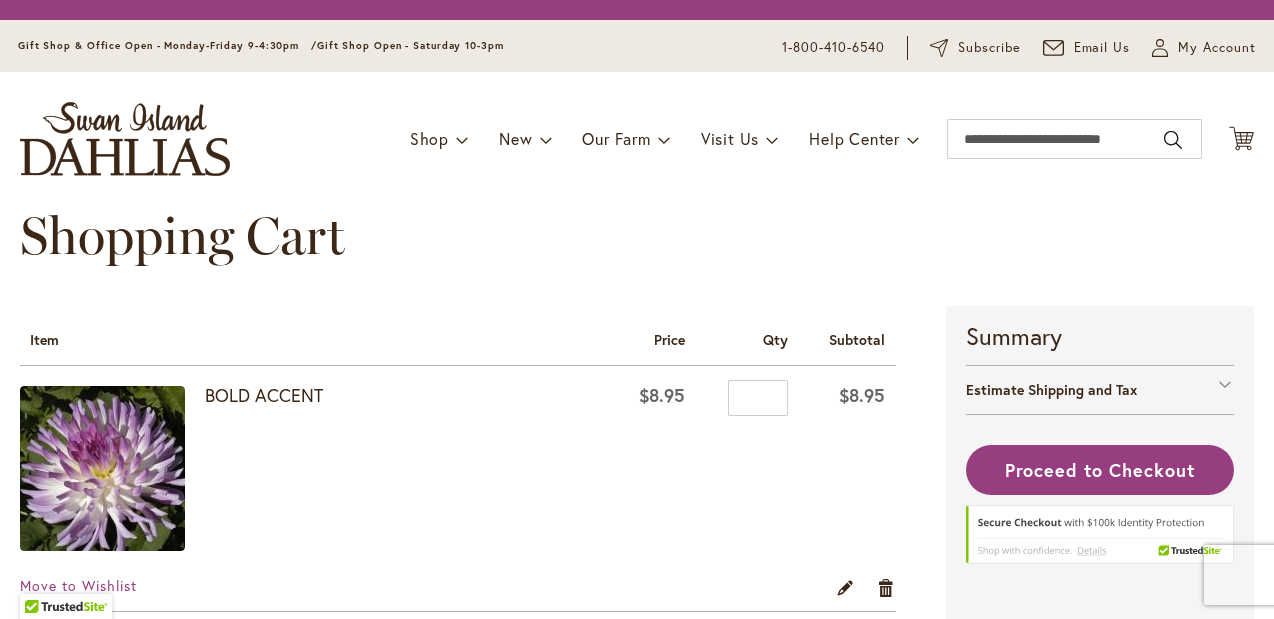 scroll, scrollTop: 0, scrollLeft: 0, axis: both 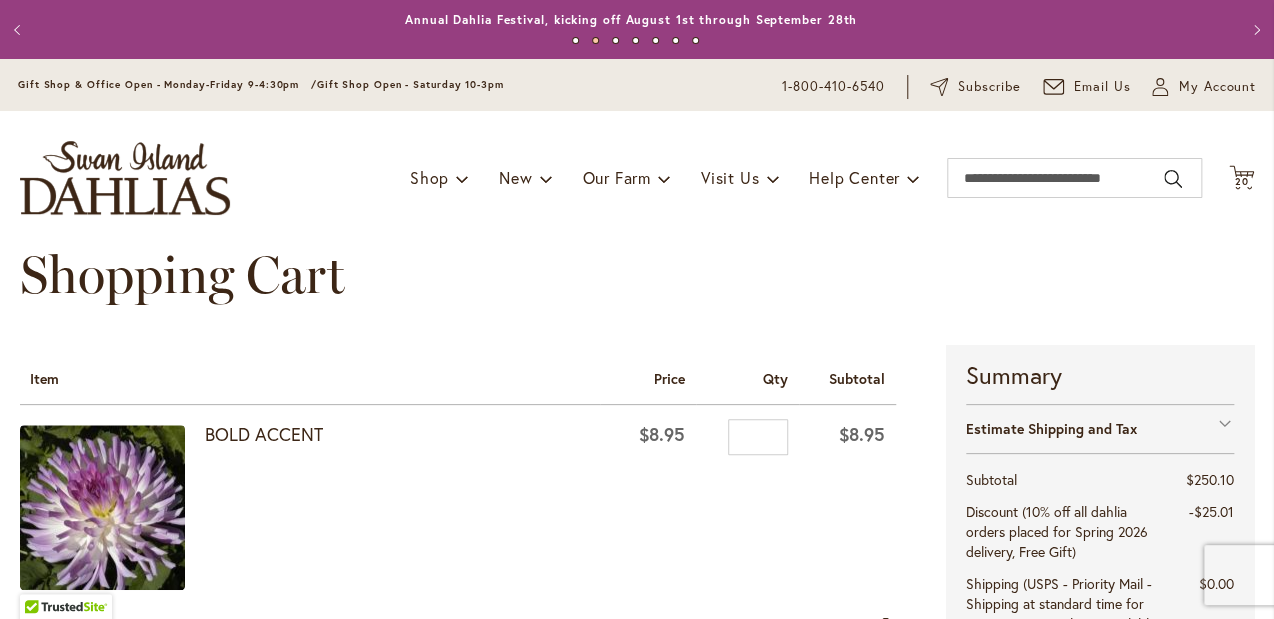 type on "**********" 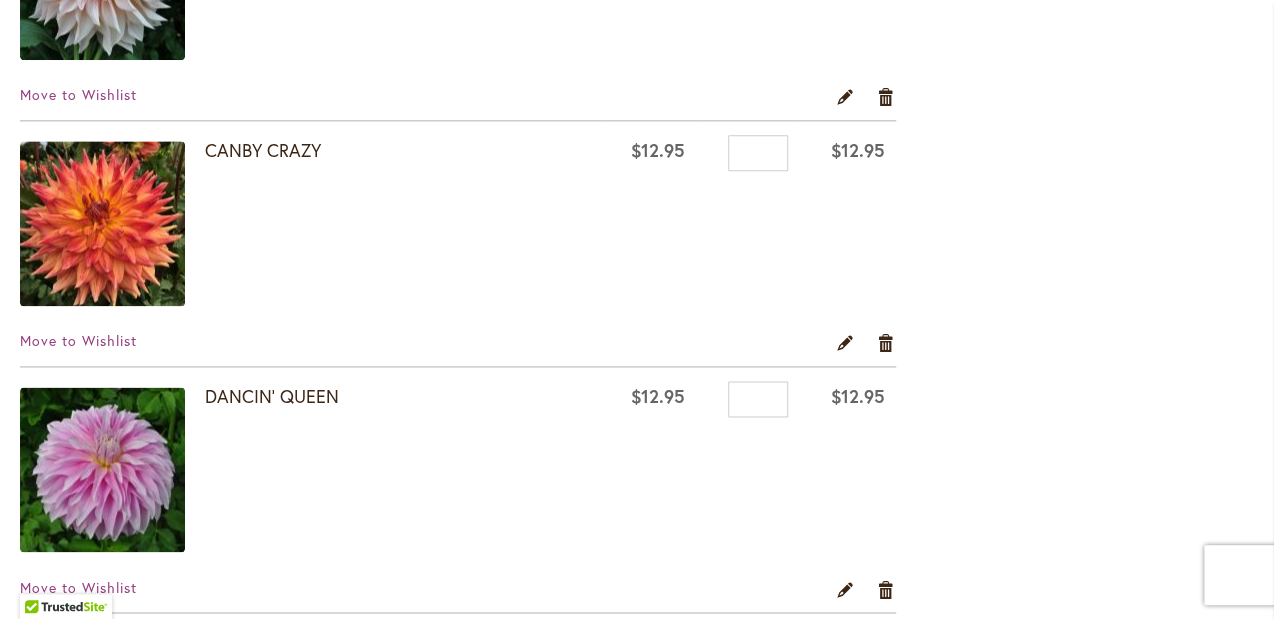 scroll, scrollTop: 992, scrollLeft: 0, axis: vertical 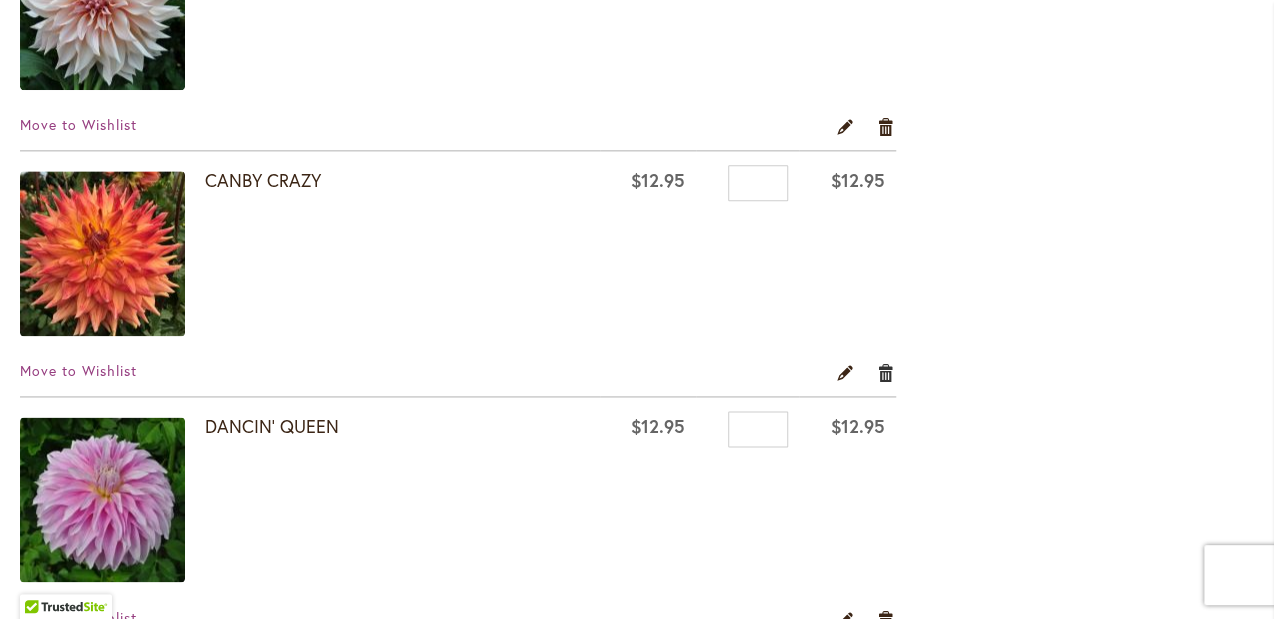 click on "Remove item" at bounding box center (886, 372) 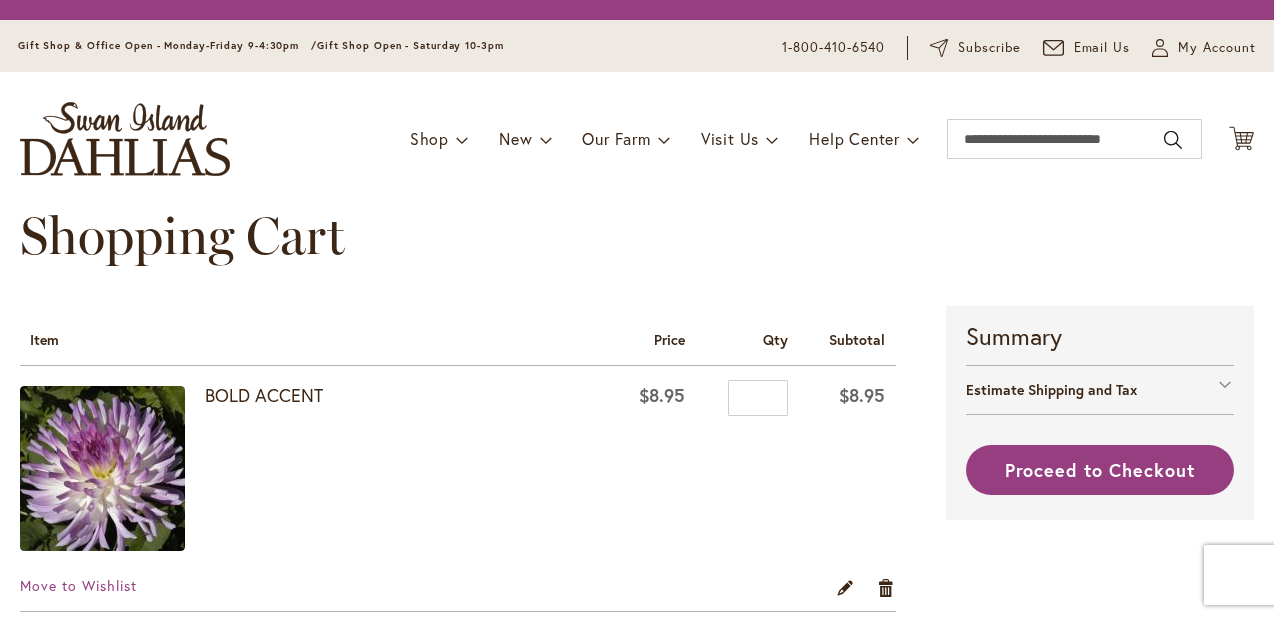 scroll, scrollTop: 0, scrollLeft: 0, axis: both 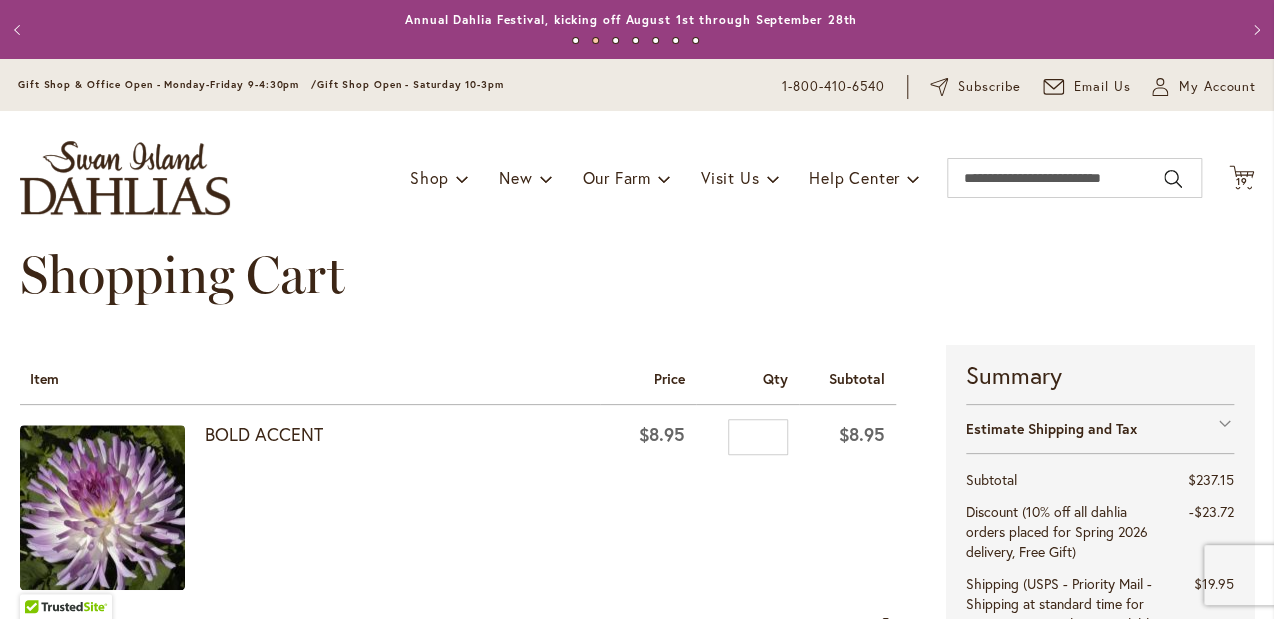 type on "**********" 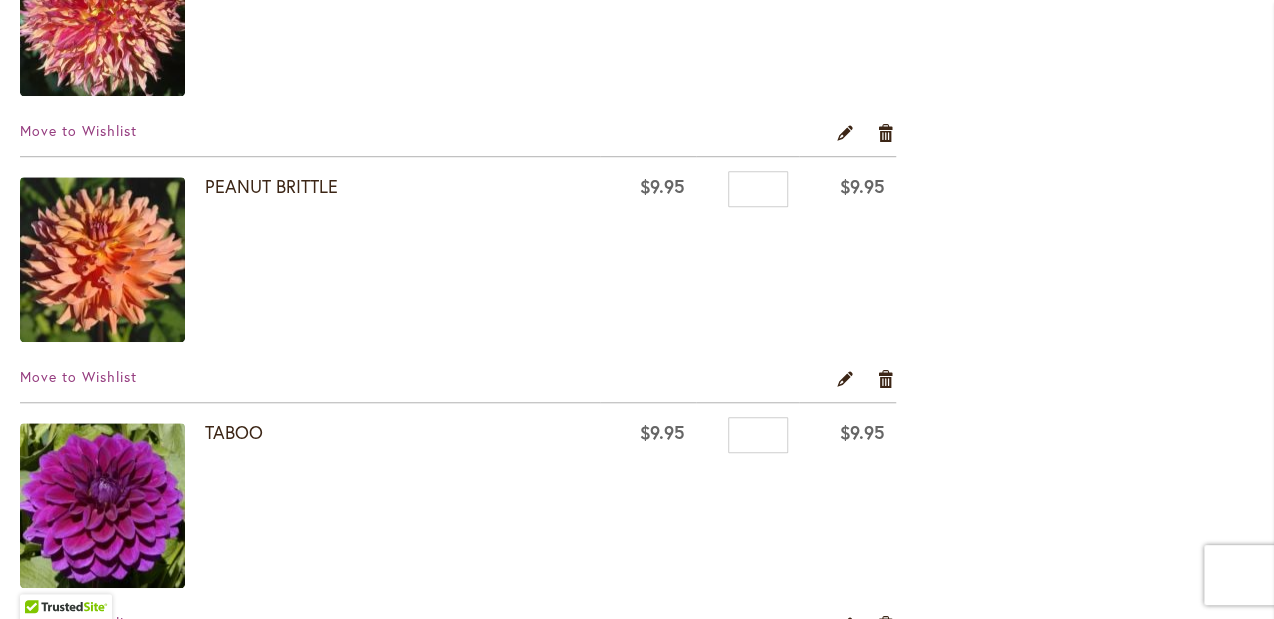scroll, scrollTop: 3683, scrollLeft: 0, axis: vertical 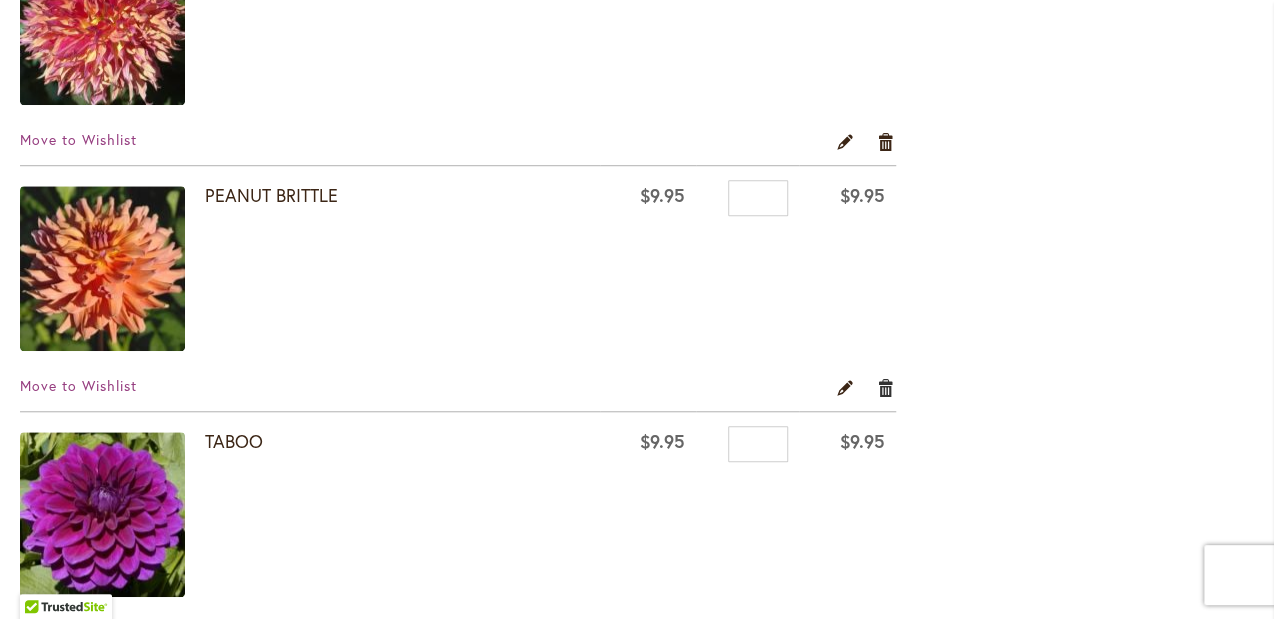 click on "Remove item" at bounding box center (886, 387) 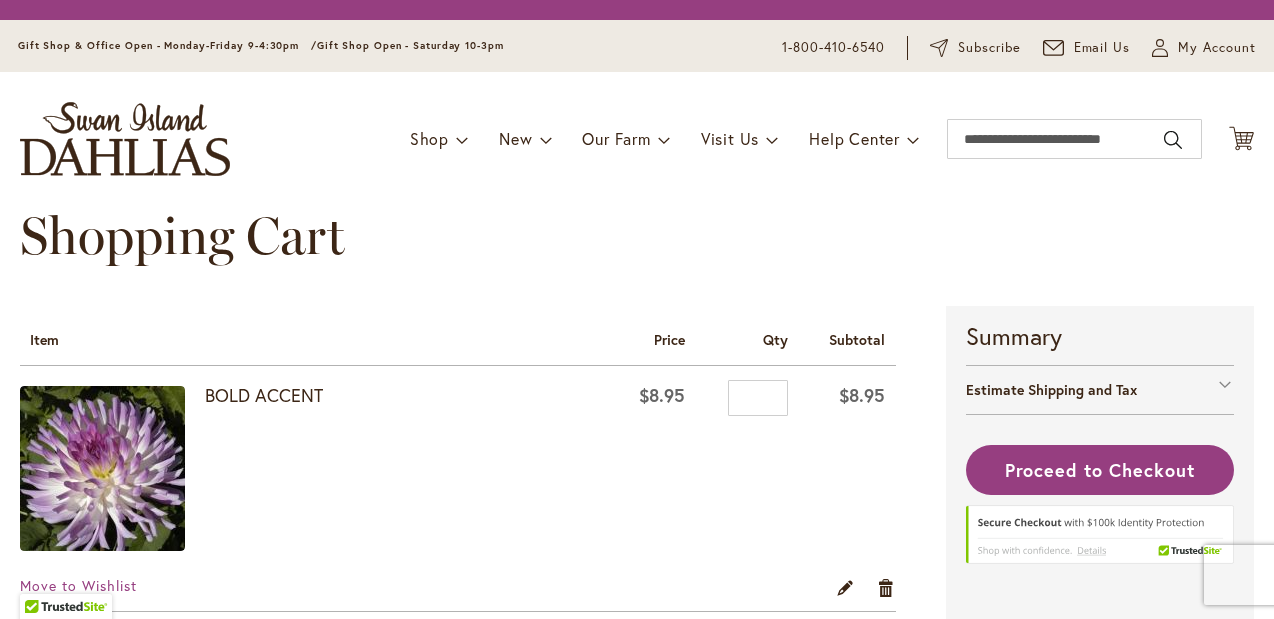 scroll, scrollTop: 0, scrollLeft: 0, axis: both 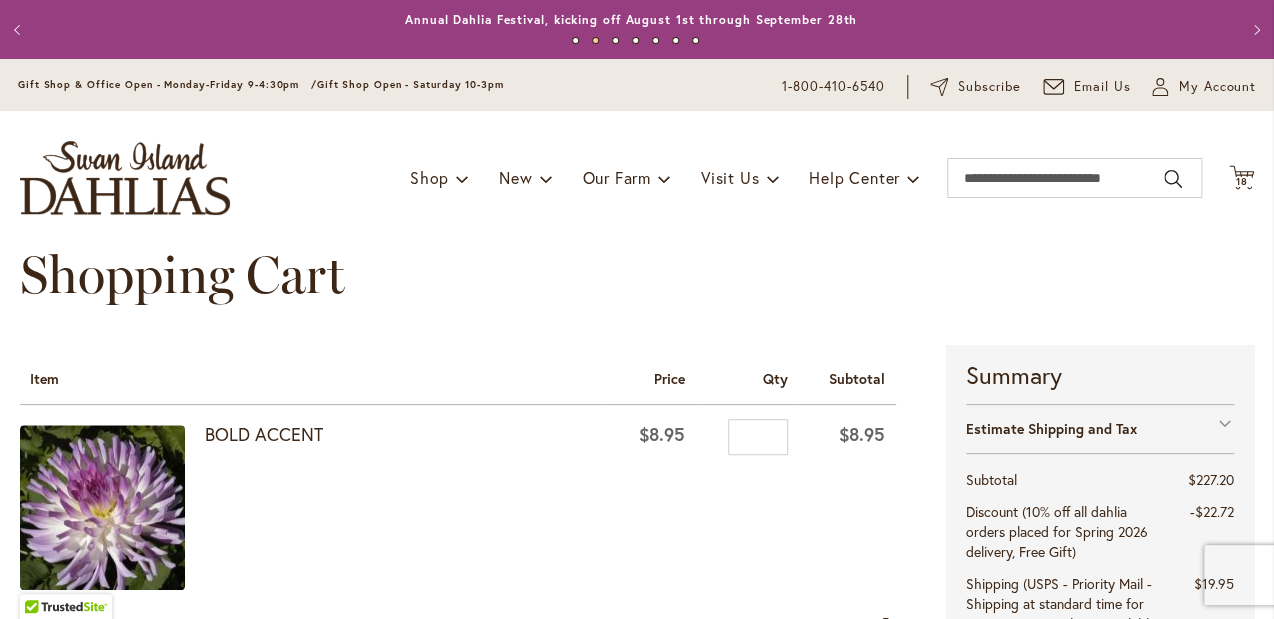 type on "**********" 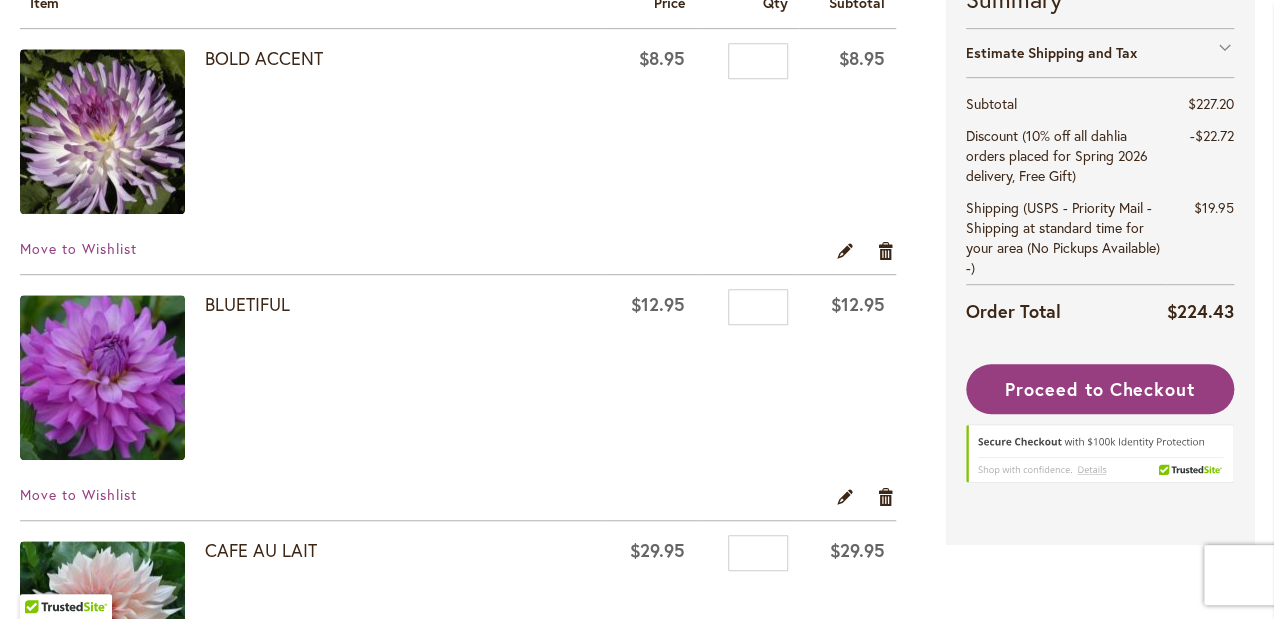 scroll, scrollTop: 377, scrollLeft: 0, axis: vertical 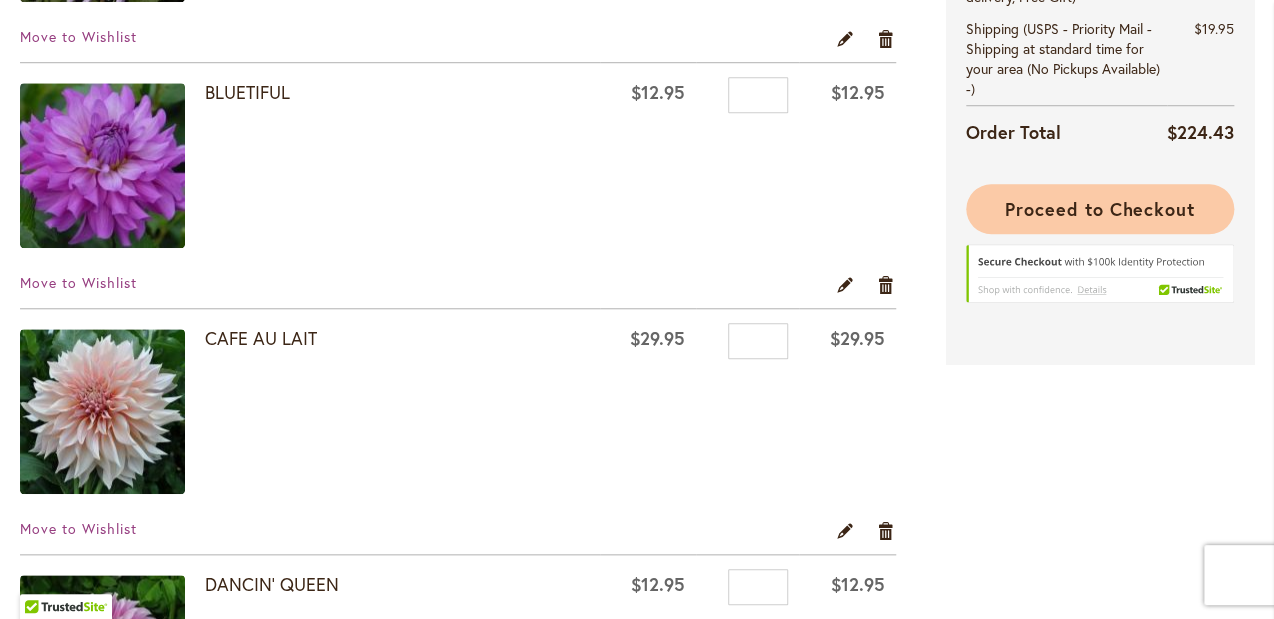 click on "Proceed to Checkout" at bounding box center [1100, 209] 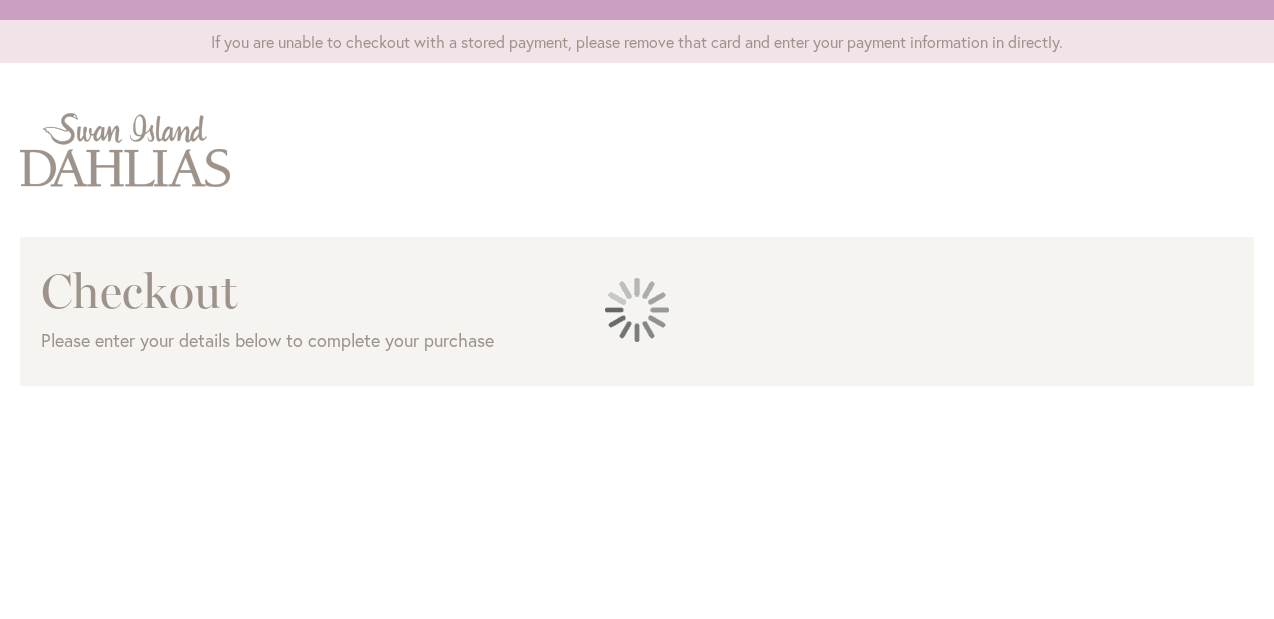 scroll, scrollTop: 0, scrollLeft: 0, axis: both 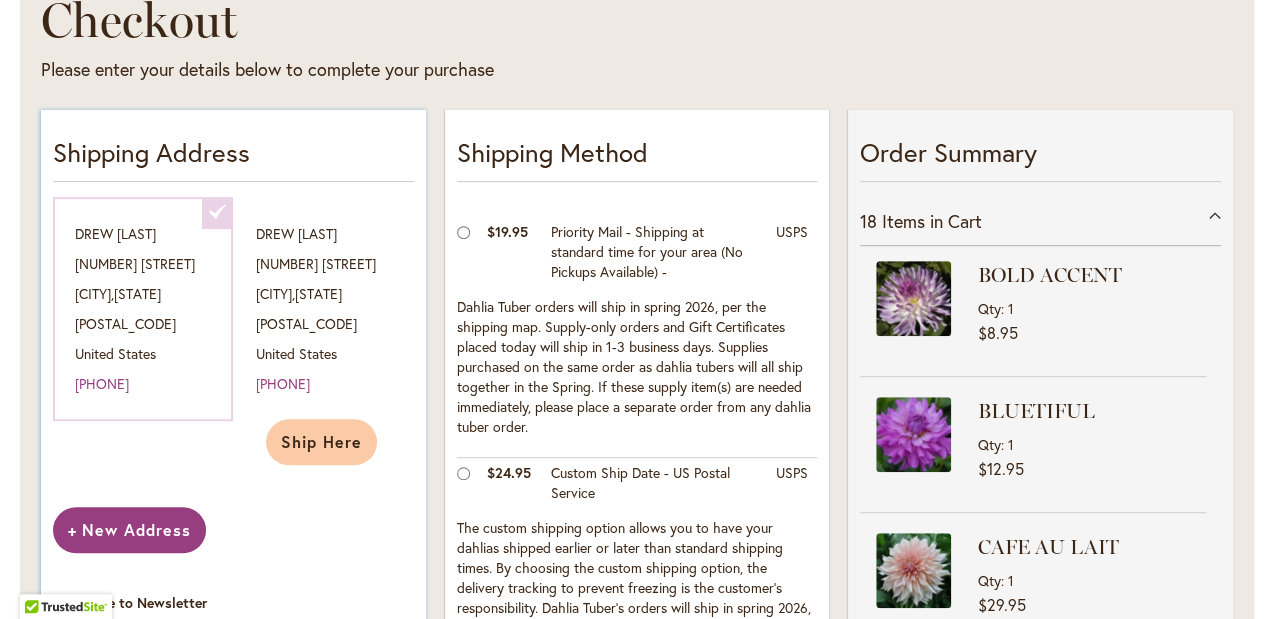 click on "New Address" at bounding box center [129, 529] 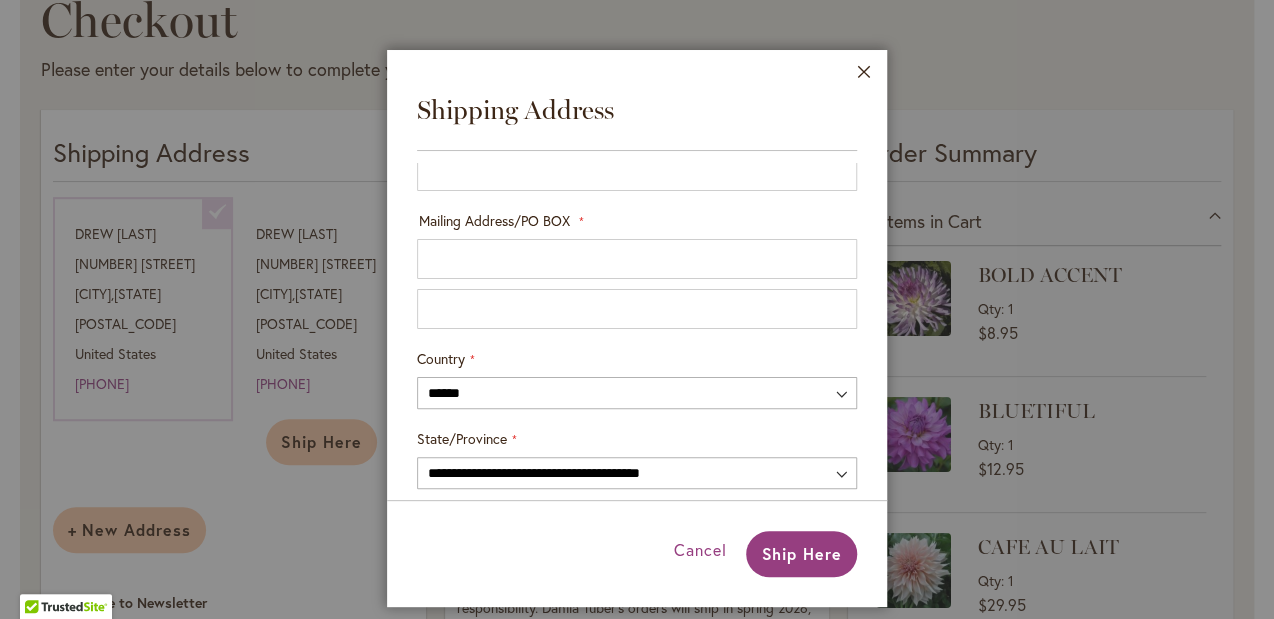 scroll, scrollTop: 218, scrollLeft: 0, axis: vertical 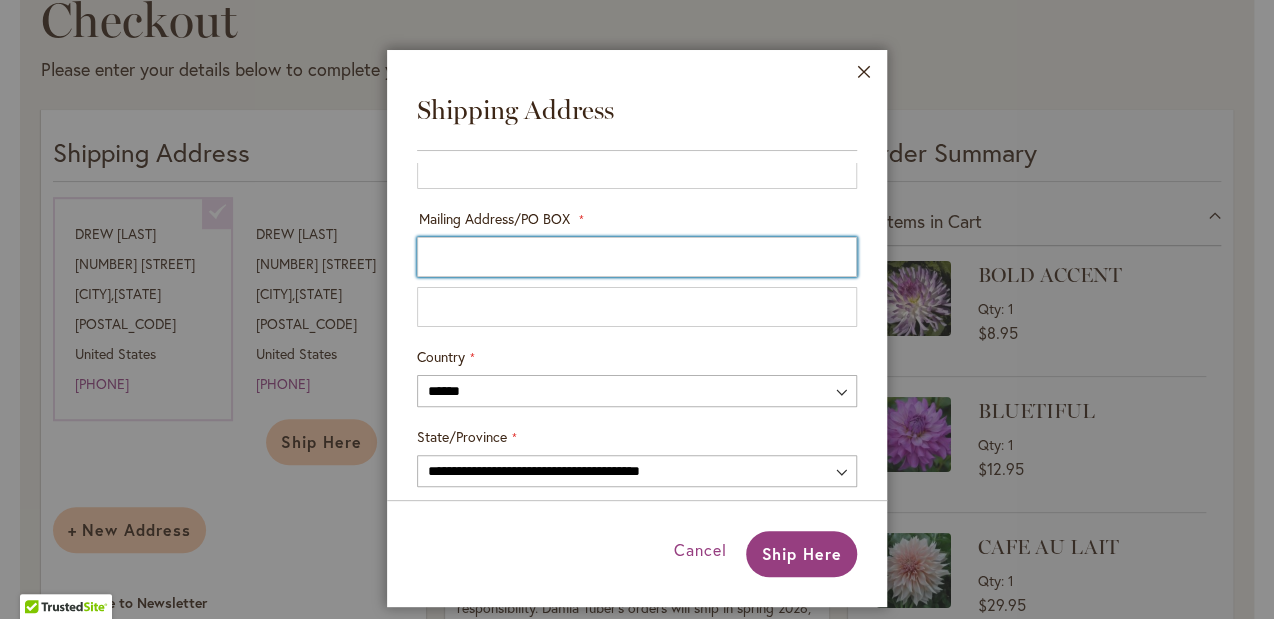 click on "Mailing Address/PO BOX: Line 1" at bounding box center (637, 257) 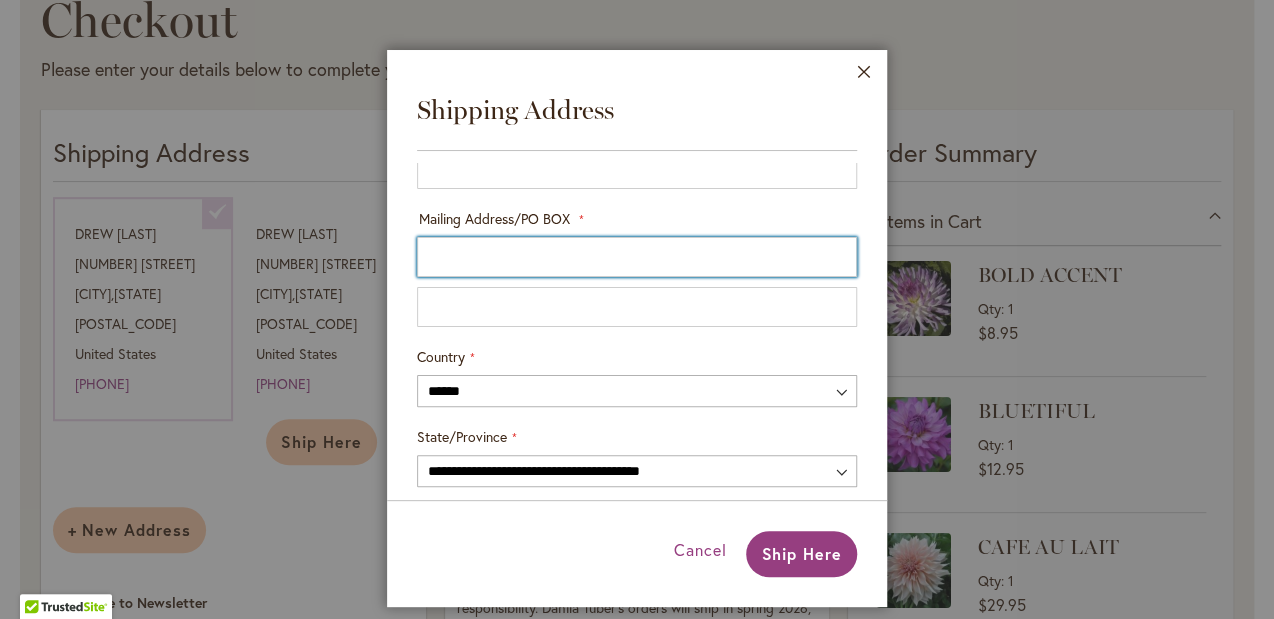 type on "**********" 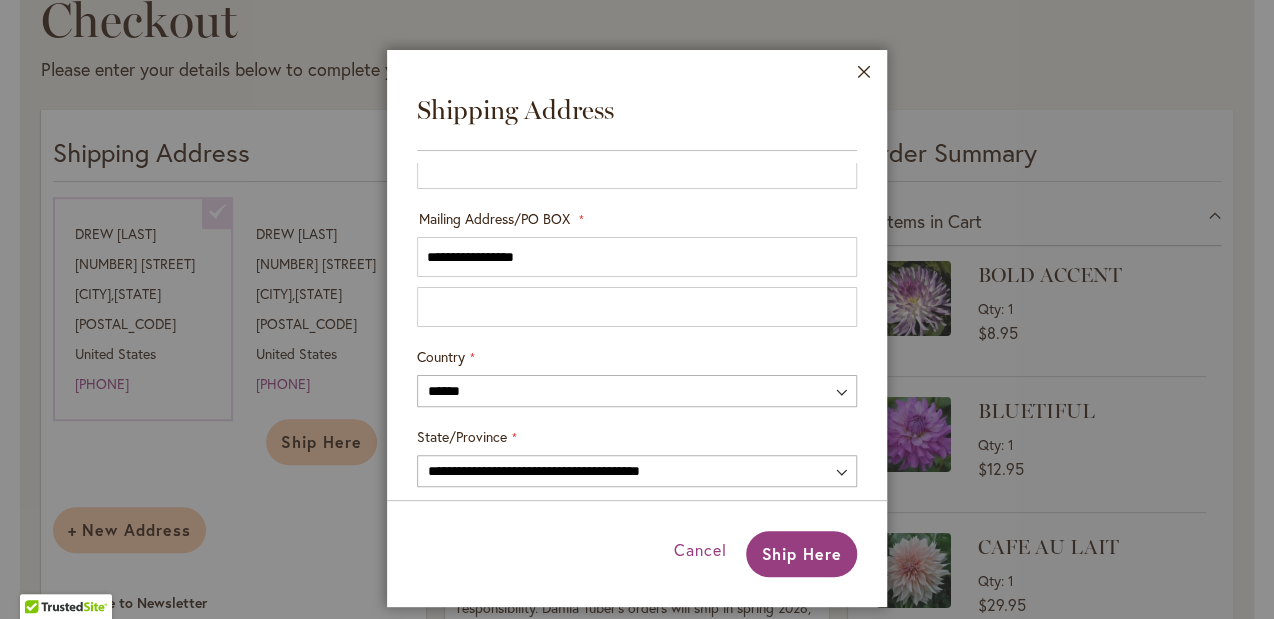 type on "**********" 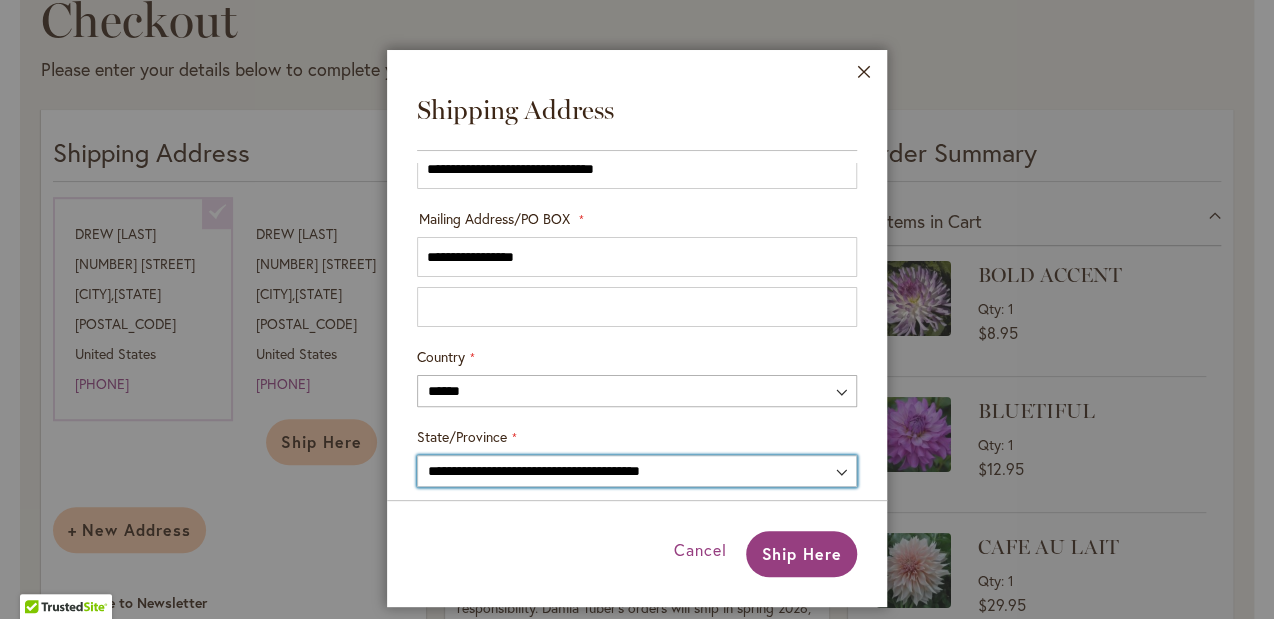 select on "**" 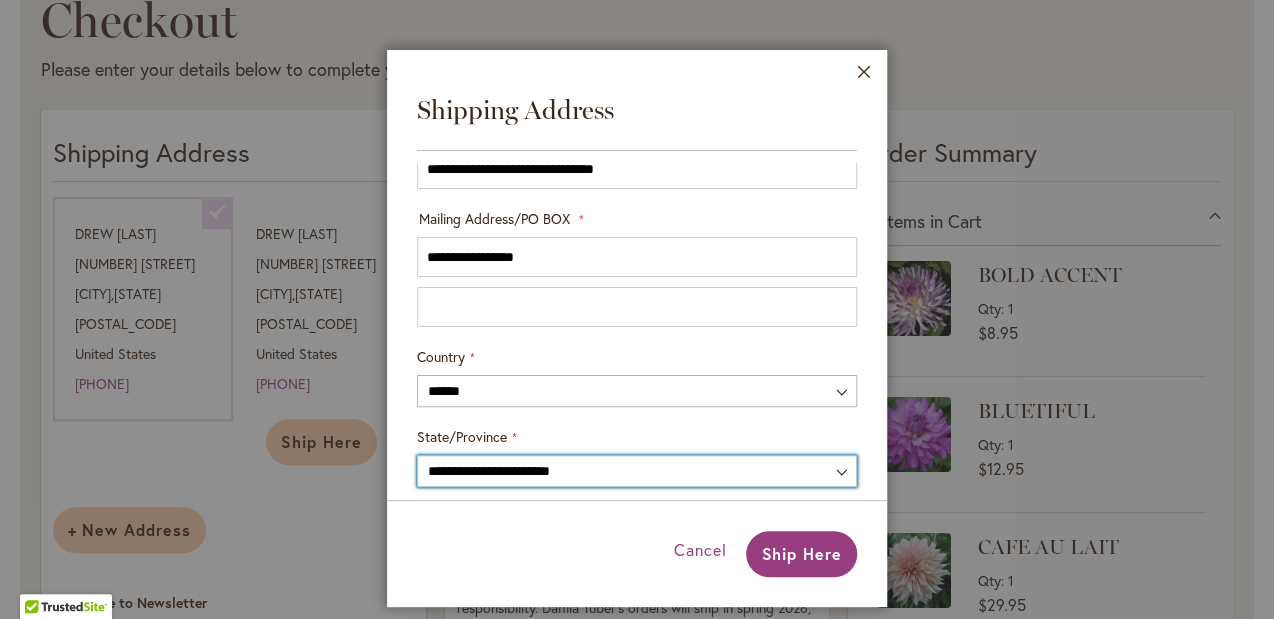 type on "*********" 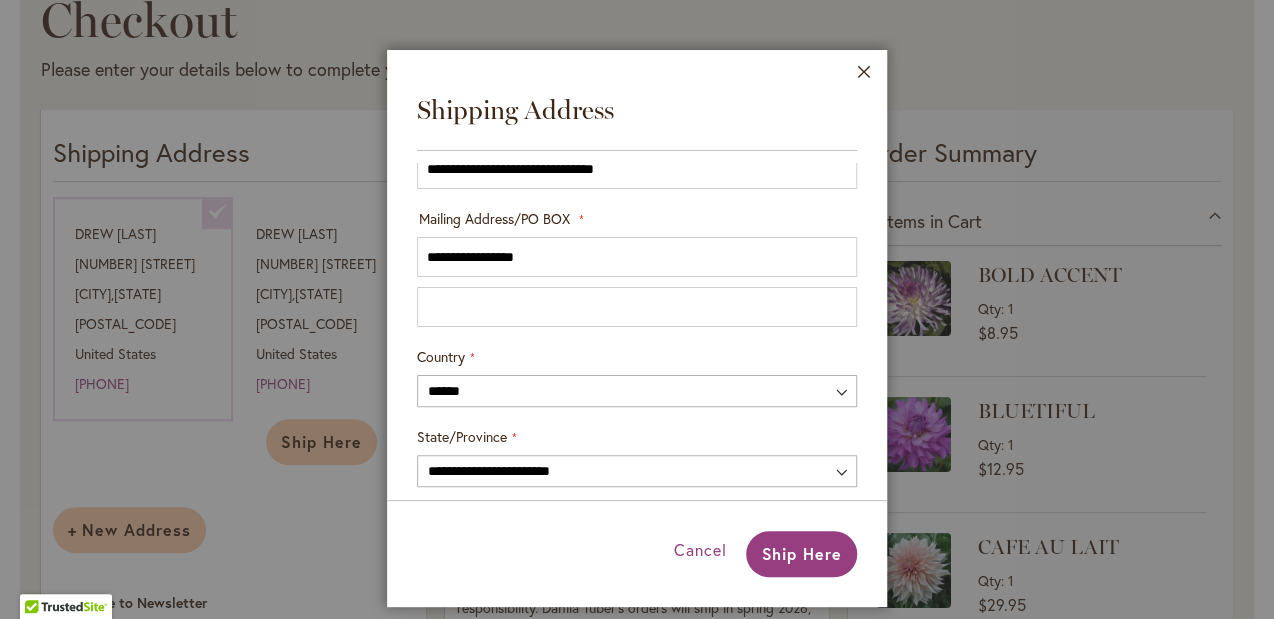 type on "*****" 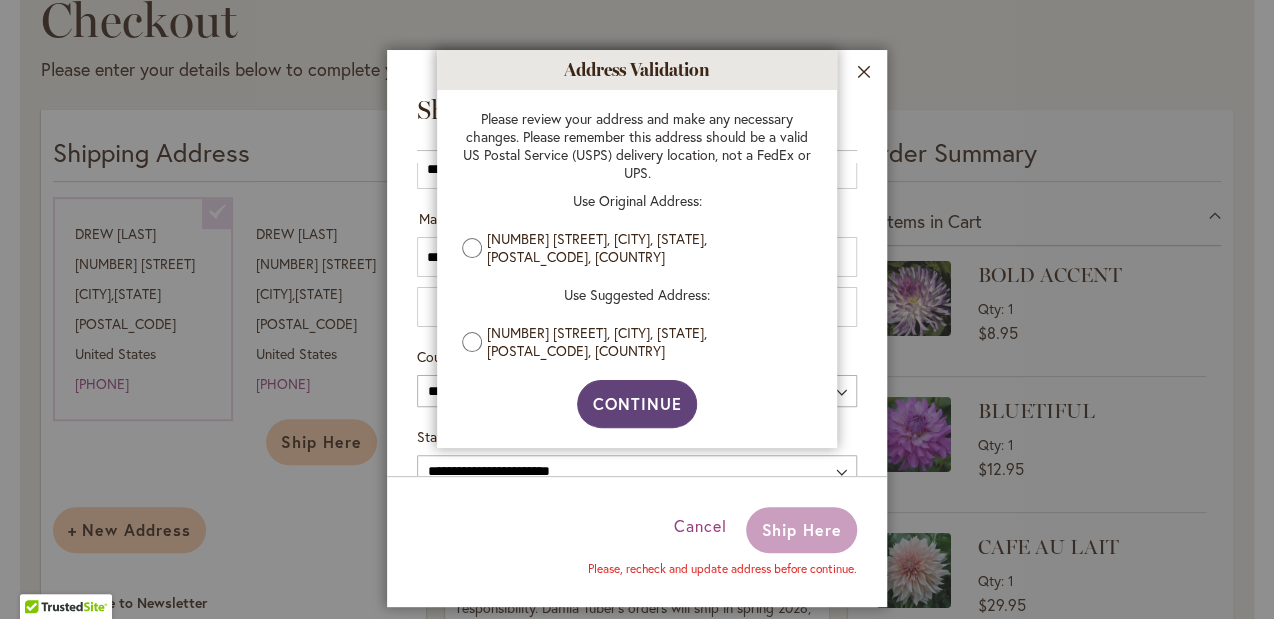 click on "Continue" at bounding box center (637, 403) 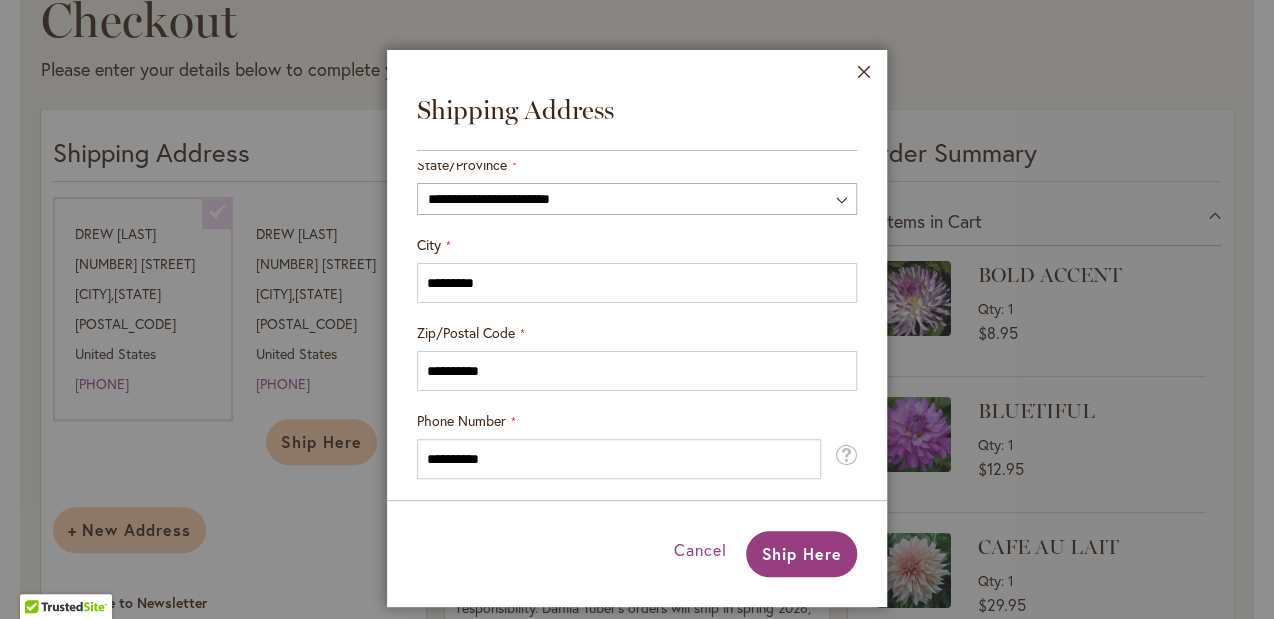 scroll, scrollTop: 534, scrollLeft: 0, axis: vertical 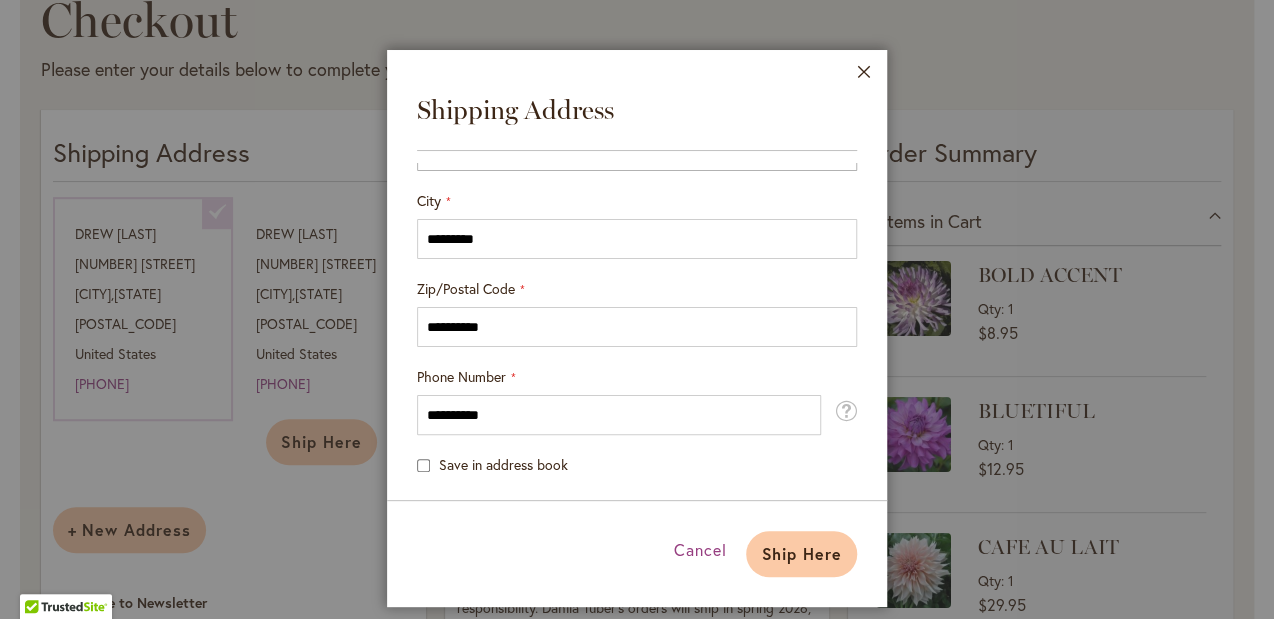 click on "Ship Here" at bounding box center (801, 553) 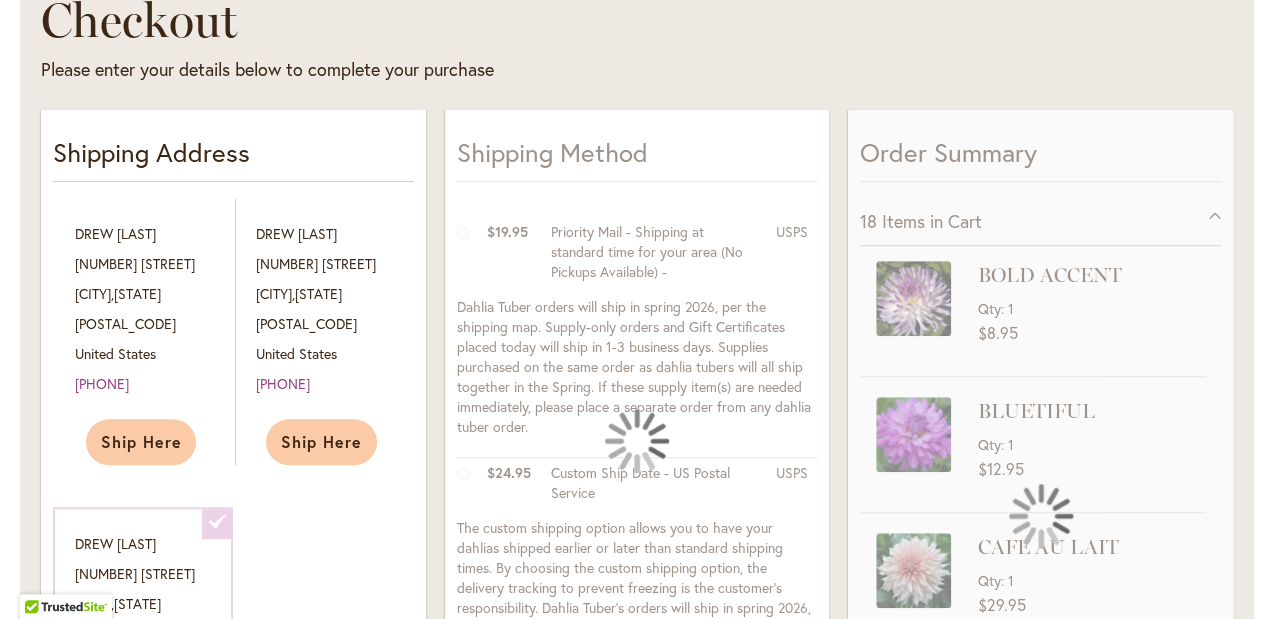 scroll, scrollTop: 0, scrollLeft: 0, axis: both 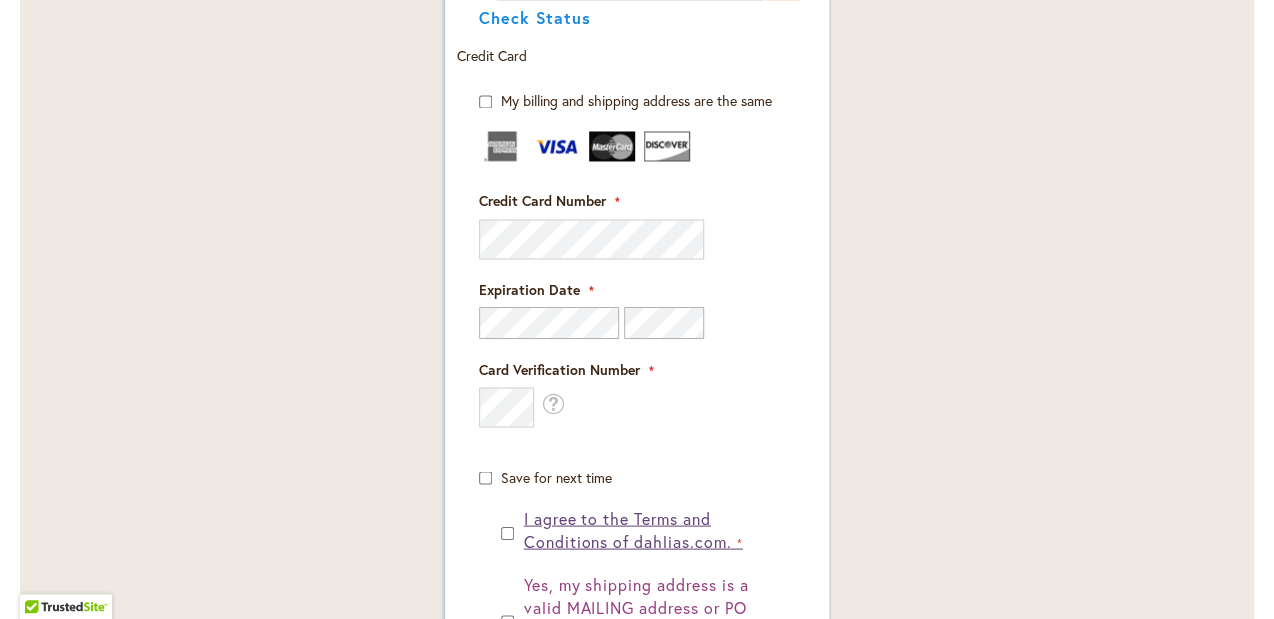 drag, startPoint x: 483, startPoint y: 483, endPoint x: 728, endPoint y: 513, distance: 246.8299 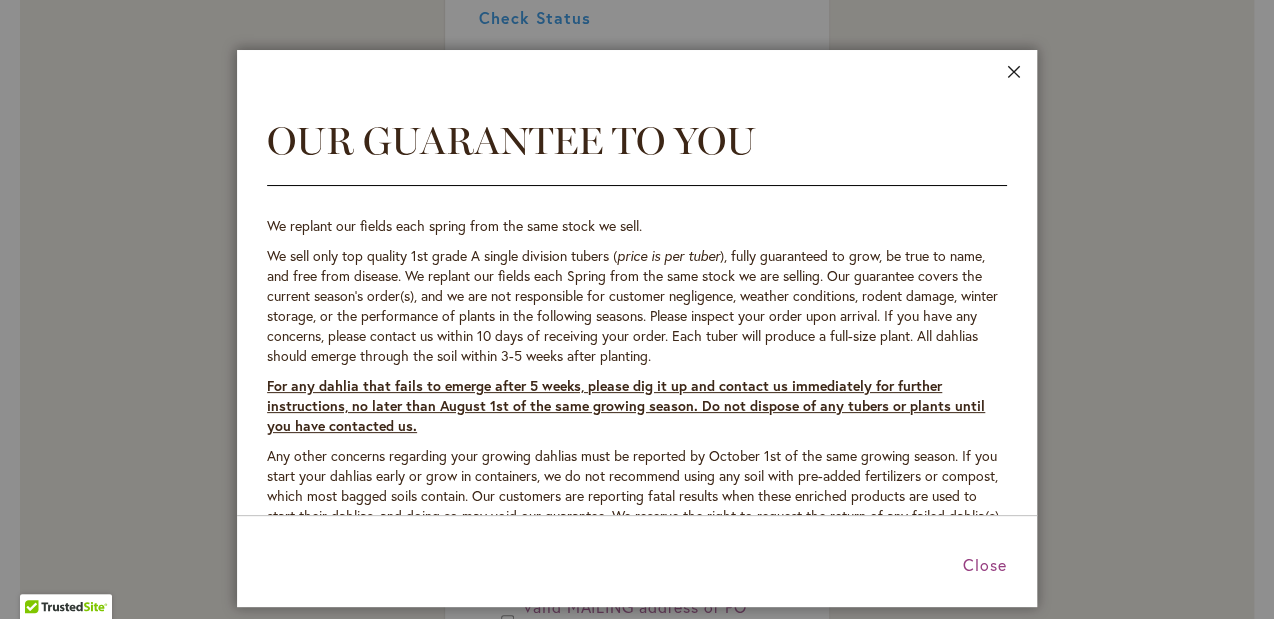 click on "Close" at bounding box center (1014, 76) 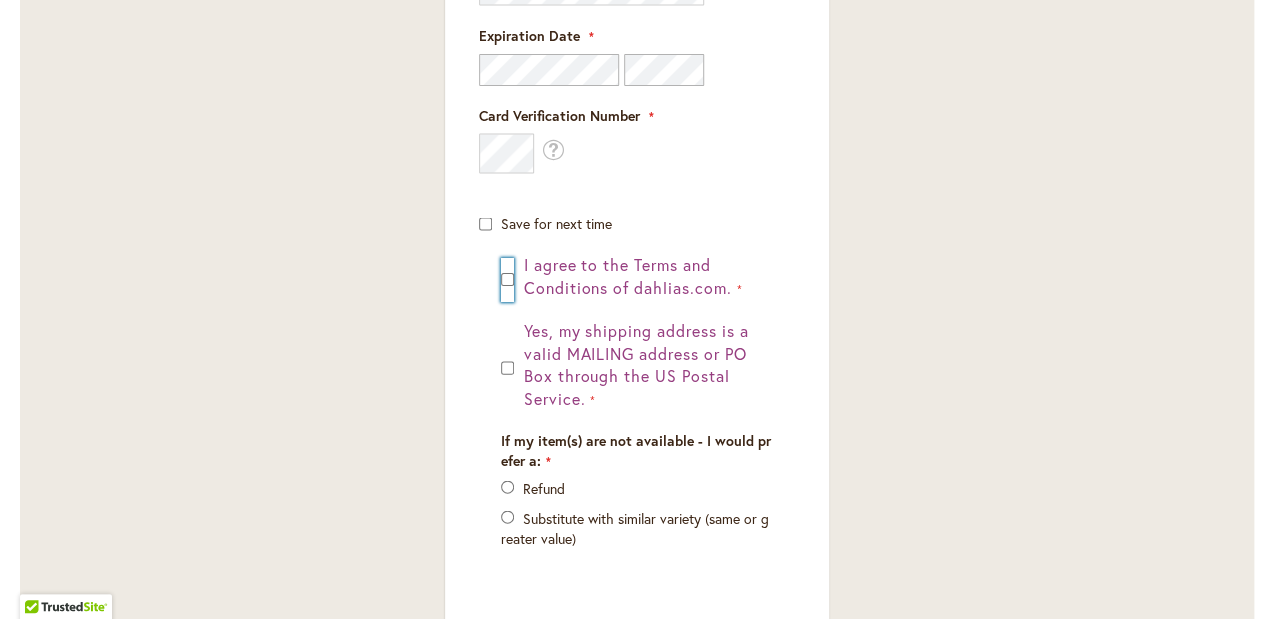 scroll, scrollTop: 1628, scrollLeft: 0, axis: vertical 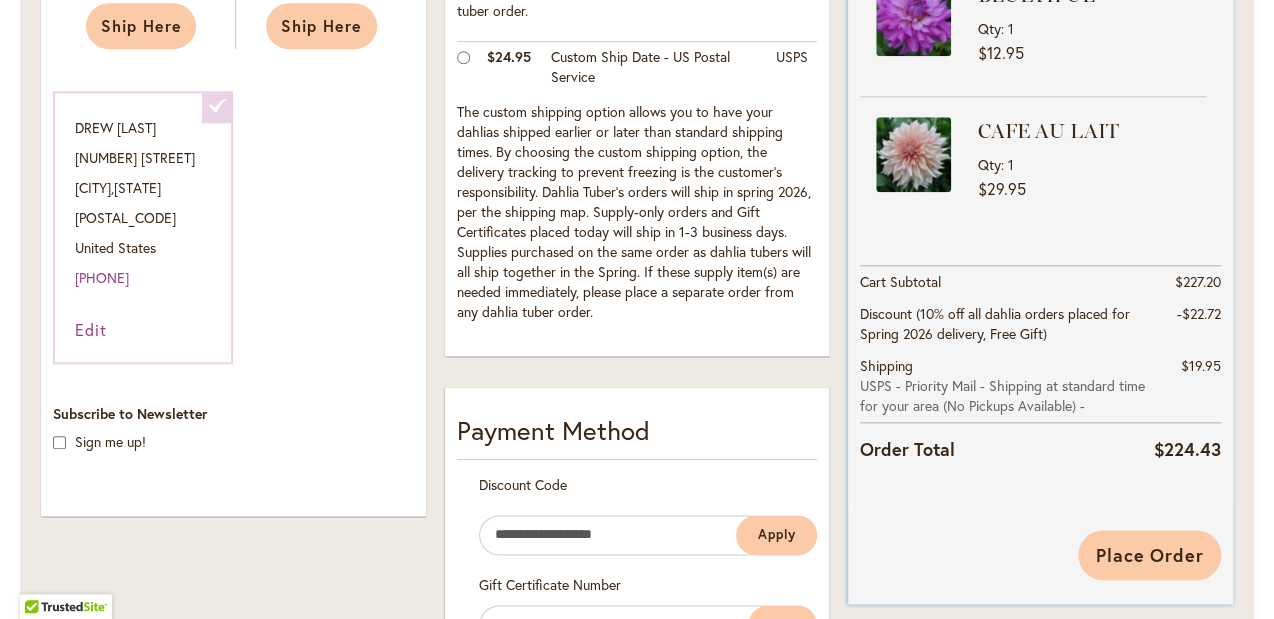click on "Place Order" at bounding box center [1149, 555] 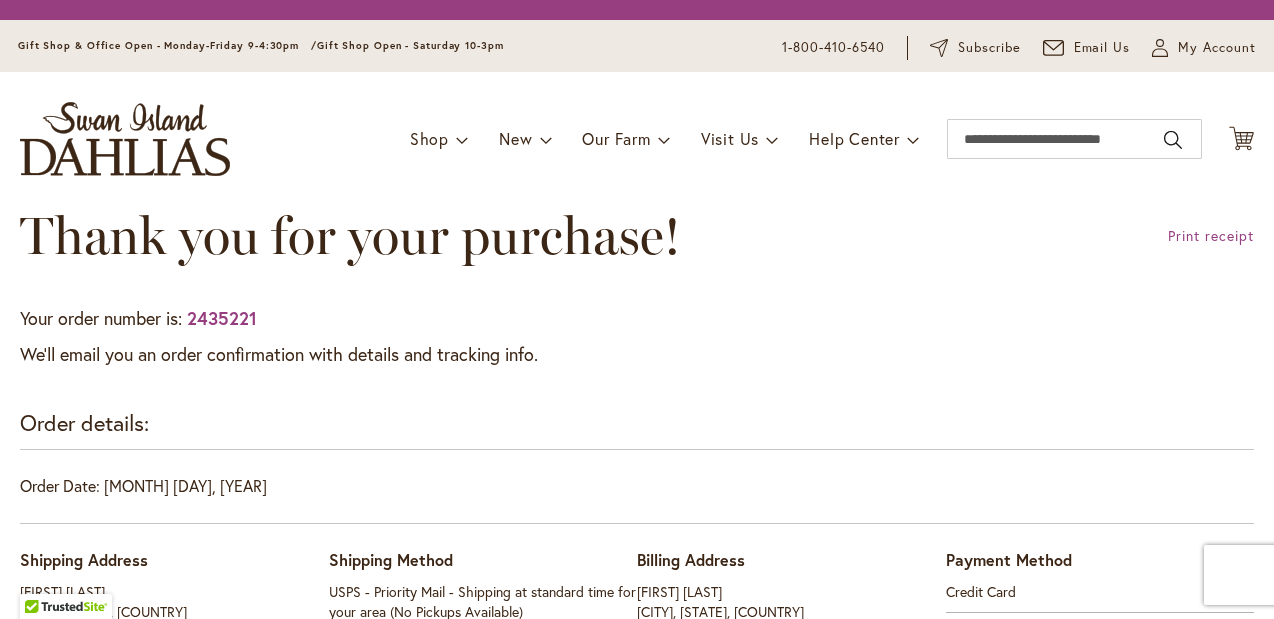 scroll, scrollTop: 0, scrollLeft: 0, axis: both 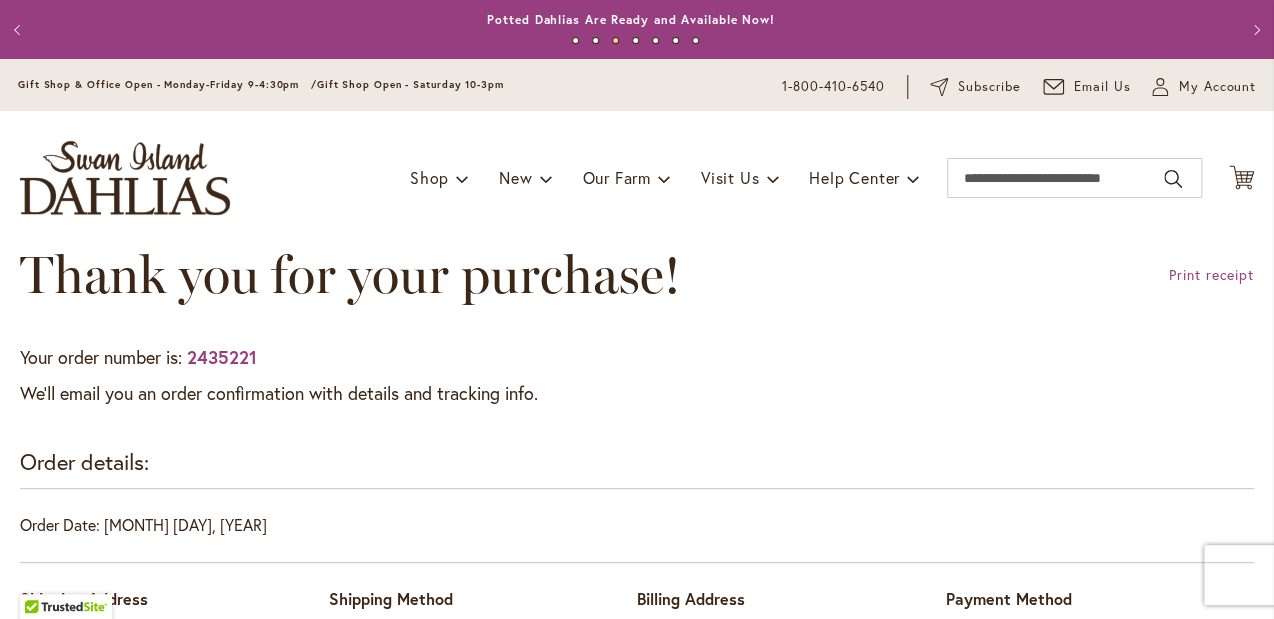type on "**********" 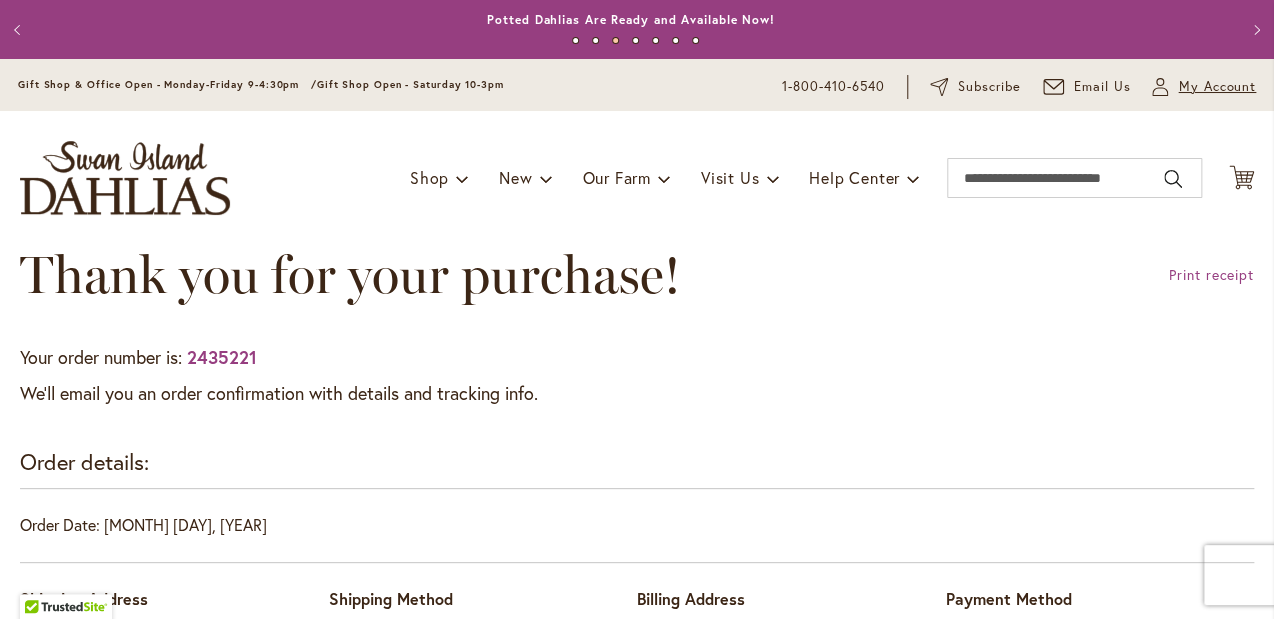 click on "Skip to Accessibility Information
The store will not work correctly in the case when cookies are disabled.
Previous Office & Gift Shop Closed - July 21-31, 2025 - Getting ready for the Dahlia Festival August 1st! Annual Dahlia Festival, kicking off August 1st through September 28th Potted Dahlias Are Ready and Available Now! Gift Shop & Office Open - Monday-Friday 9-4:30pm   /   Gift Shop Open - Saturday 10-3pm Order Dahlia Tubers Starting August 1st, for Spring 2026 Delivery! Check out the Beautiful Dahlia Earrings by a local artist! Questions about Dahlia Care and Growing Beautiful Dahlias Next 1 2 3 4 5 6 7
Skip to Content
Gift Shop & Office Open - Monday-Friday 9-4:30pm   /    Gift Shop Open - Saturday 10-3pm
1-800-410-6540
Subscribe" at bounding box center [637, 309] 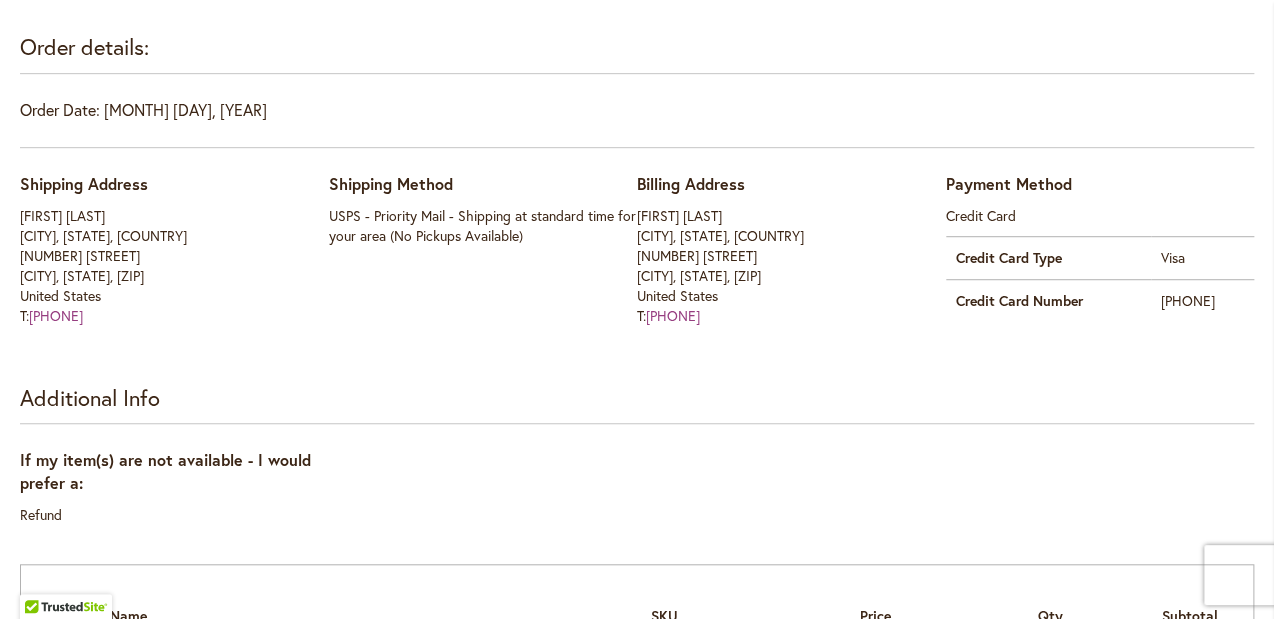 scroll, scrollTop: 0, scrollLeft: 0, axis: both 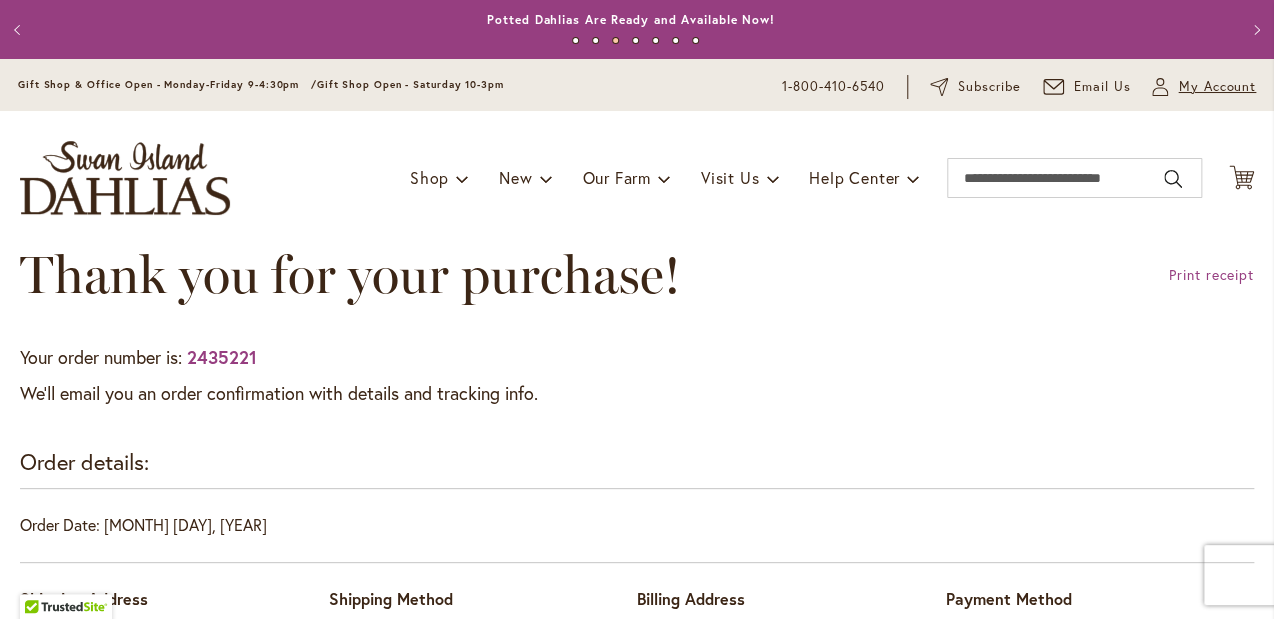 click on "My Account" at bounding box center [1217, 87] 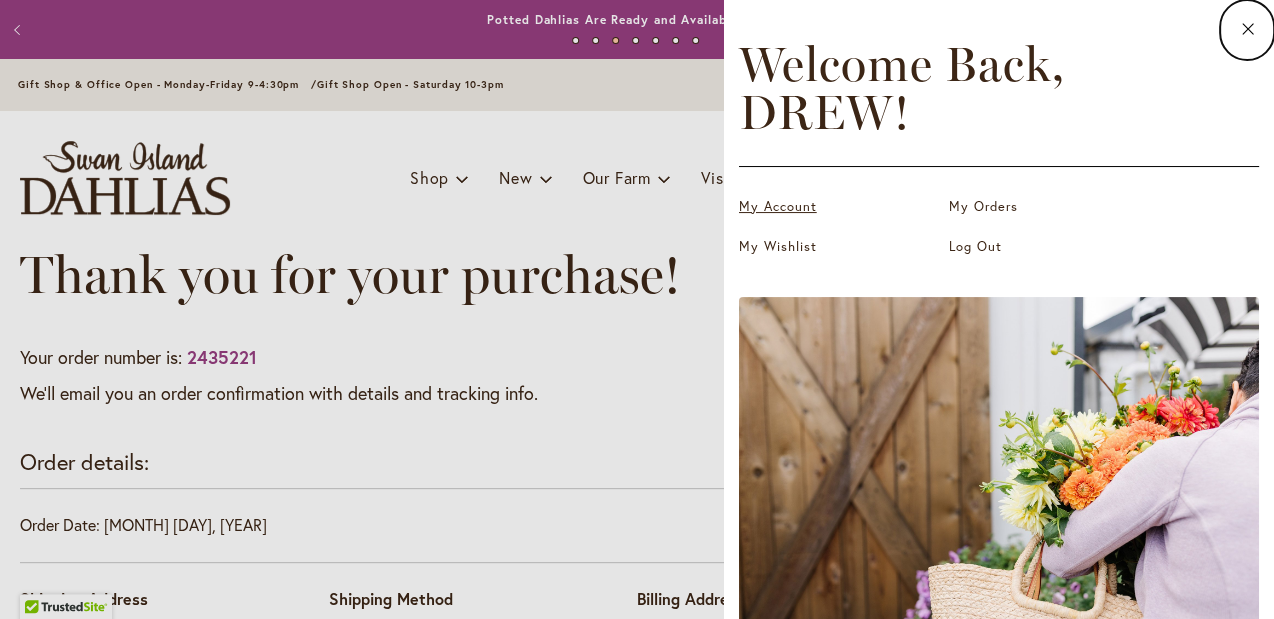 click on "My Account" at bounding box center [839, 207] 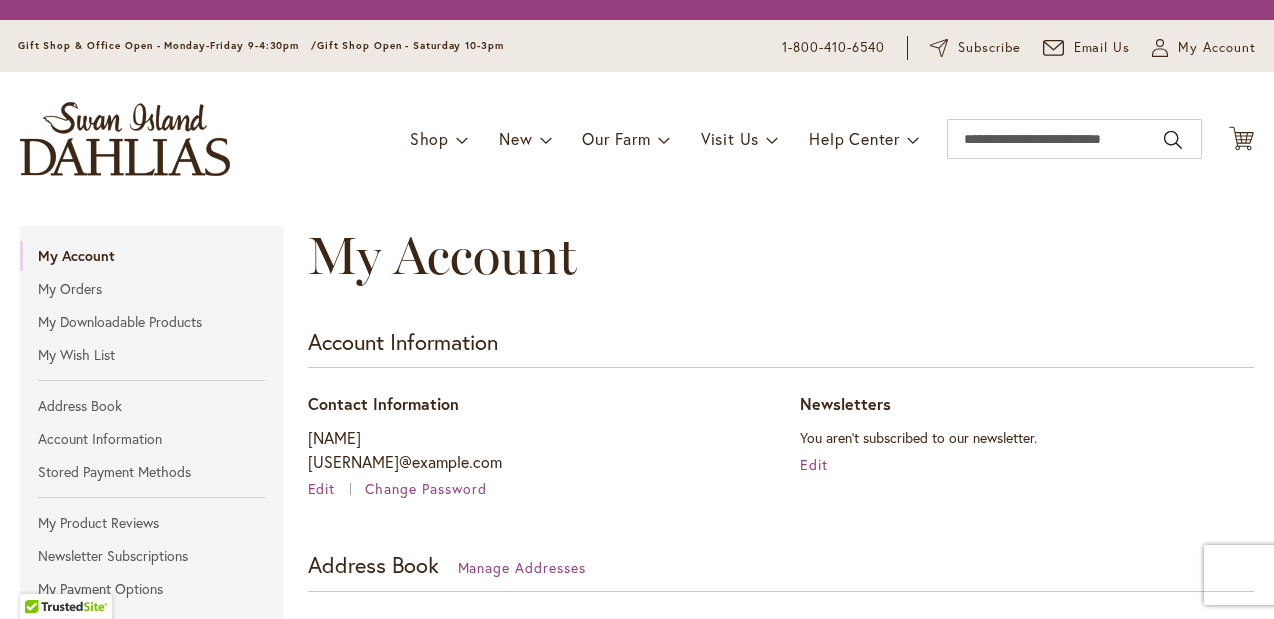 scroll, scrollTop: 0, scrollLeft: 0, axis: both 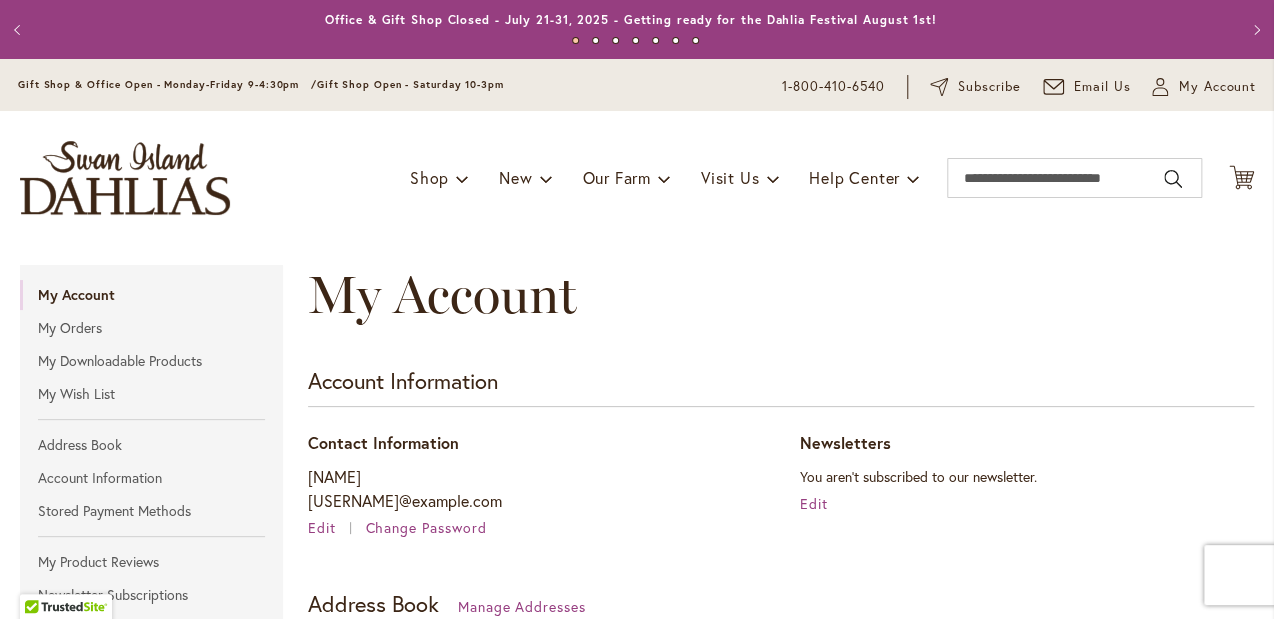 type on "**********" 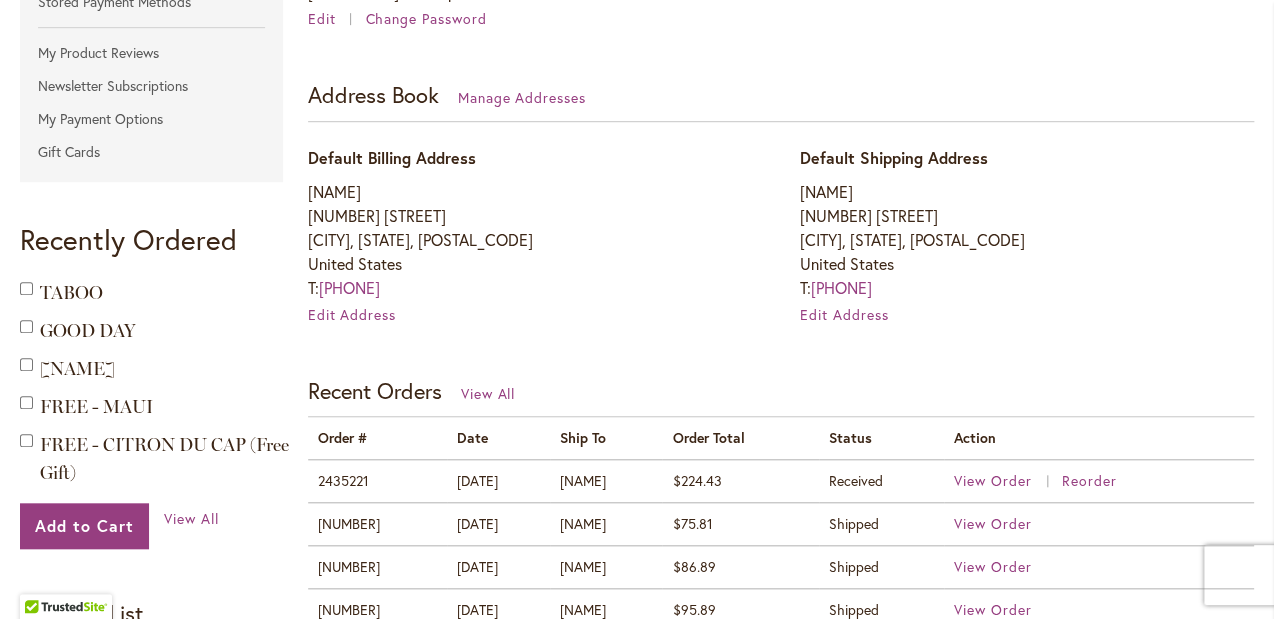 scroll, scrollTop: 512, scrollLeft: 0, axis: vertical 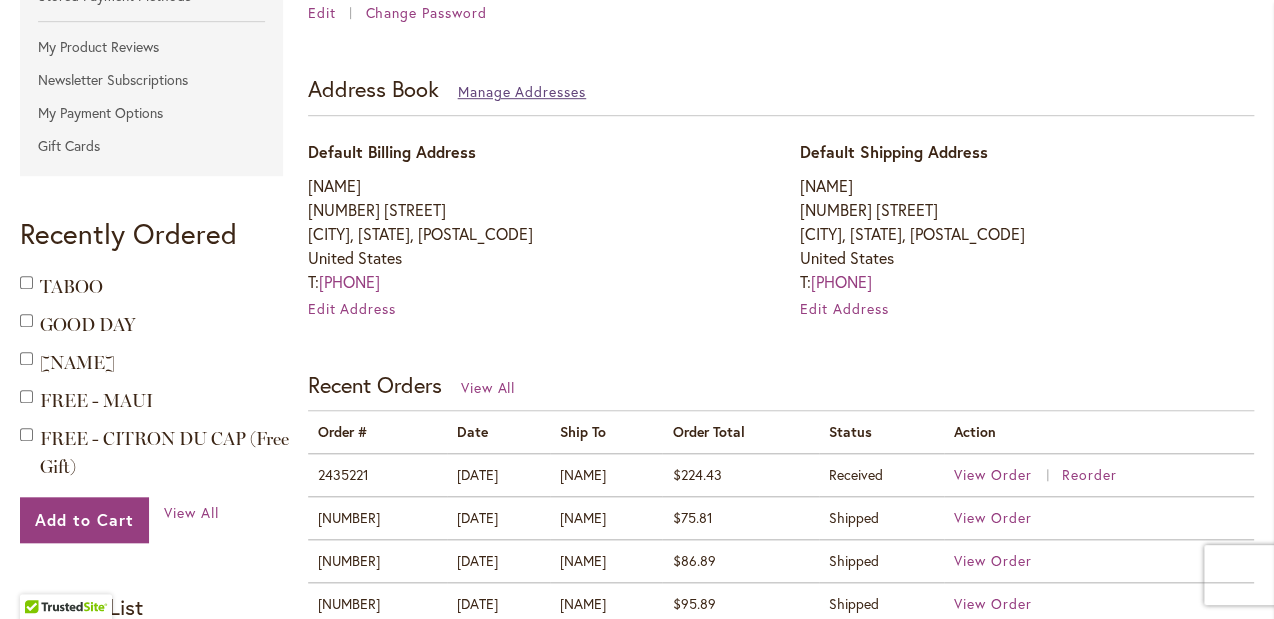 click on "Manage Addresses" at bounding box center [522, 91] 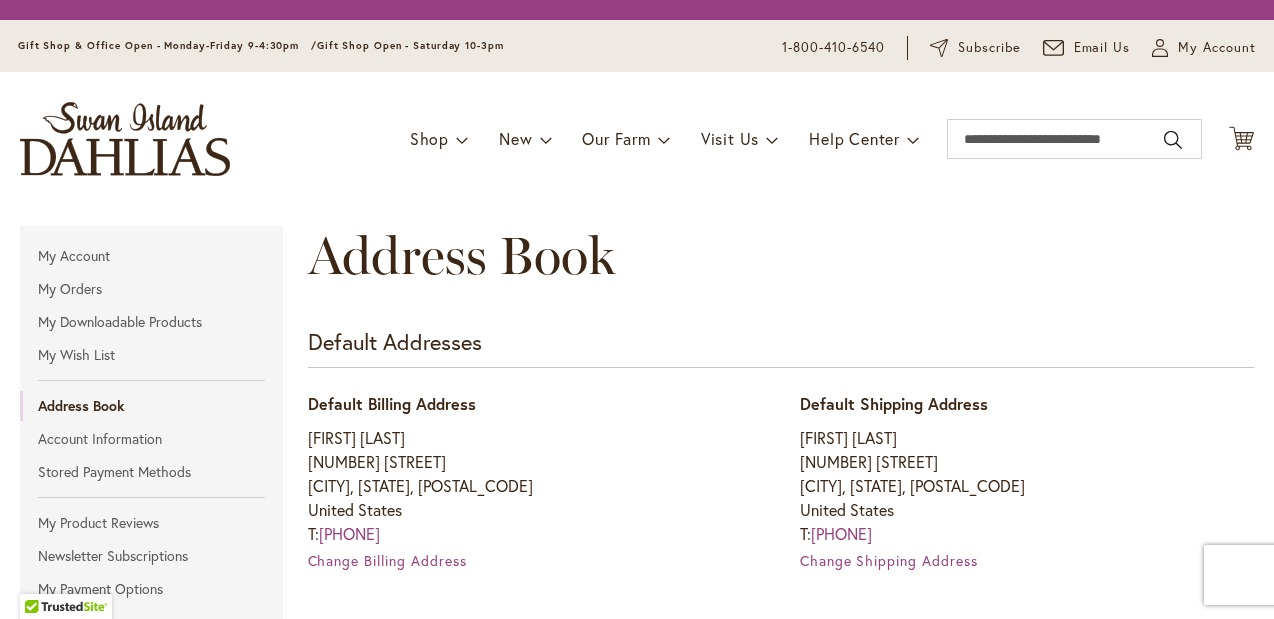 scroll, scrollTop: 0, scrollLeft: 0, axis: both 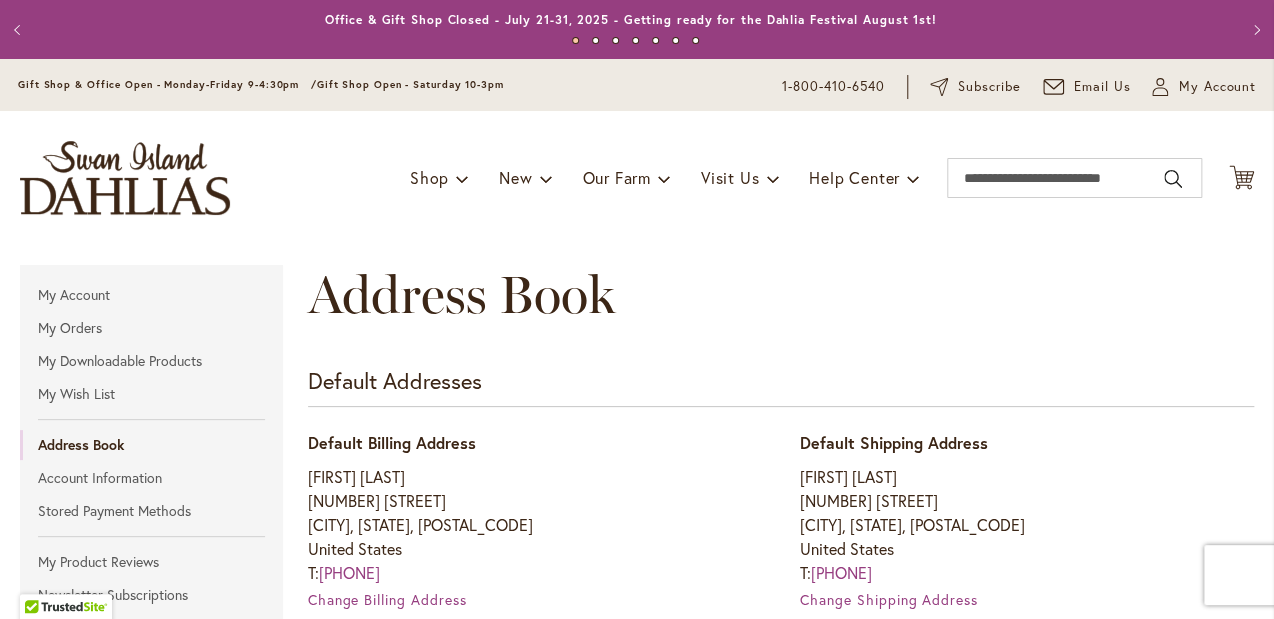 type on "**********" 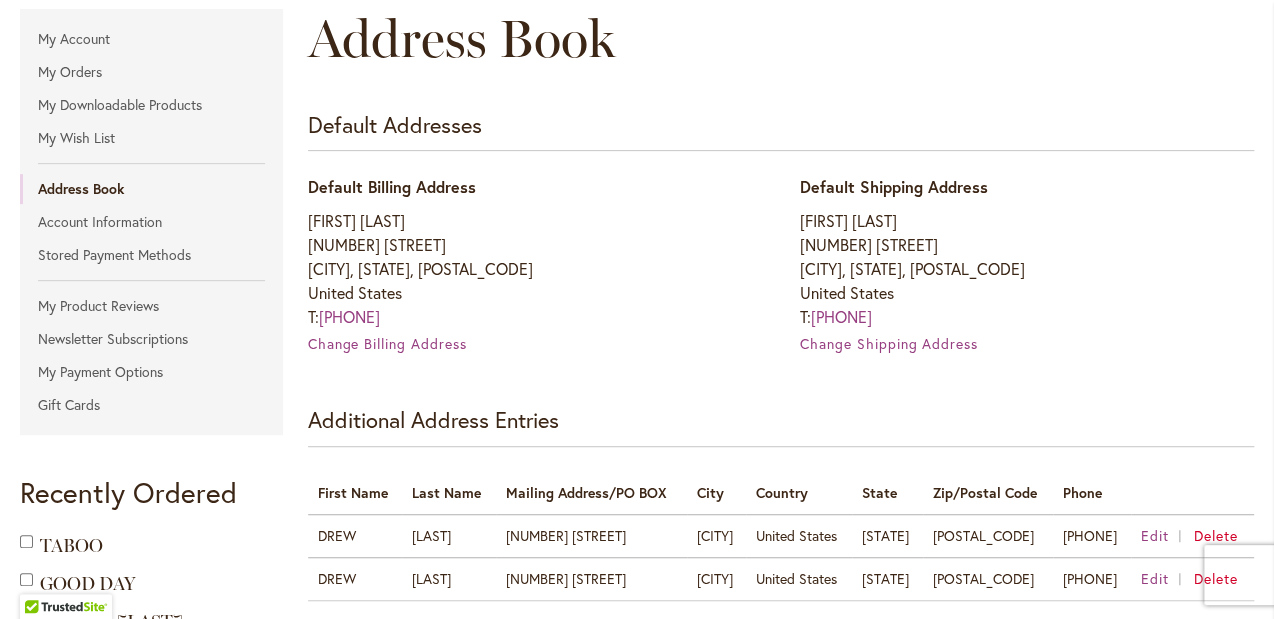 scroll, scrollTop: 261, scrollLeft: 0, axis: vertical 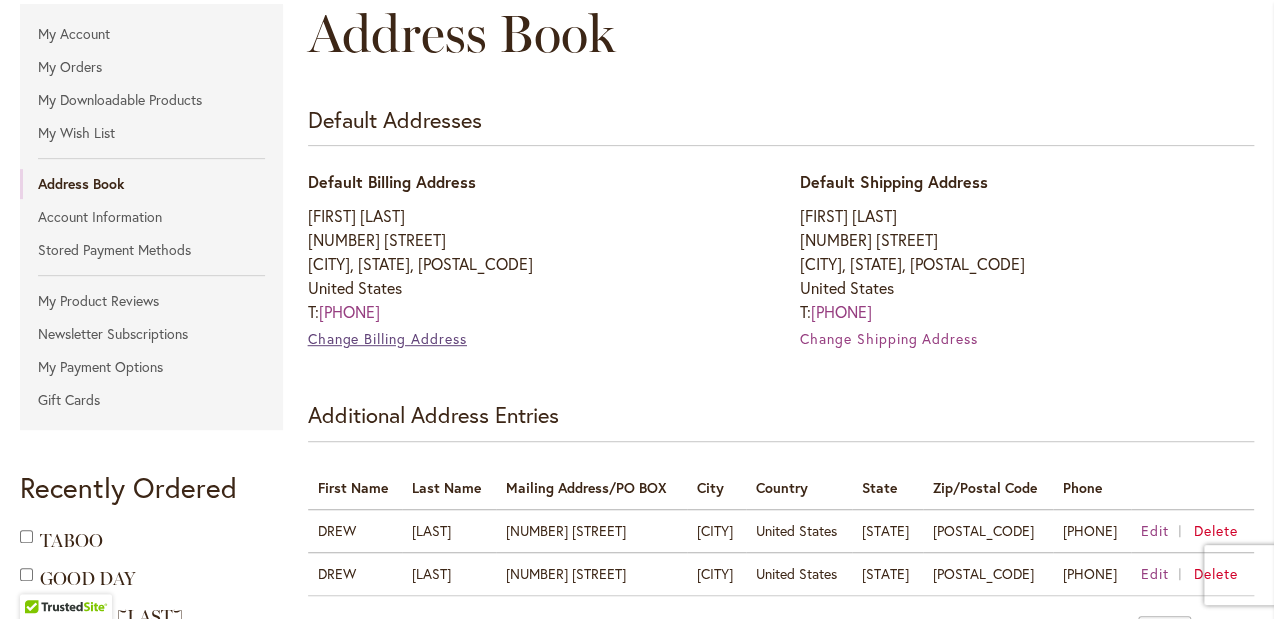 click on "Change Billing Address" at bounding box center [387, 338] 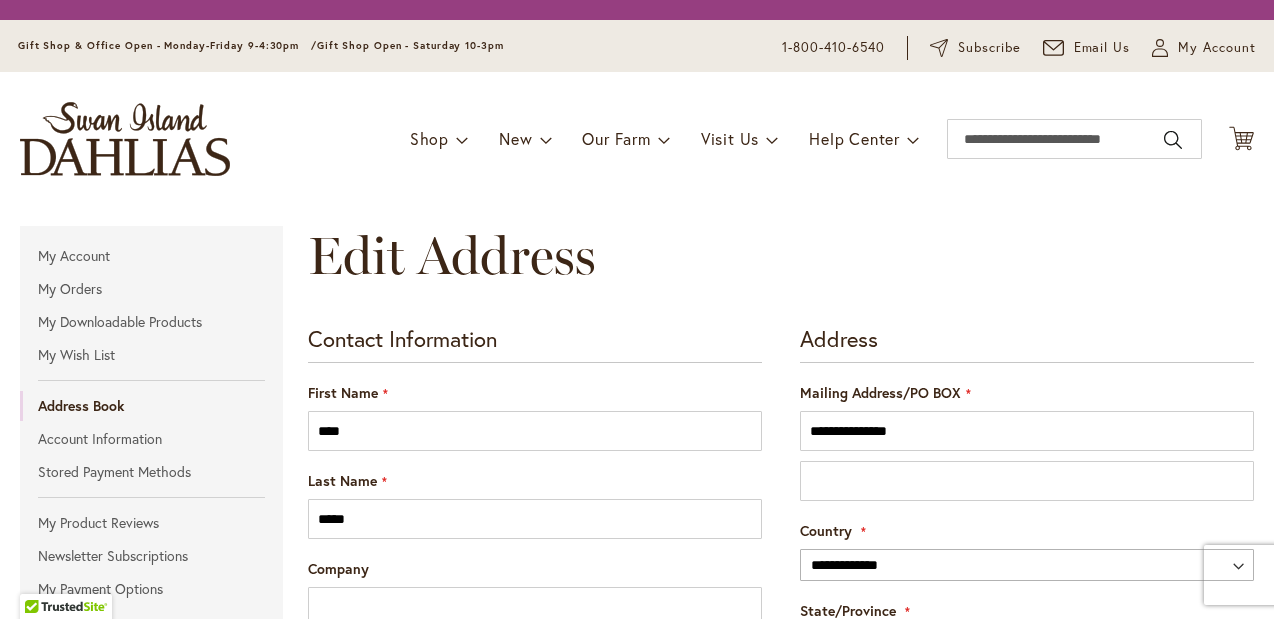 scroll, scrollTop: 0, scrollLeft: 0, axis: both 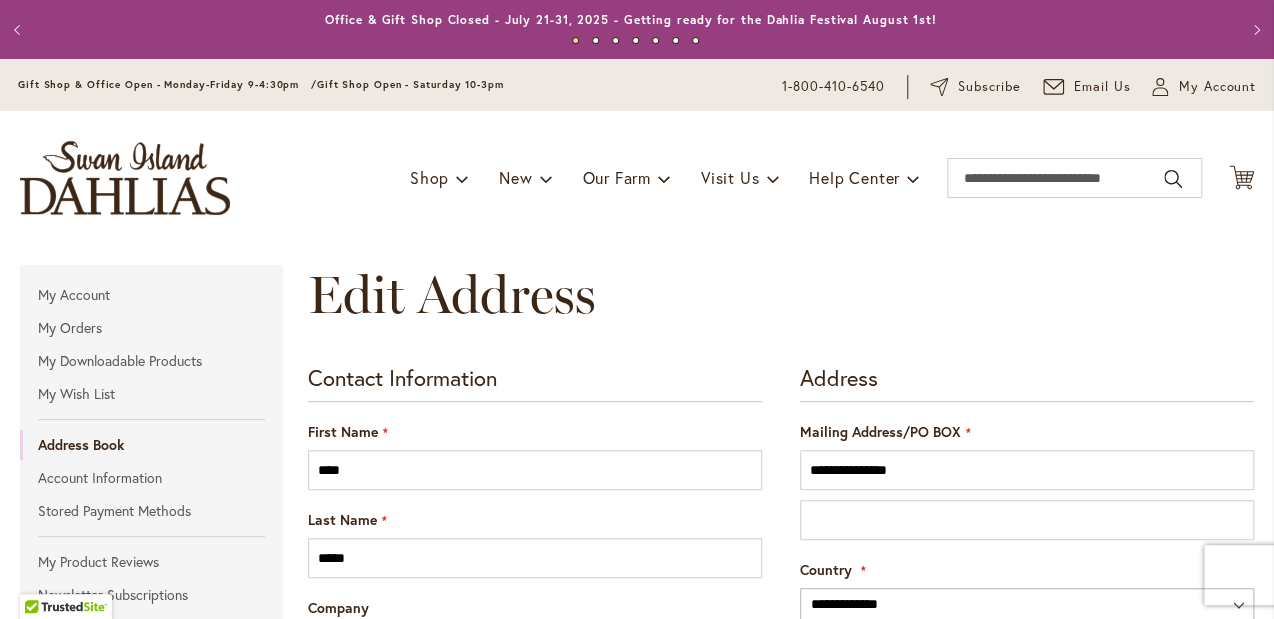 type on "**********" 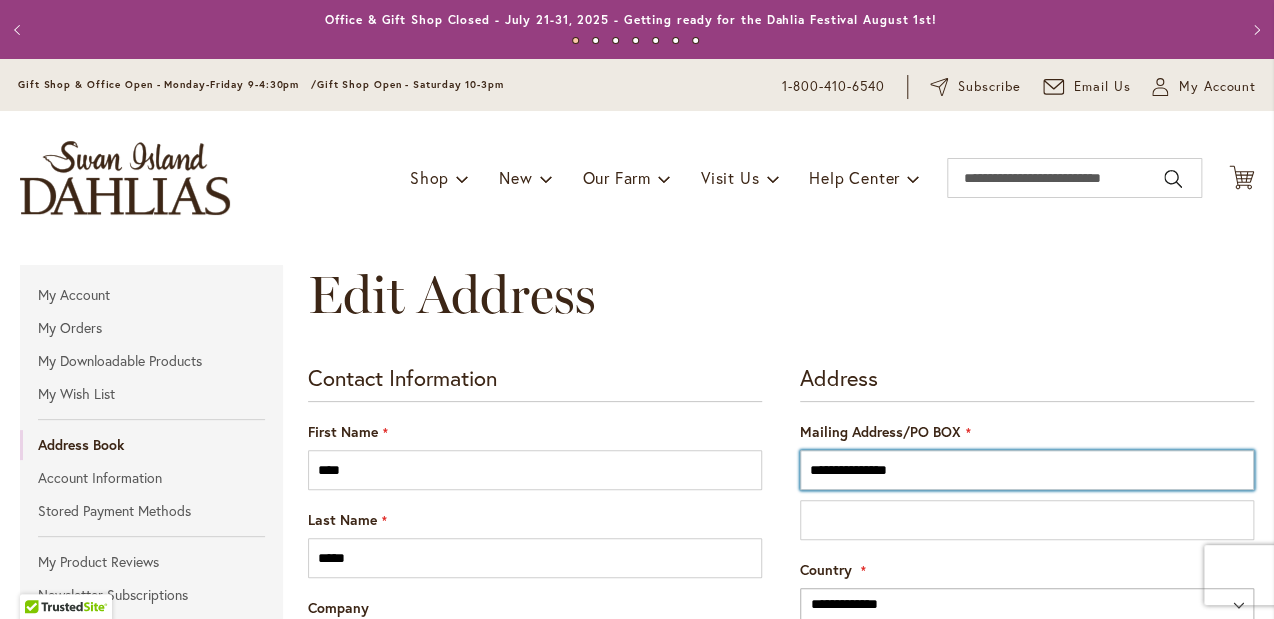 drag, startPoint x: 916, startPoint y: 476, endPoint x: 768, endPoint y: 478, distance: 148.01352 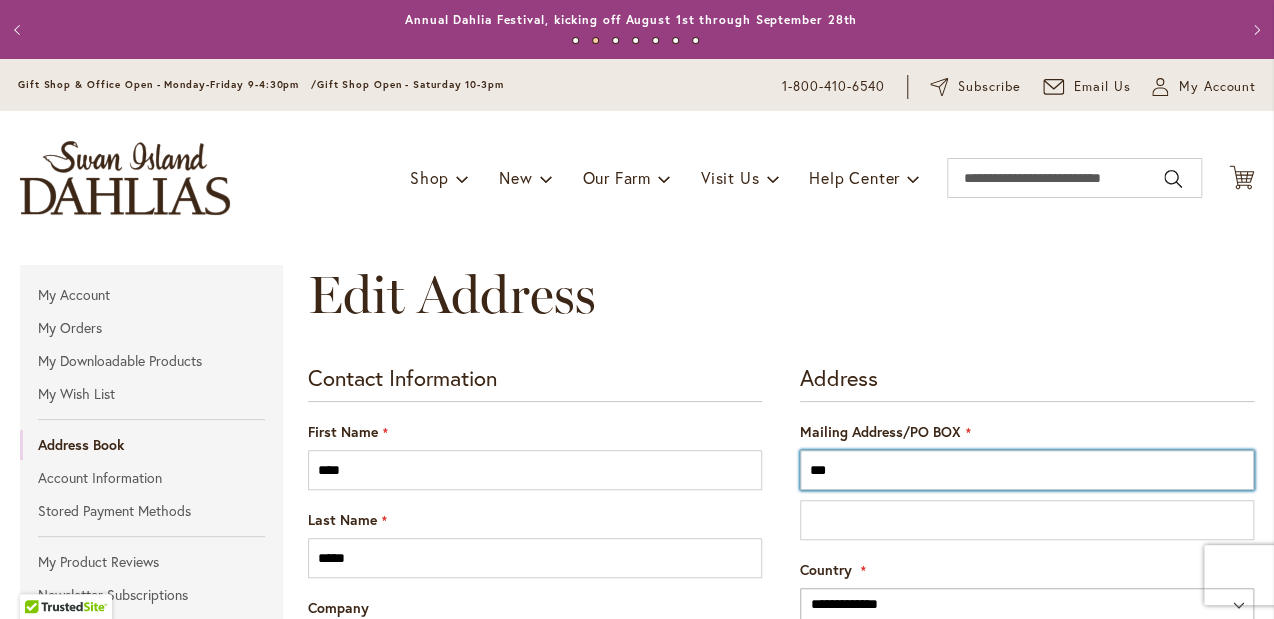 type on "**********" 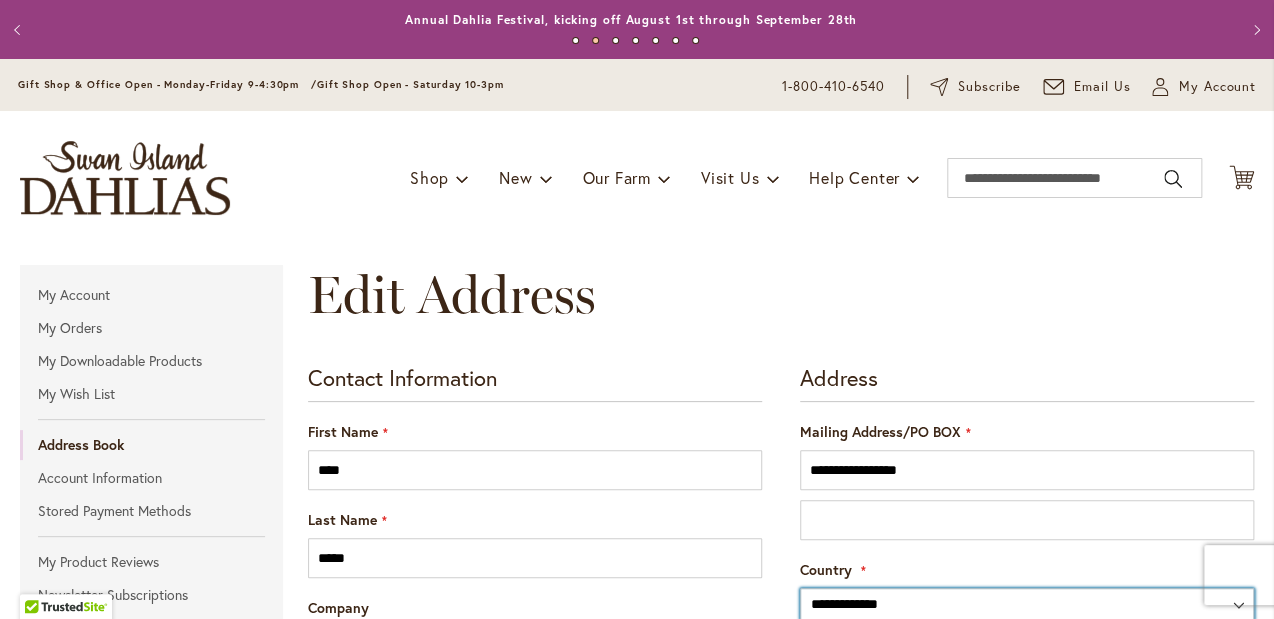 scroll, scrollTop: 0, scrollLeft: 0, axis: both 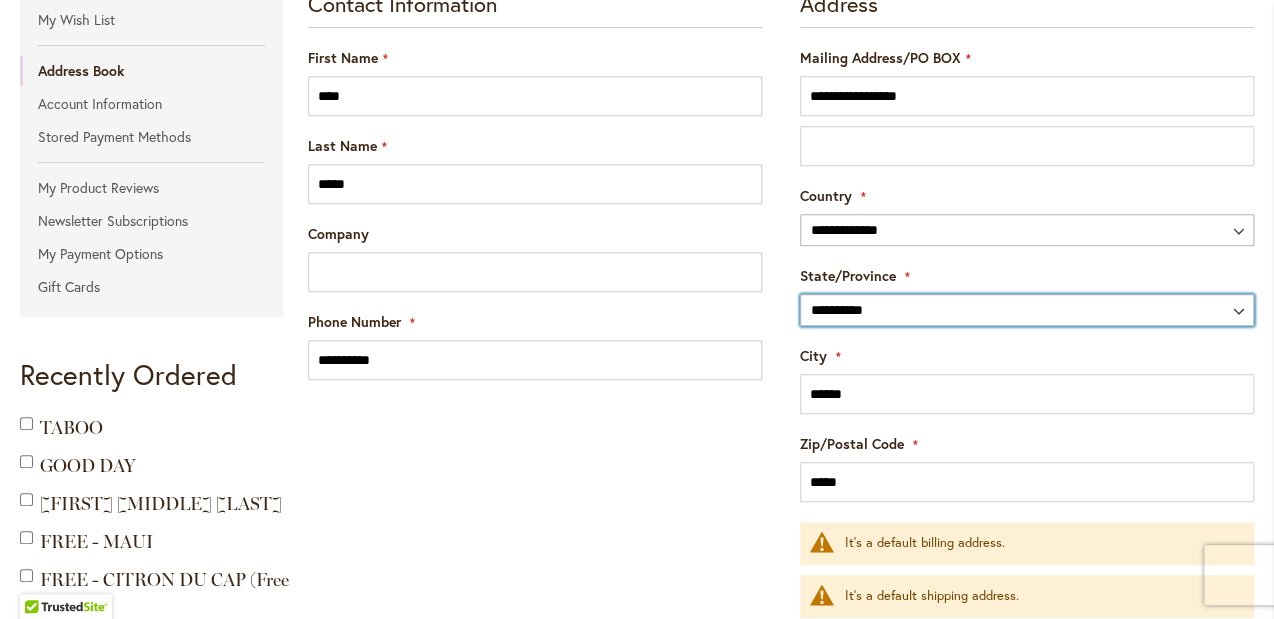 select on "**" 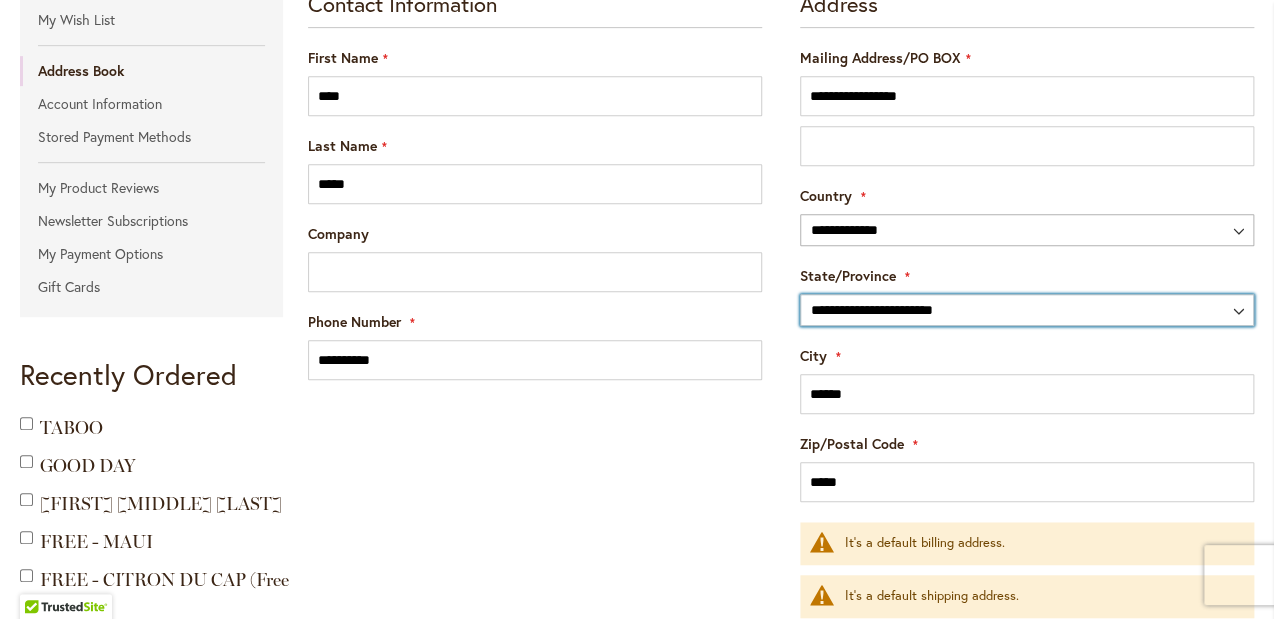 click on "**********" at bounding box center [1027, 310] 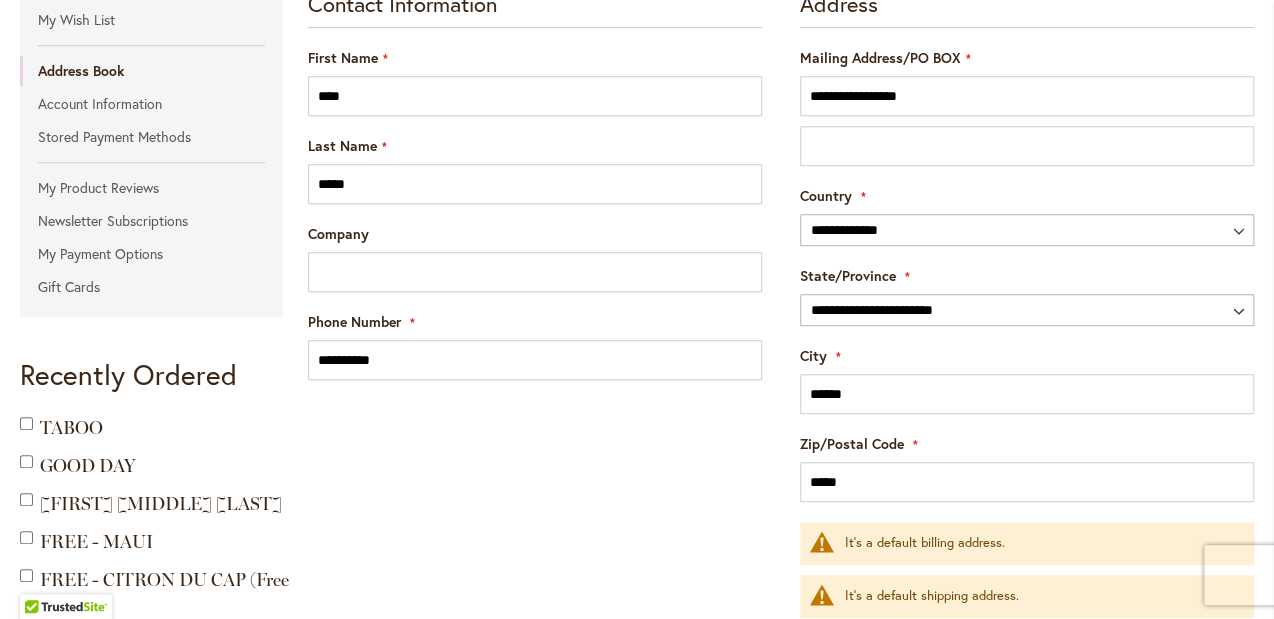 click on "**********" at bounding box center [1027, 296] 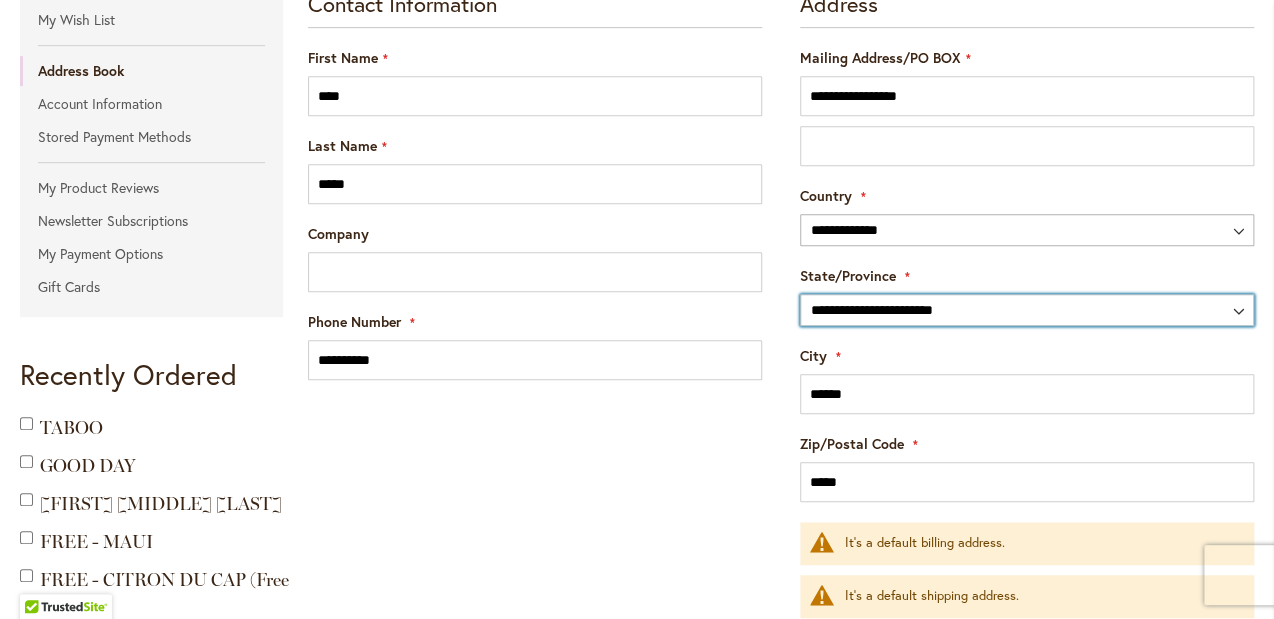 click on "**********" at bounding box center (1027, 310) 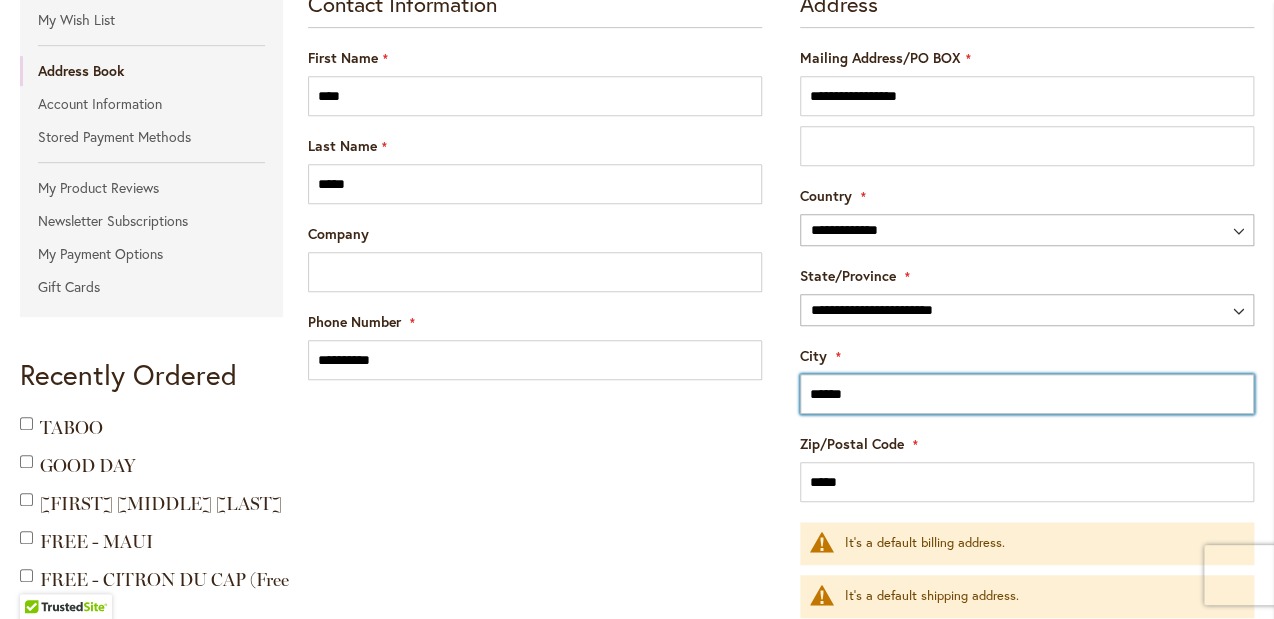 drag, startPoint x: 870, startPoint y: 395, endPoint x: 790, endPoint y: 395, distance: 80 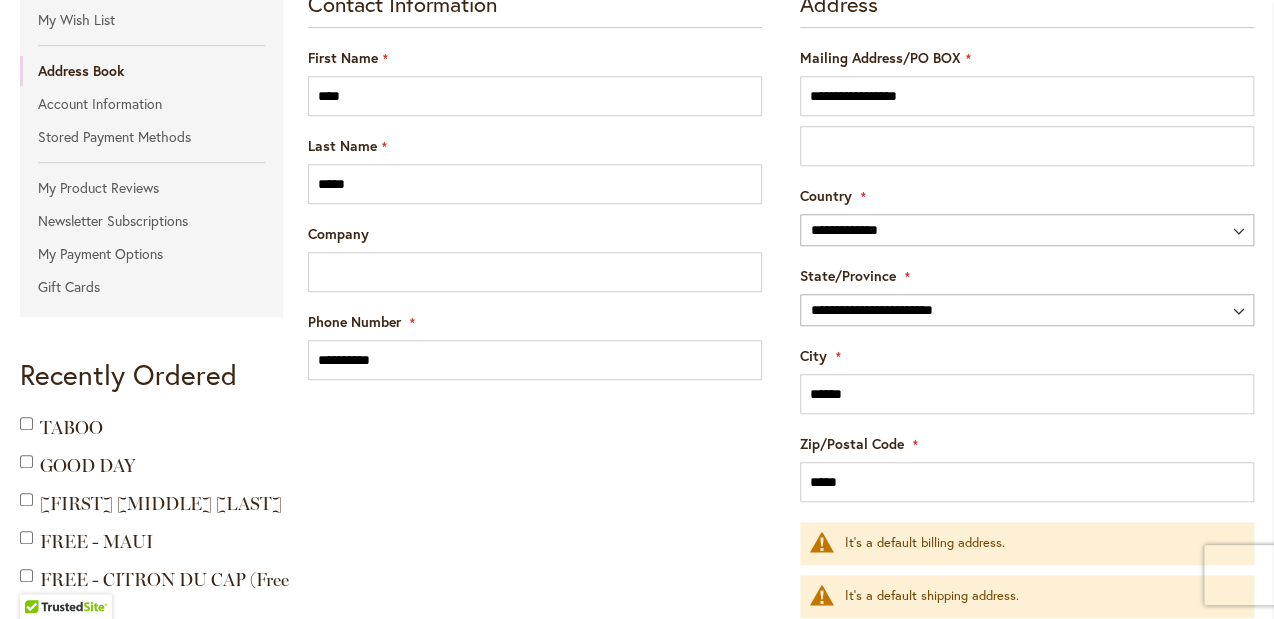 click on "**********" at bounding box center (781, 354) 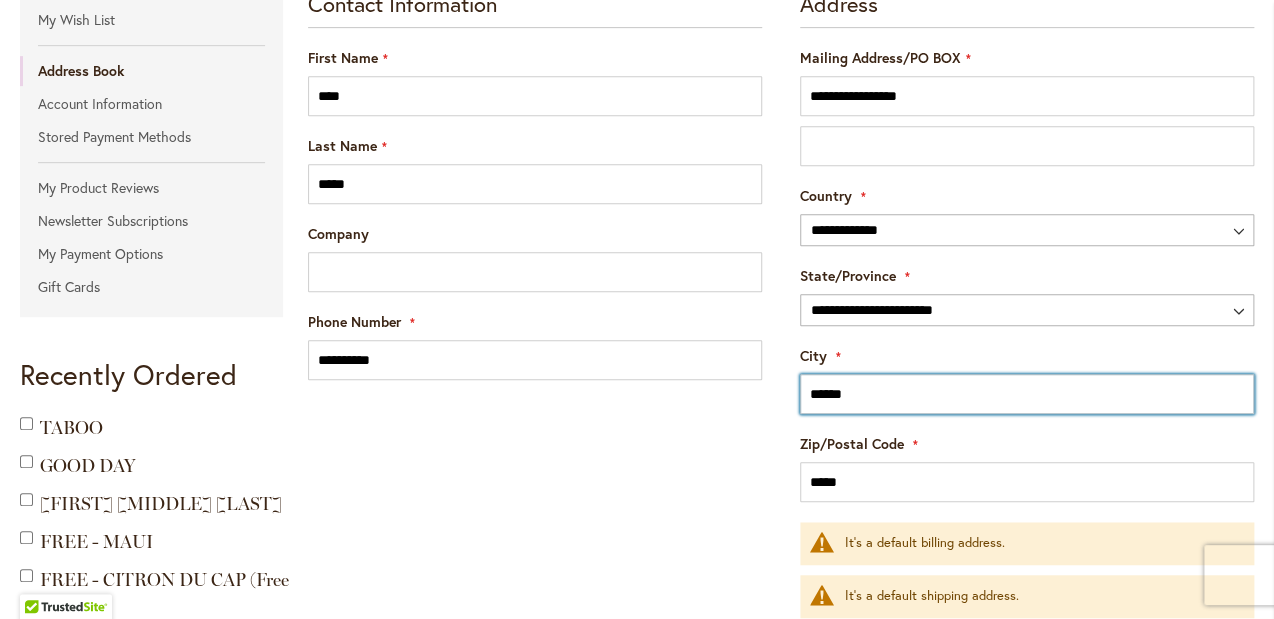 drag, startPoint x: 875, startPoint y: 396, endPoint x: 784, endPoint y: 400, distance: 91.08787 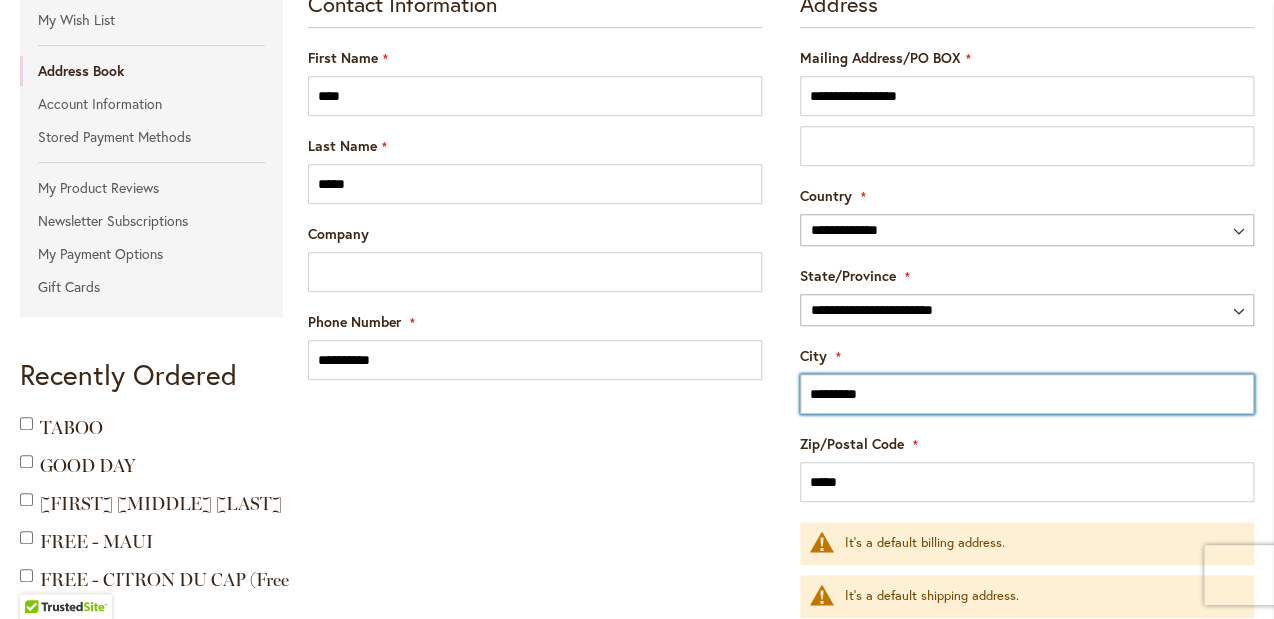 type on "*********" 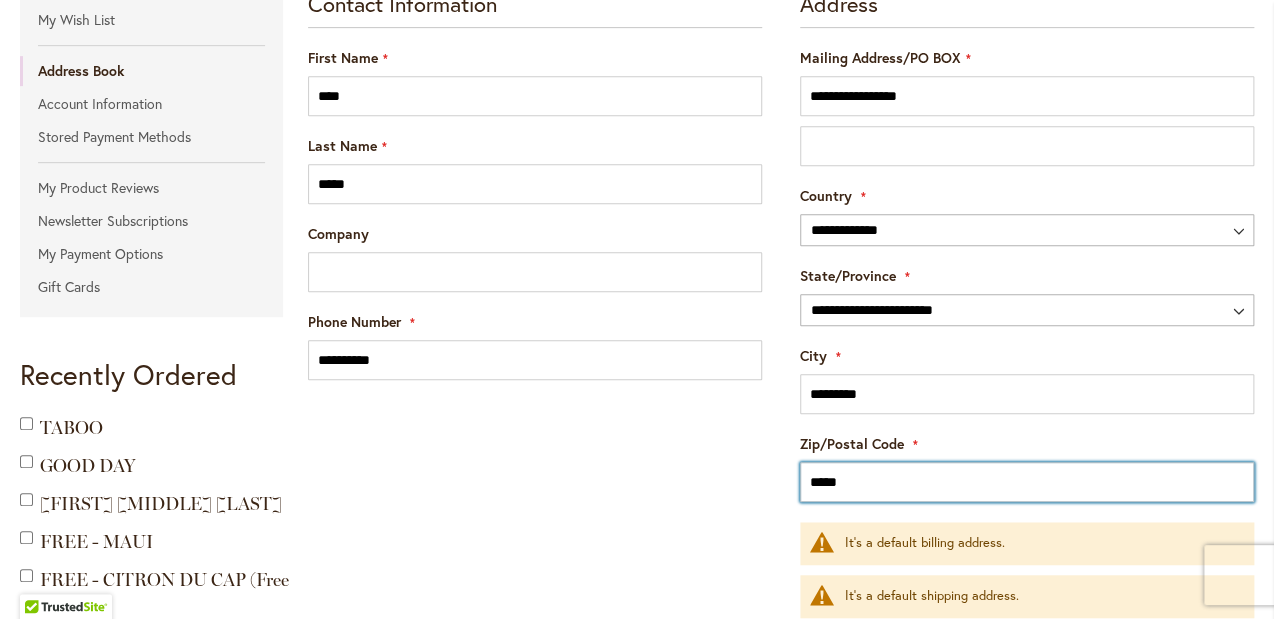 type on "*****" 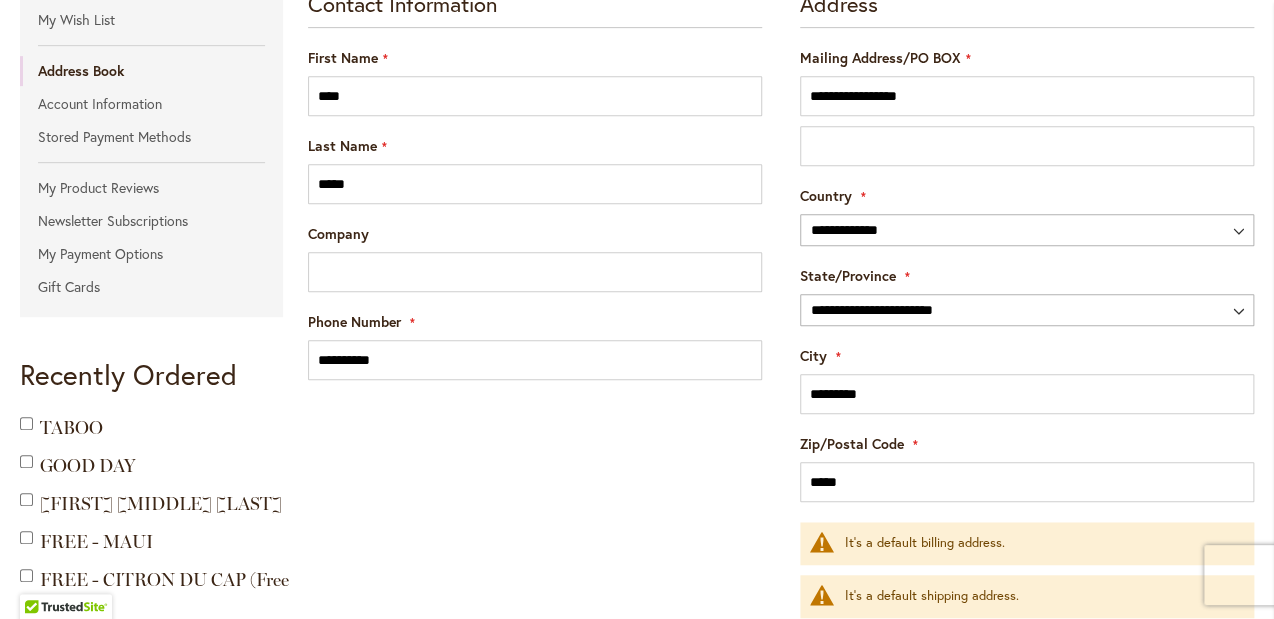 click on "**********" at bounding box center (781, 354) 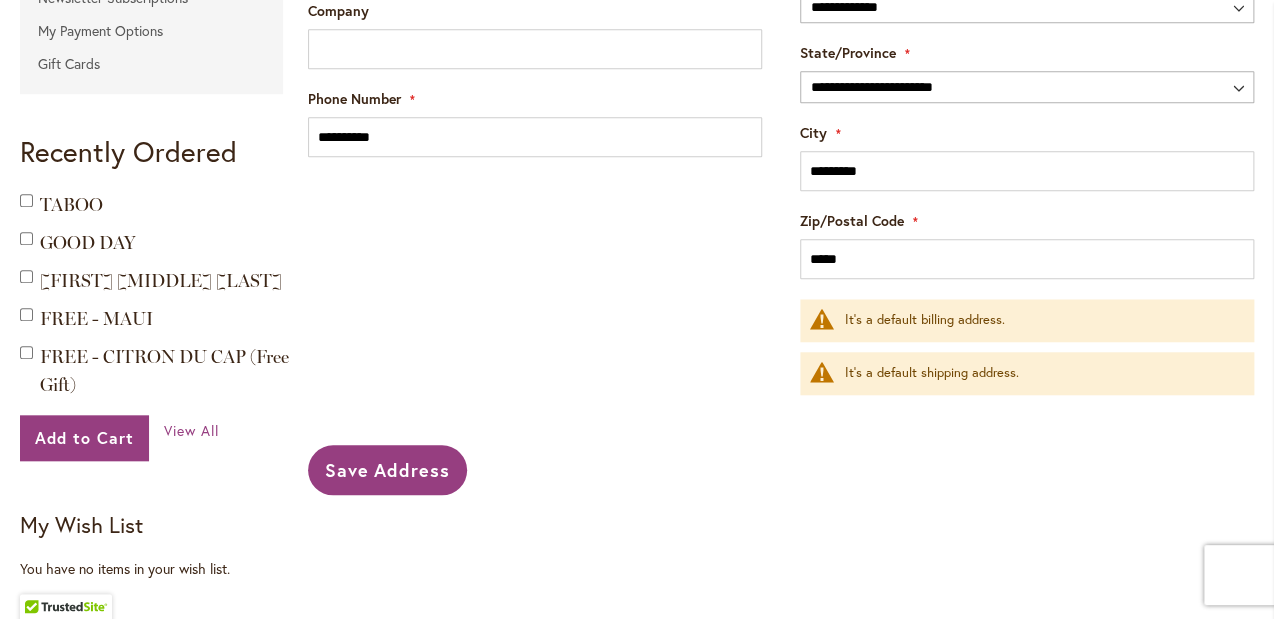 scroll, scrollTop: 602, scrollLeft: 0, axis: vertical 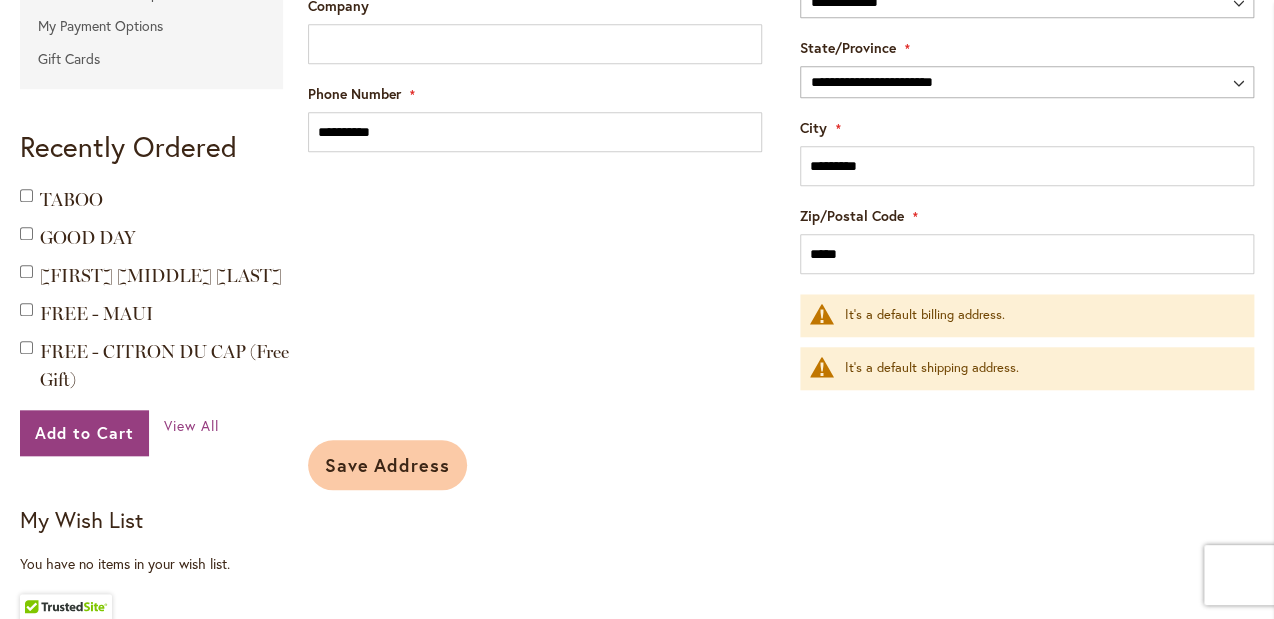 click on "Save Address" at bounding box center (388, 465) 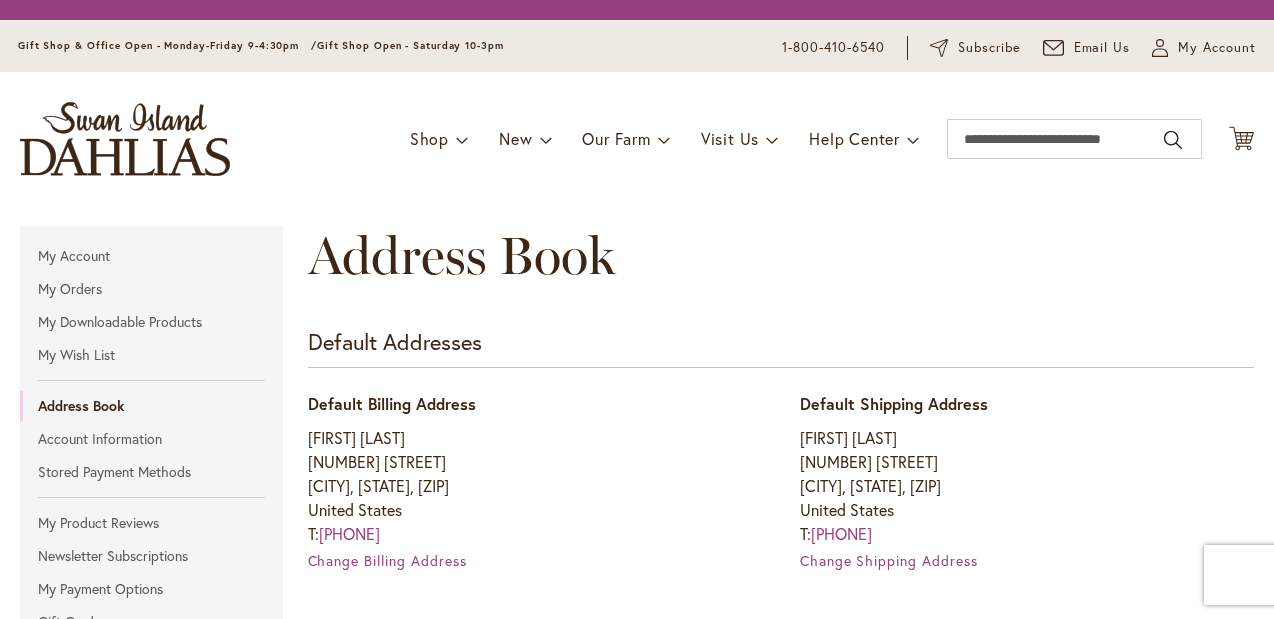 scroll, scrollTop: 0, scrollLeft: 0, axis: both 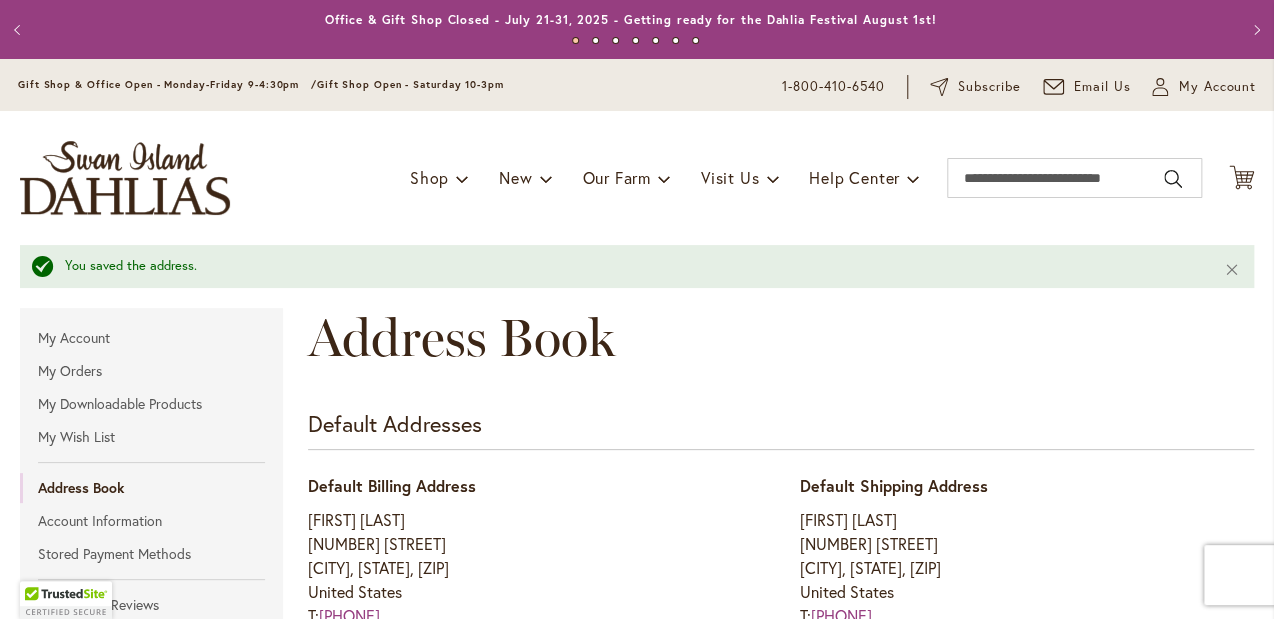 type on "**********" 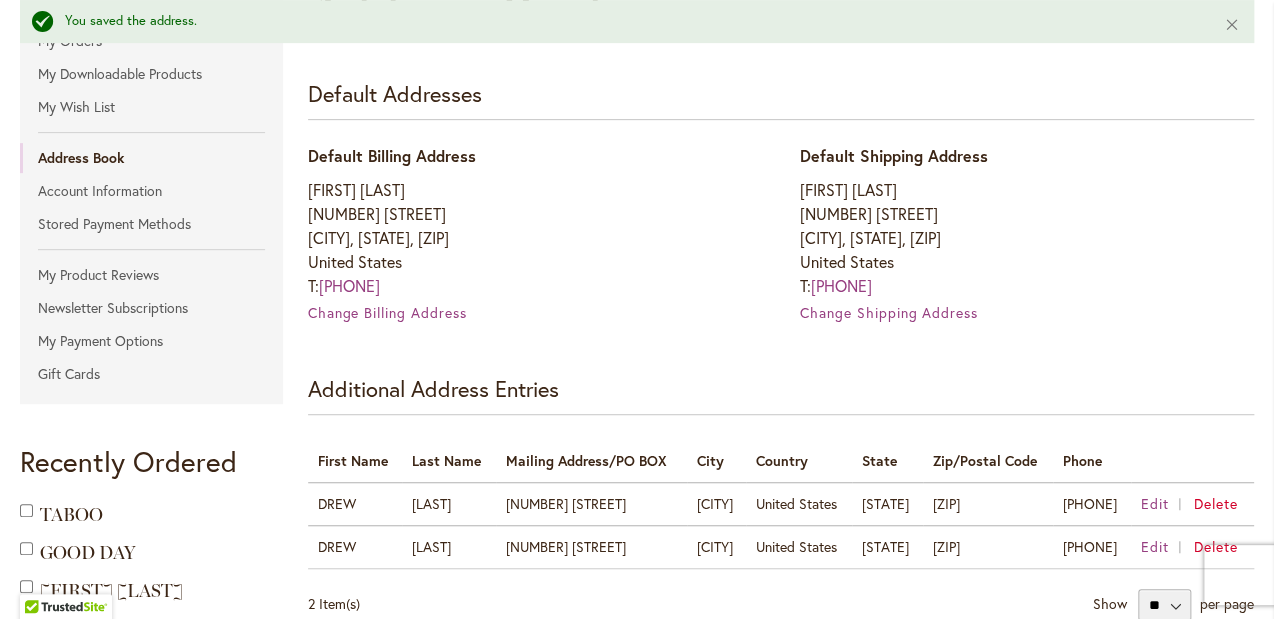 scroll, scrollTop: 353, scrollLeft: 0, axis: vertical 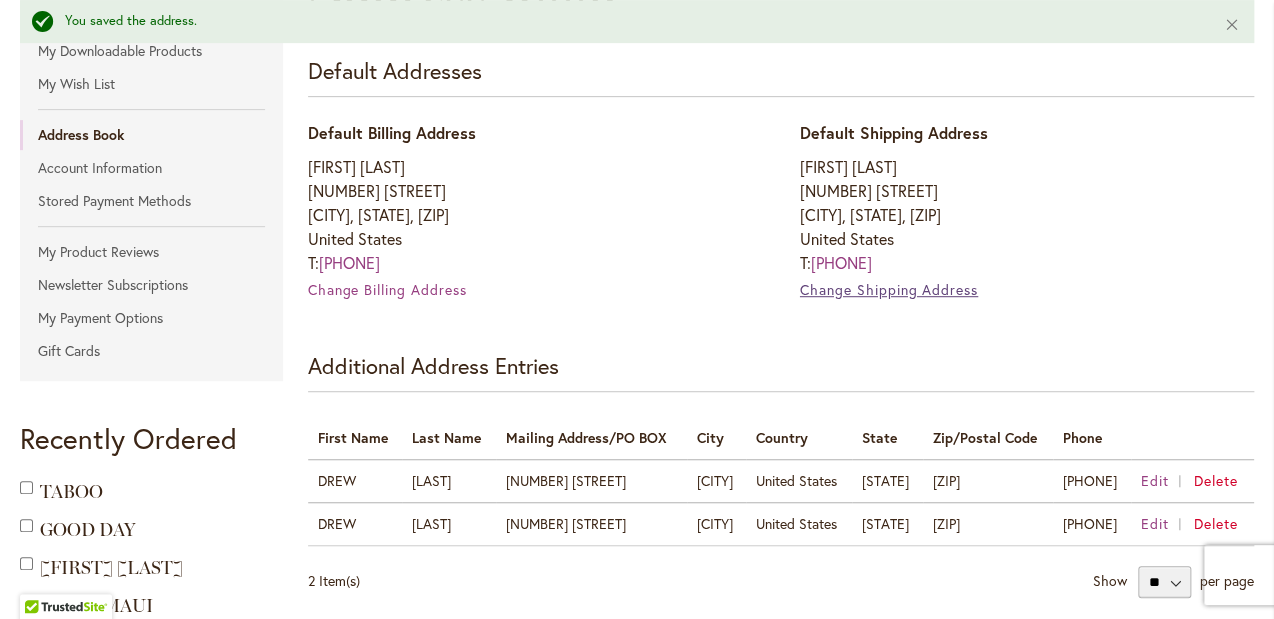 click on "Change Shipping Address" at bounding box center [889, 289] 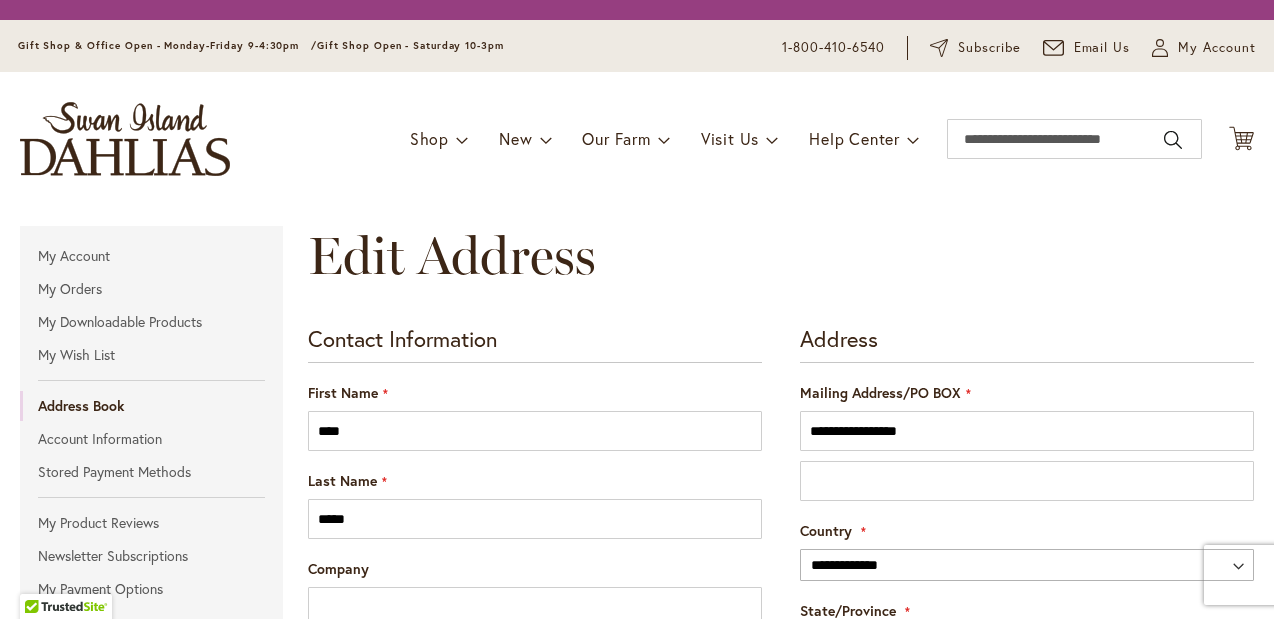 scroll, scrollTop: 0, scrollLeft: 0, axis: both 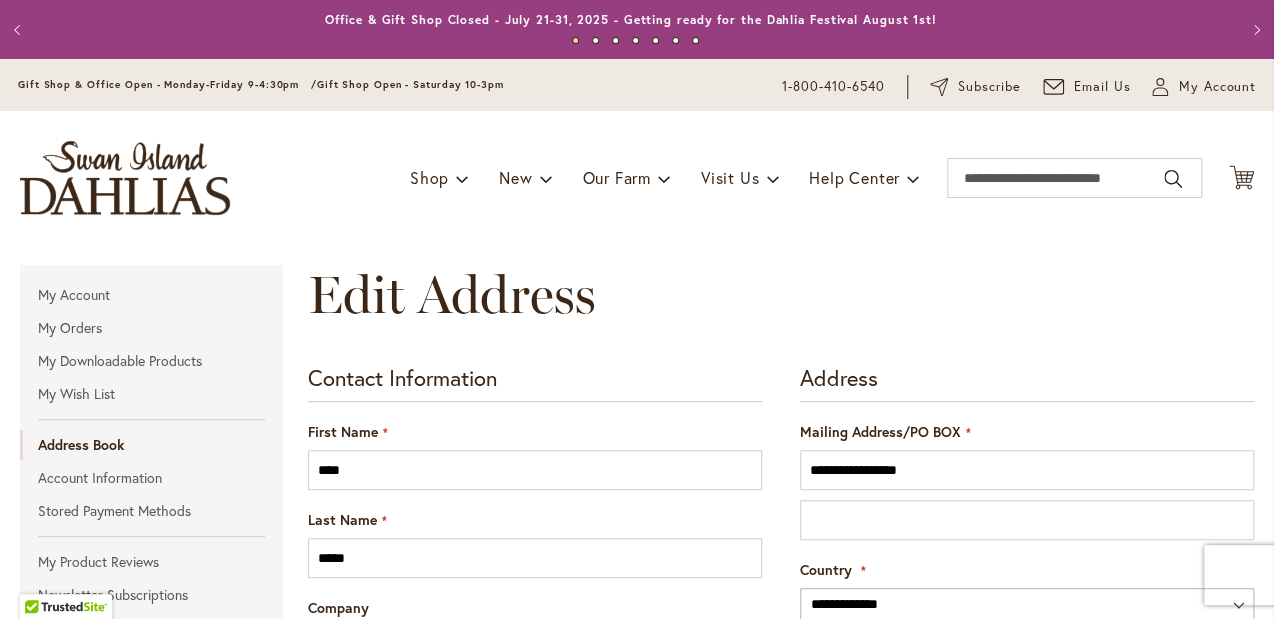 type on "**********" 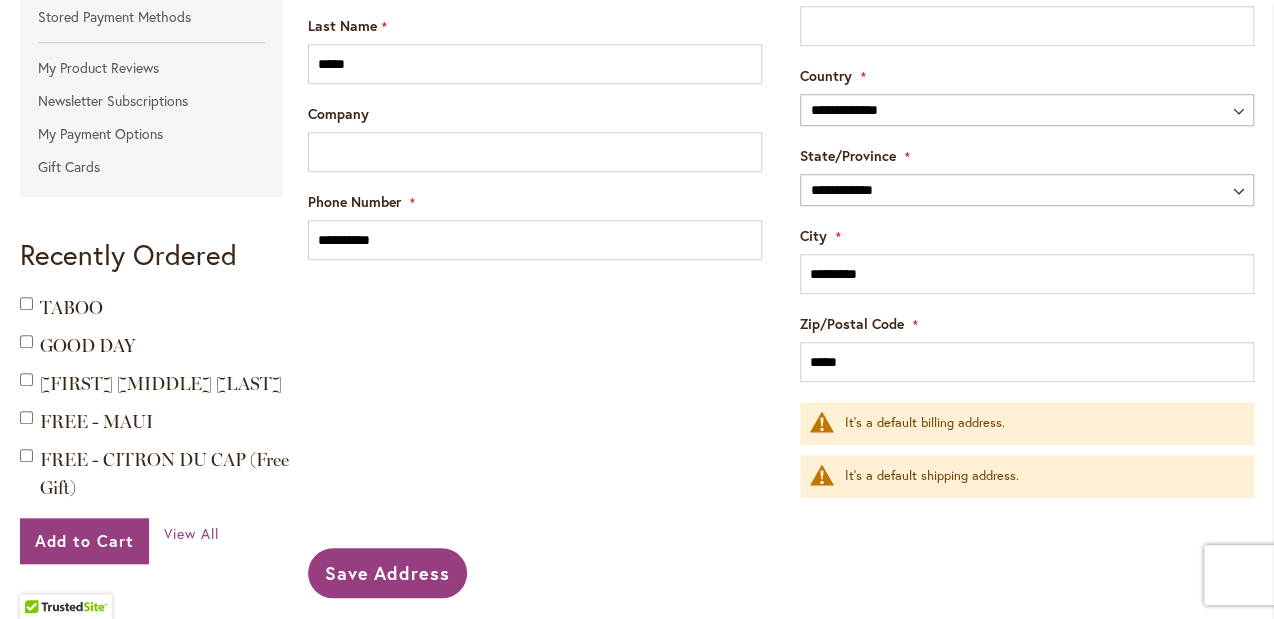 scroll, scrollTop: 573, scrollLeft: 0, axis: vertical 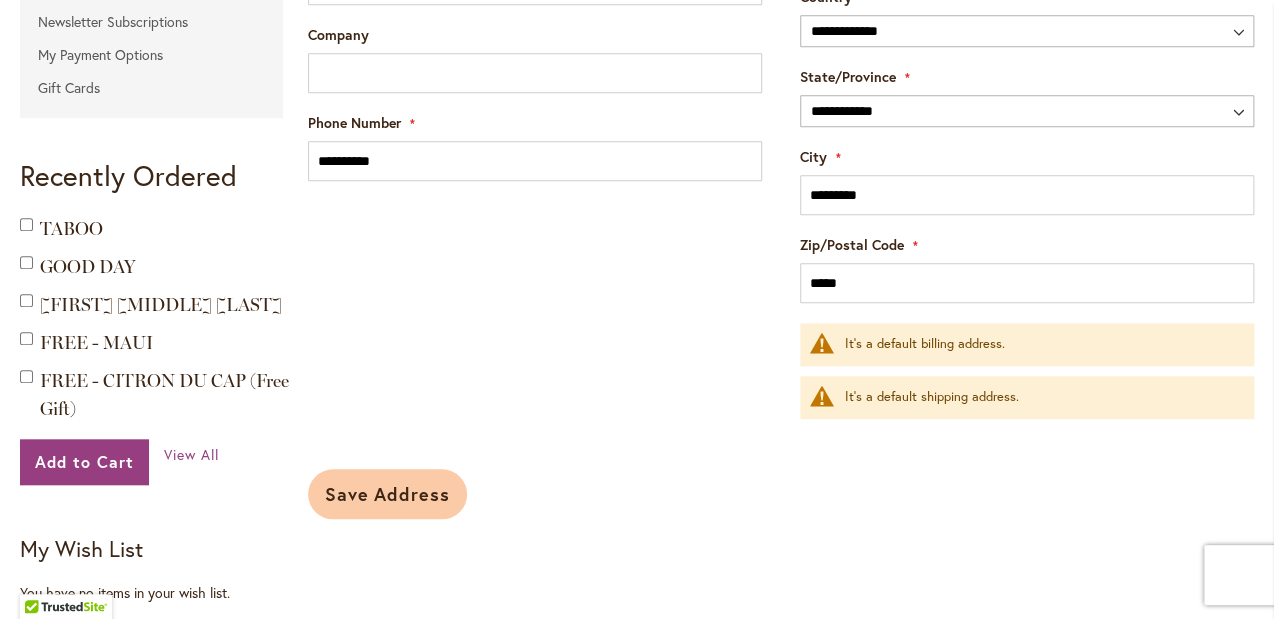 click on "Save Address" at bounding box center (388, 494) 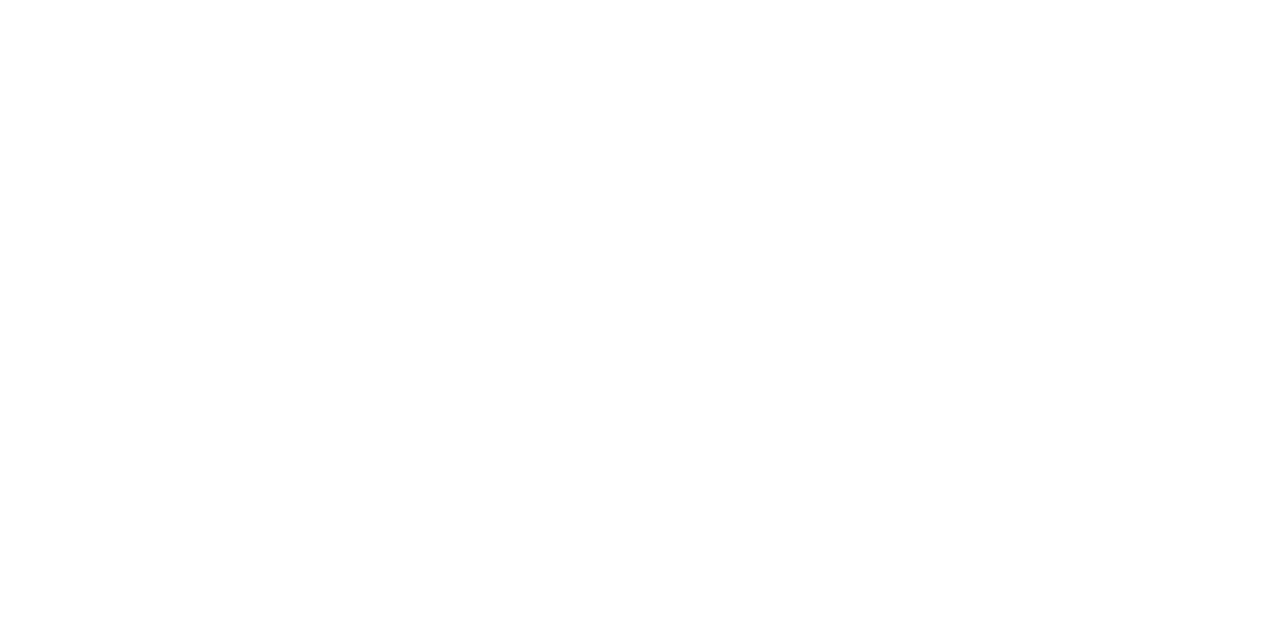 scroll, scrollTop: 0, scrollLeft: 0, axis: both 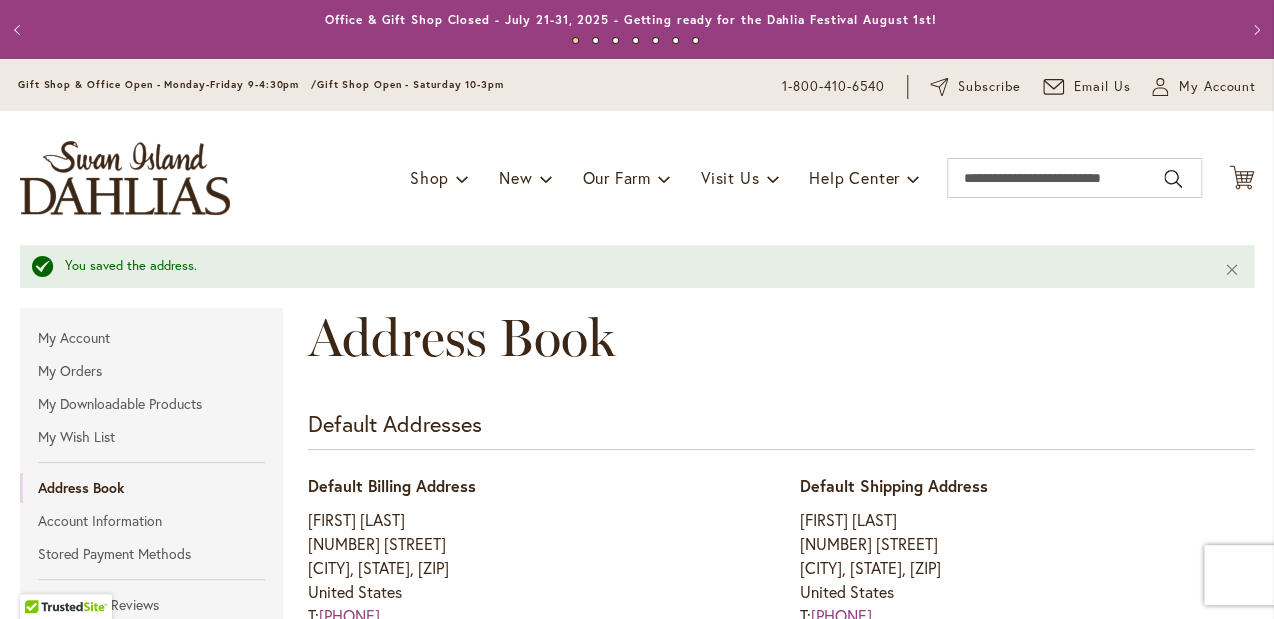 type on "**********" 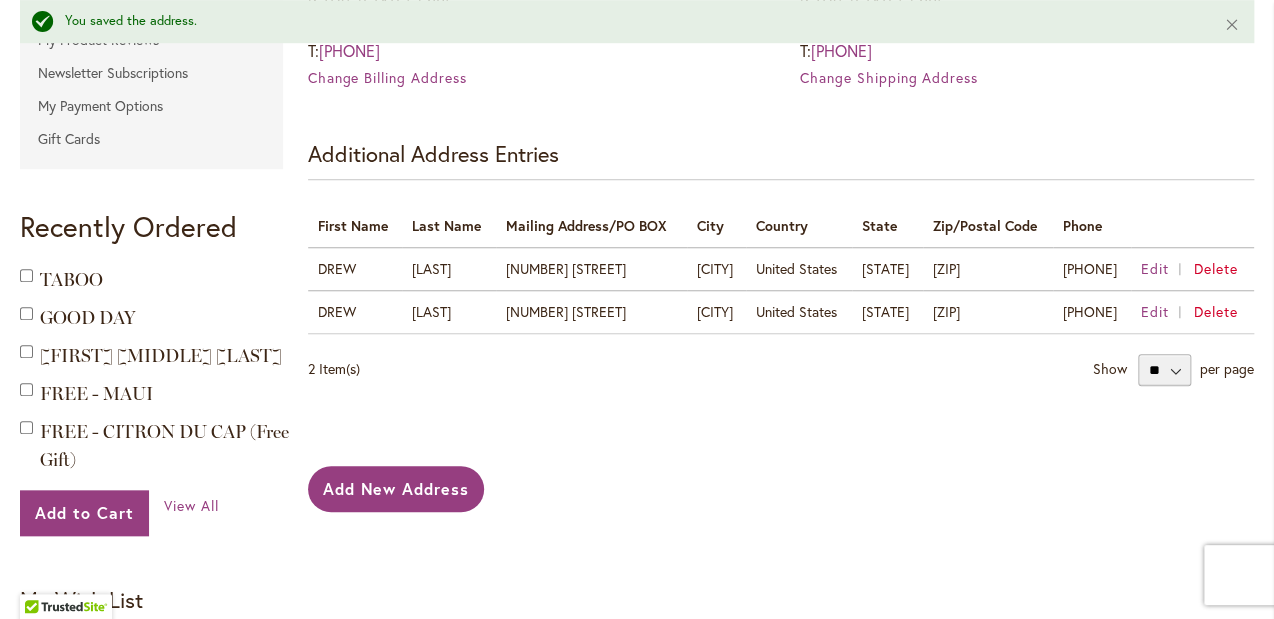 scroll, scrollTop: 568, scrollLeft: 0, axis: vertical 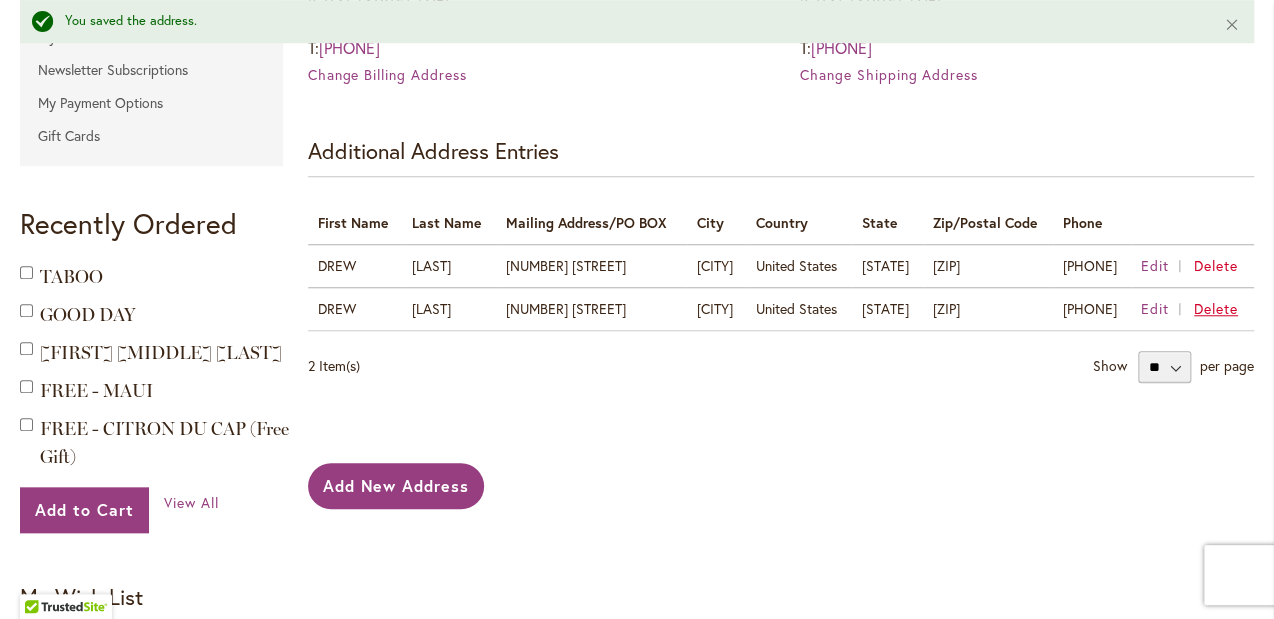 click on "Delete" at bounding box center (1216, 308) 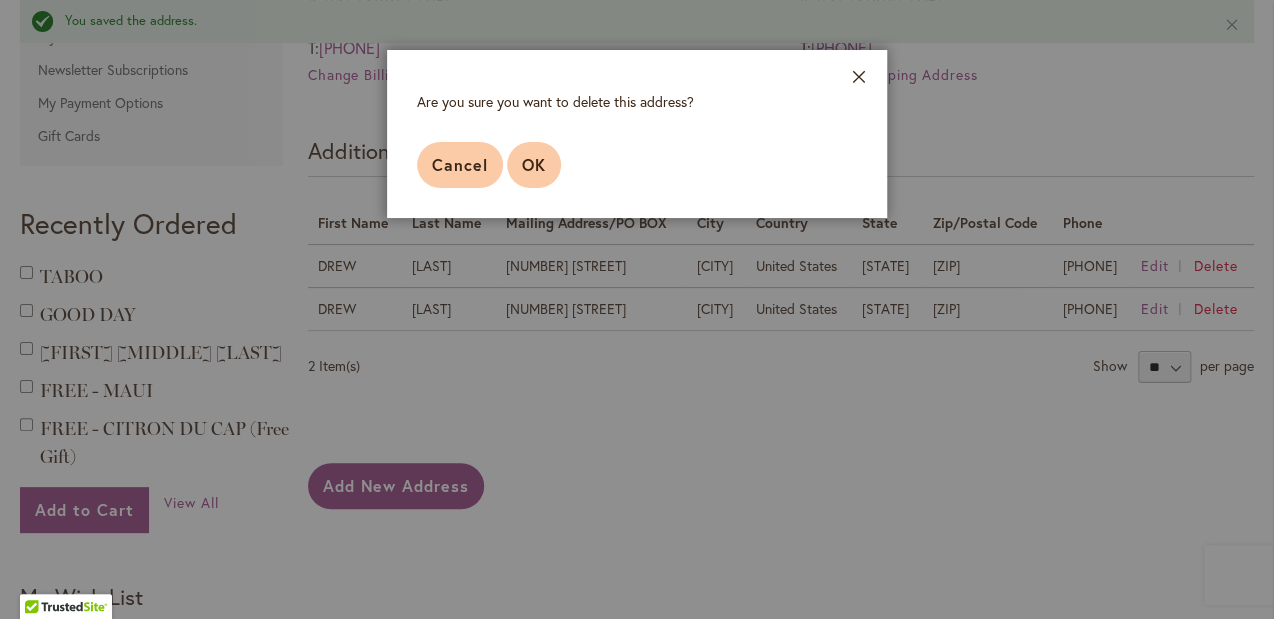 click on "OK" at bounding box center [534, 165] 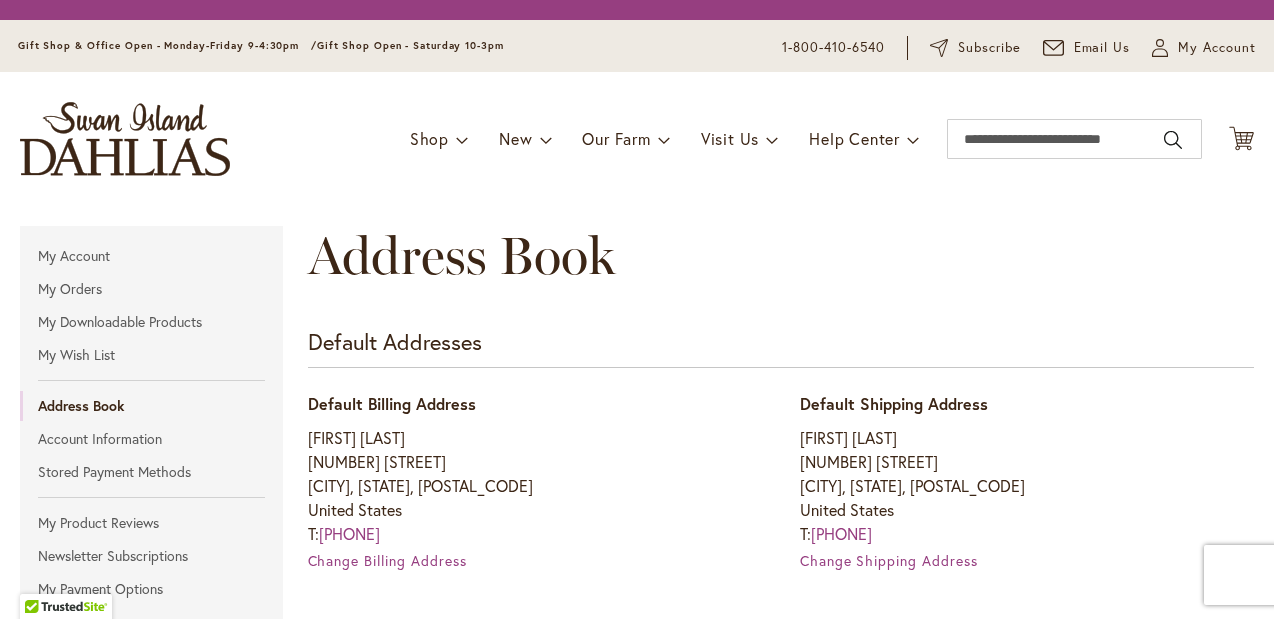 scroll, scrollTop: 0, scrollLeft: 0, axis: both 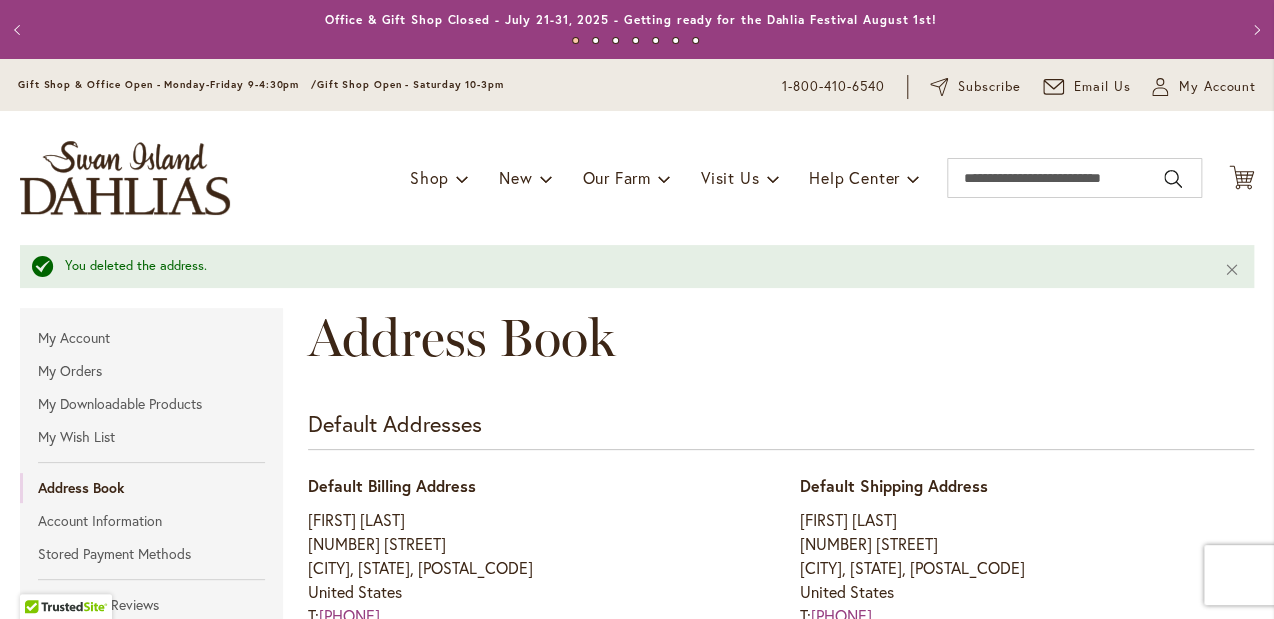 type on "**********" 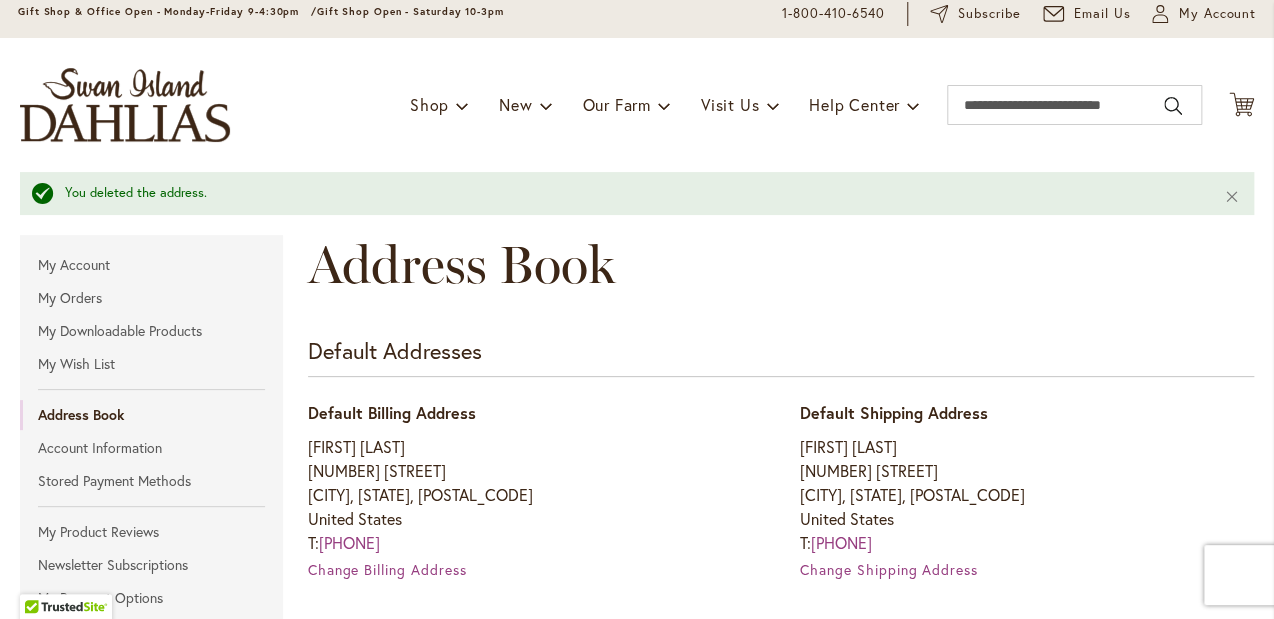 scroll, scrollTop: 0, scrollLeft: 0, axis: both 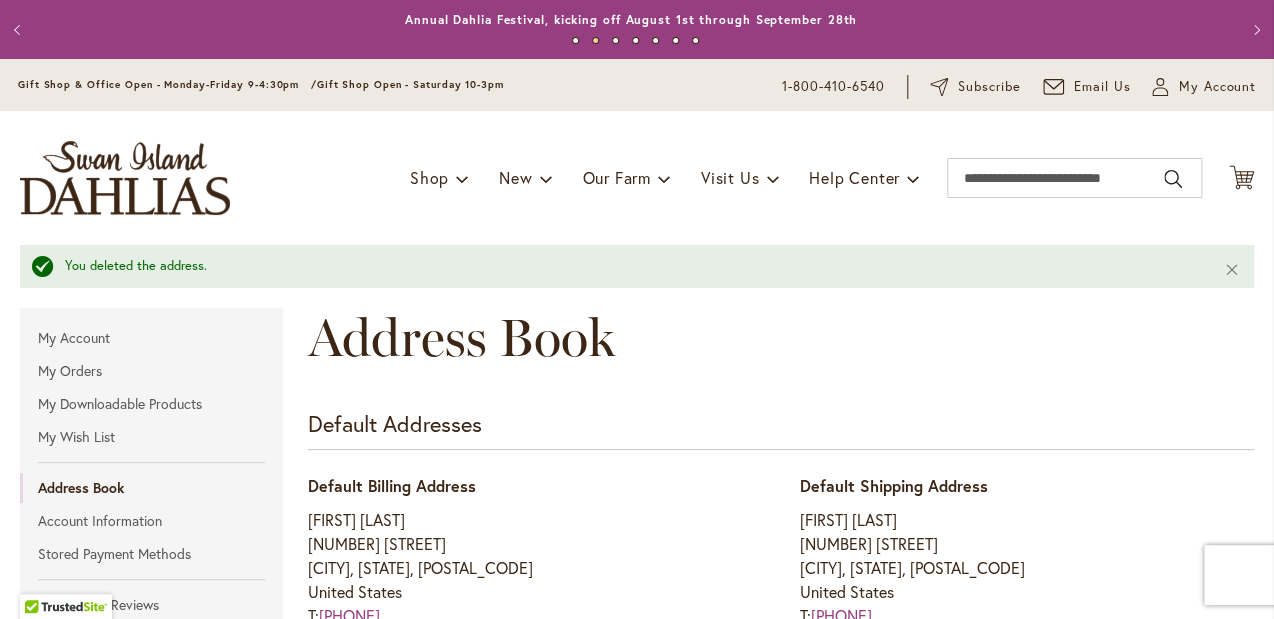 click on "My Account" at bounding box center (1217, 87) 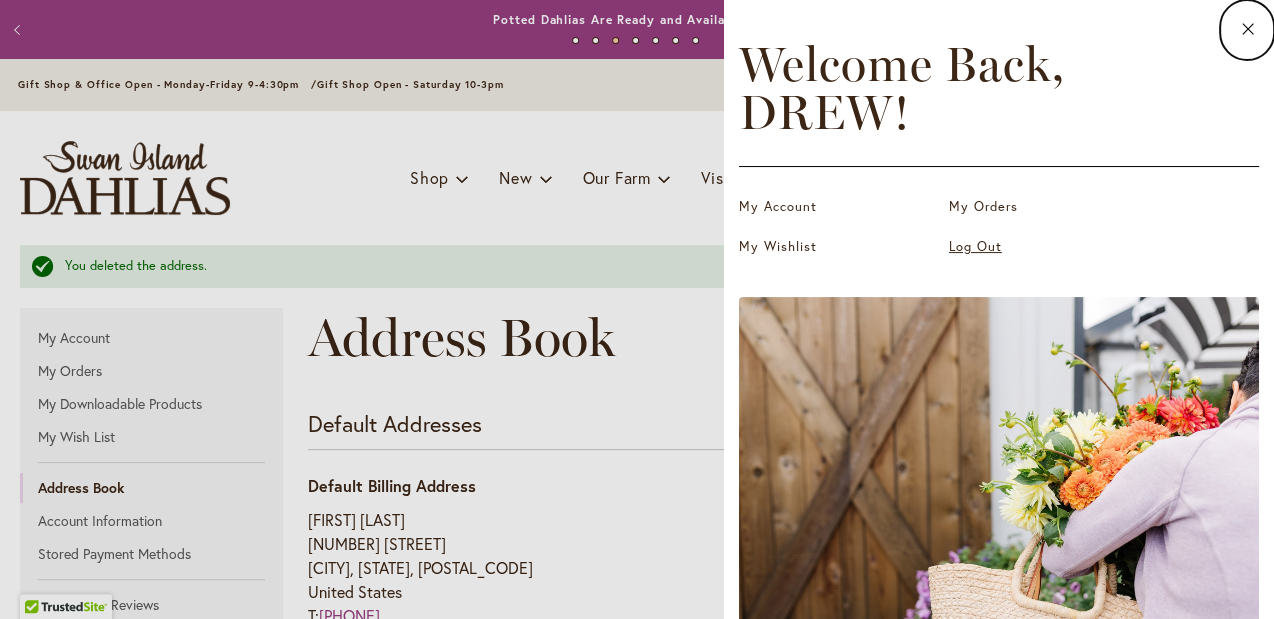 click on "Log Out" at bounding box center (1049, 247) 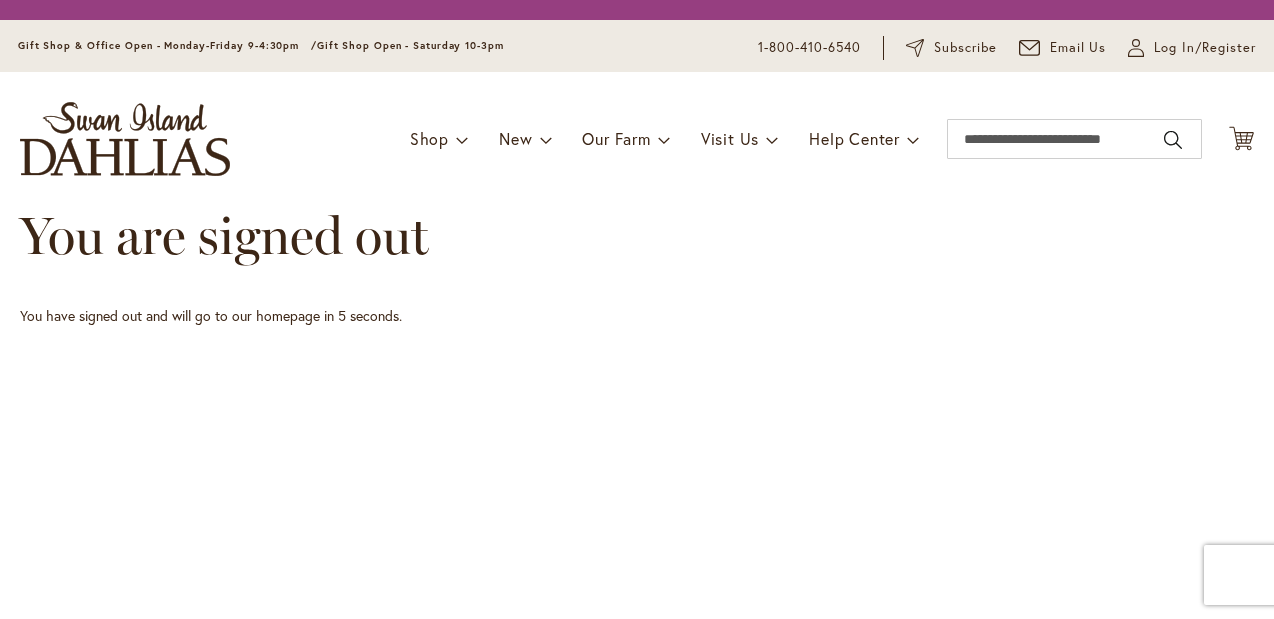 scroll, scrollTop: 0, scrollLeft: 0, axis: both 